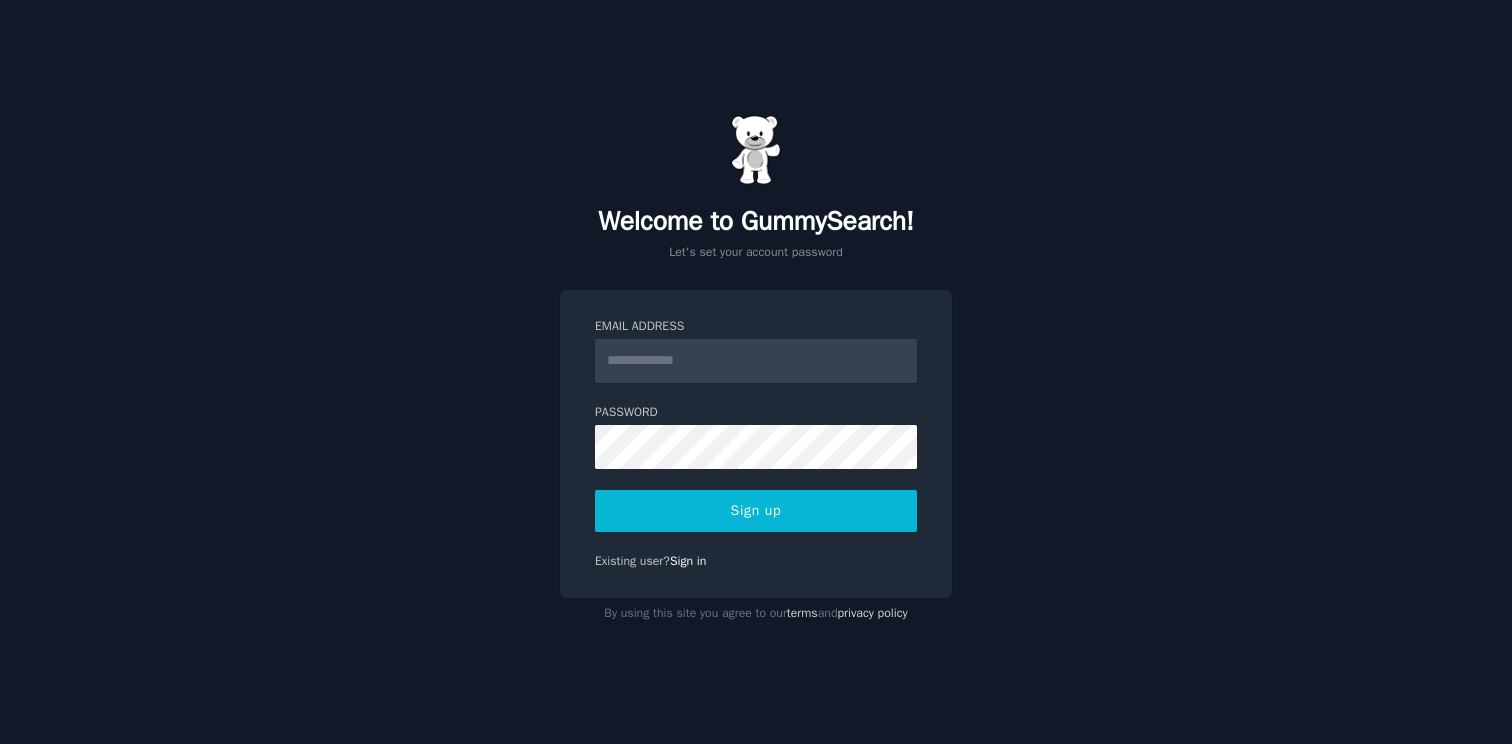 scroll, scrollTop: 0, scrollLeft: 0, axis: both 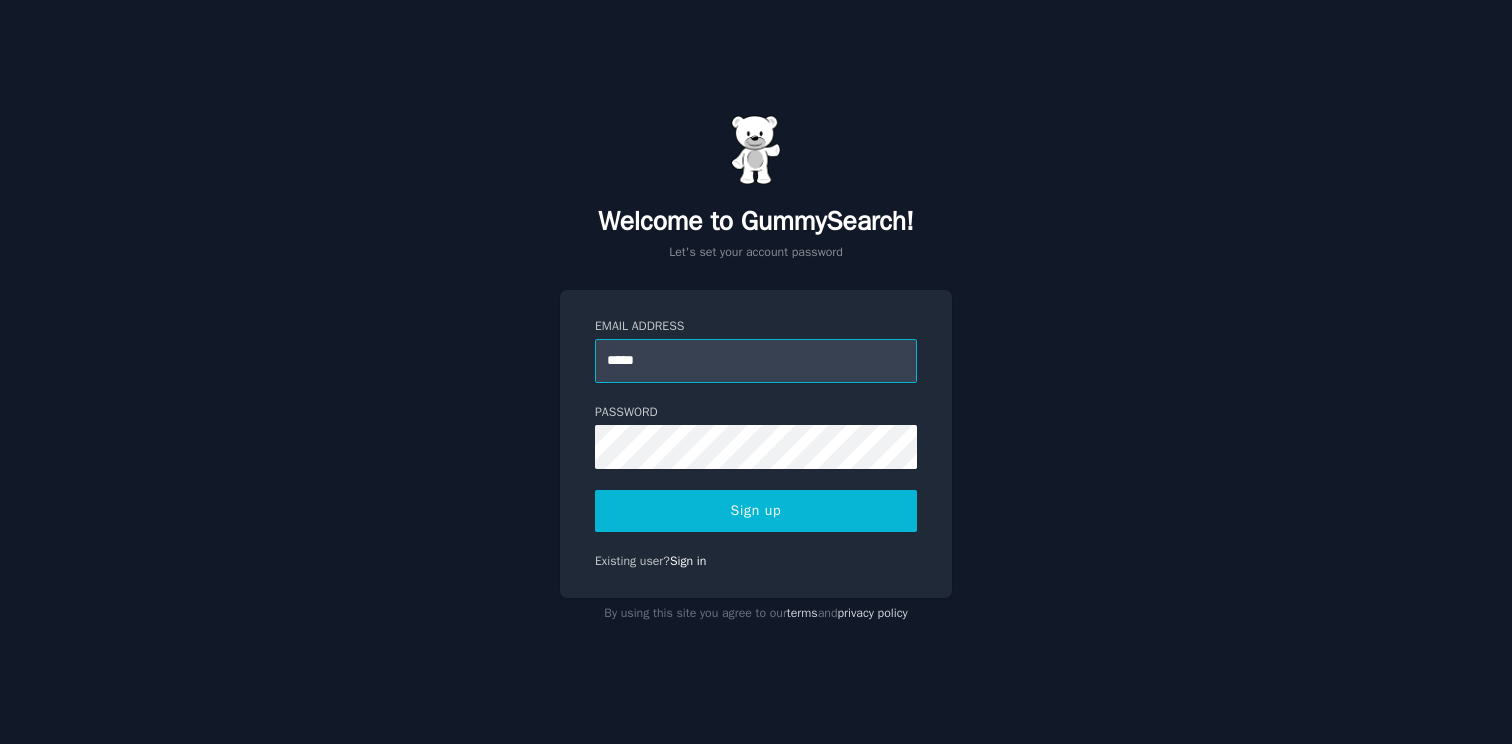 type on "**********" 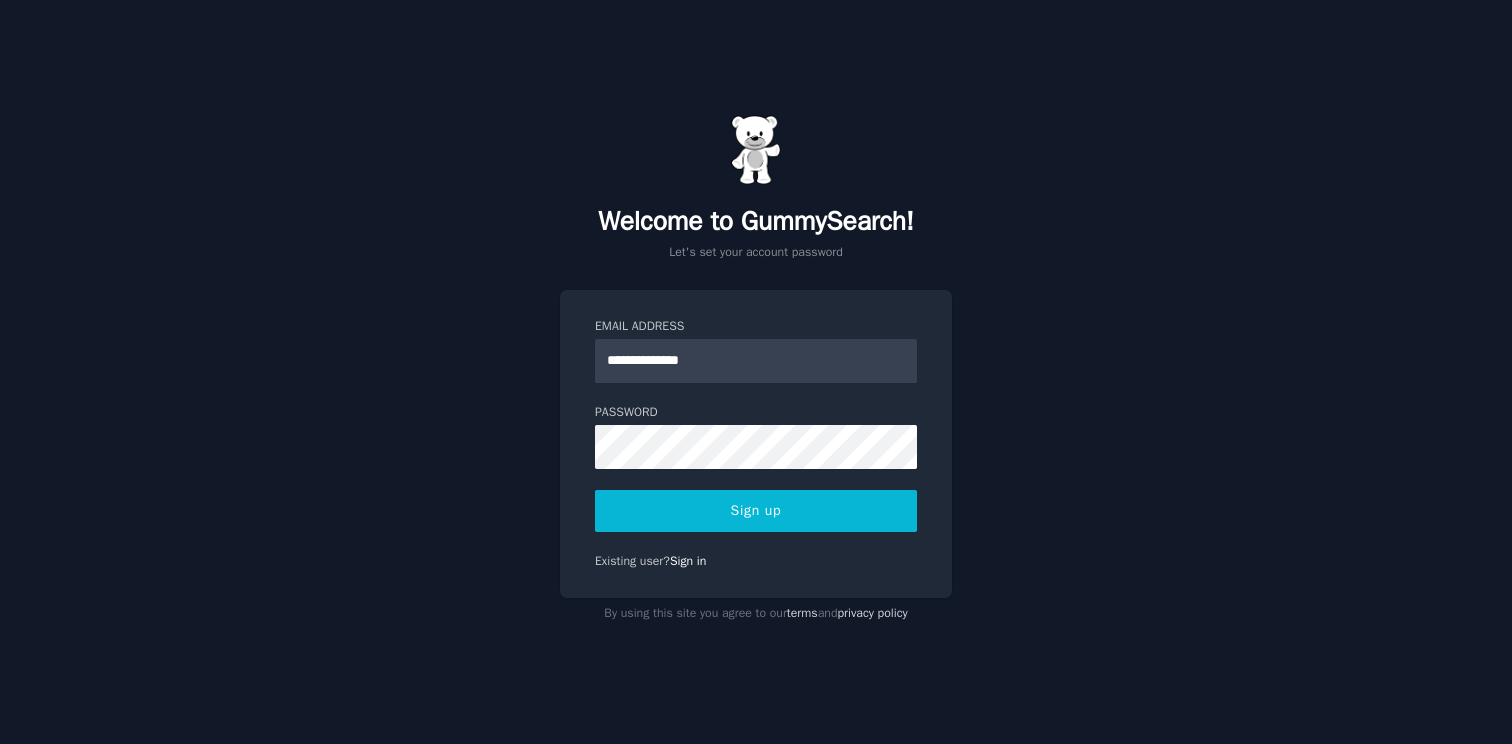 click on "Sign up" at bounding box center (756, 511) 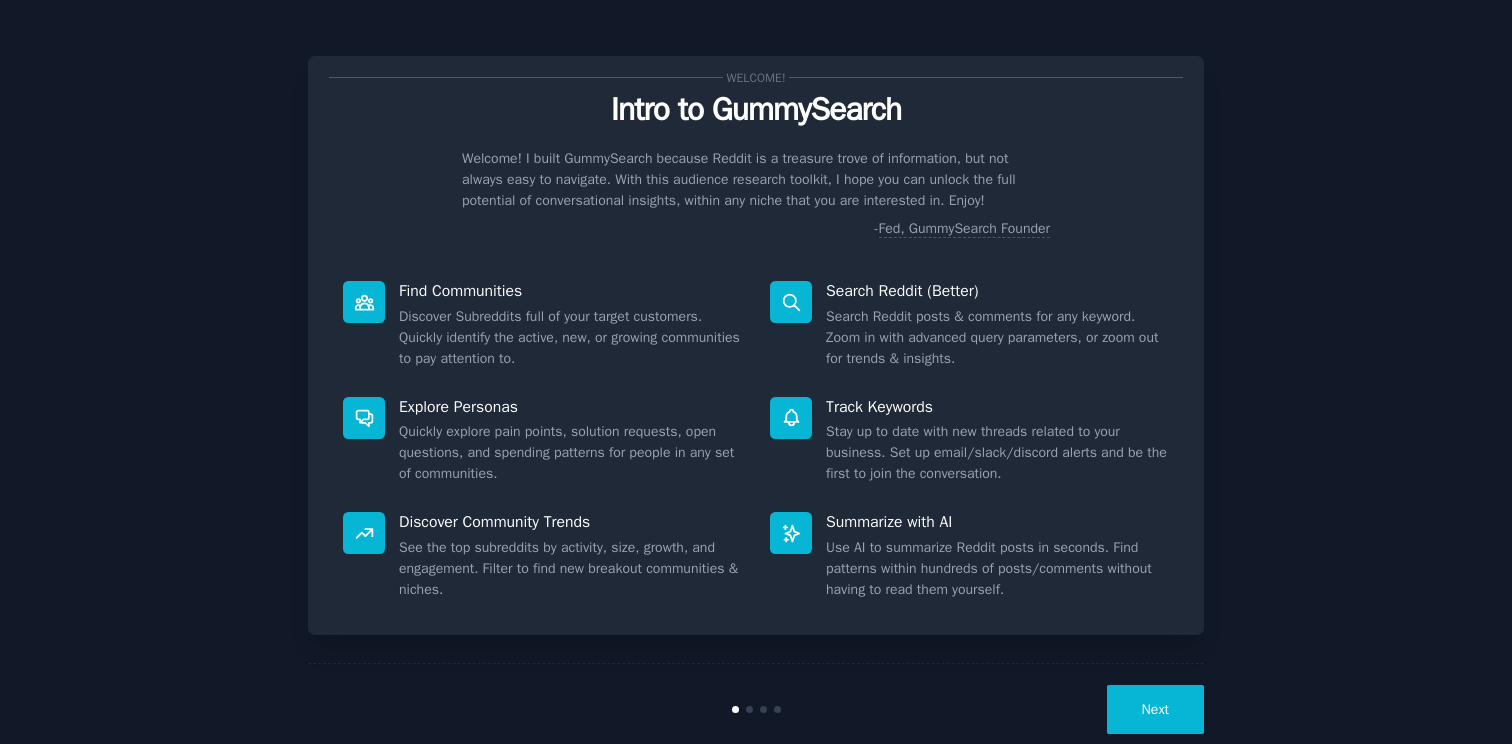 scroll, scrollTop: 0, scrollLeft: 0, axis: both 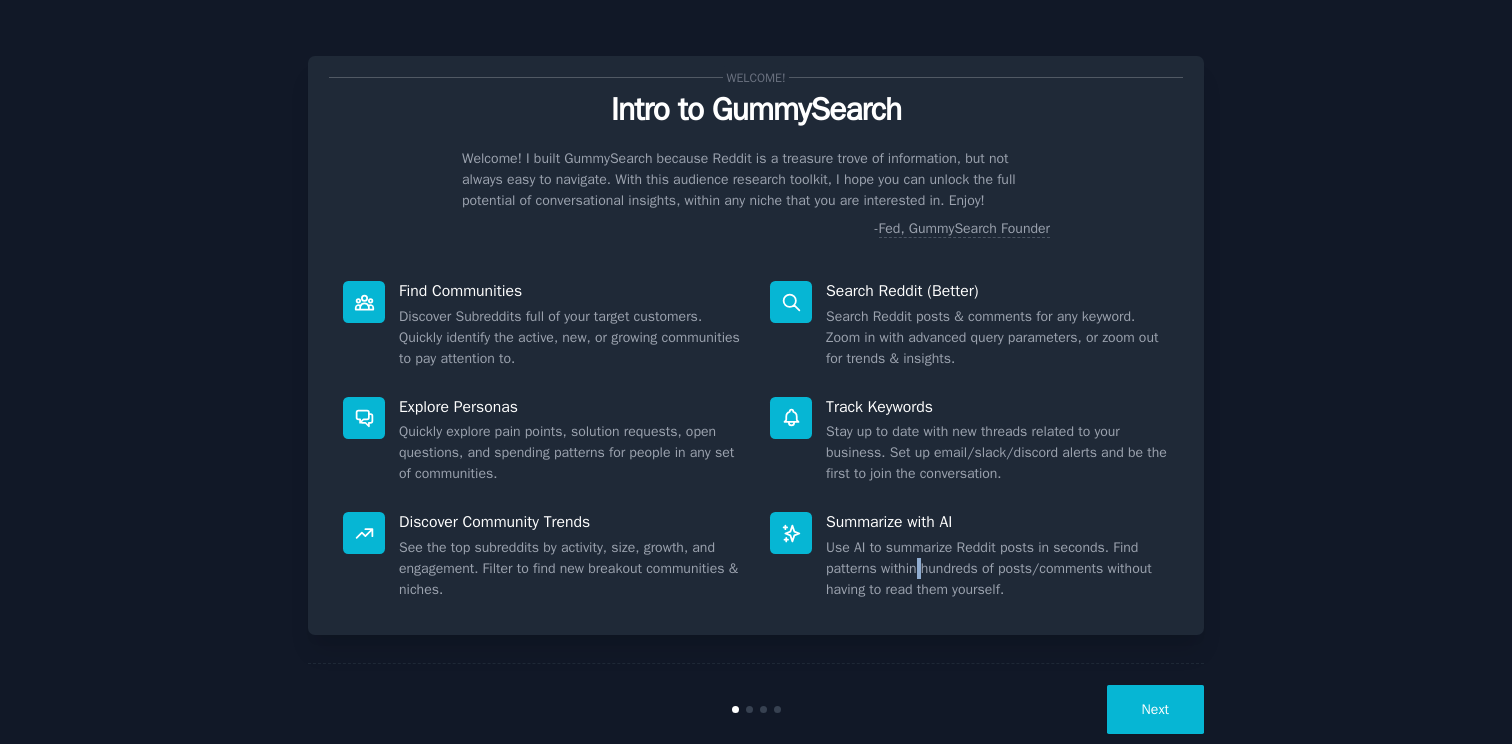 click on "Use AI to summarize Reddit posts in seconds. Find patterns within hundreds of posts/comments without having to read them yourself." at bounding box center [997, 568] 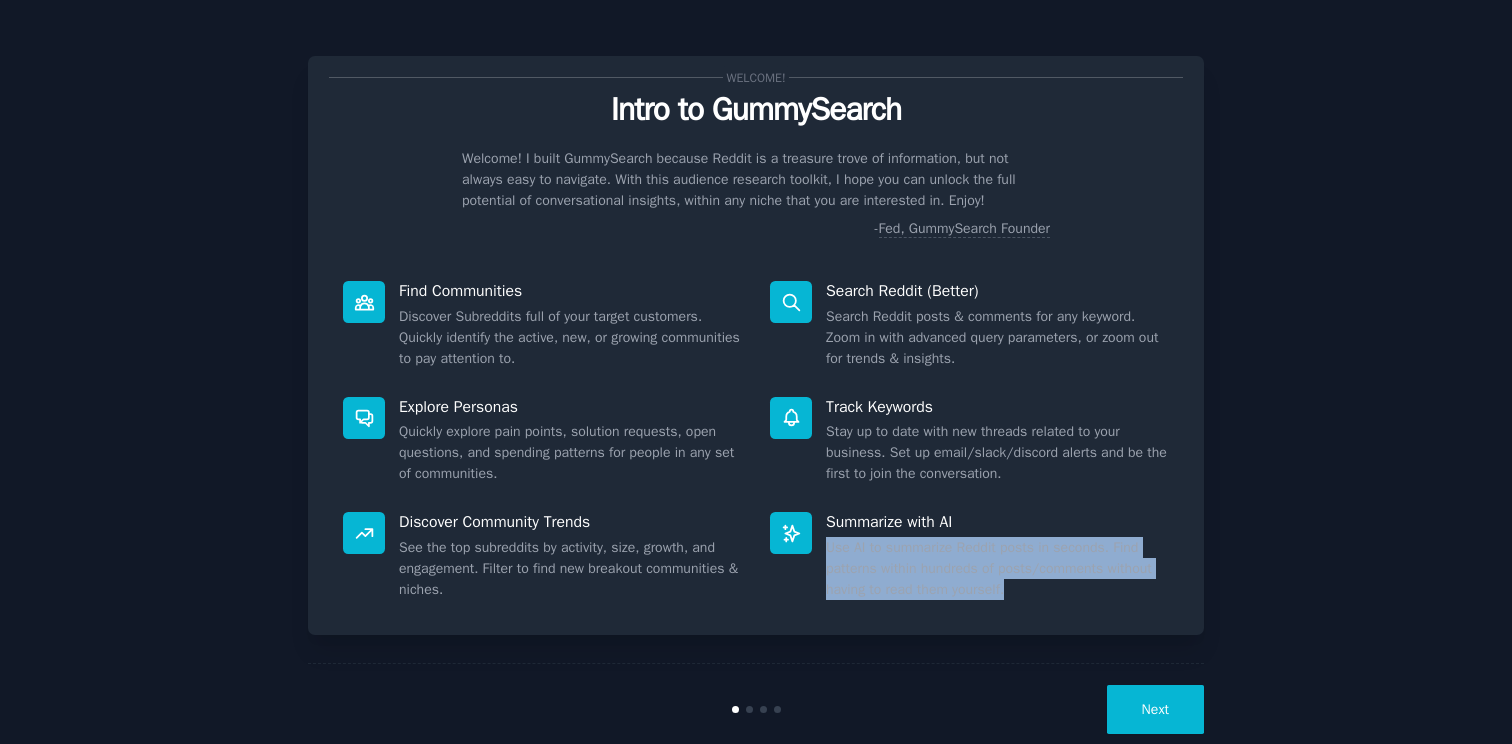 click on "See the top subreddits by activity, size, growth, and engagement. Filter to find new breakout communities & niches." at bounding box center [570, 568] 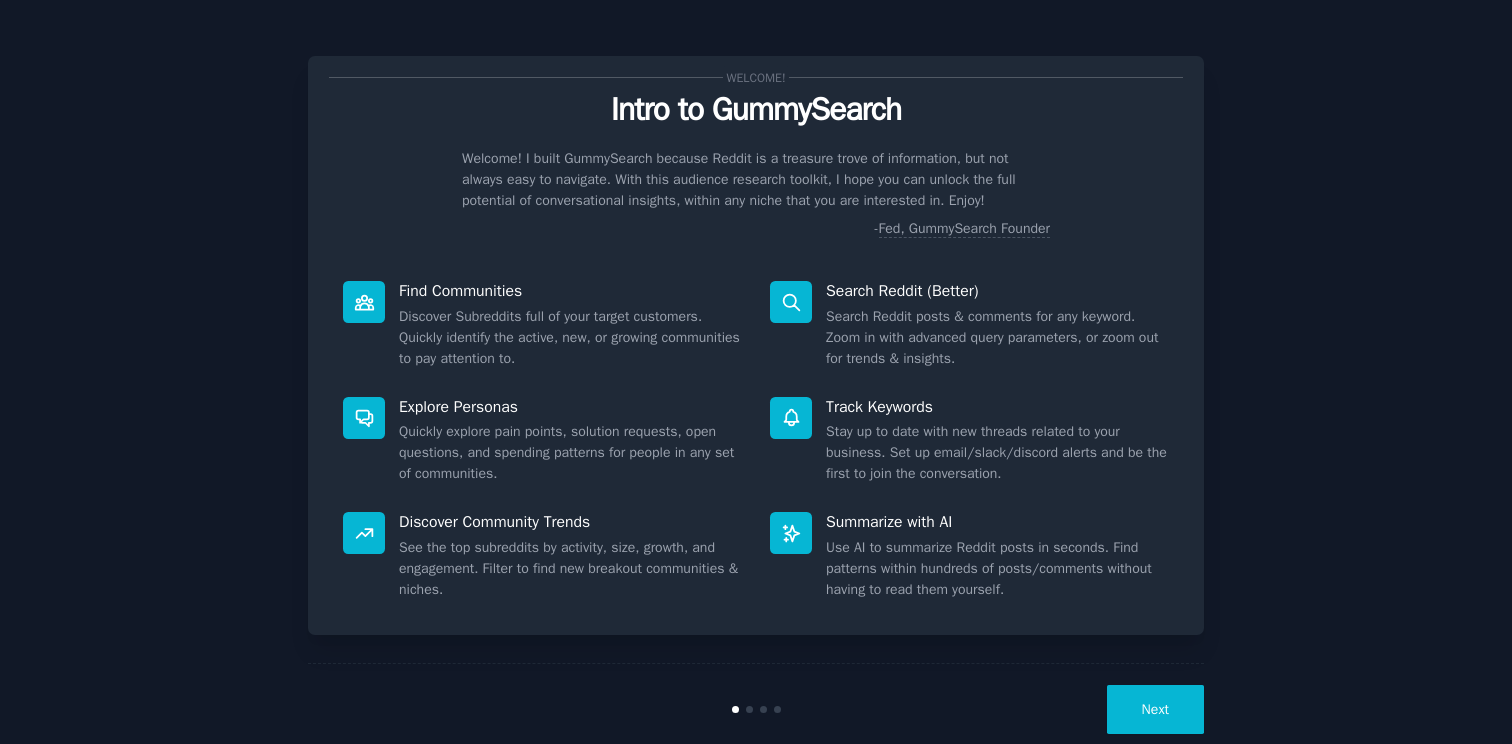 click on "See the top subreddits by activity, size, growth, and engagement. Filter to find new breakout communities & niches." at bounding box center (570, 568) 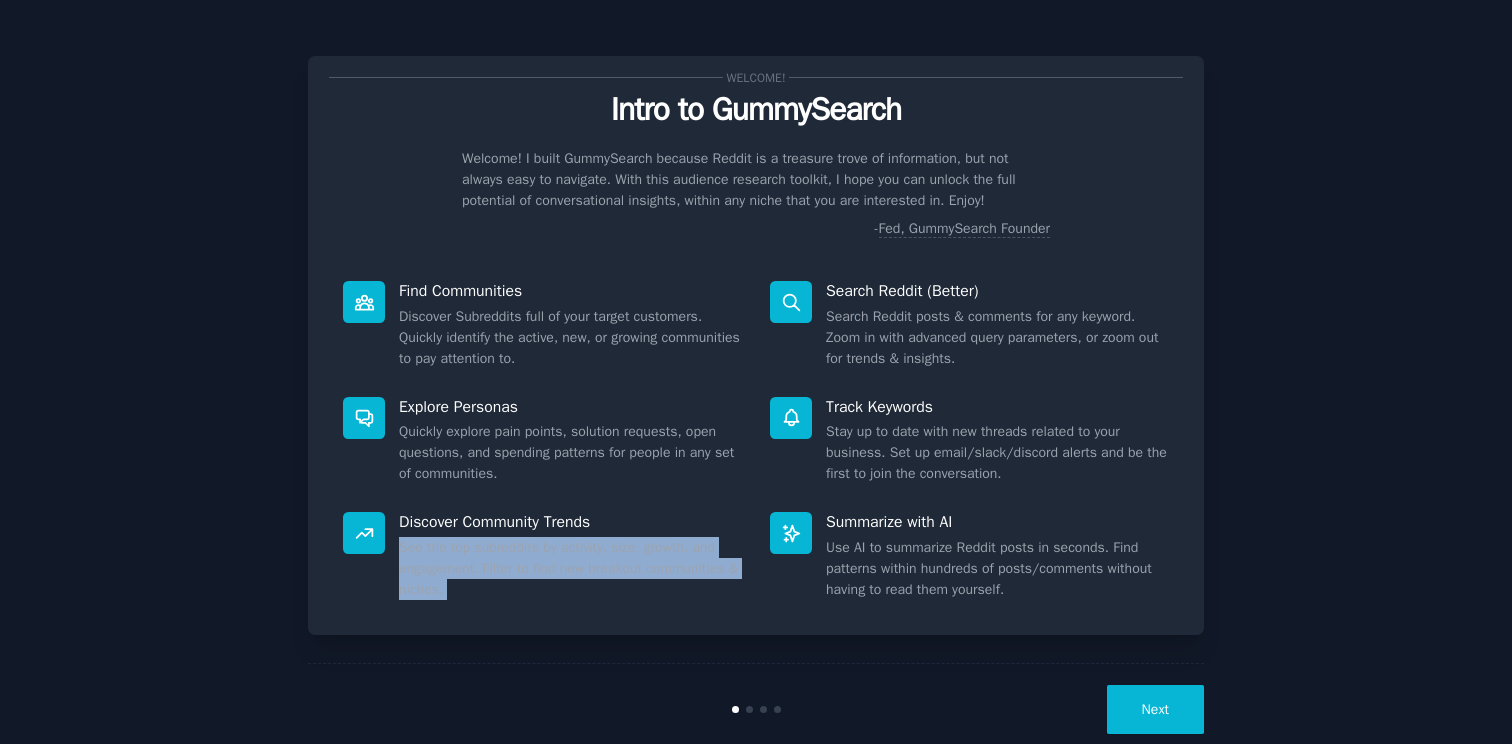 click on "See the top subreddits by activity, size, growth, and engagement. Filter to find new breakout communities & niches." at bounding box center [570, 568] 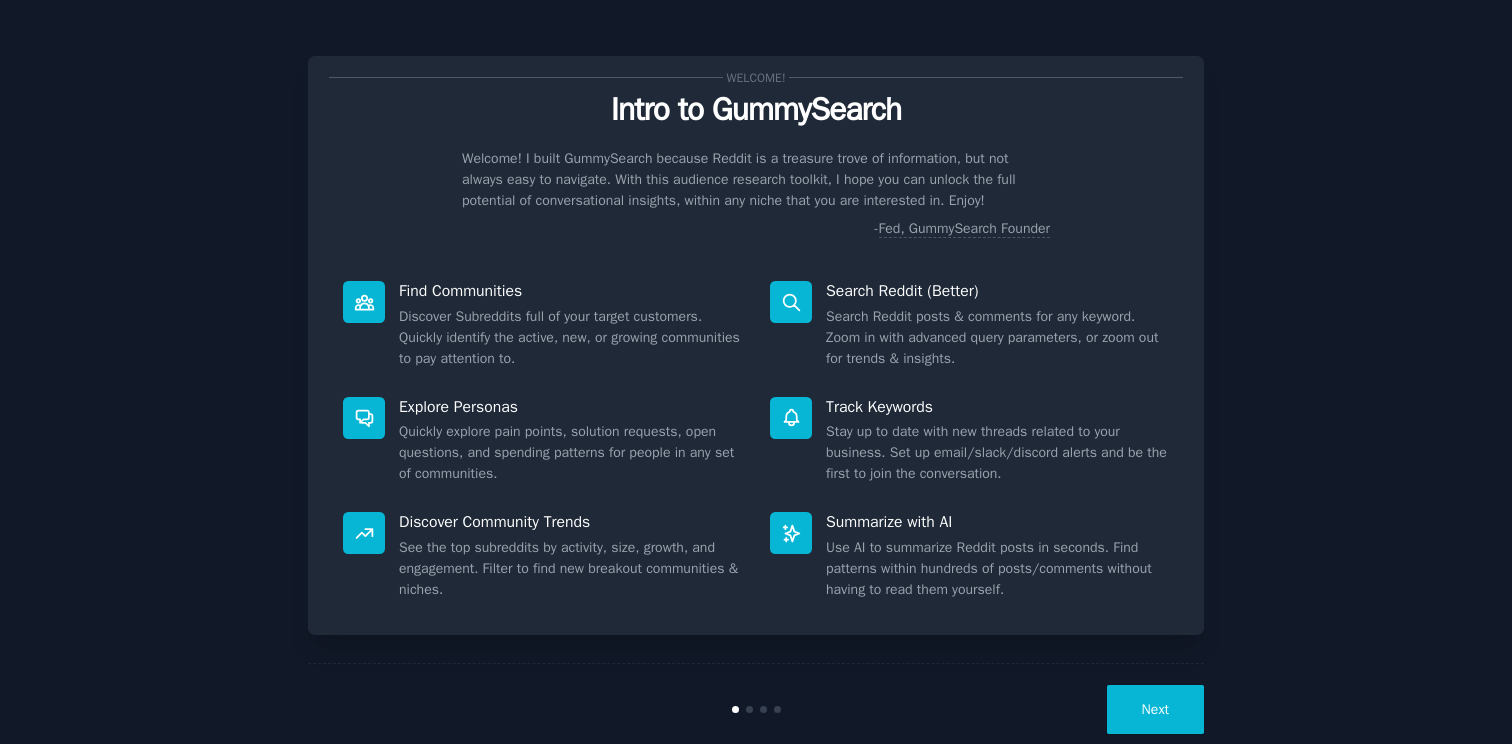 click at bounding box center [749, 709] 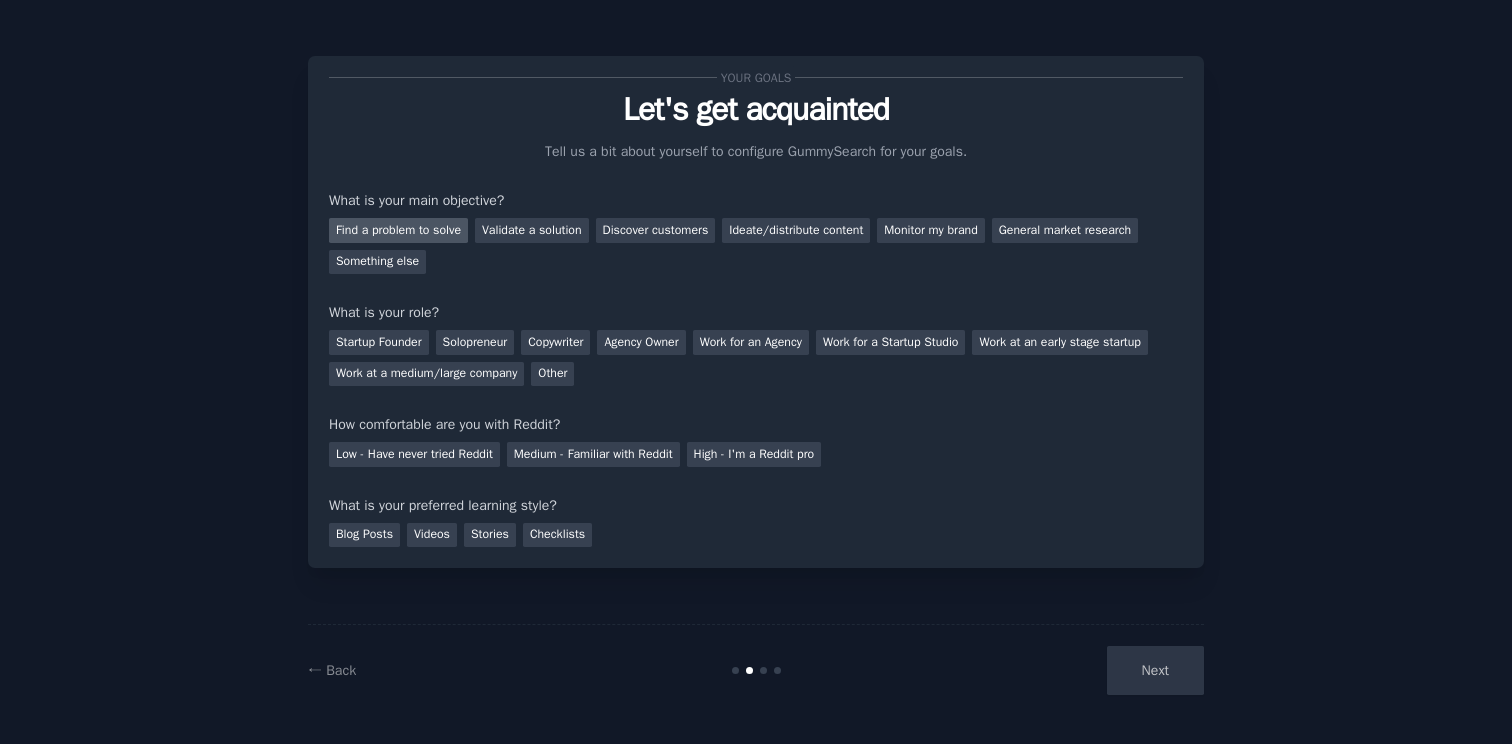 click on "Find a problem to solve" at bounding box center [398, 230] 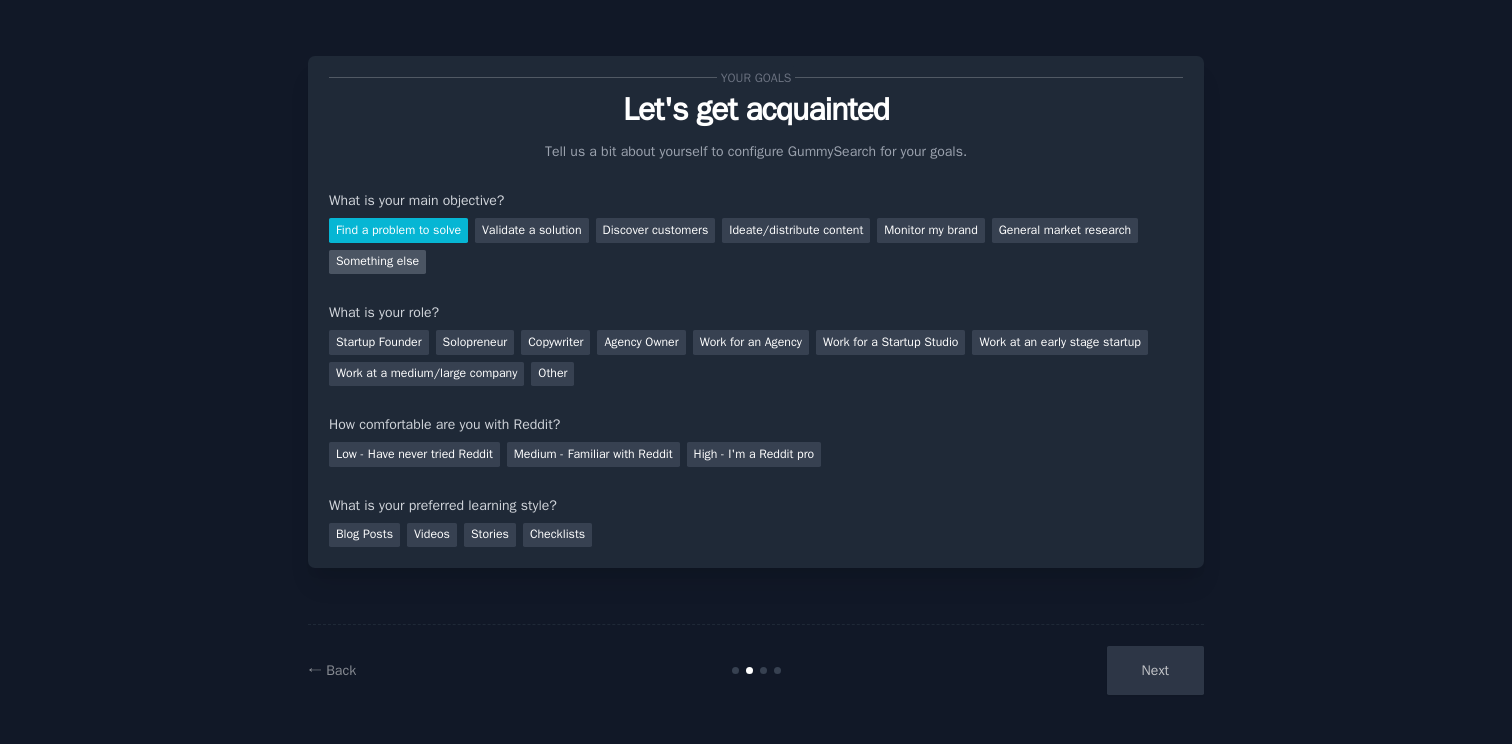 click on "Something else" at bounding box center (377, 262) 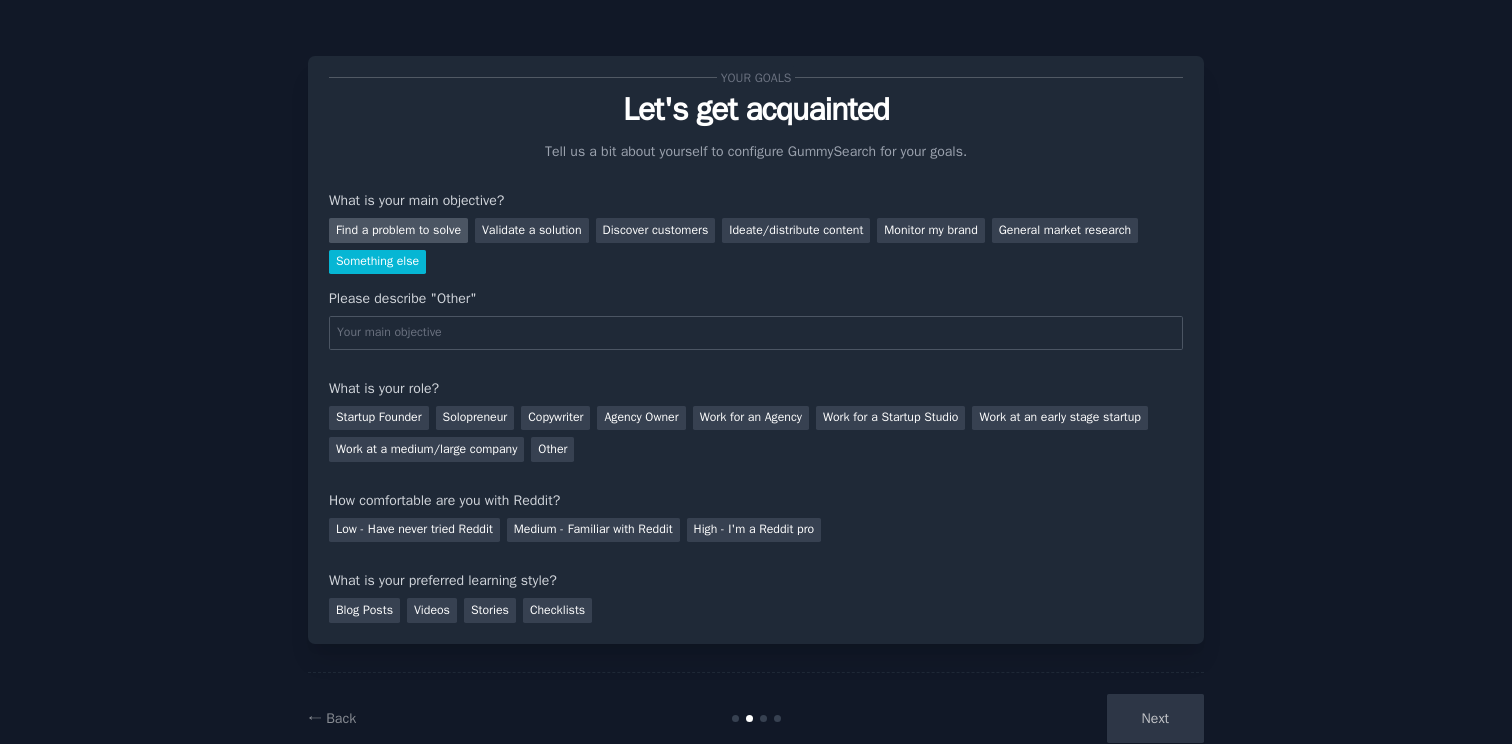 click on "Find a problem to solve" at bounding box center (398, 230) 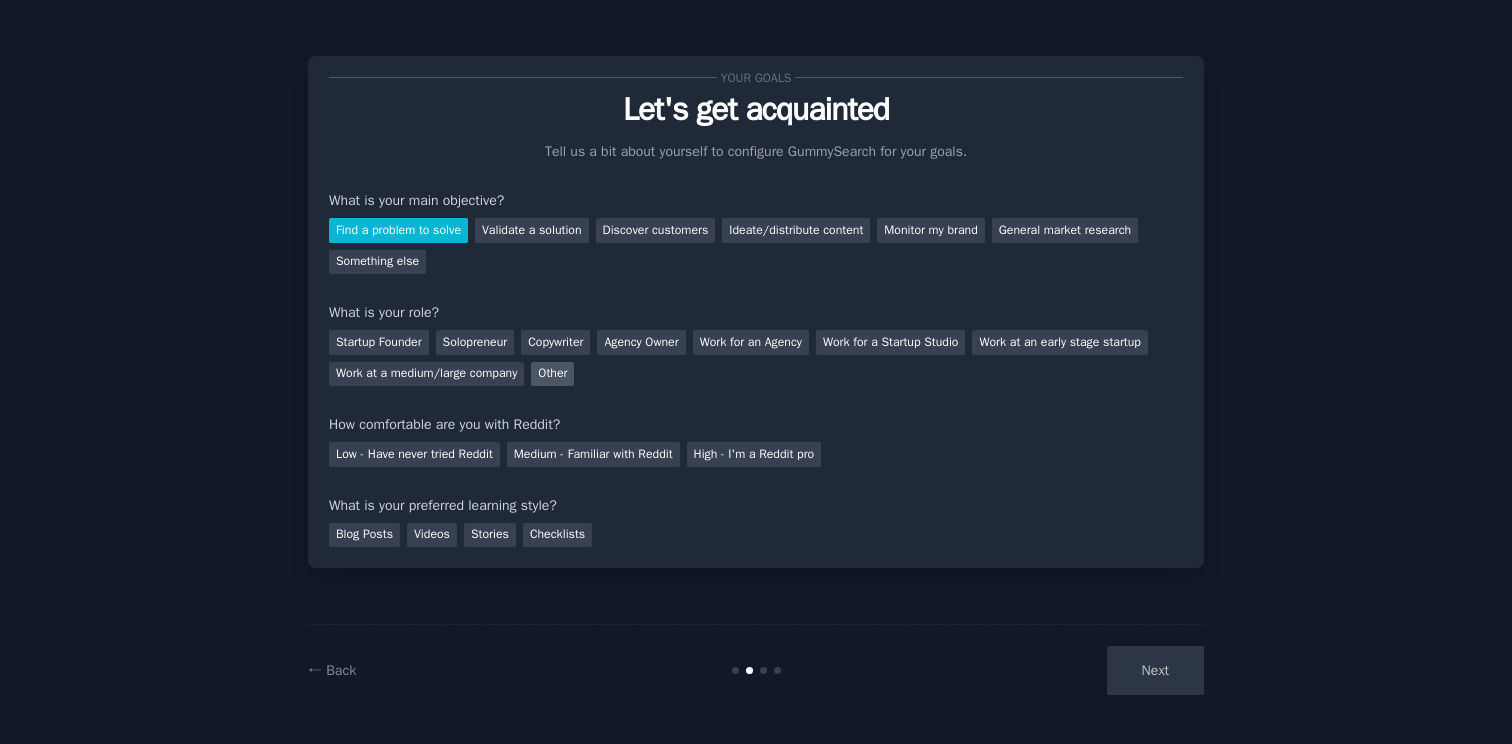 click on "Other" at bounding box center [552, 374] 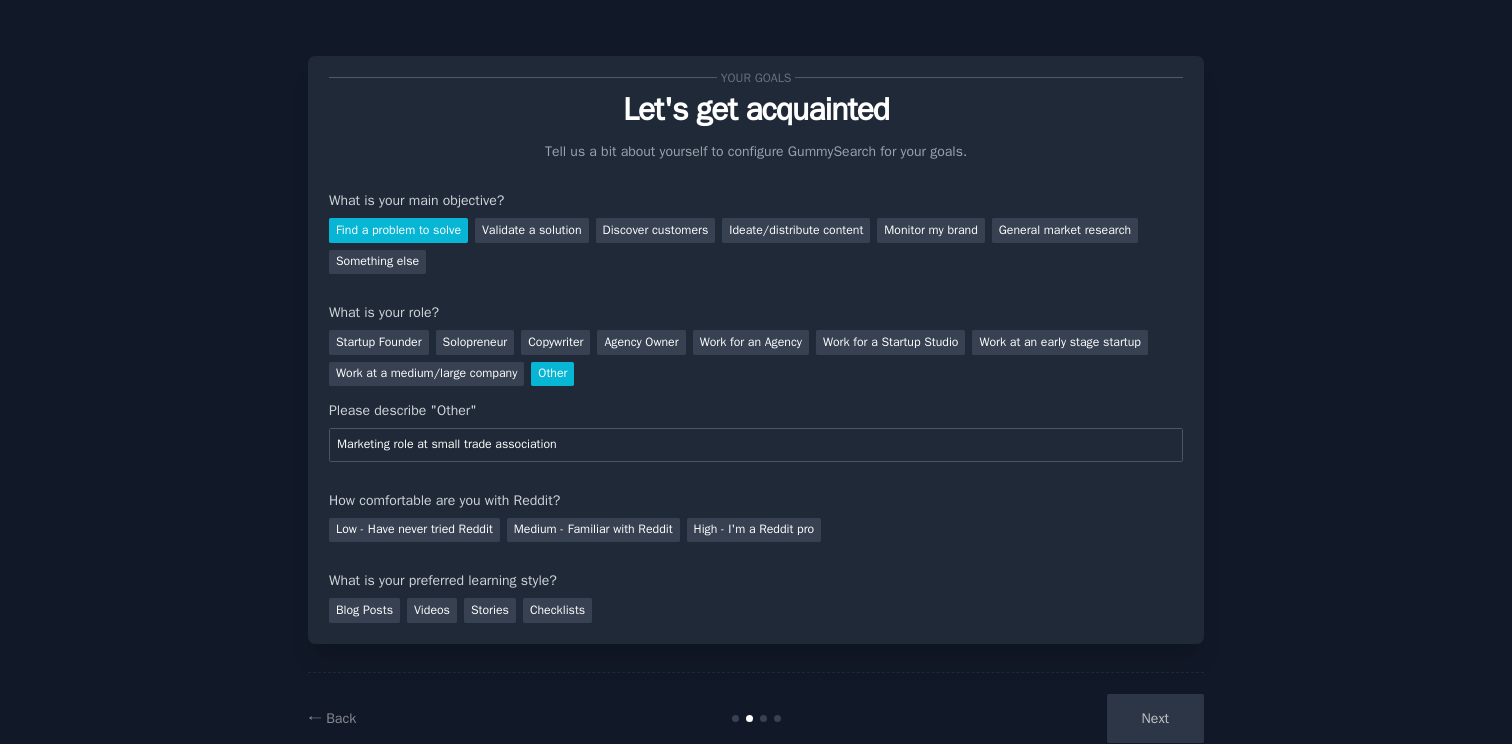 scroll, scrollTop: 20, scrollLeft: 0, axis: vertical 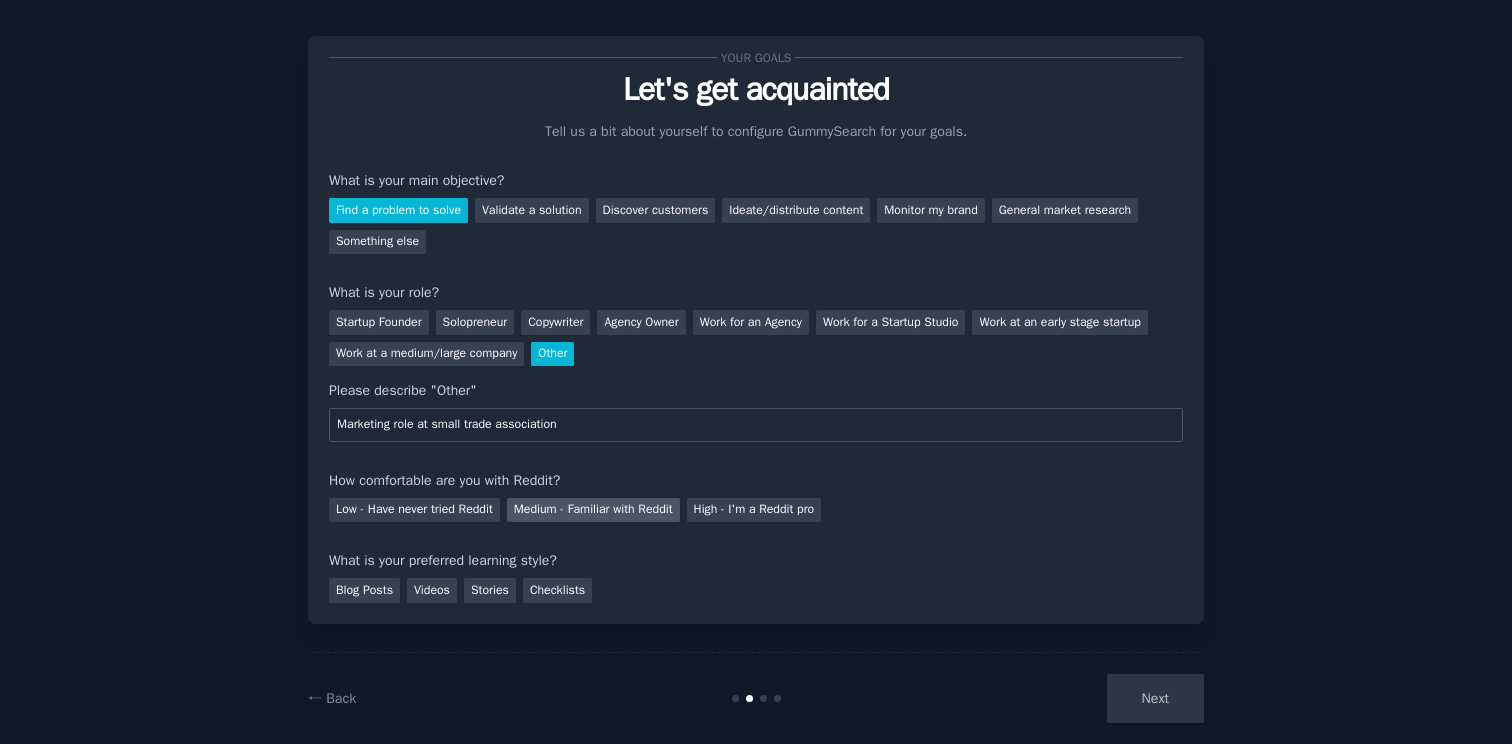 type on "Marketing role at small trade association" 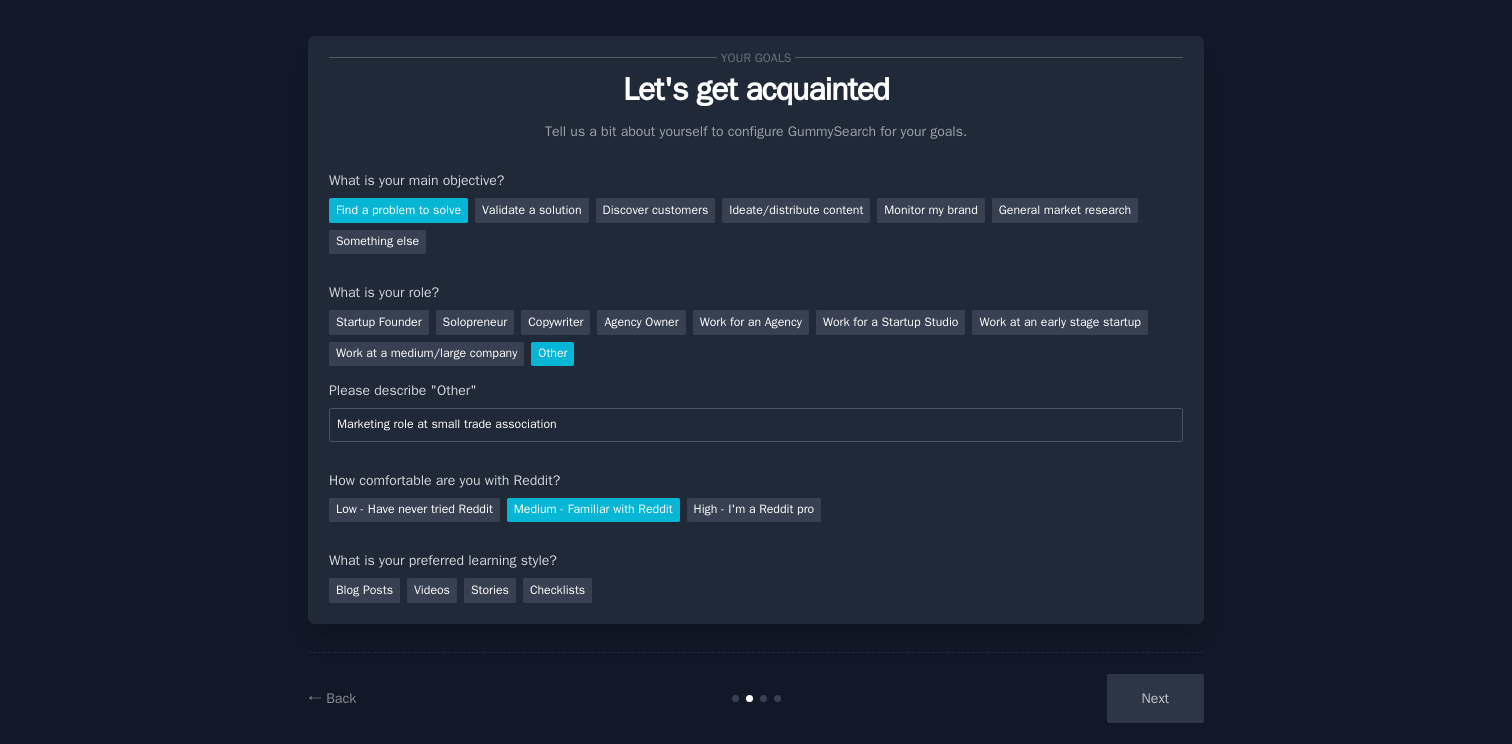 scroll, scrollTop: 41, scrollLeft: 0, axis: vertical 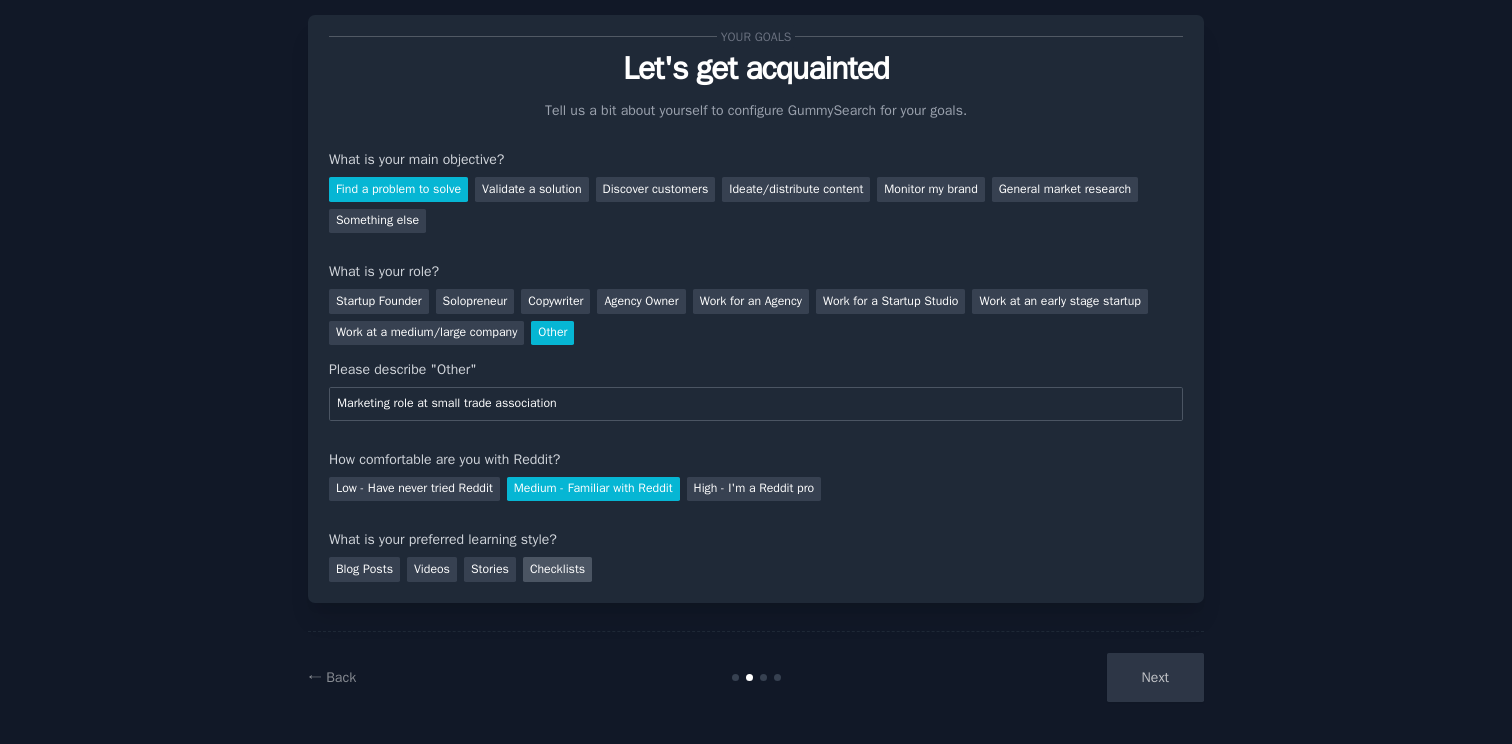 click on "Checklists" at bounding box center [557, 569] 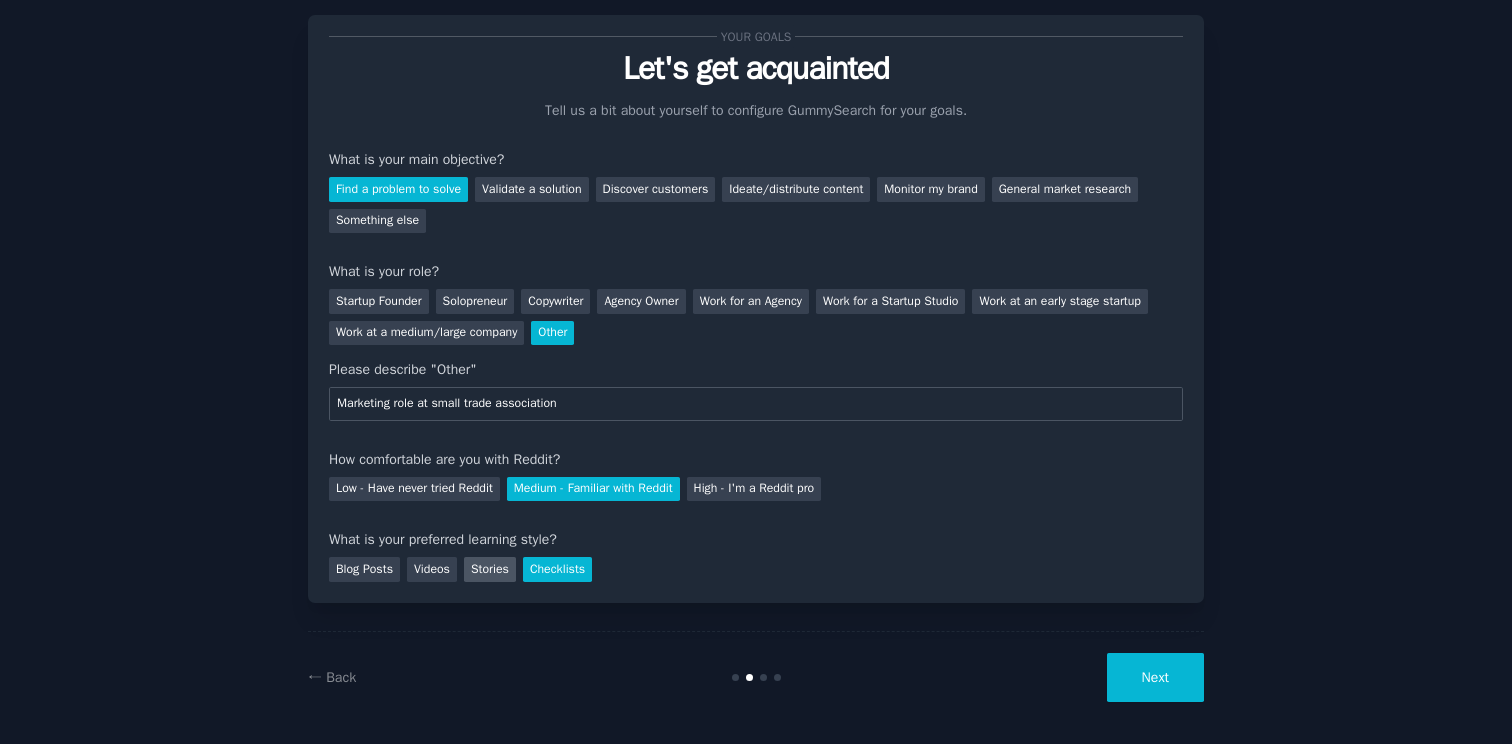click on "Stories" at bounding box center [490, 569] 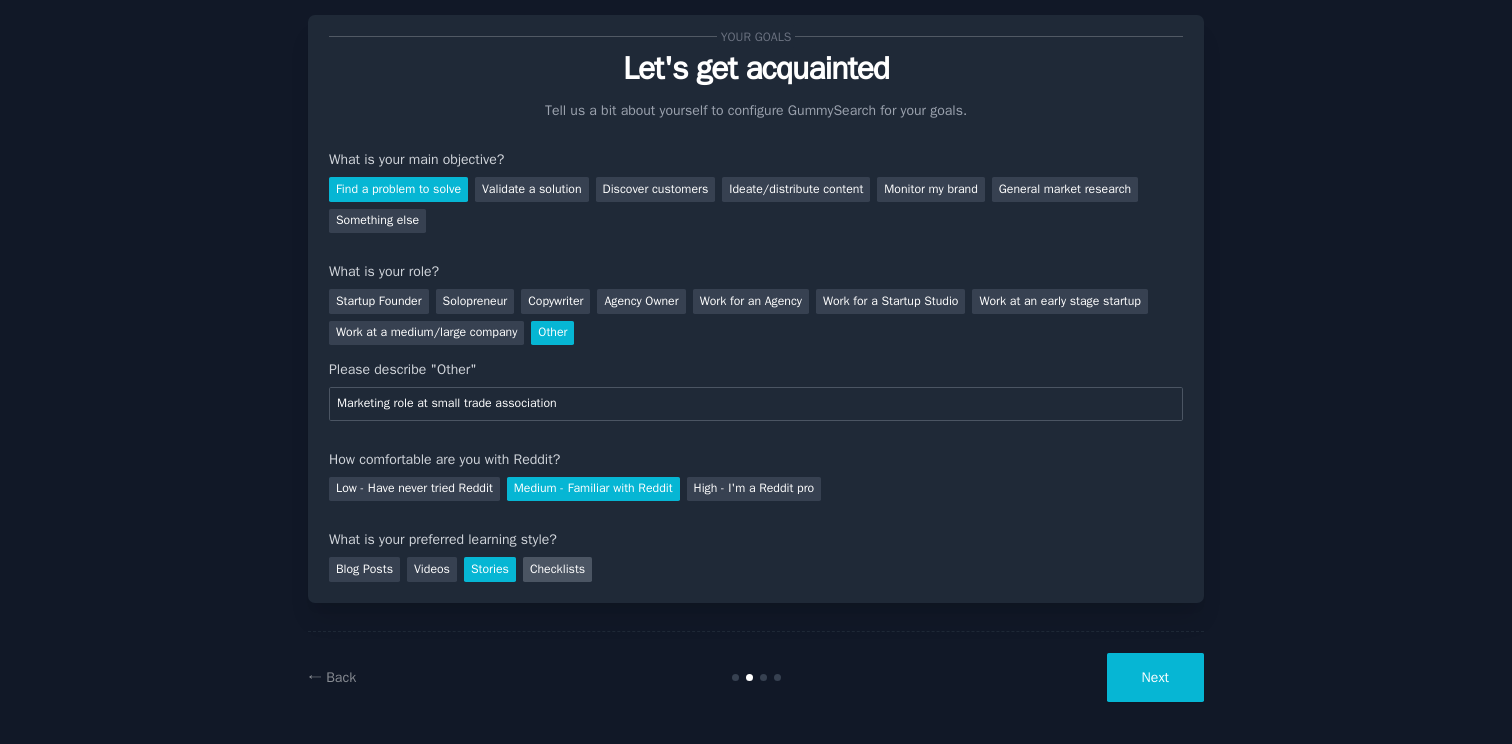 click on "Checklists" at bounding box center [557, 569] 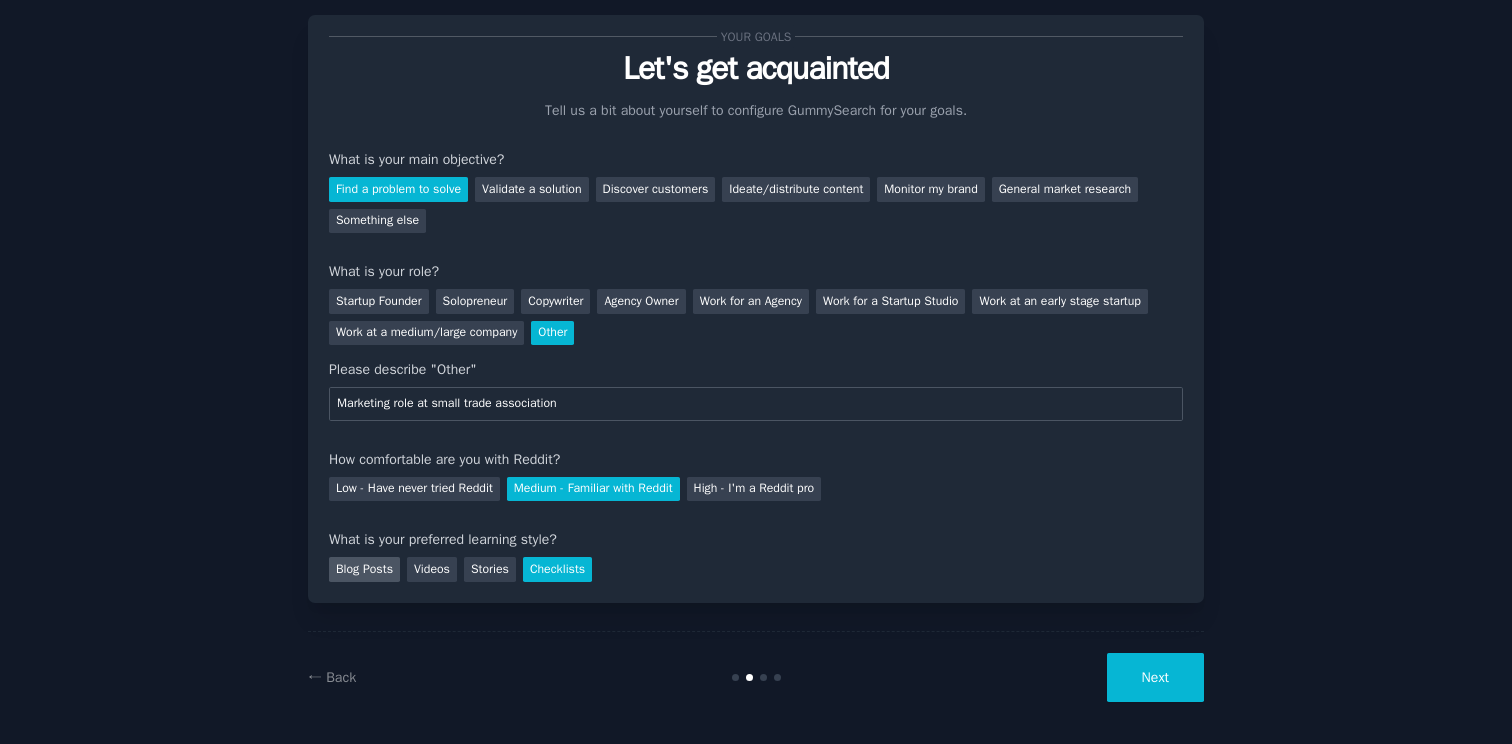 click on "Blog Posts" at bounding box center [364, 569] 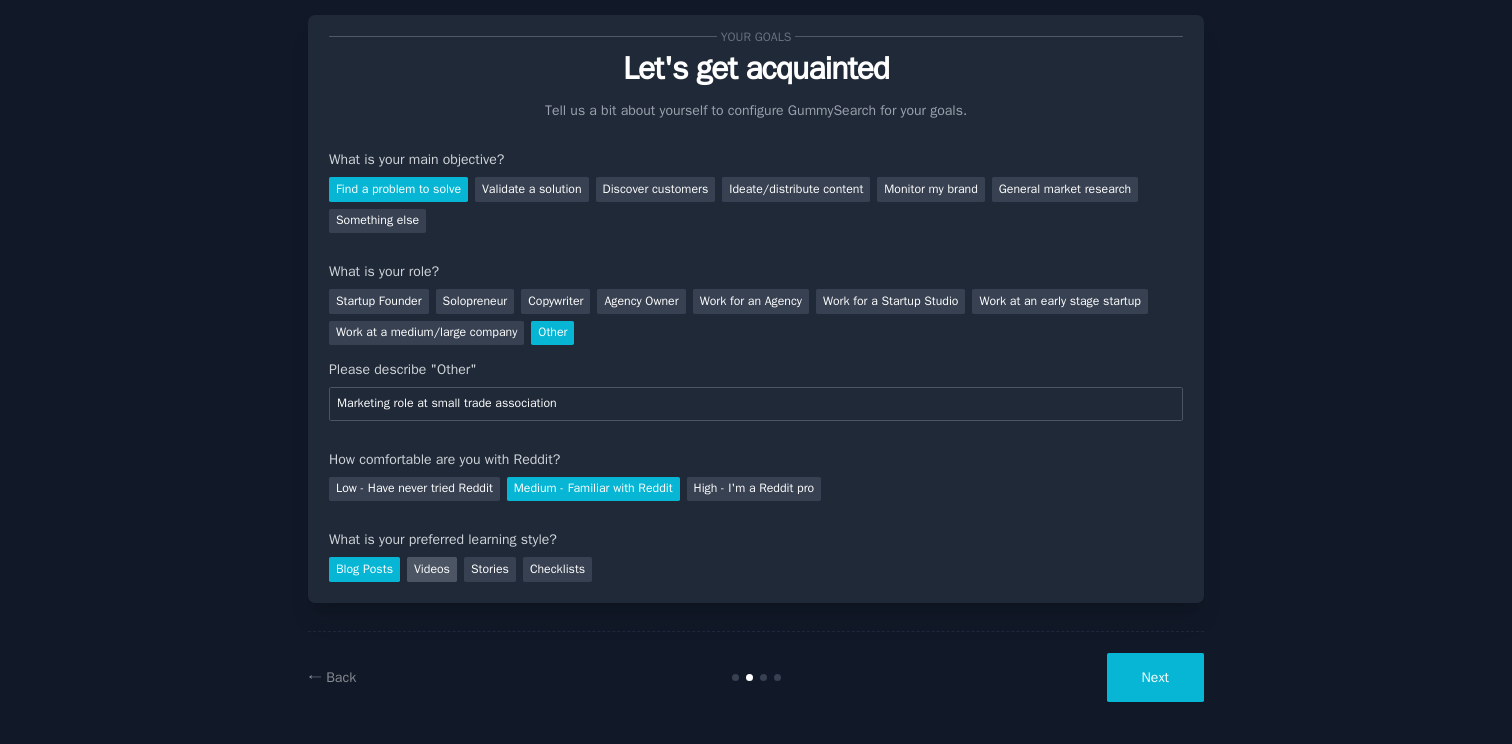 click on "Videos" at bounding box center (432, 569) 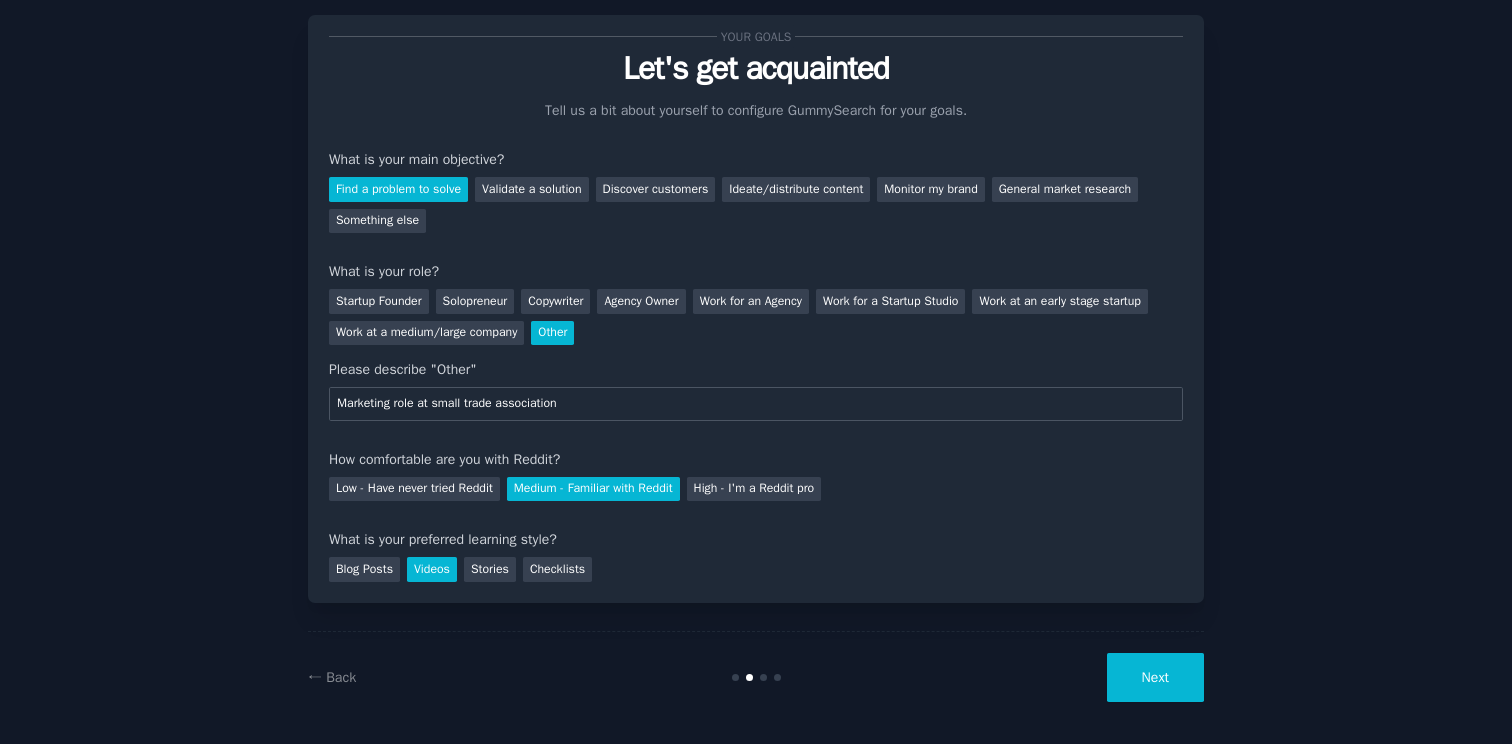 scroll, scrollTop: 47, scrollLeft: 0, axis: vertical 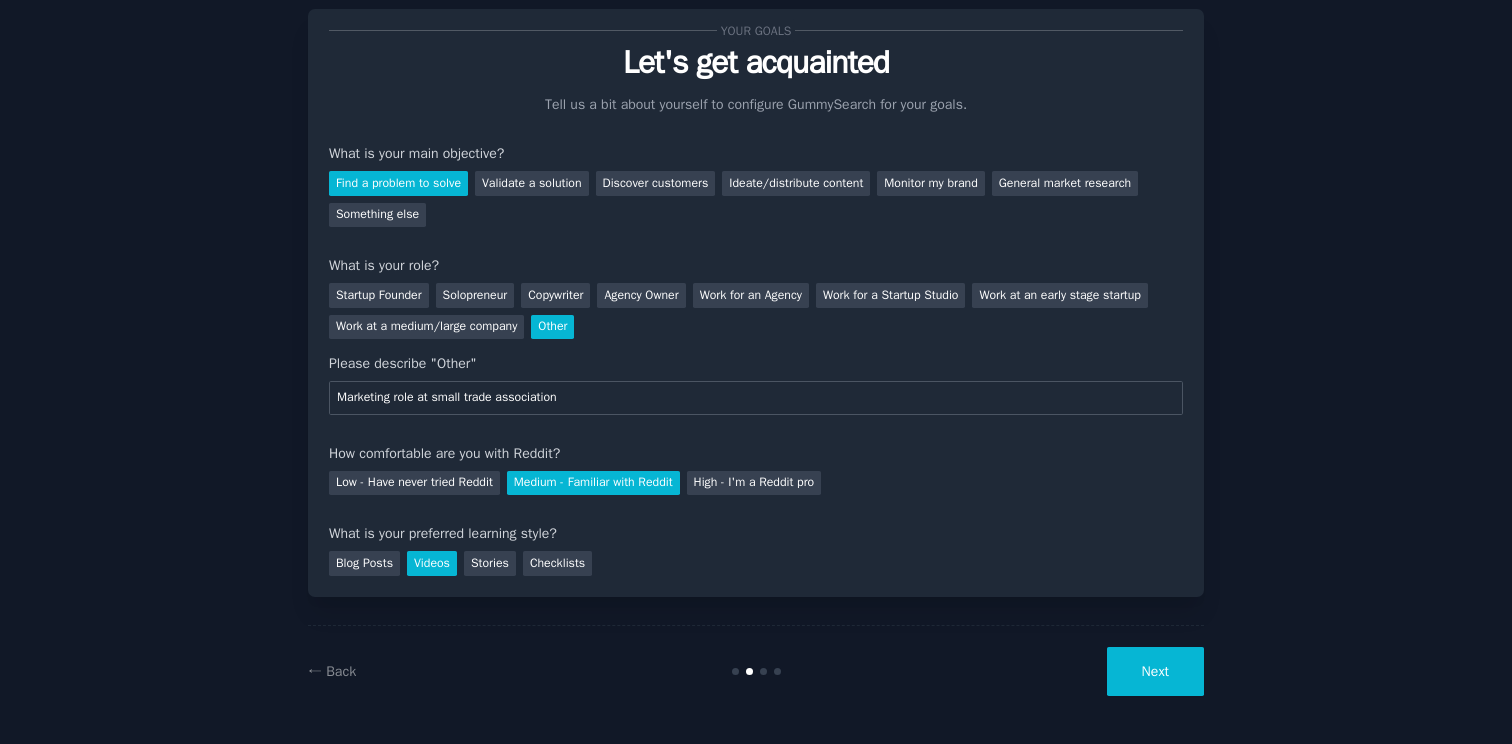 click on "Next" at bounding box center [1155, 671] 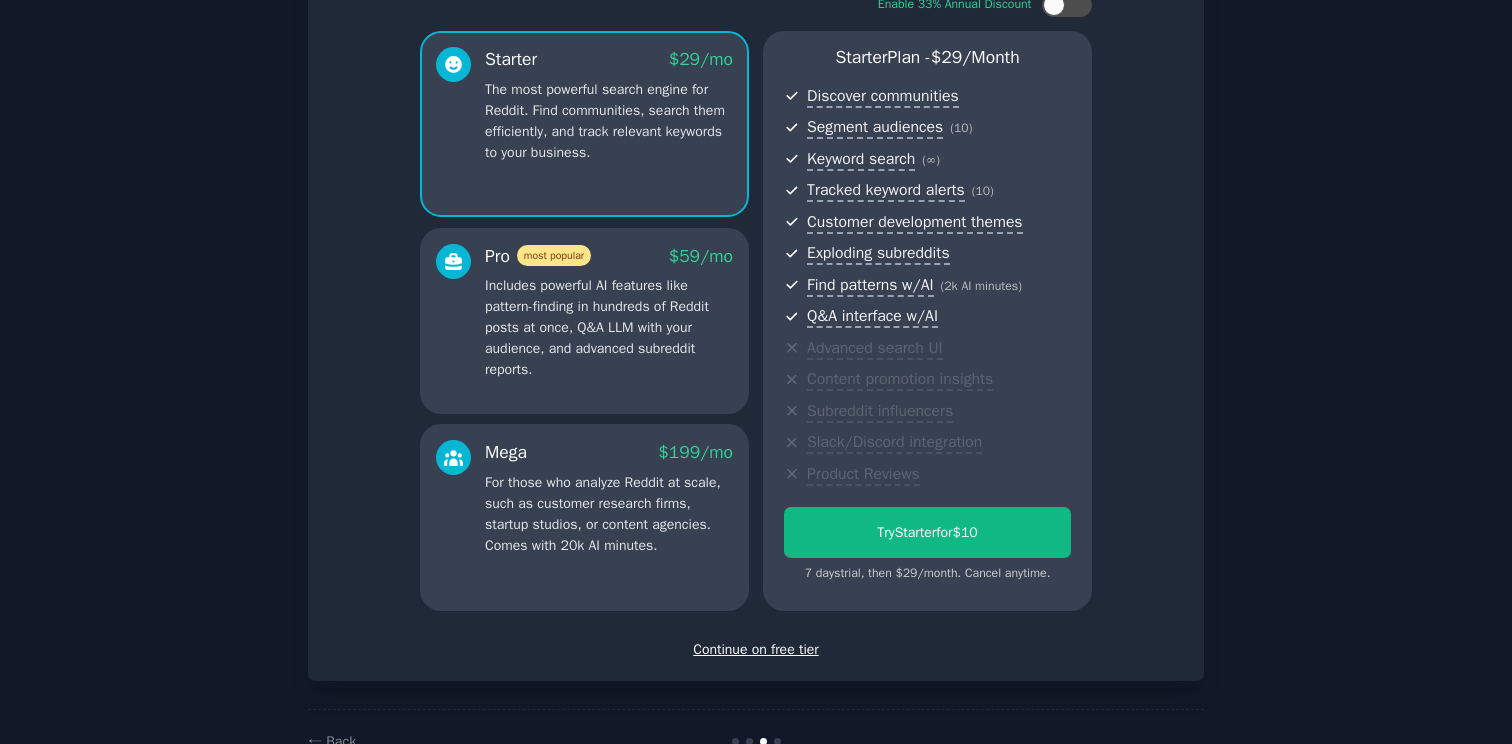 scroll, scrollTop: 152, scrollLeft: 0, axis: vertical 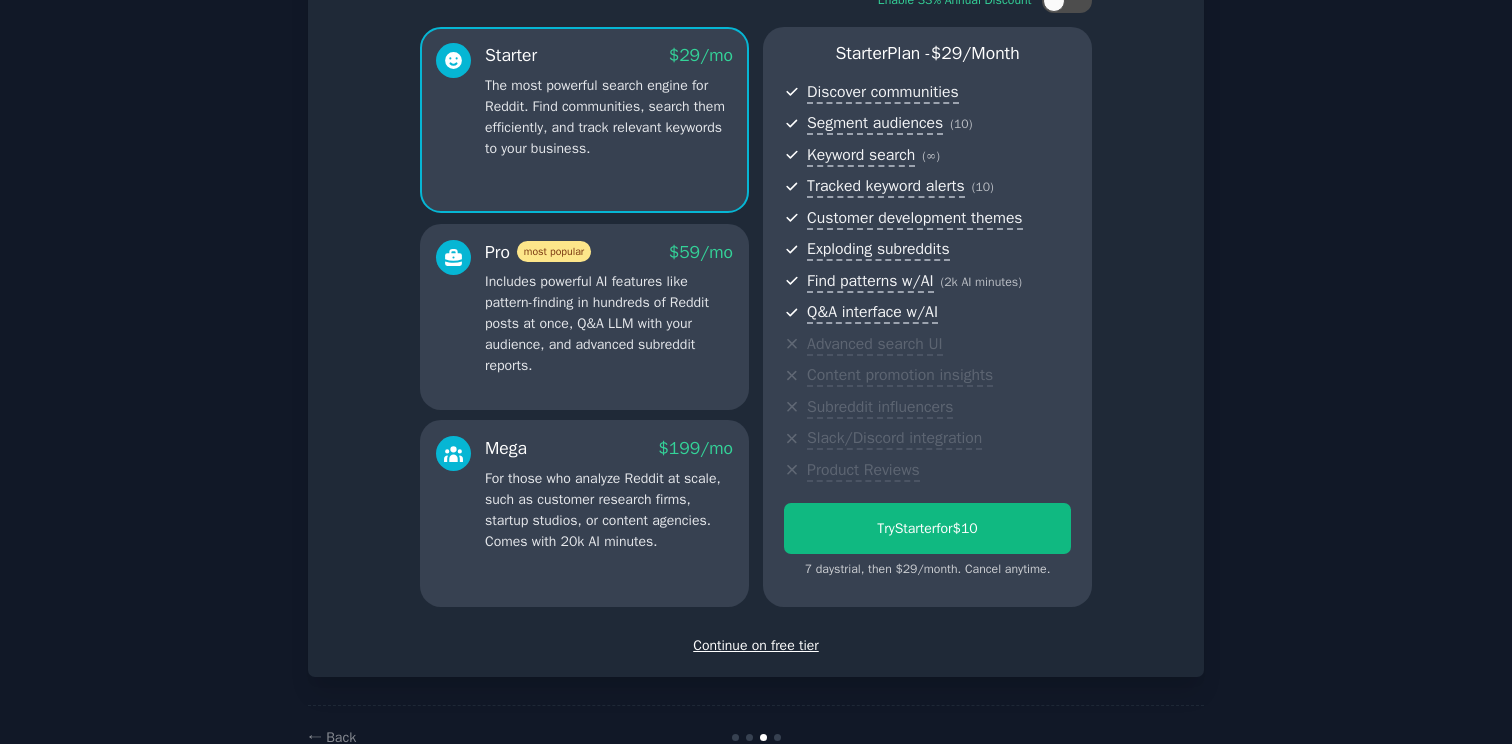 click on "Continue on free tier" at bounding box center [756, 645] 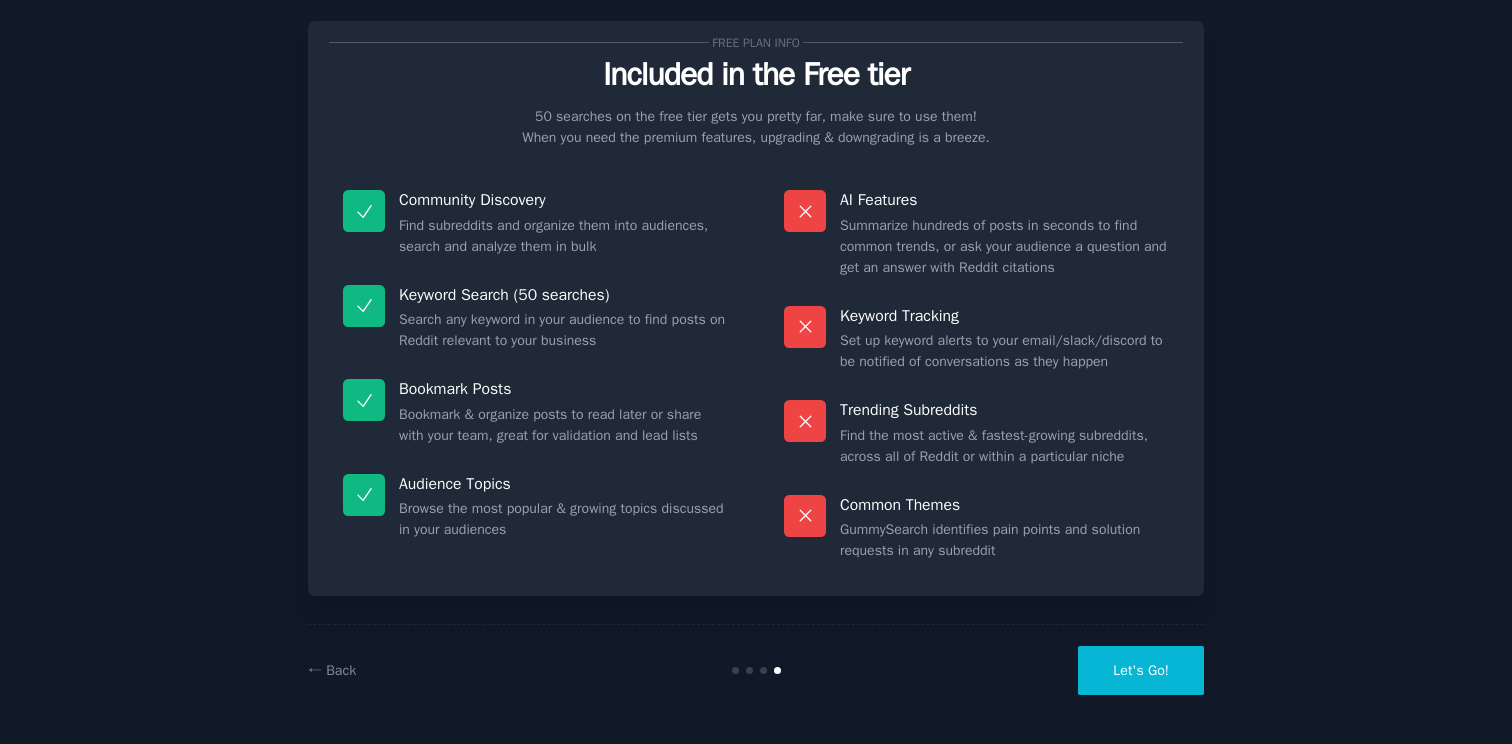 scroll, scrollTop: 0, scrollLeft: 0, axis: both 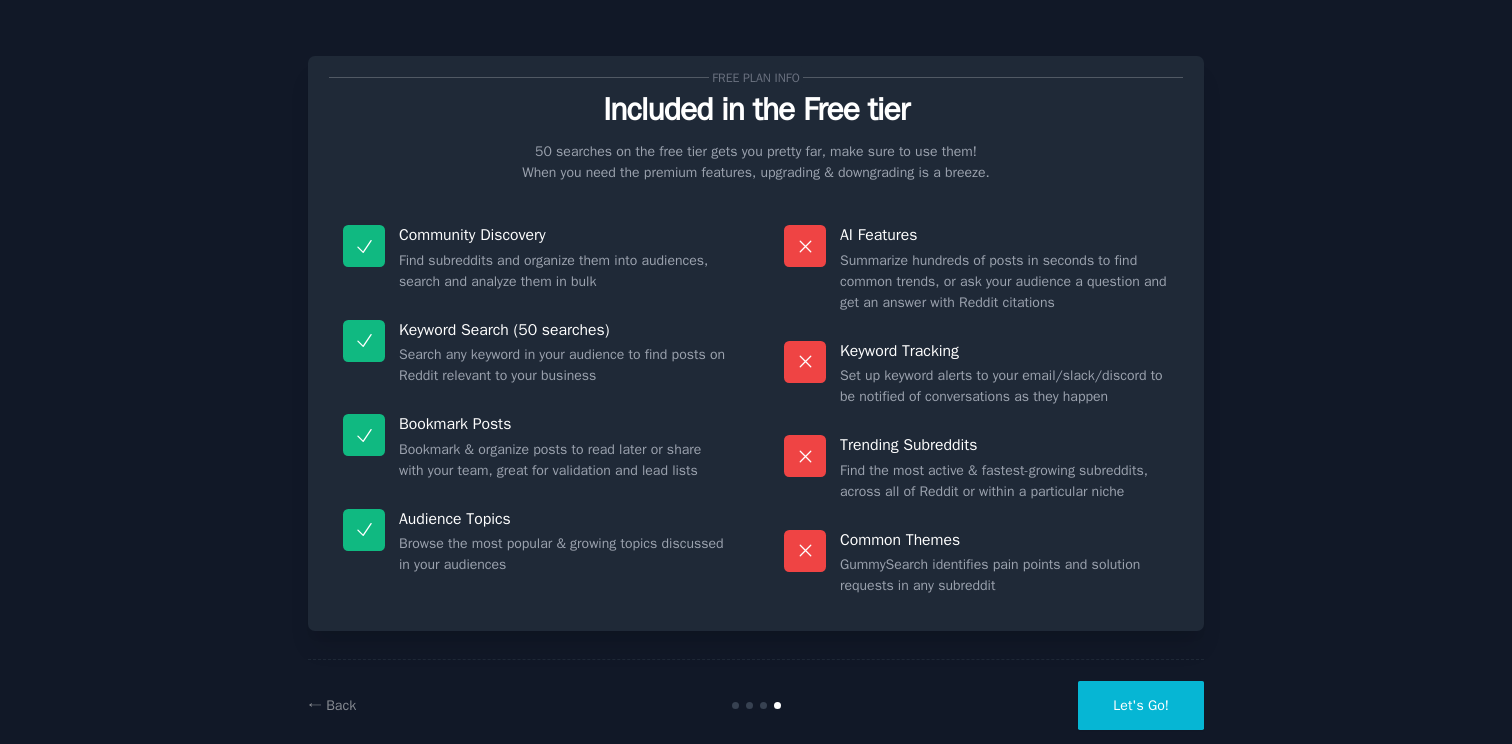 click on "Let's Go!" at bounding box center (1141, 705) 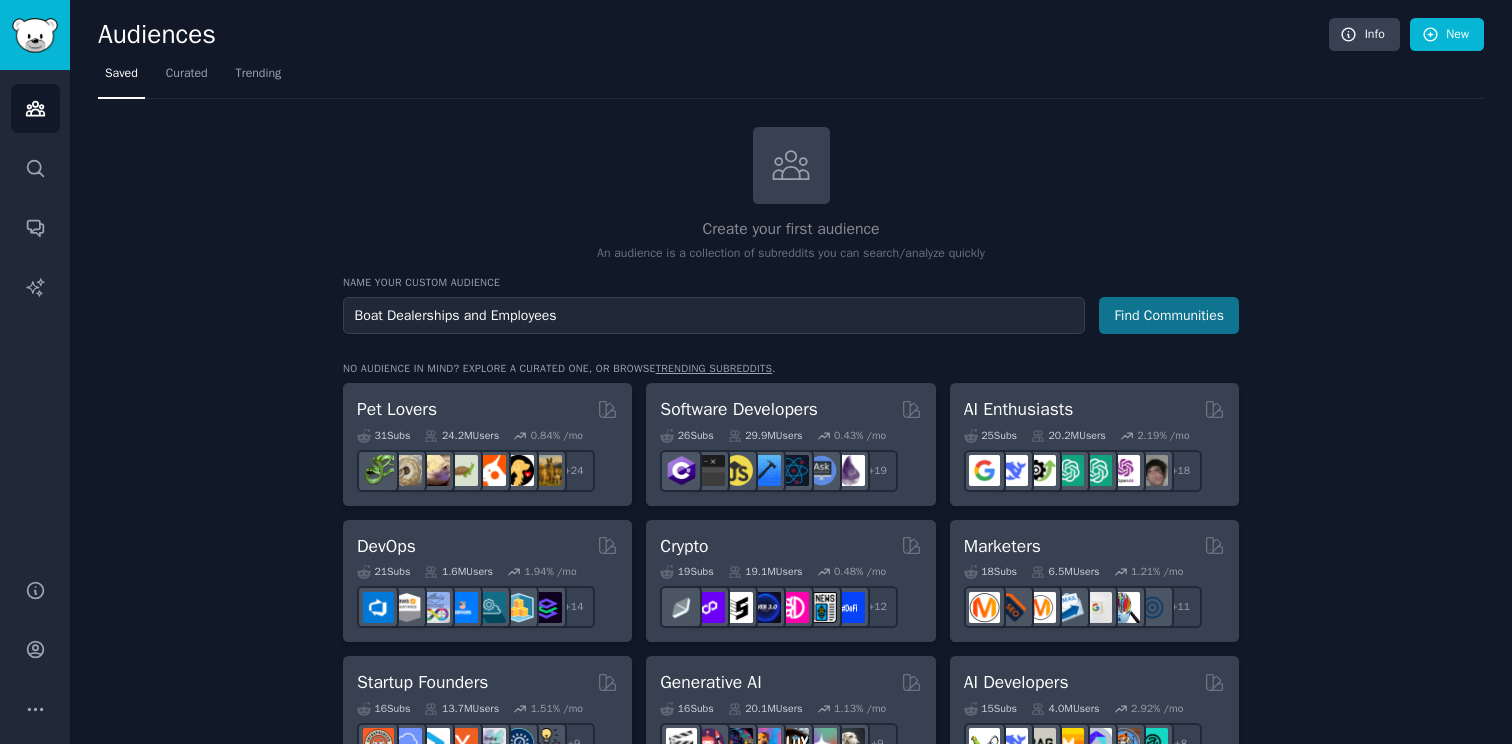 type on "Boat Dealerships and Employees" 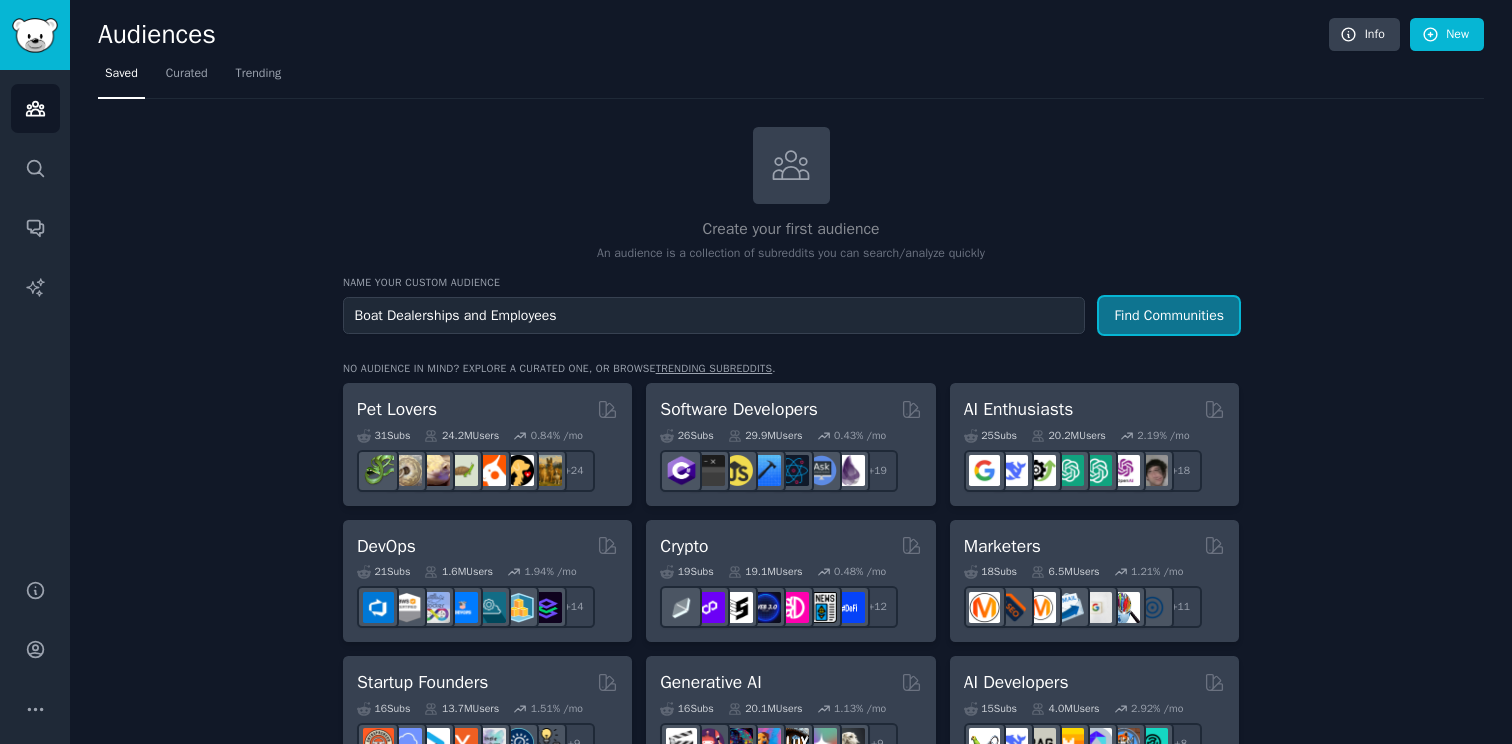 click on "Find Communities" at bounding box center (1169, 315) 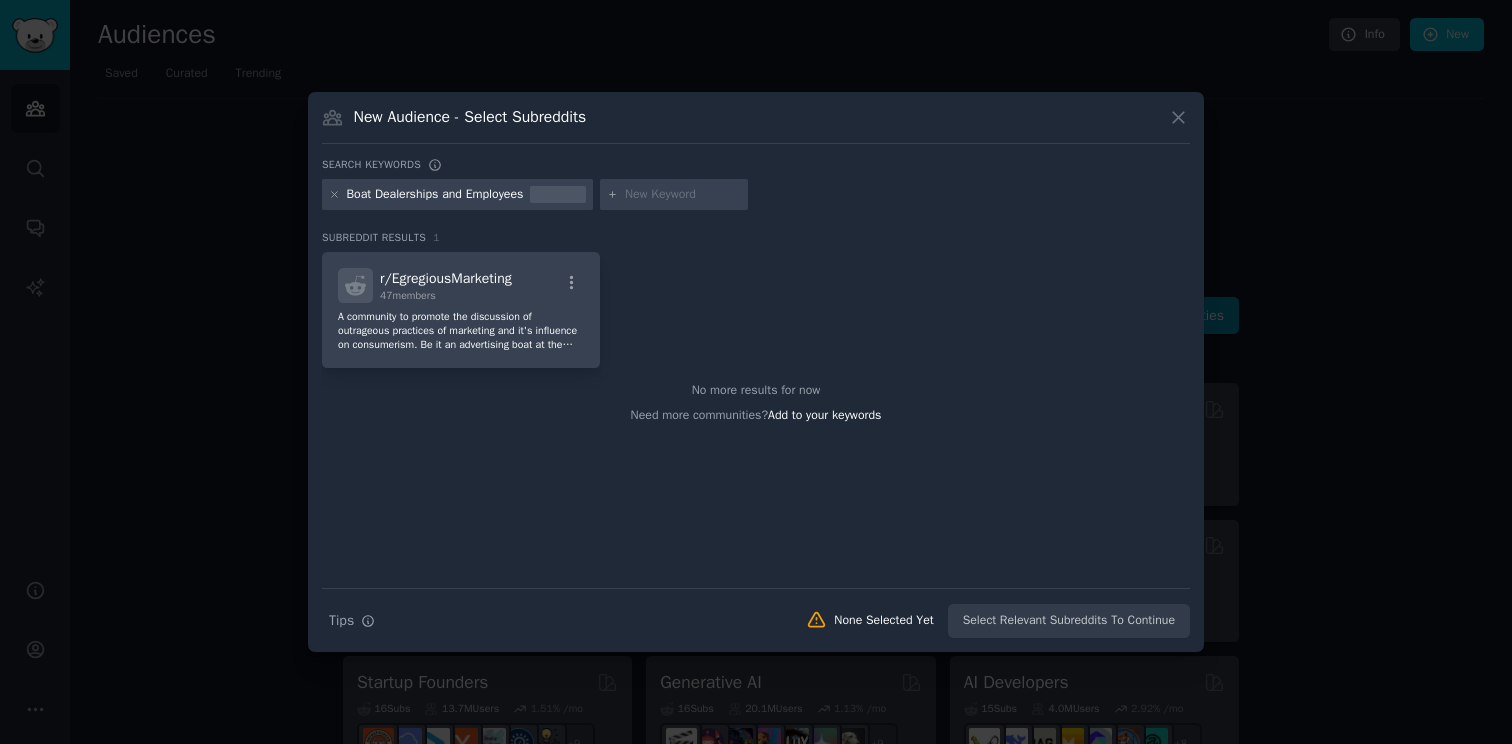 click on "Boat Dealerships and Employees" at bounding box center (435, 195) 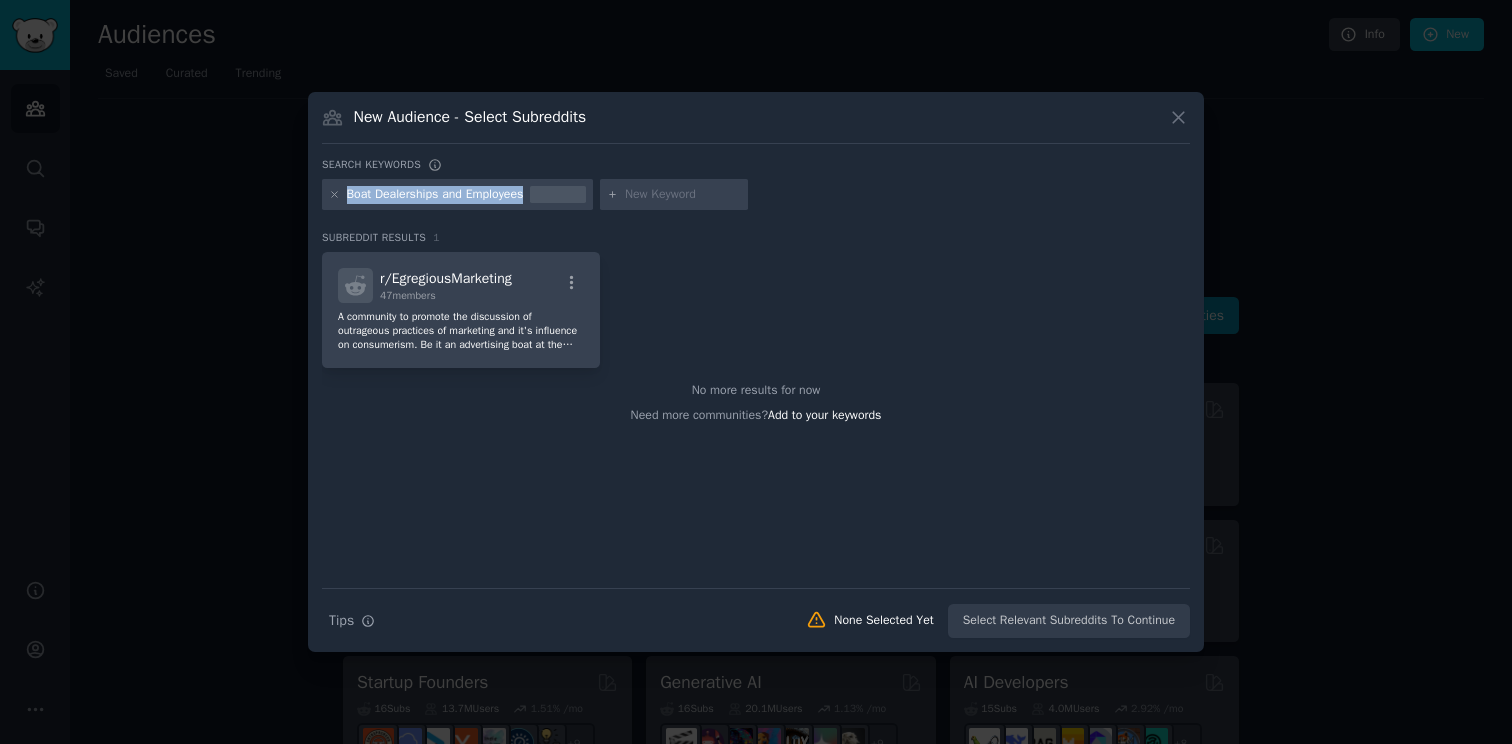 click on "Boat Dealerships and Employees" at bounding box center [435, 195] 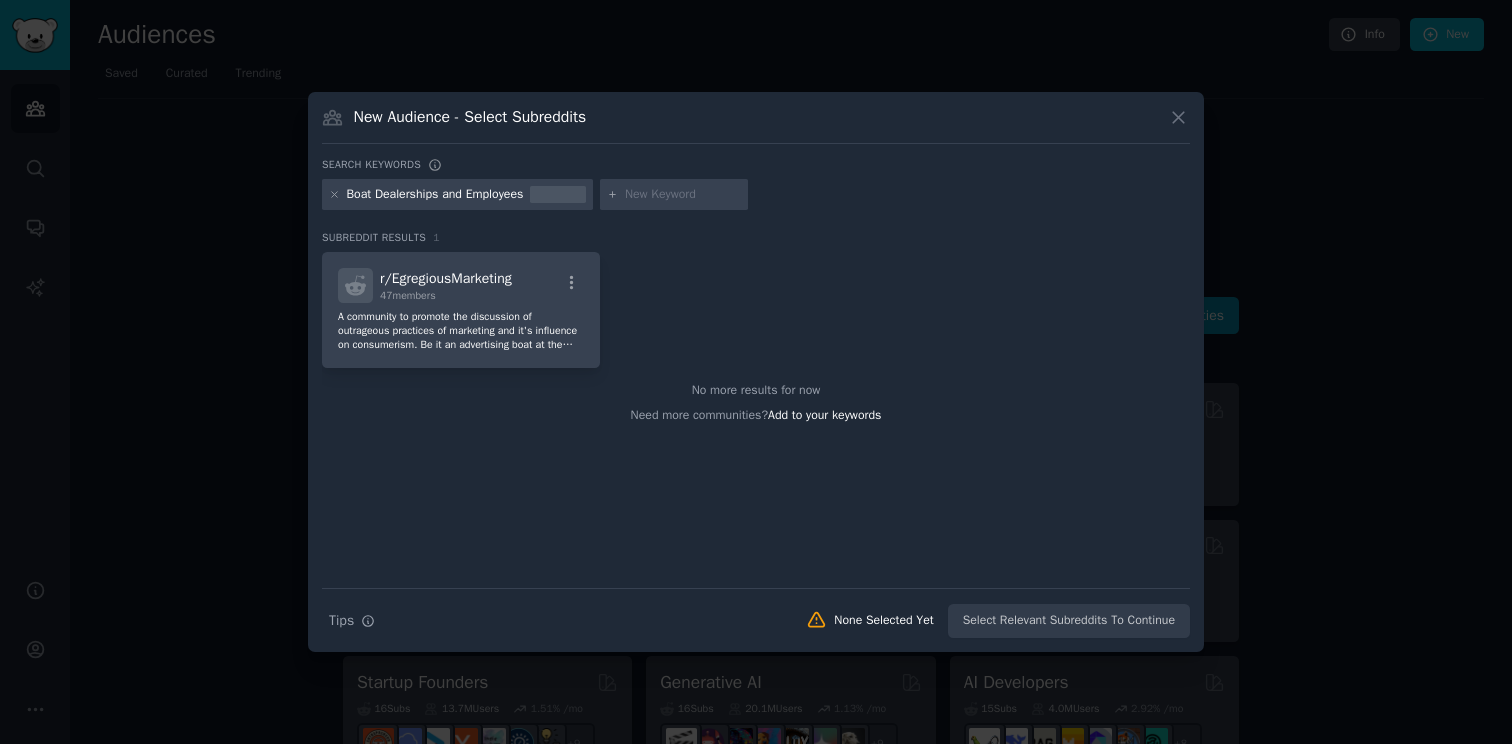 click on "Boat Dealerships and Employees" at bounding box center [435, 195] 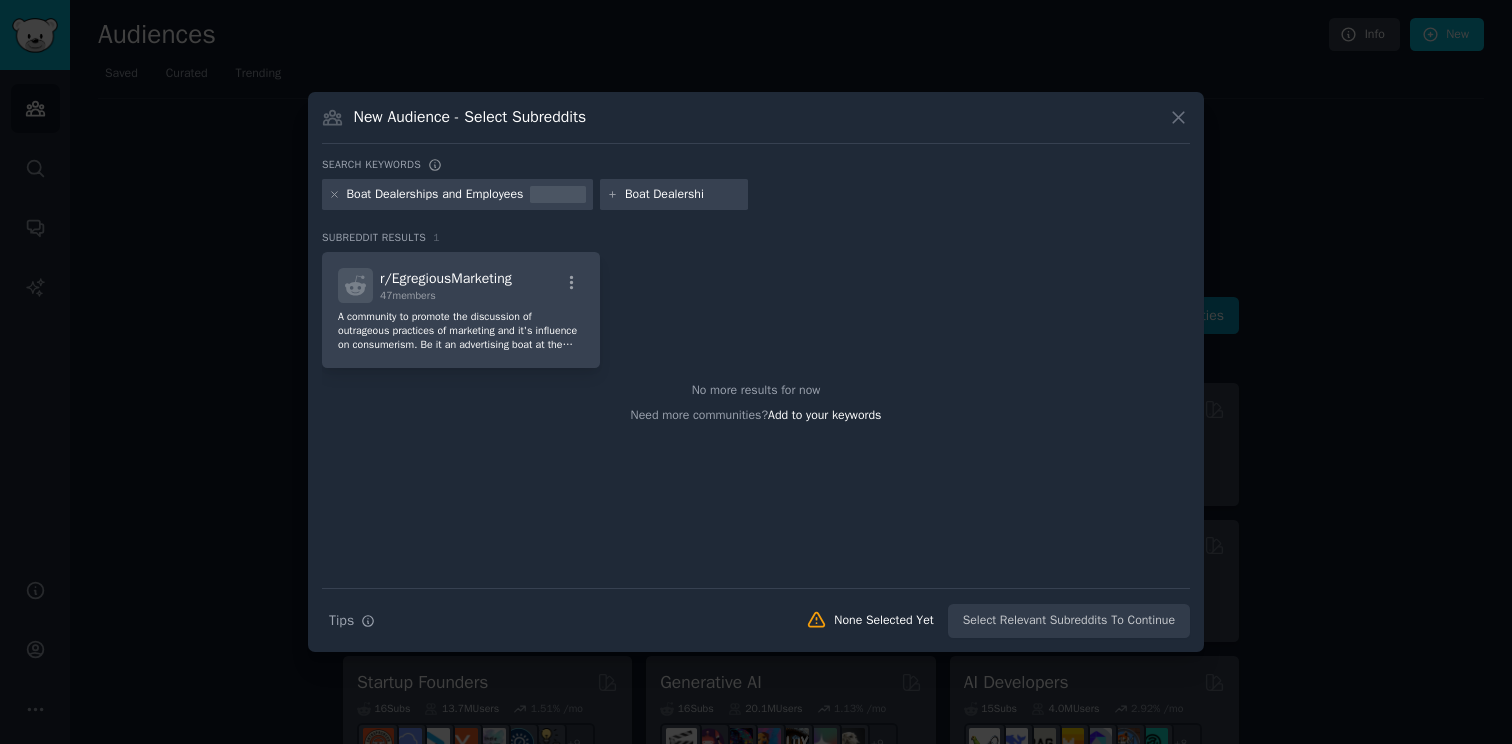 type on "Boat Dealership" 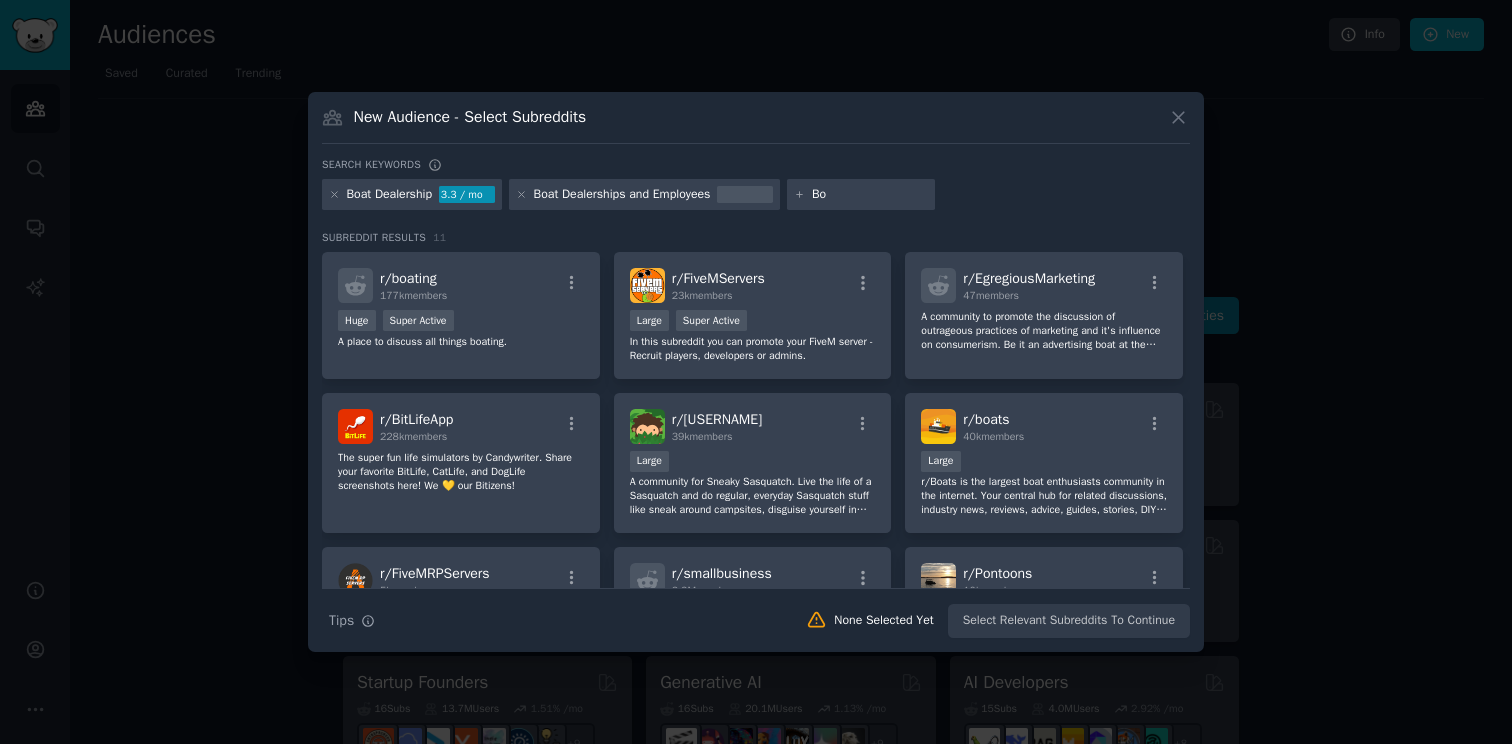 type on "B" 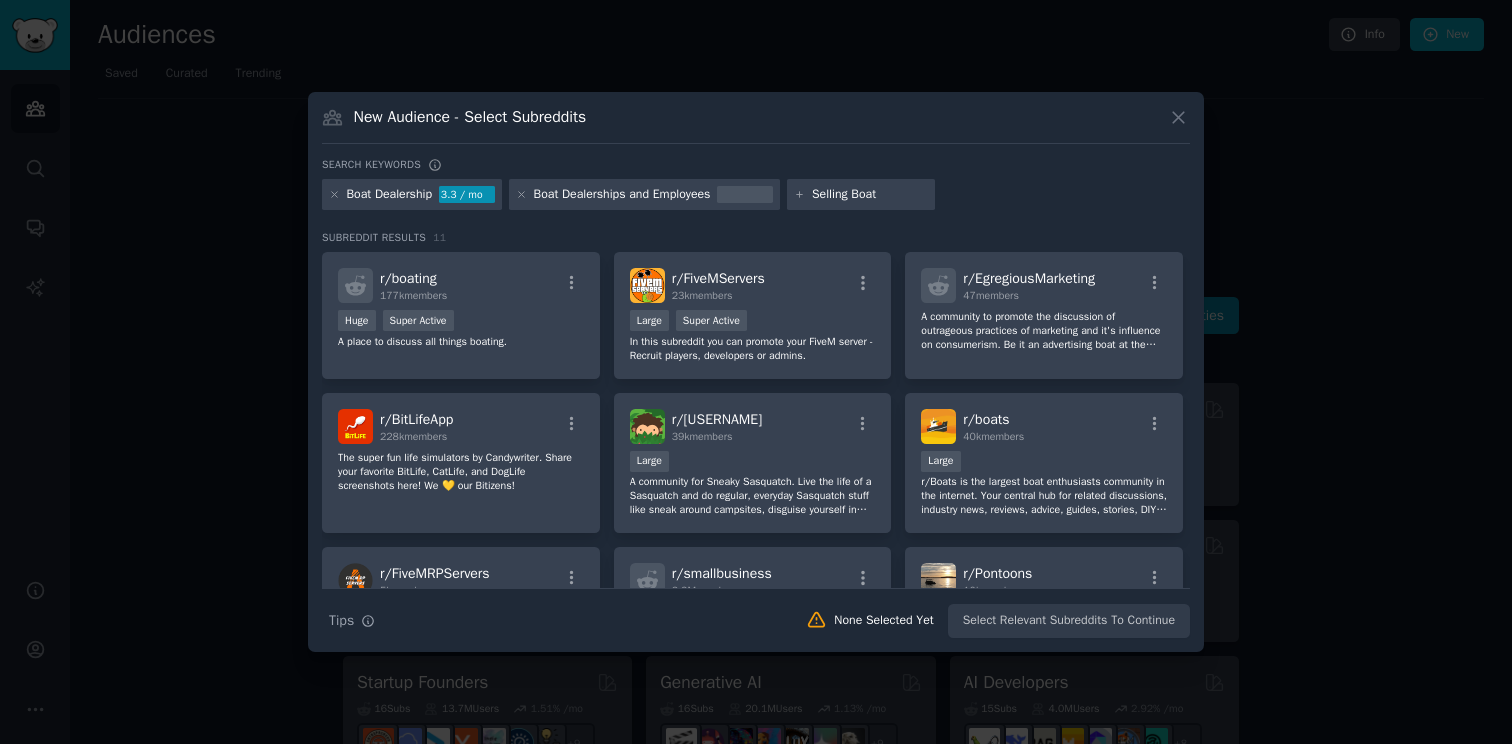 type on "Selling Boats" 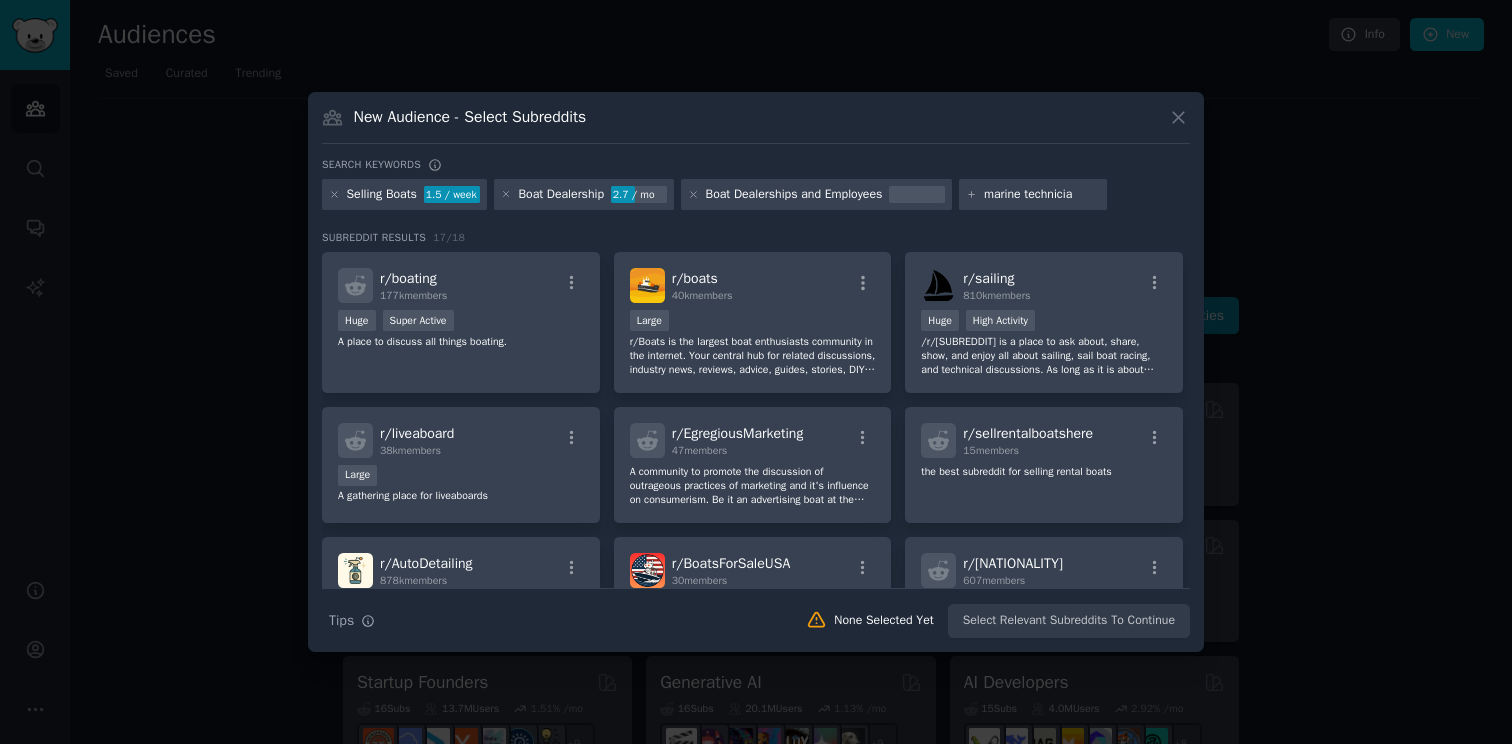 type on "marine technician" 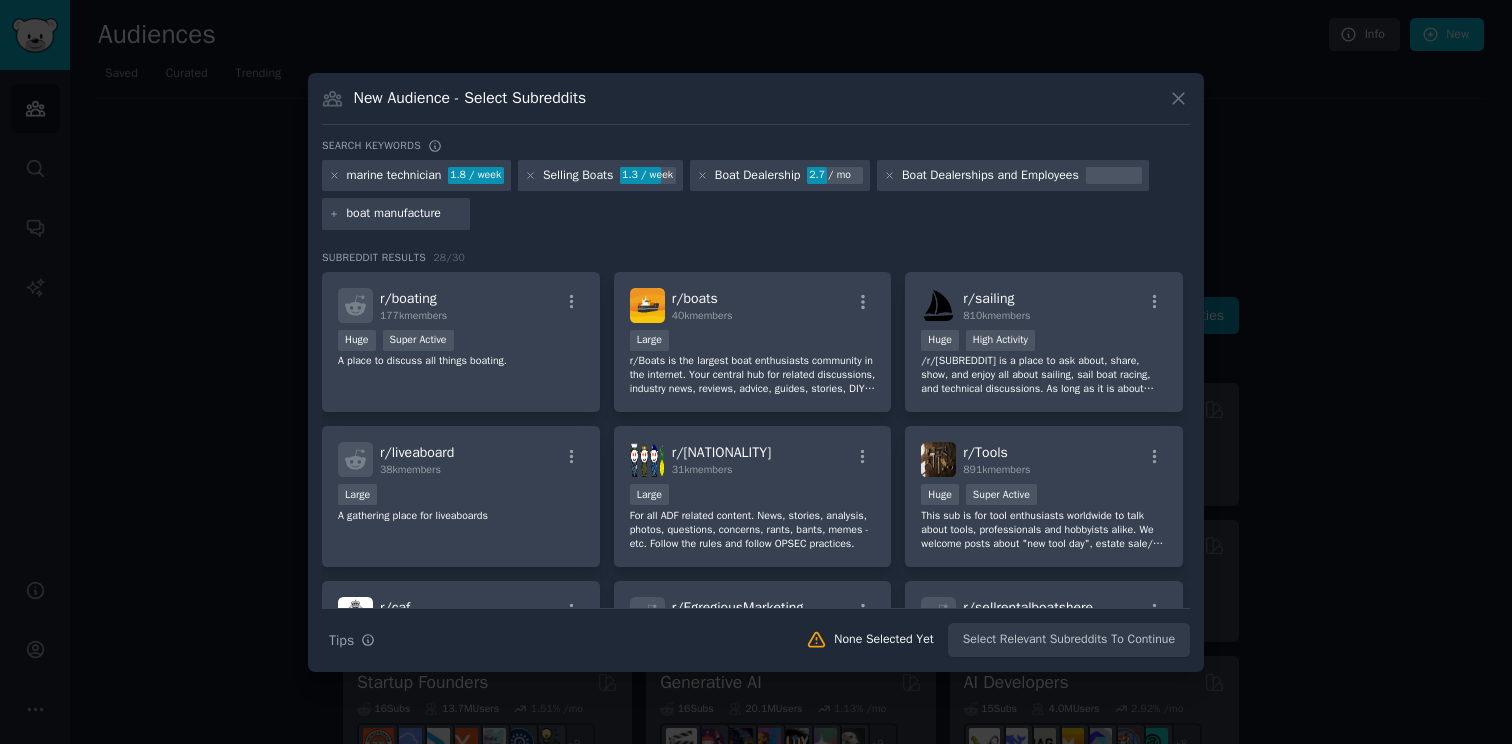 type on "boat manufacturer" 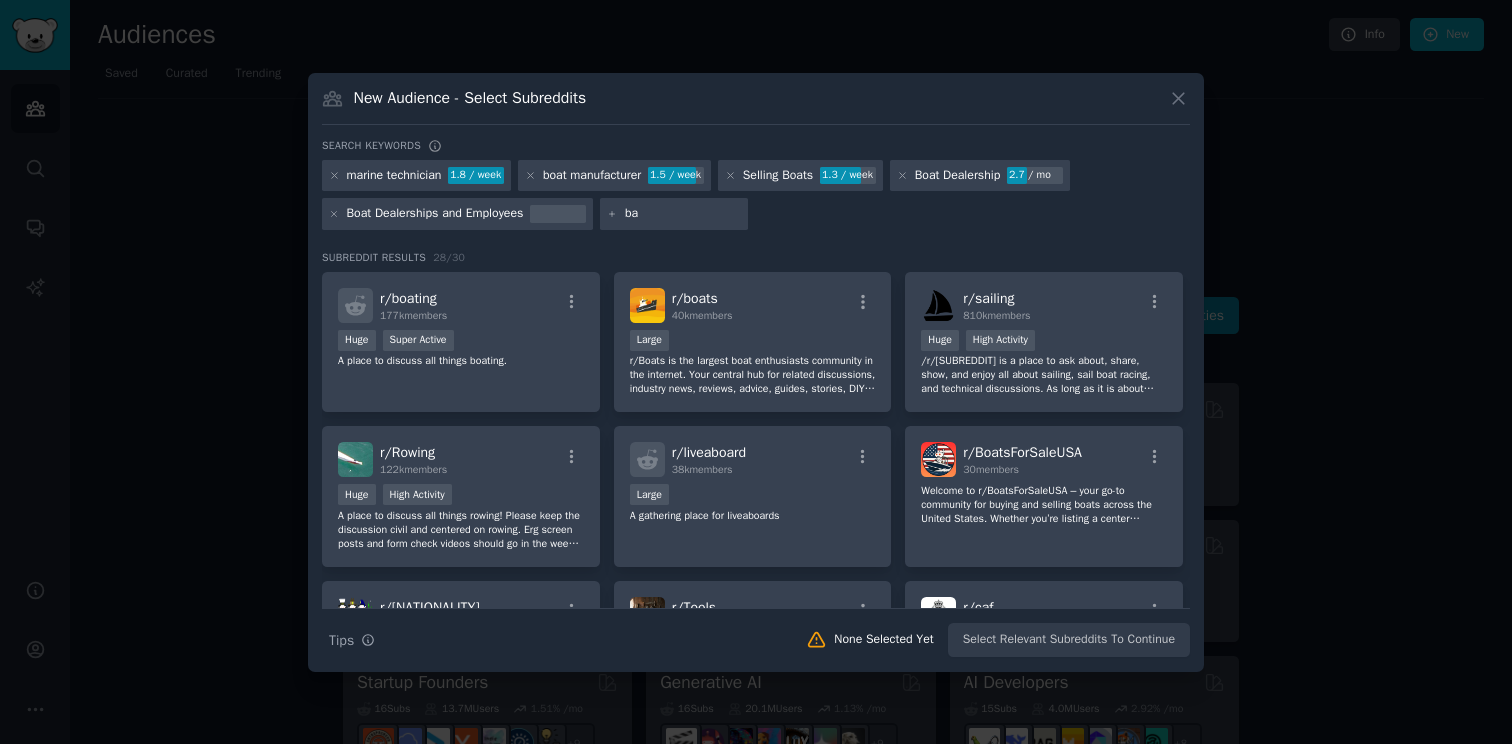 type on "b" 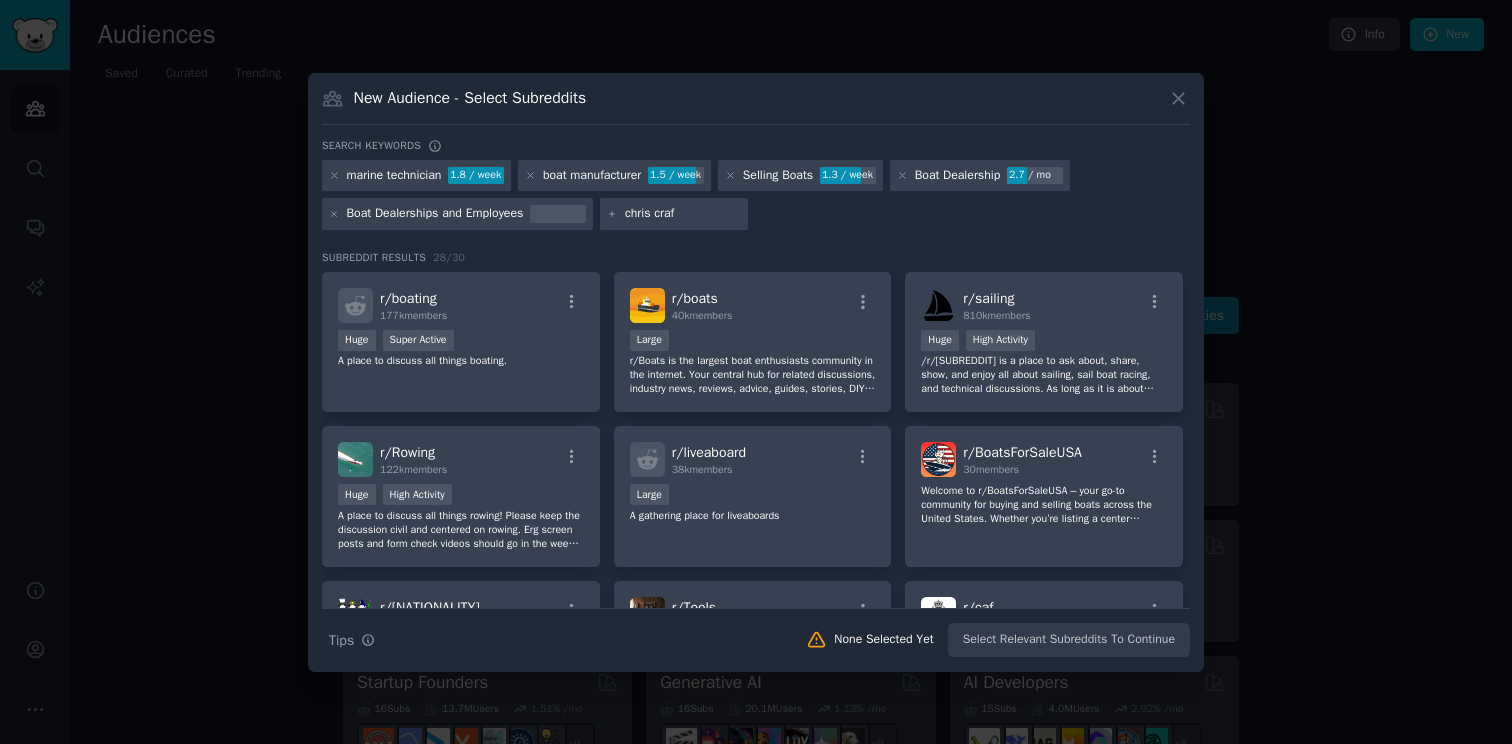 type on "[BRAND]" 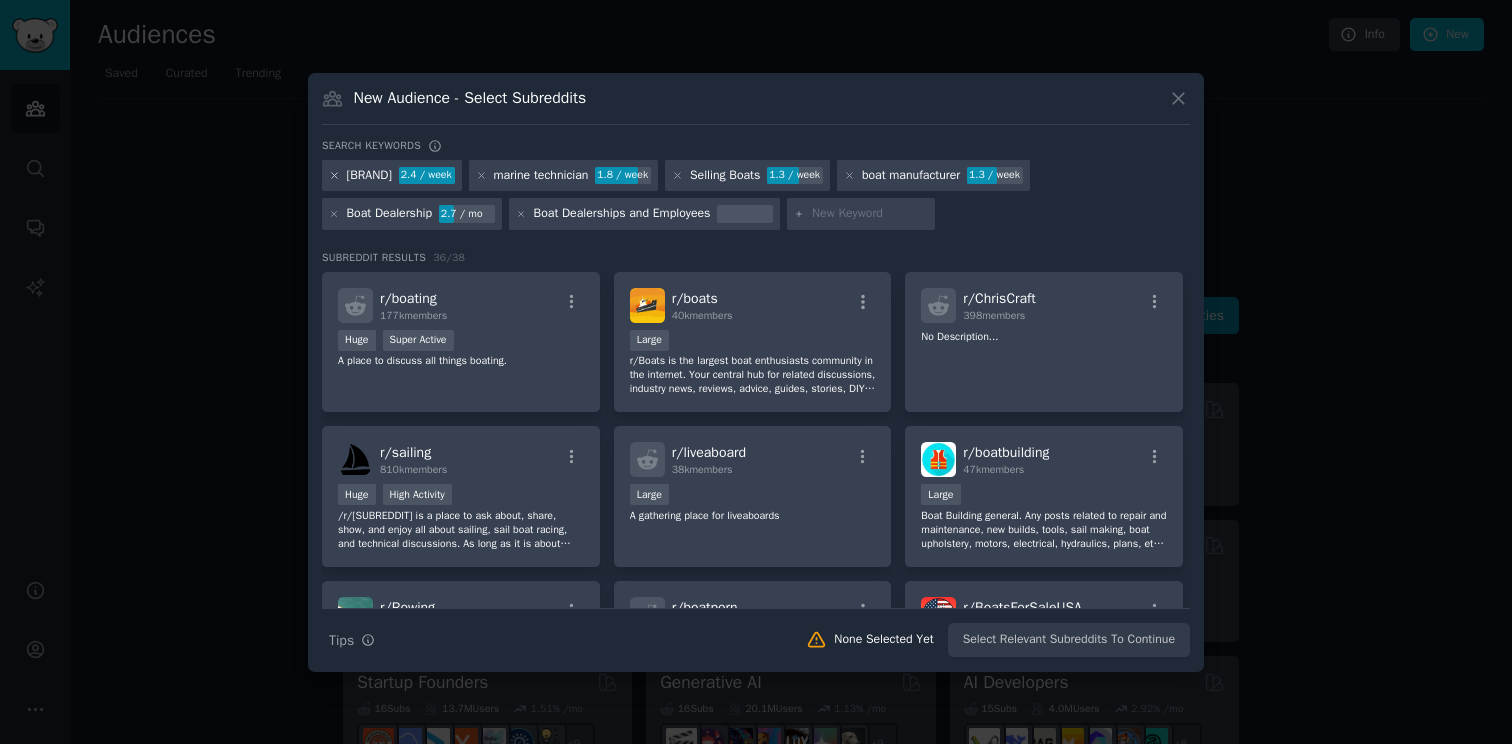 click 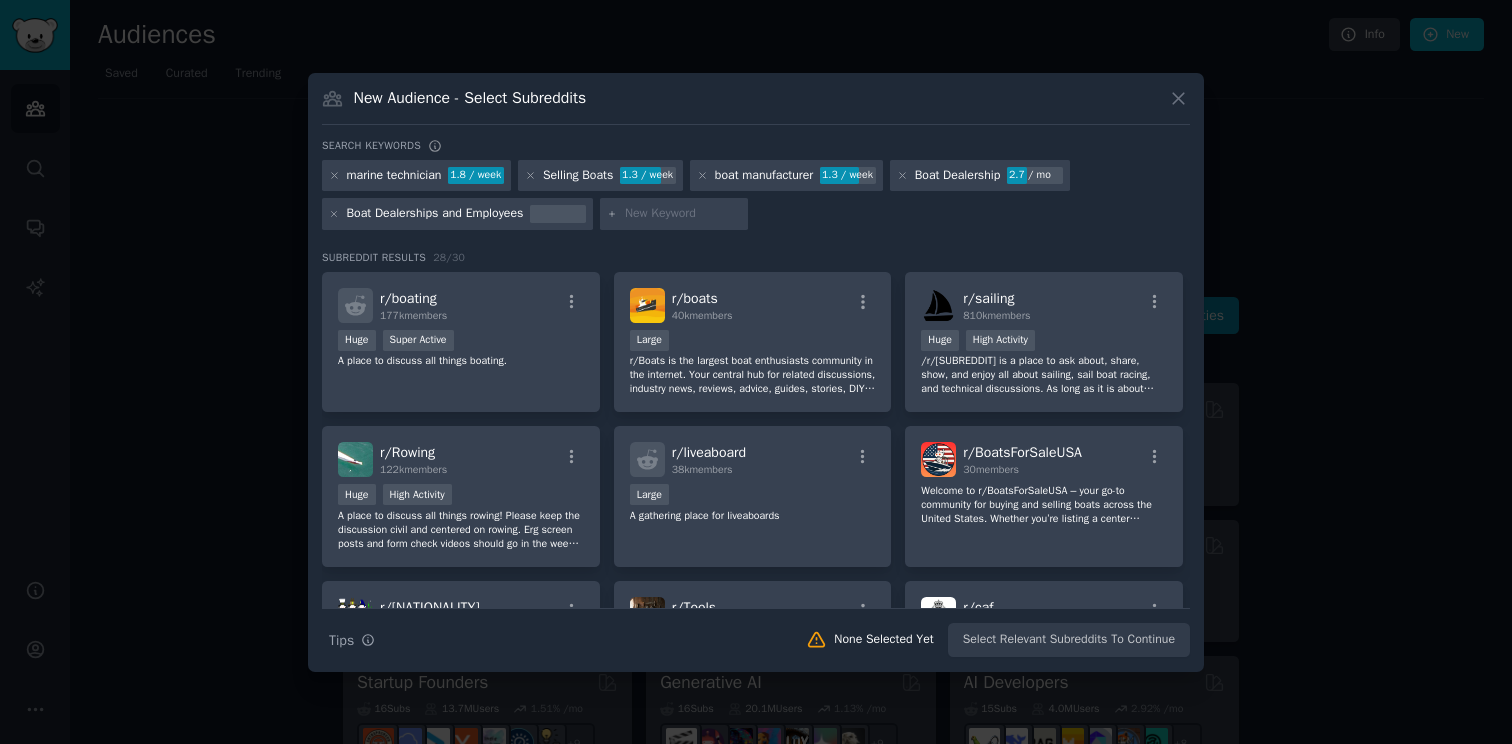 click at bounding box center [683, 214] 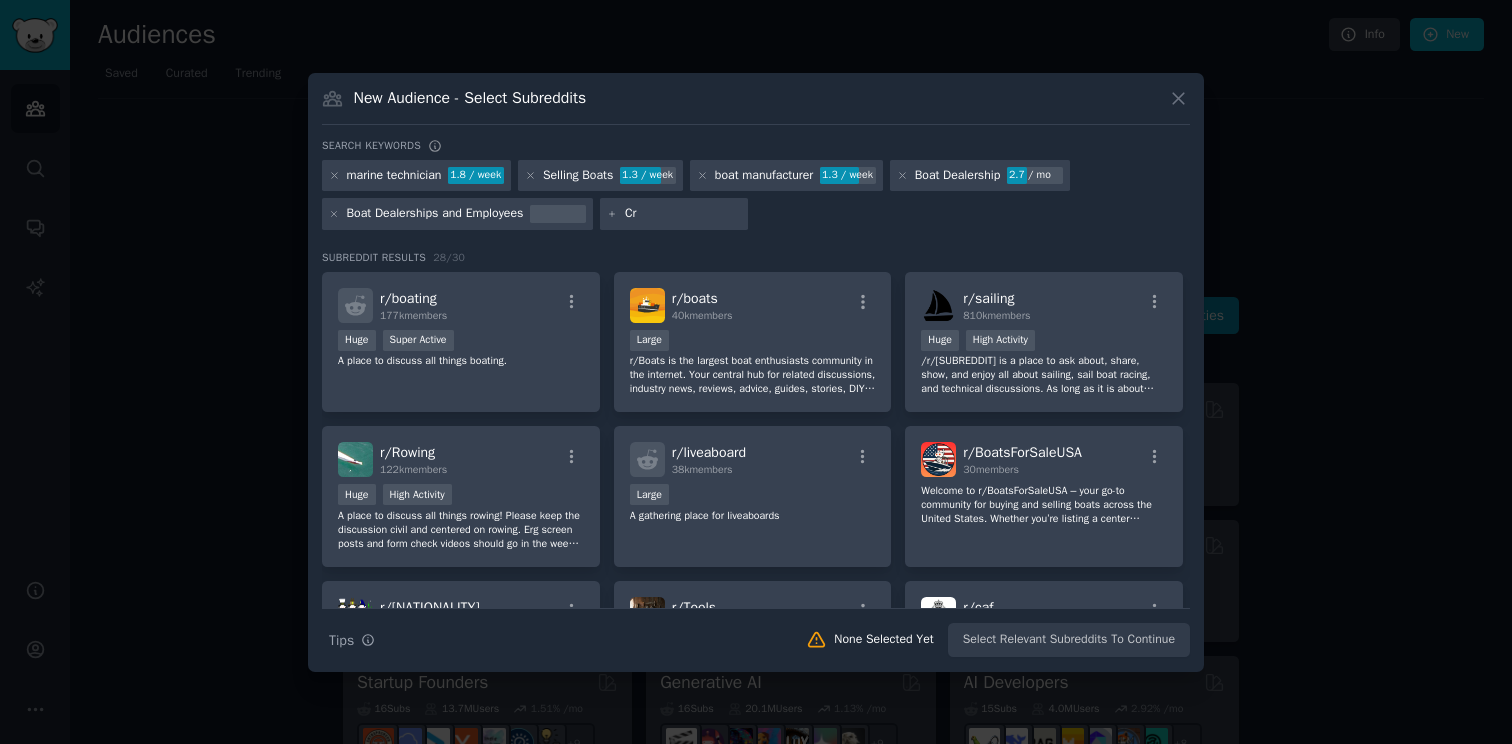type on "C" 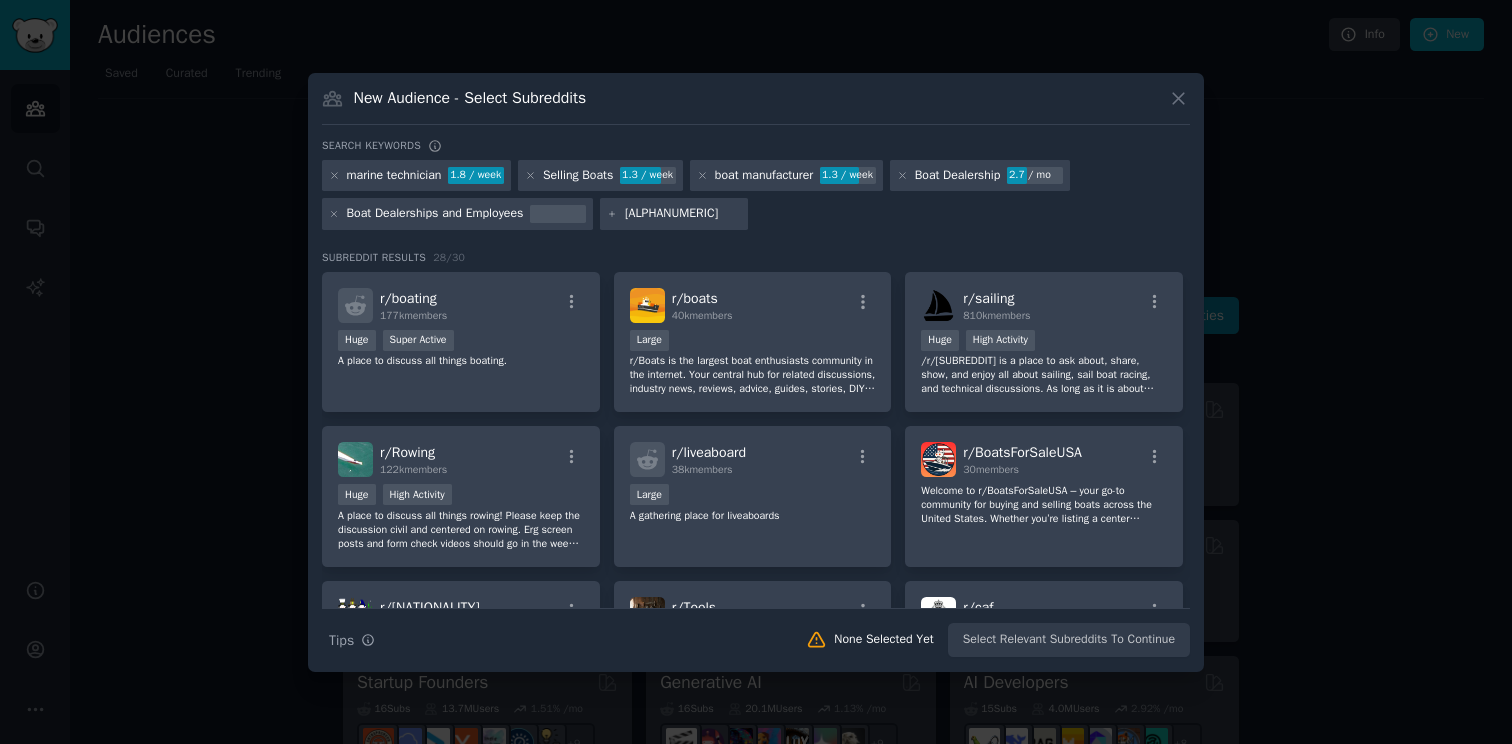 type on "Barletta" 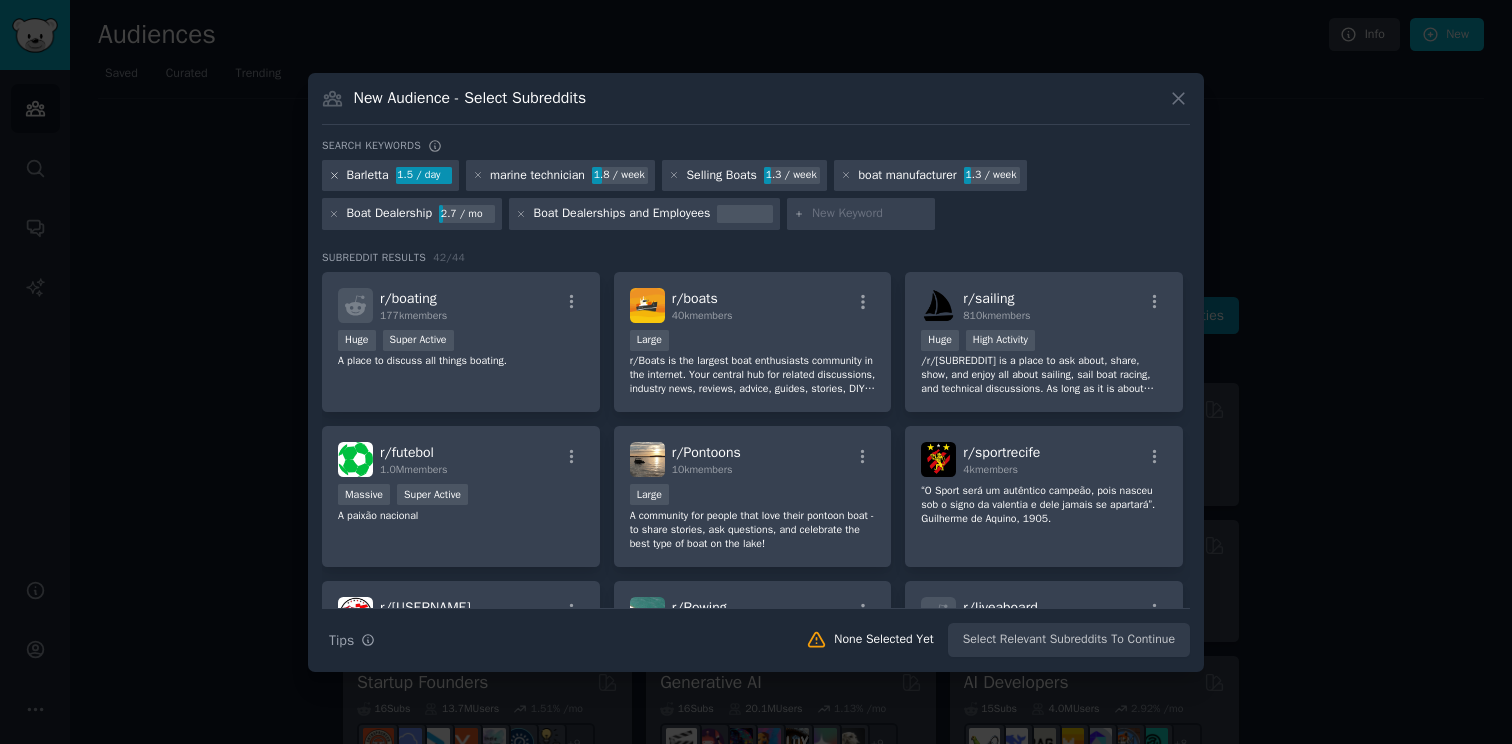 click 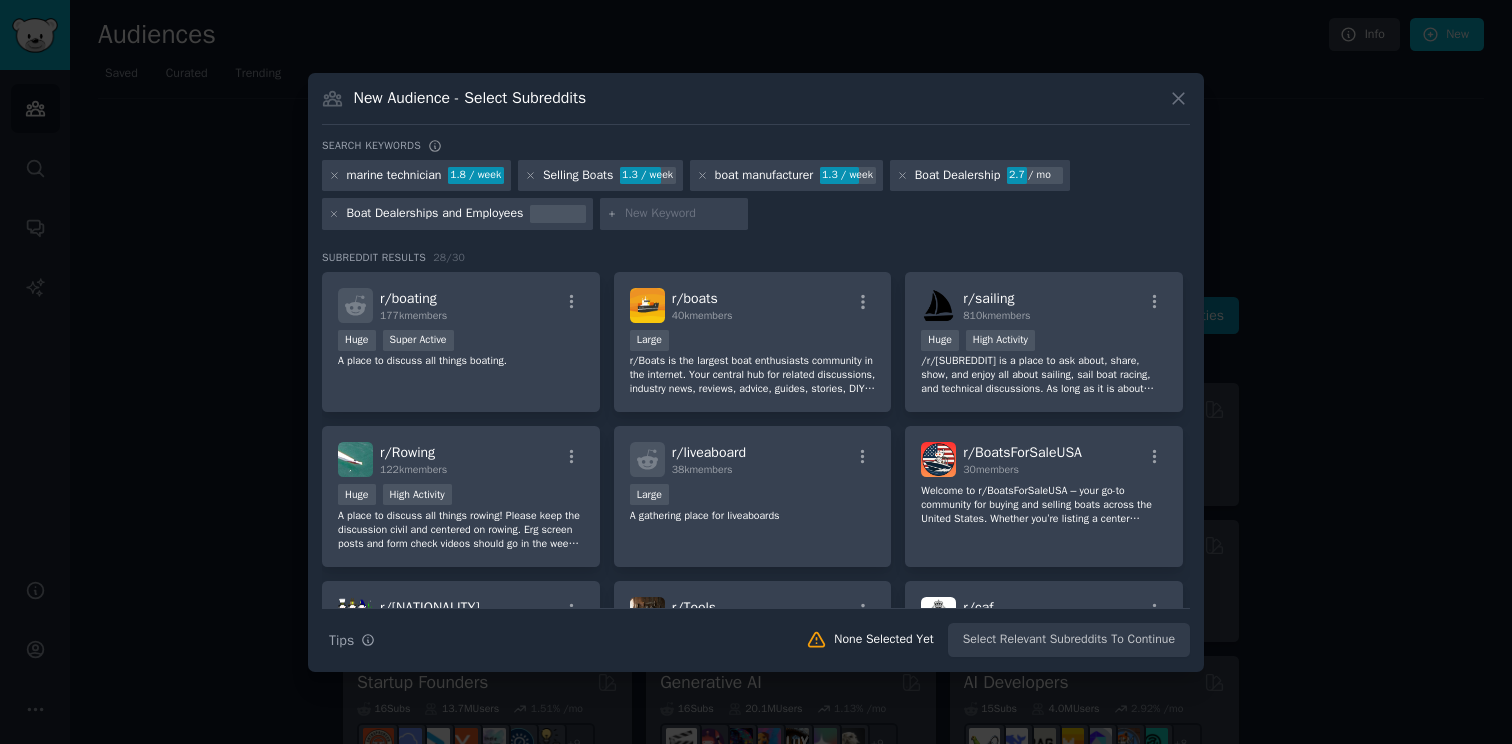 click at bounding box center [674, 214] 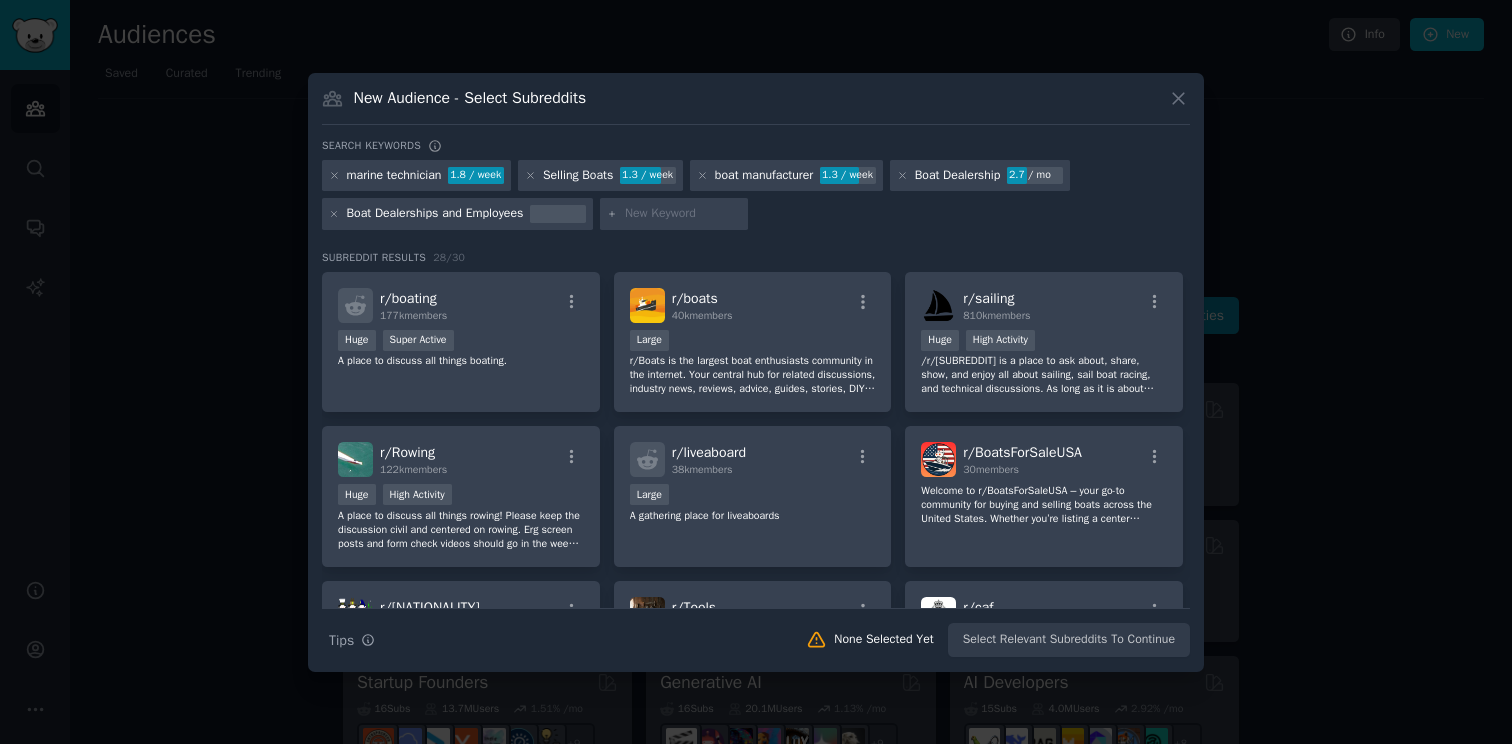 click at bounding box center [683, 214] 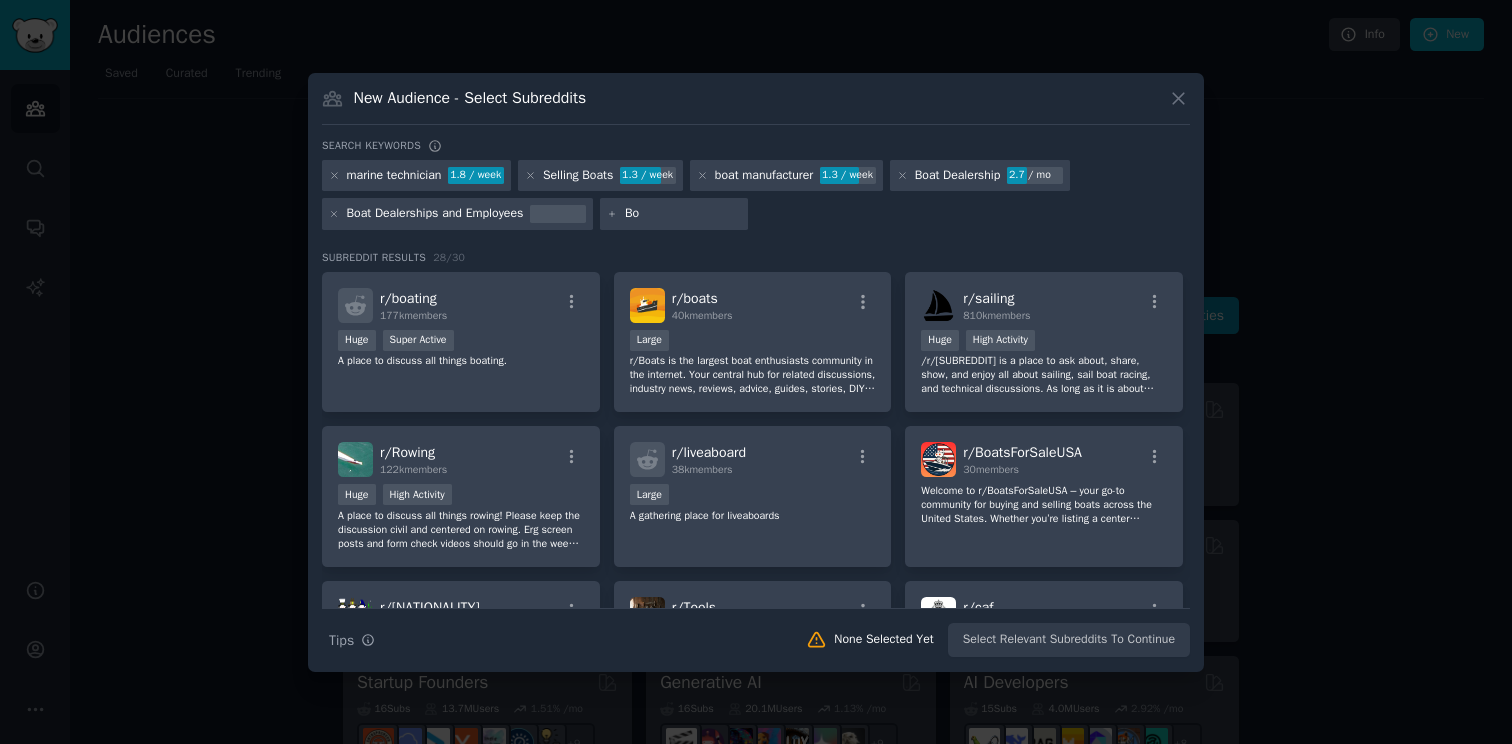 type on "B" 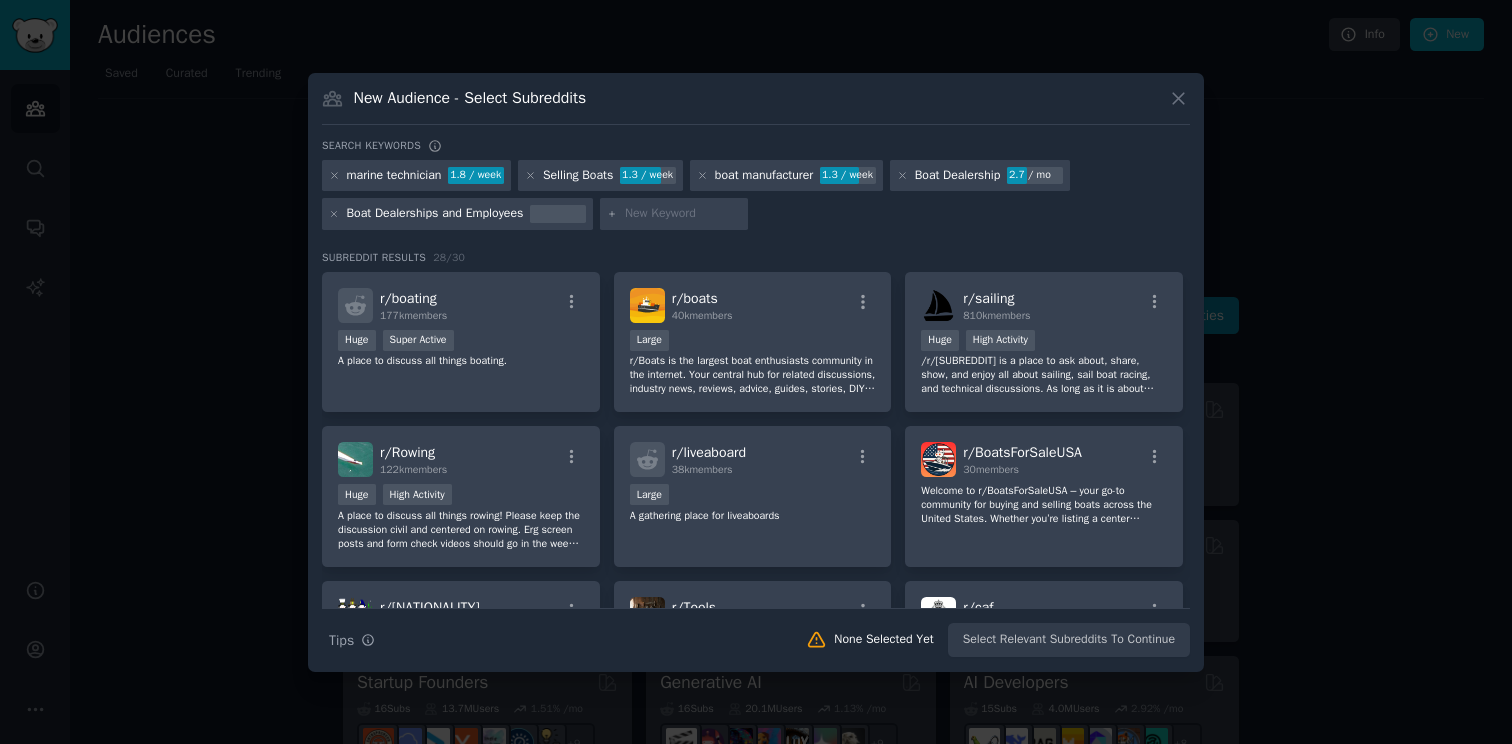 type on "W" 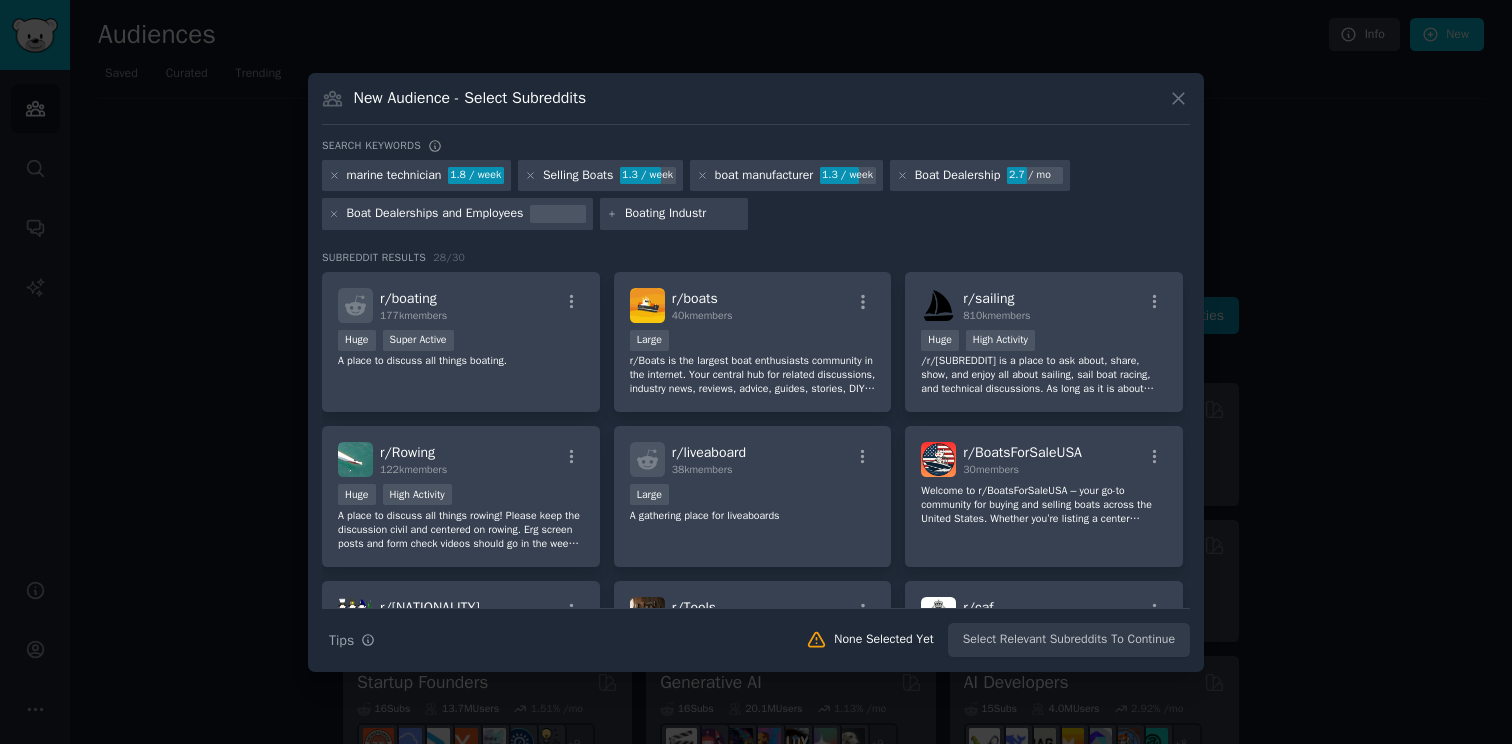 type on "Boating Industry" 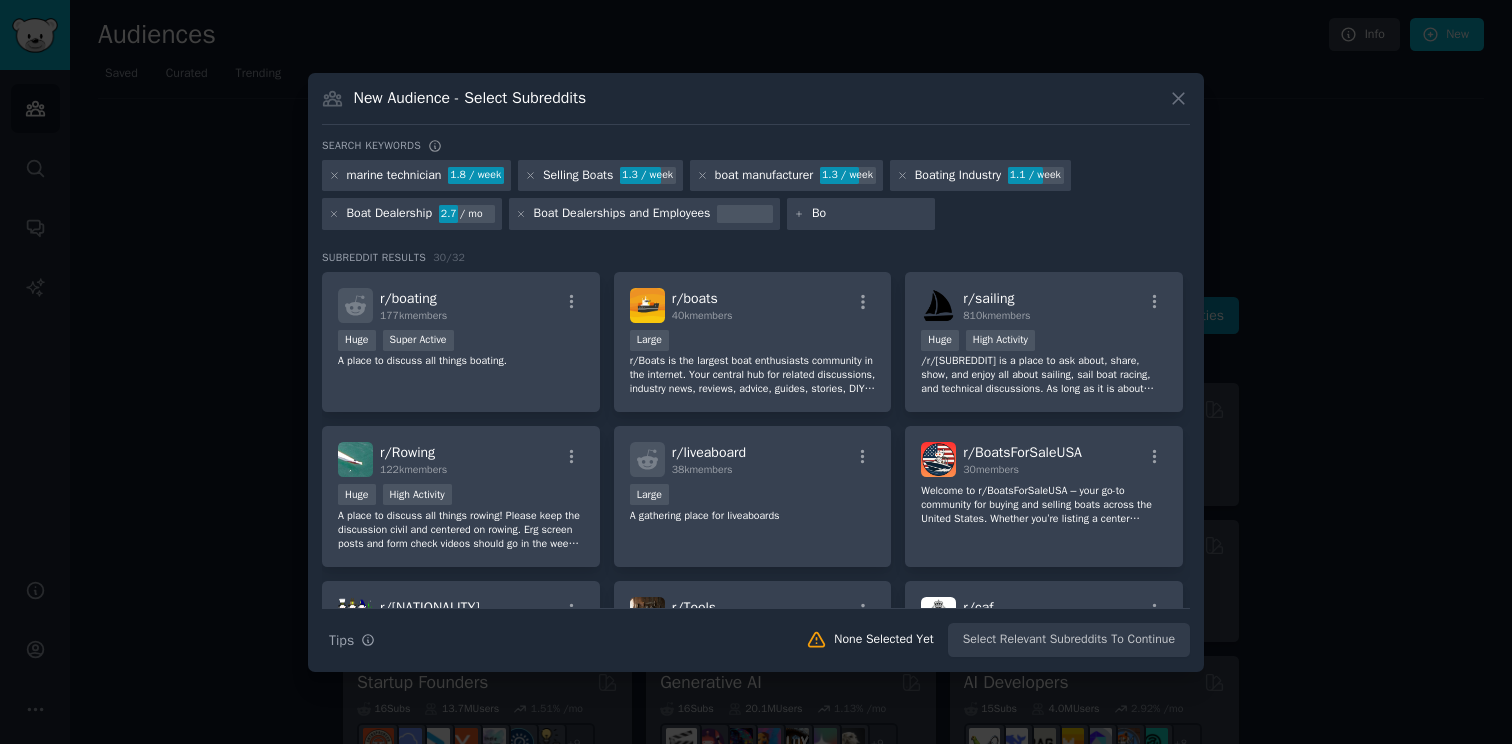 type on "B" 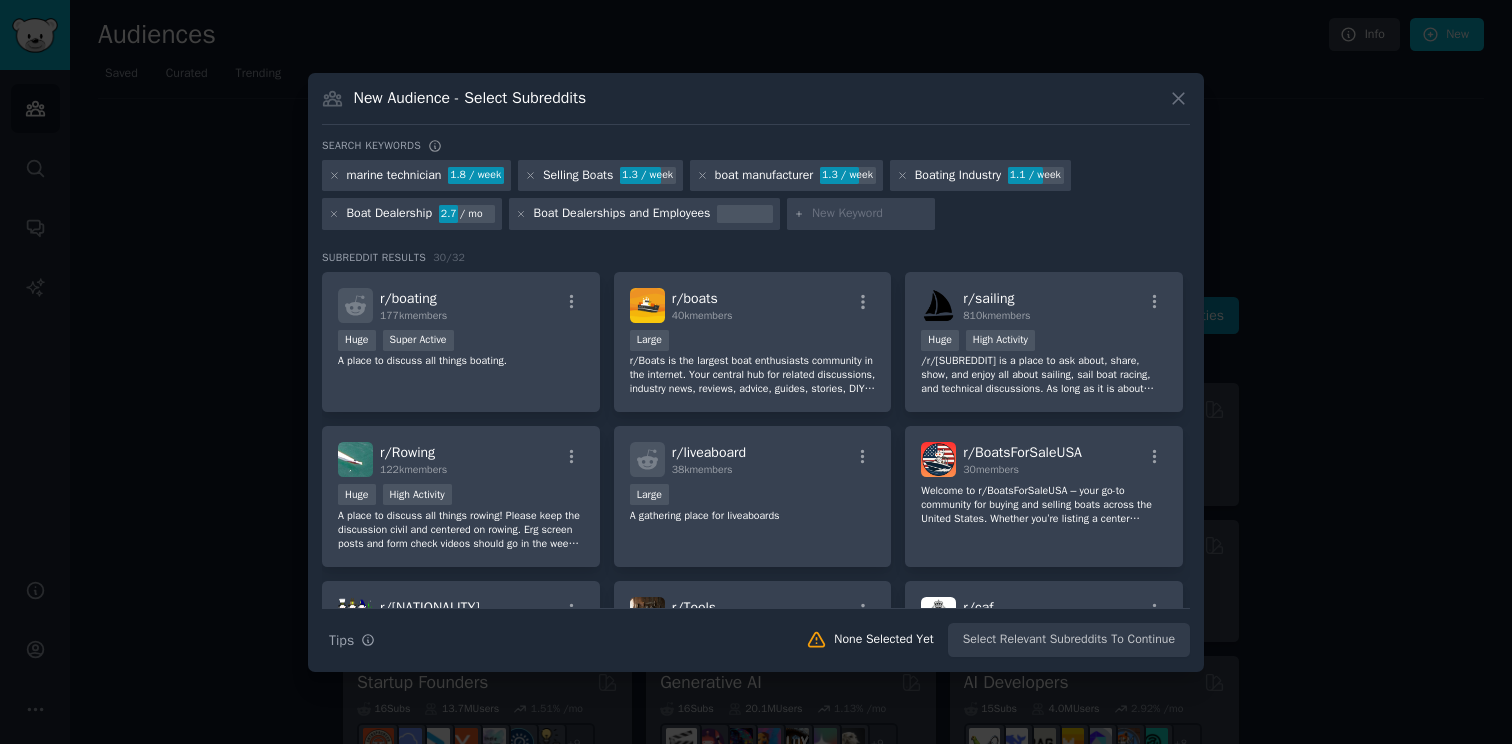 type on "B" 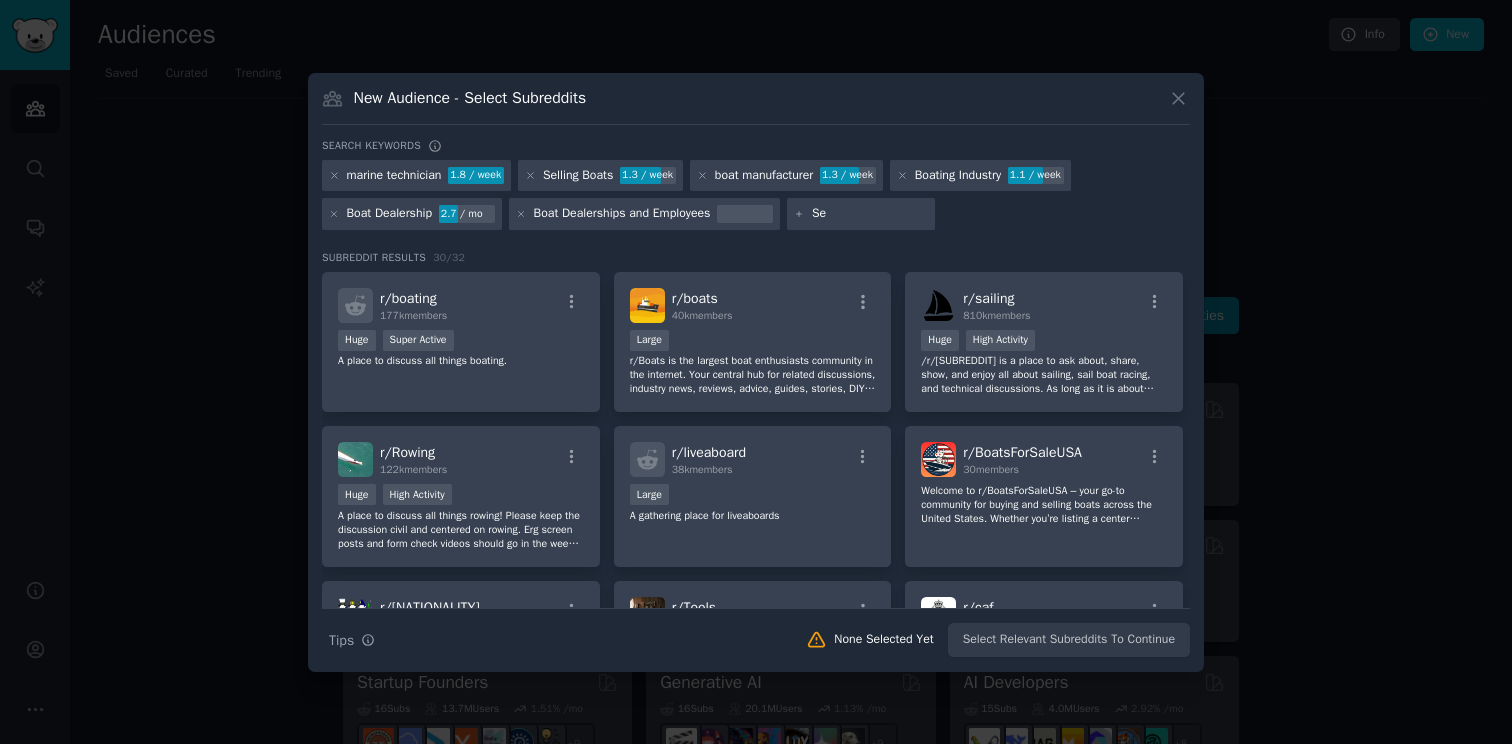 type on "S" 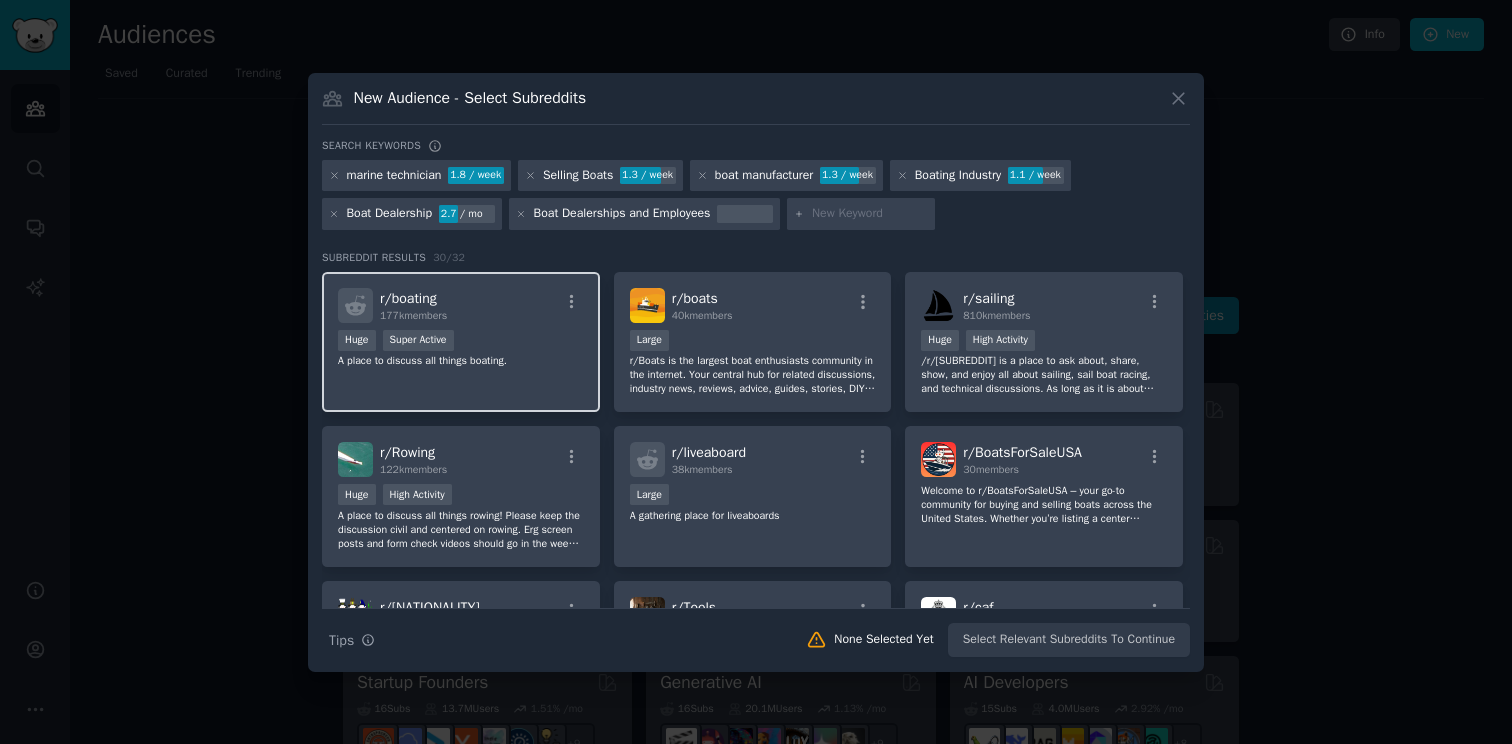 click on "r/ boating 177k  members Huge Super Active A place to discuss all things boating." at bounding box center (461, 342) 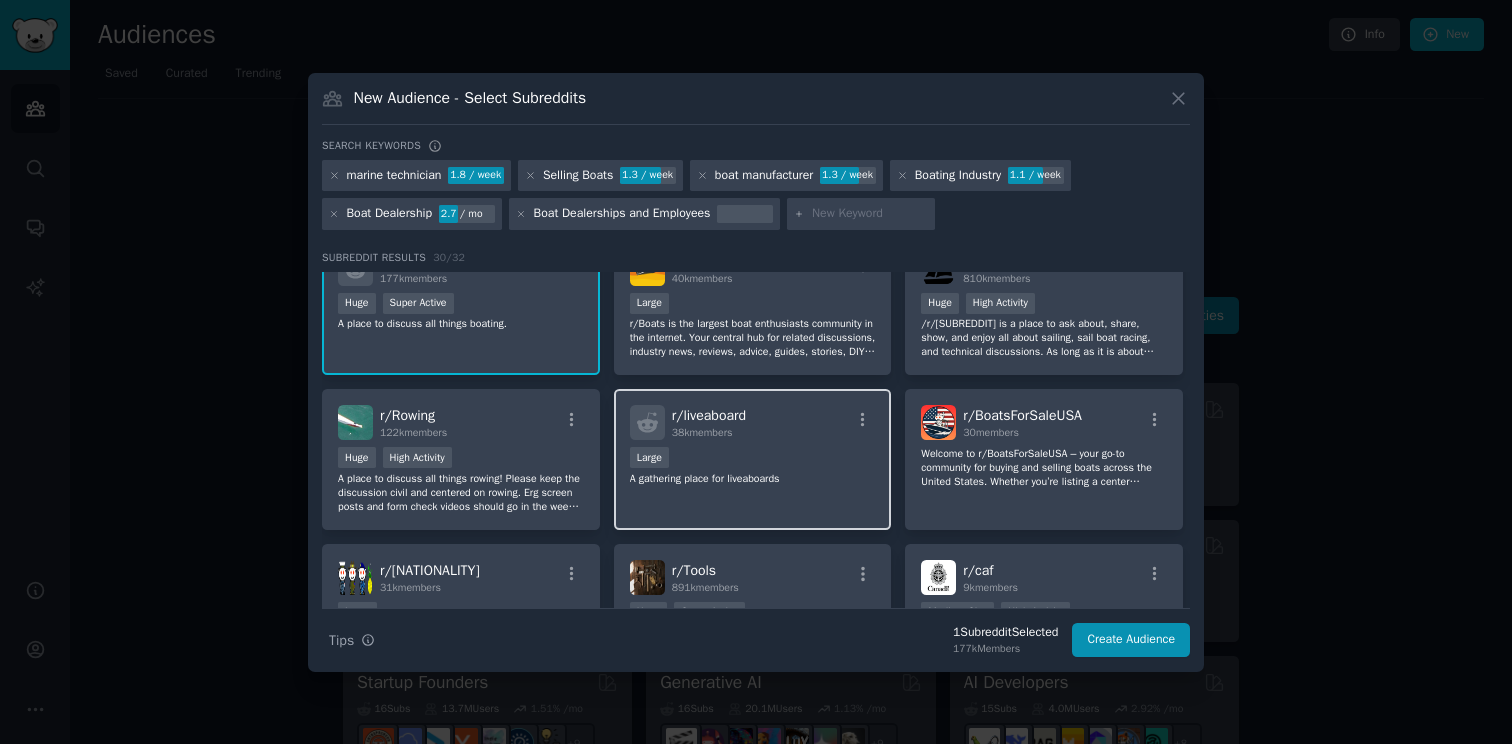 scroll, scrollTop: 42, scrollLeft: 0, axis: vertical 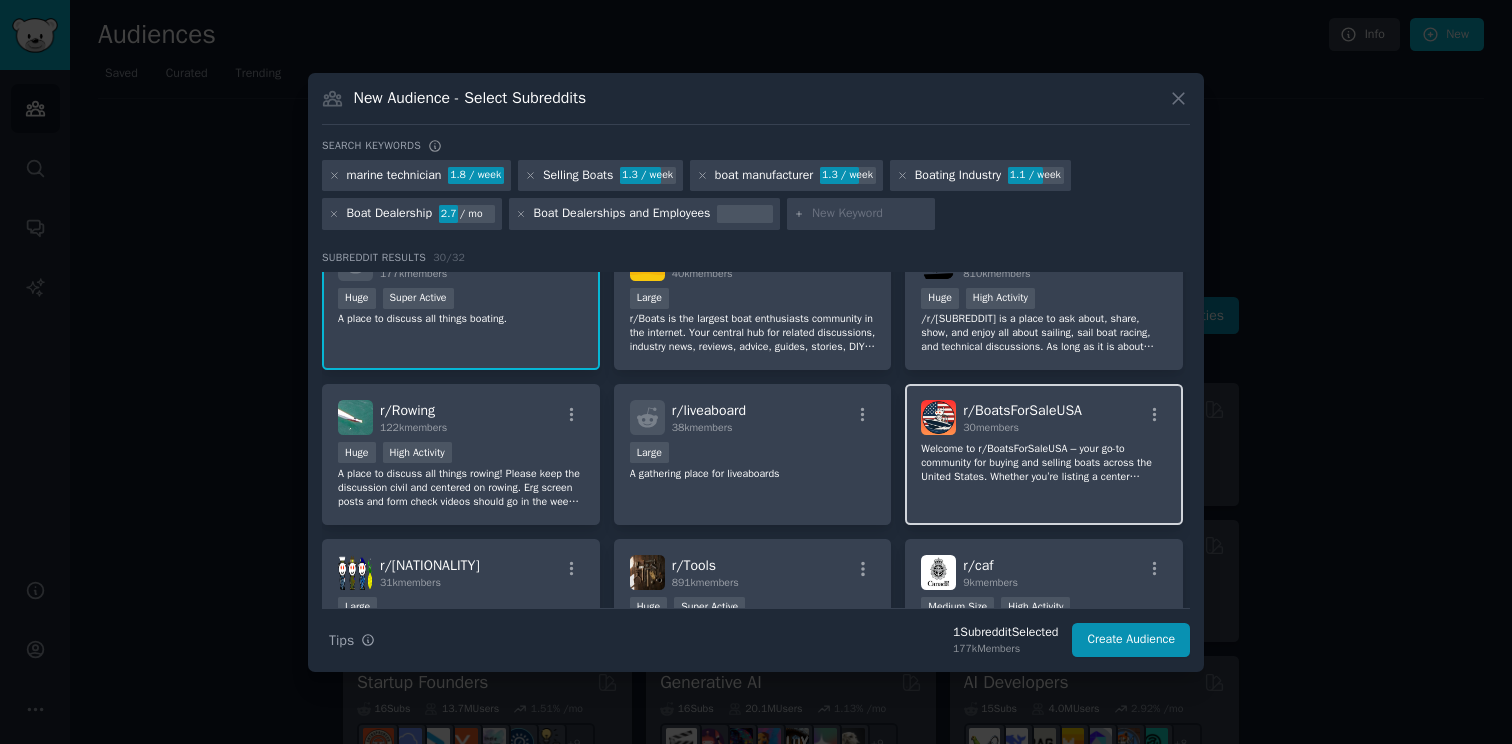 click on "r/ BoatsForSaleUSA 30  members Welcome to r/BoatsForSaleUSA – your go-to community for buying and selling boats across the United States. Whether you’re listing a center console, yacht, fishing boat, pontoon, or personal watercraft, this is the place to connect with real buyers and sellers.
✅ Private sellers & dealers welcome
✅ Posts must include location, price, and clear photos
✅ No scams, spam, or unrelated content
Looking to get on the water or upgrade your vessel? You’re in the right place." at bounding box center [1044, 454] 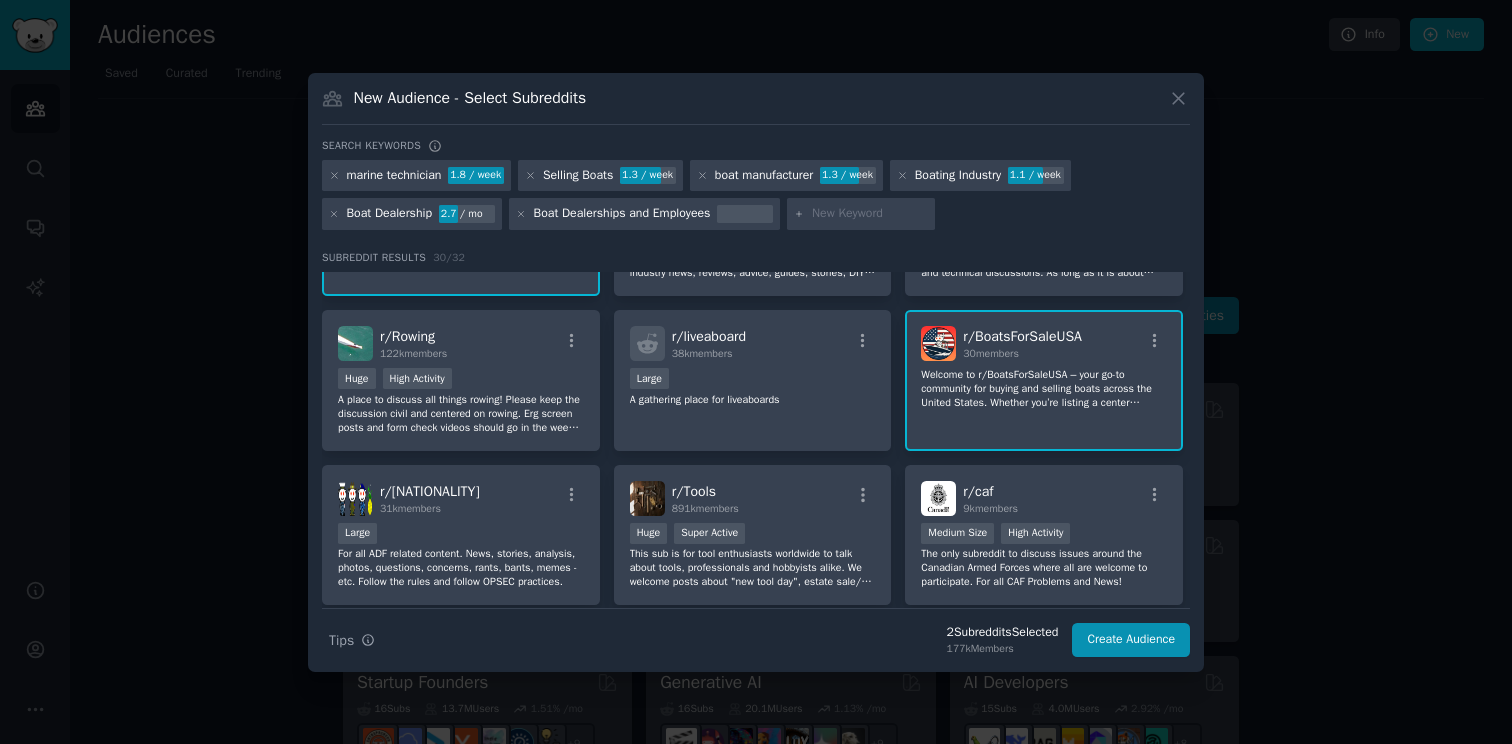 scroll, scrollTop: 0, scrollLeft: 0, axis: both 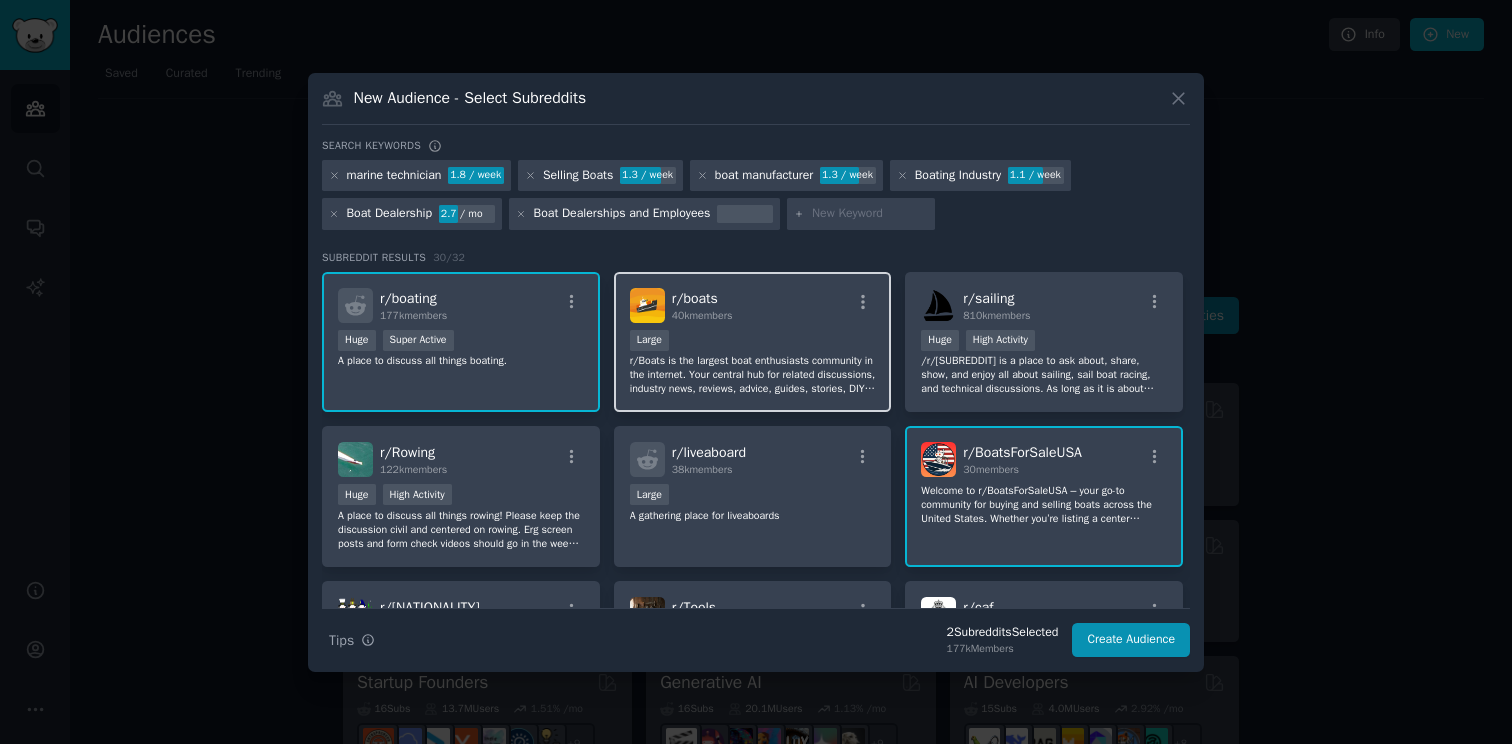 click on "Large" at bounding box center (753, 342) 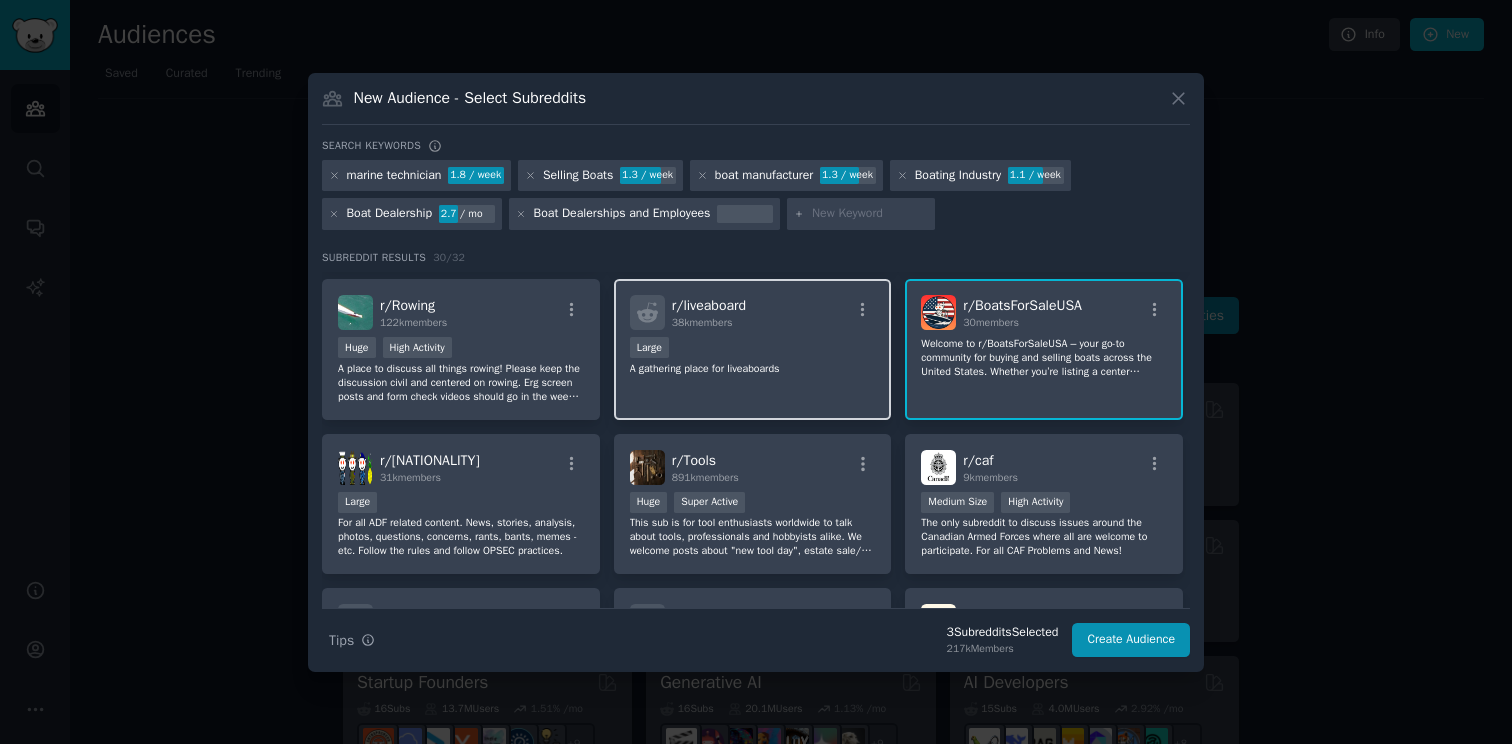 scroll, scrollTop: 0, scrollLeft: 0, axis: both 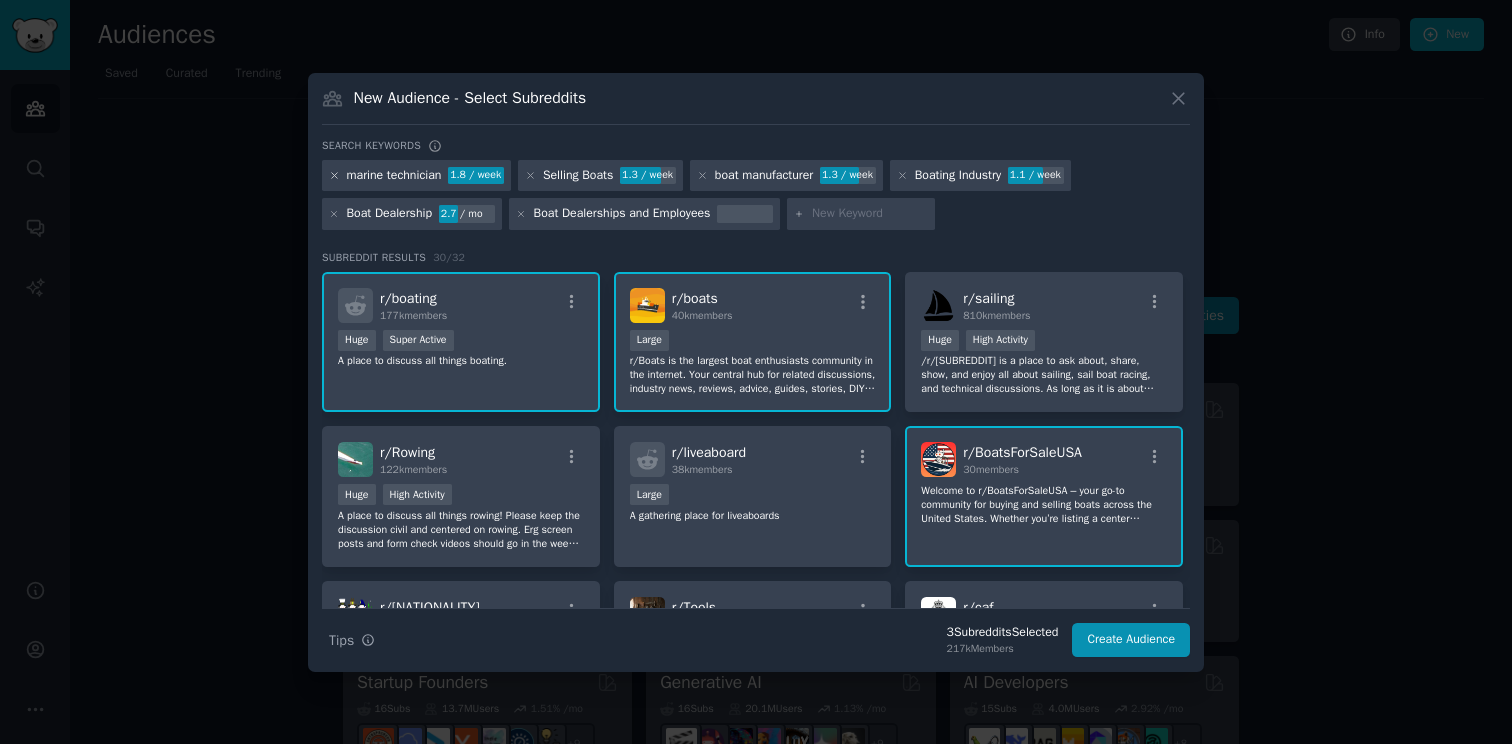 click 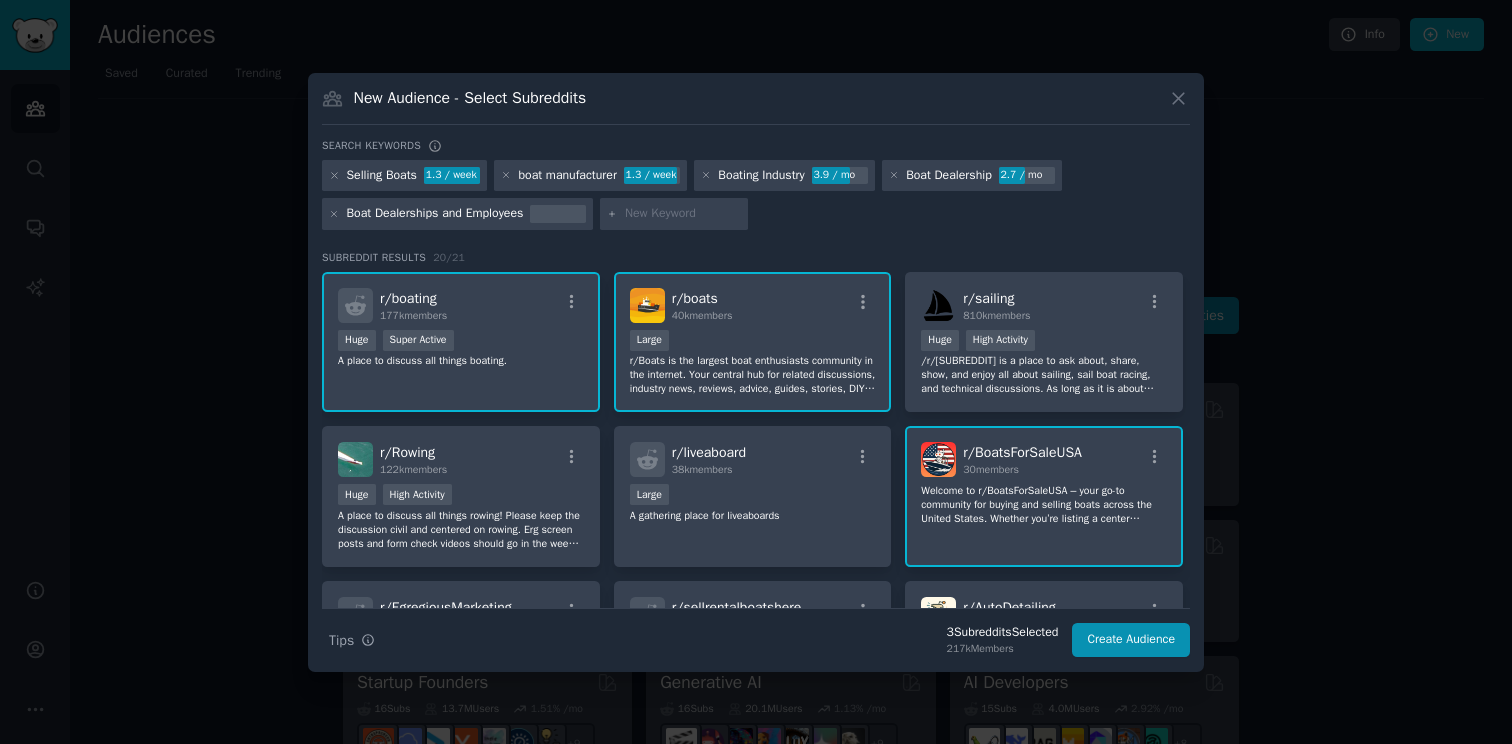 click at bounding box center (683, 214) 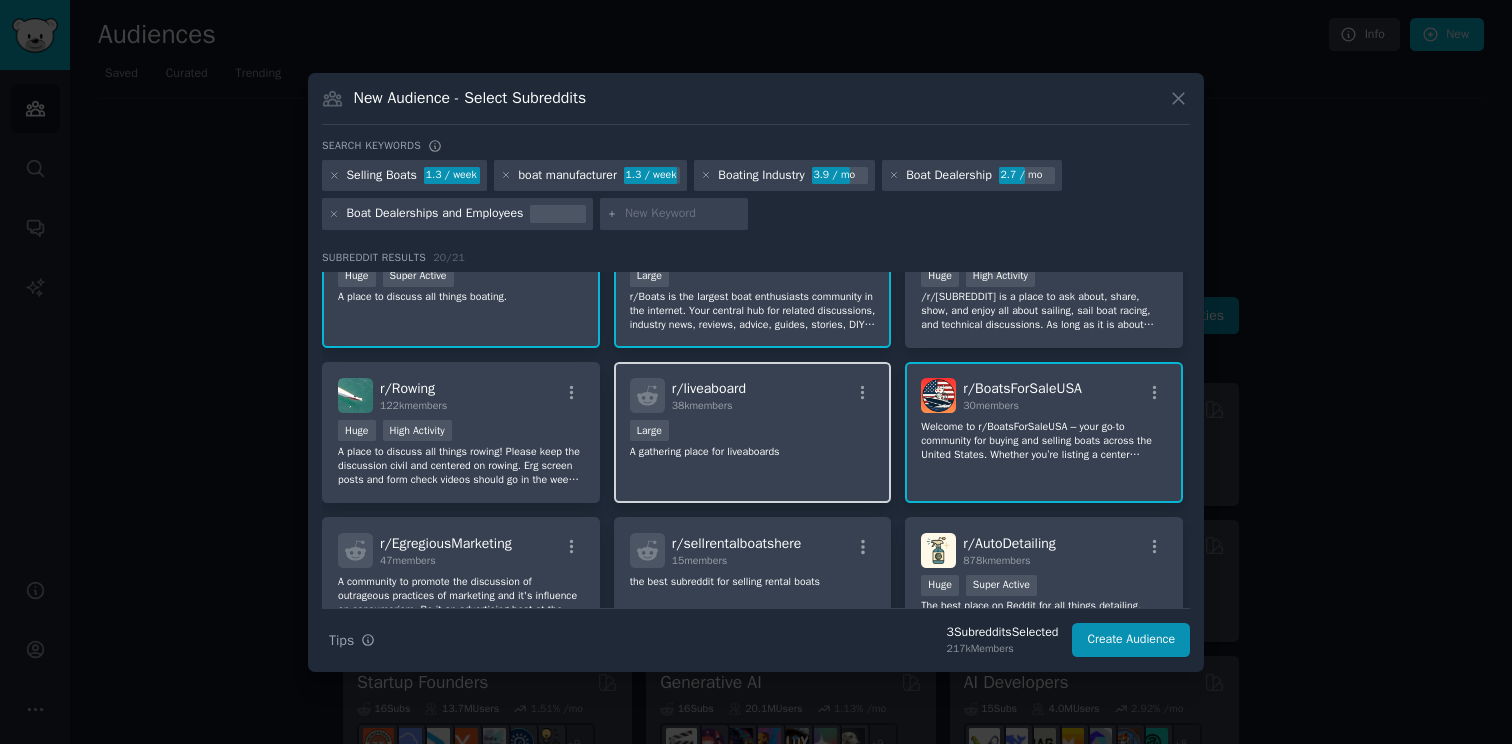 scroll, scrollTop: 0, scrollLeft: 0, axis: both 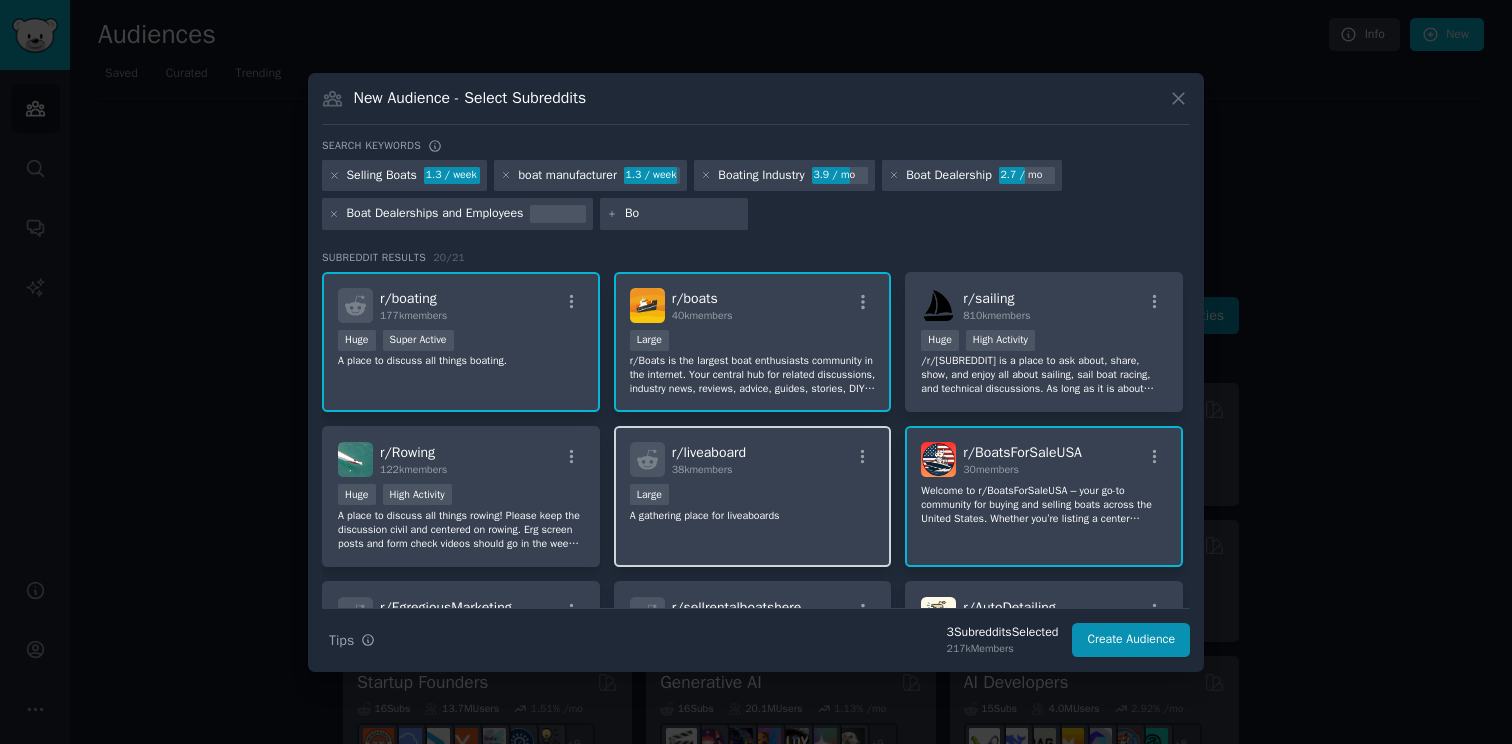 type on "B" 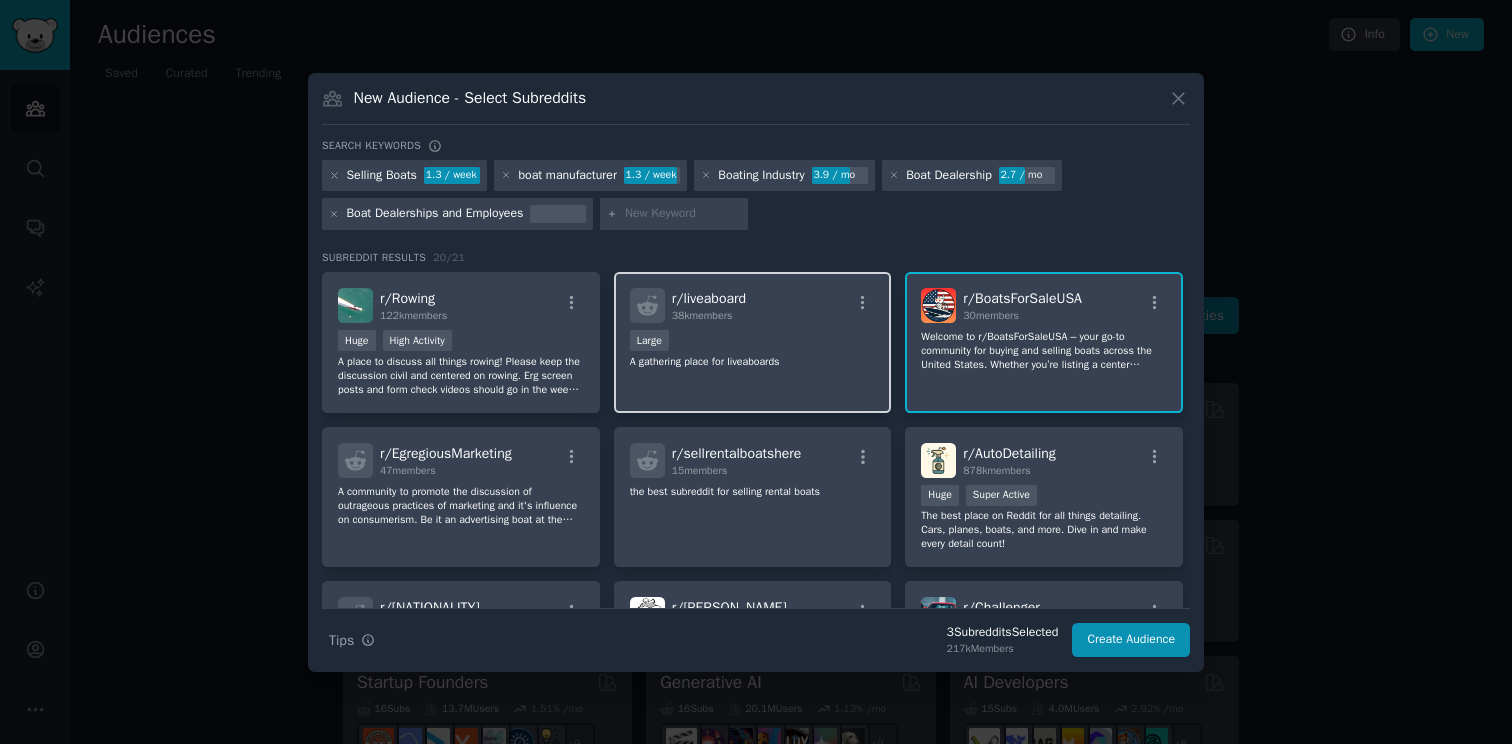 scroll, scrollTop: 152, scrollLeft: 0, axis: vertical 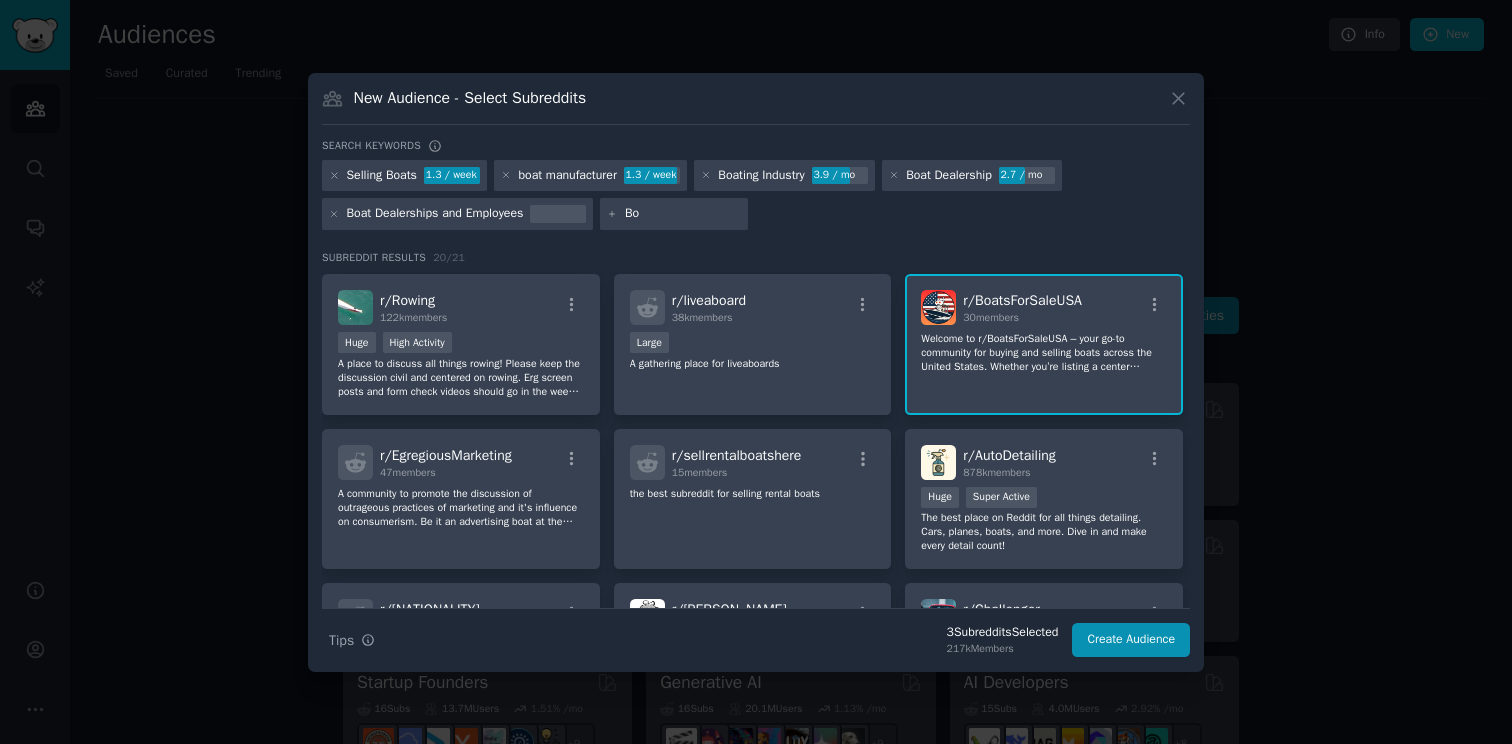 type on "B" 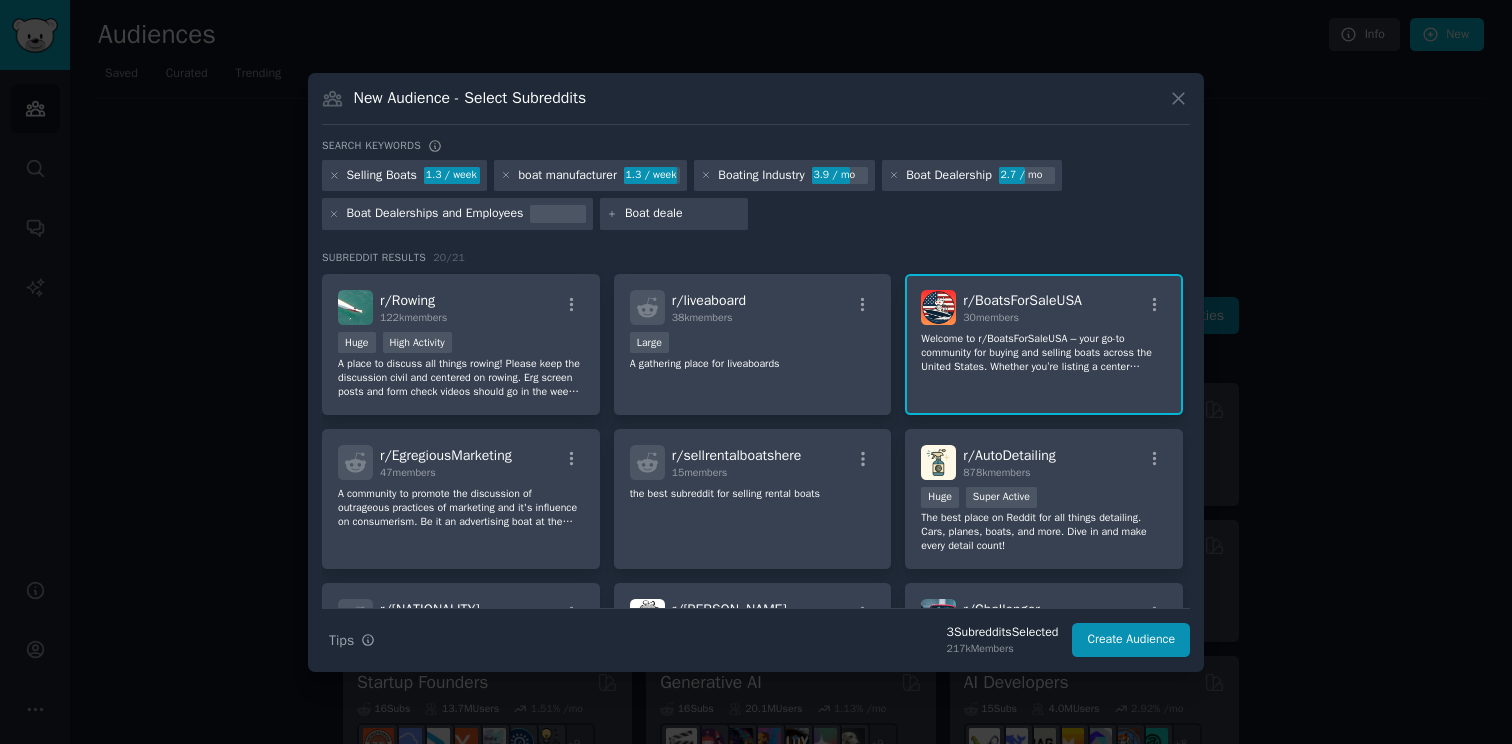 type on "Boat [BUSINESS_TYPE]" 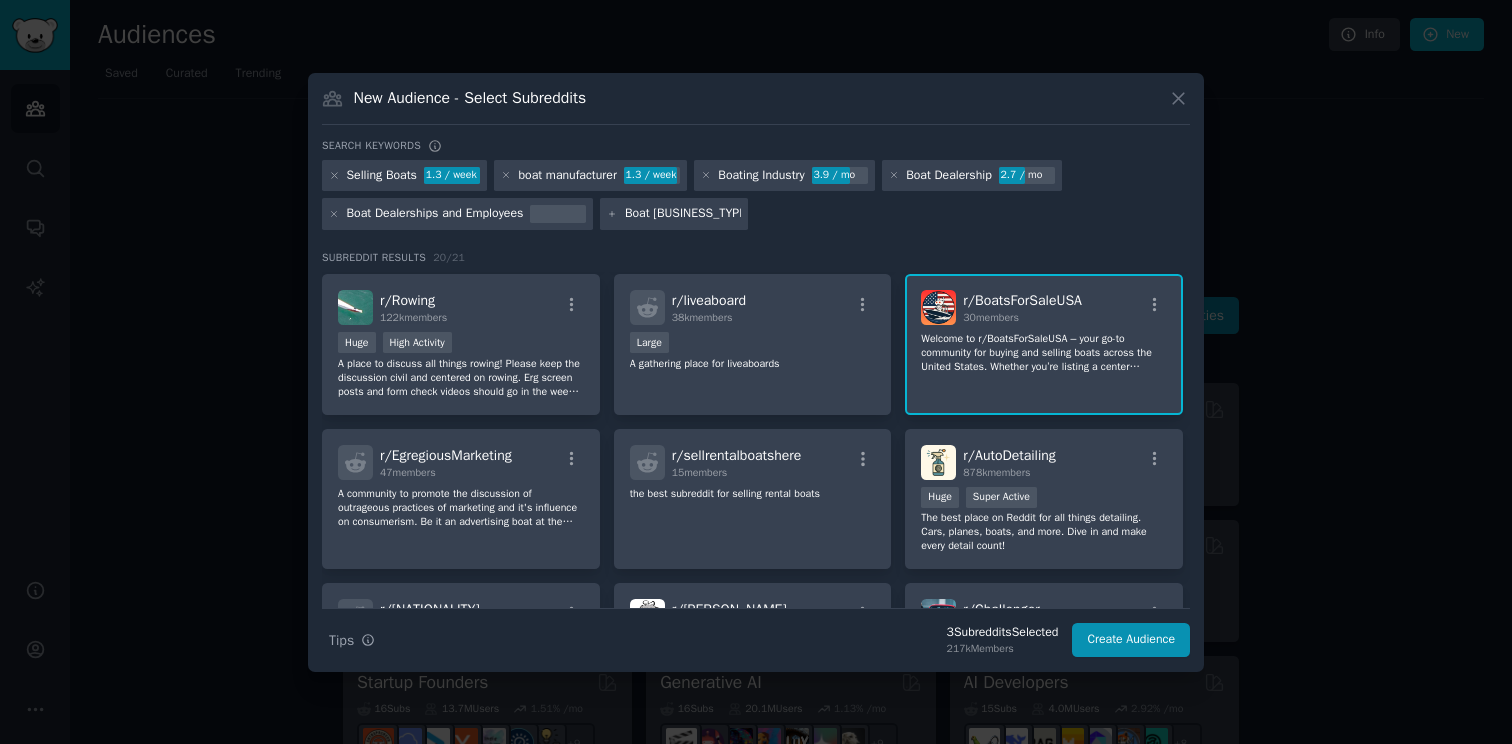 type 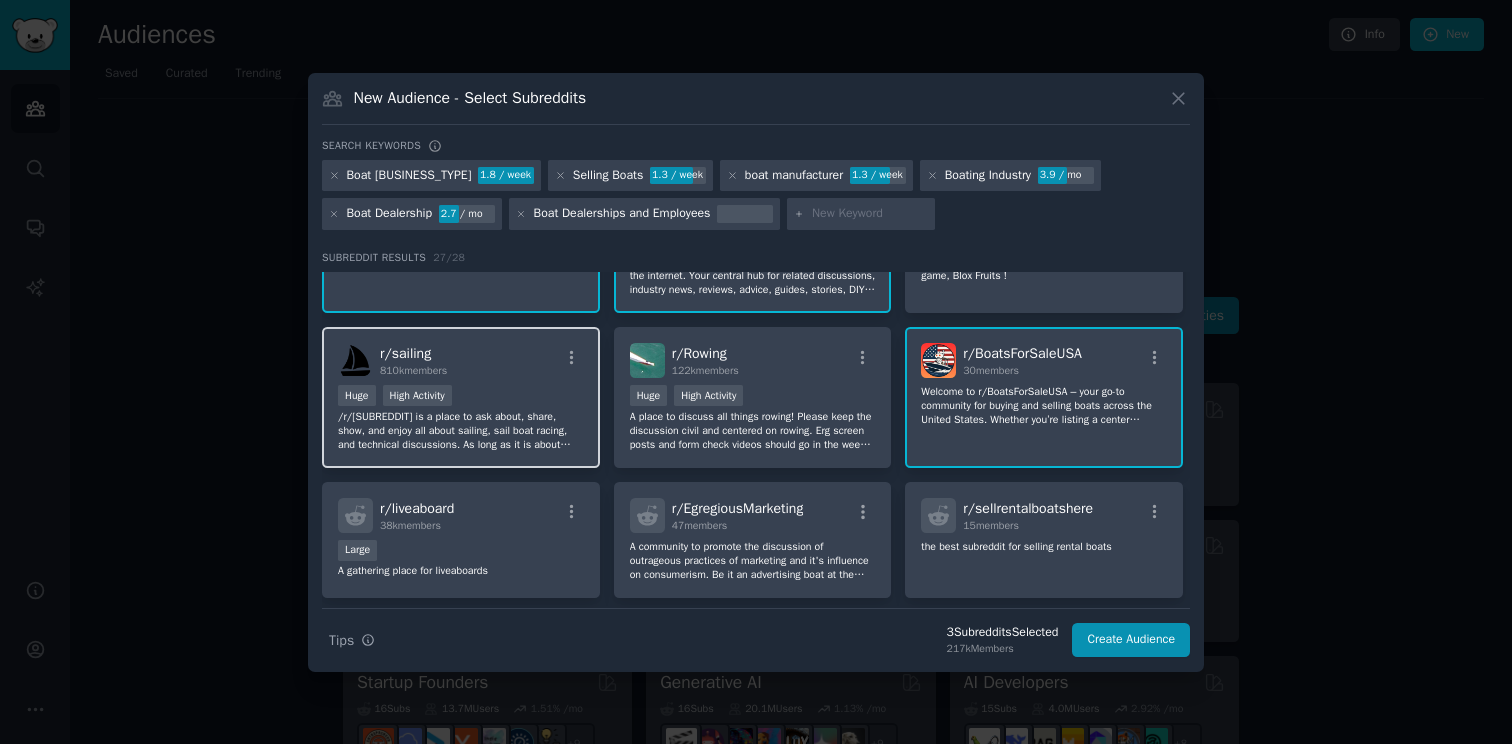 scroll, scrollTop: 102, scrollLeft: 0, axis: vertical 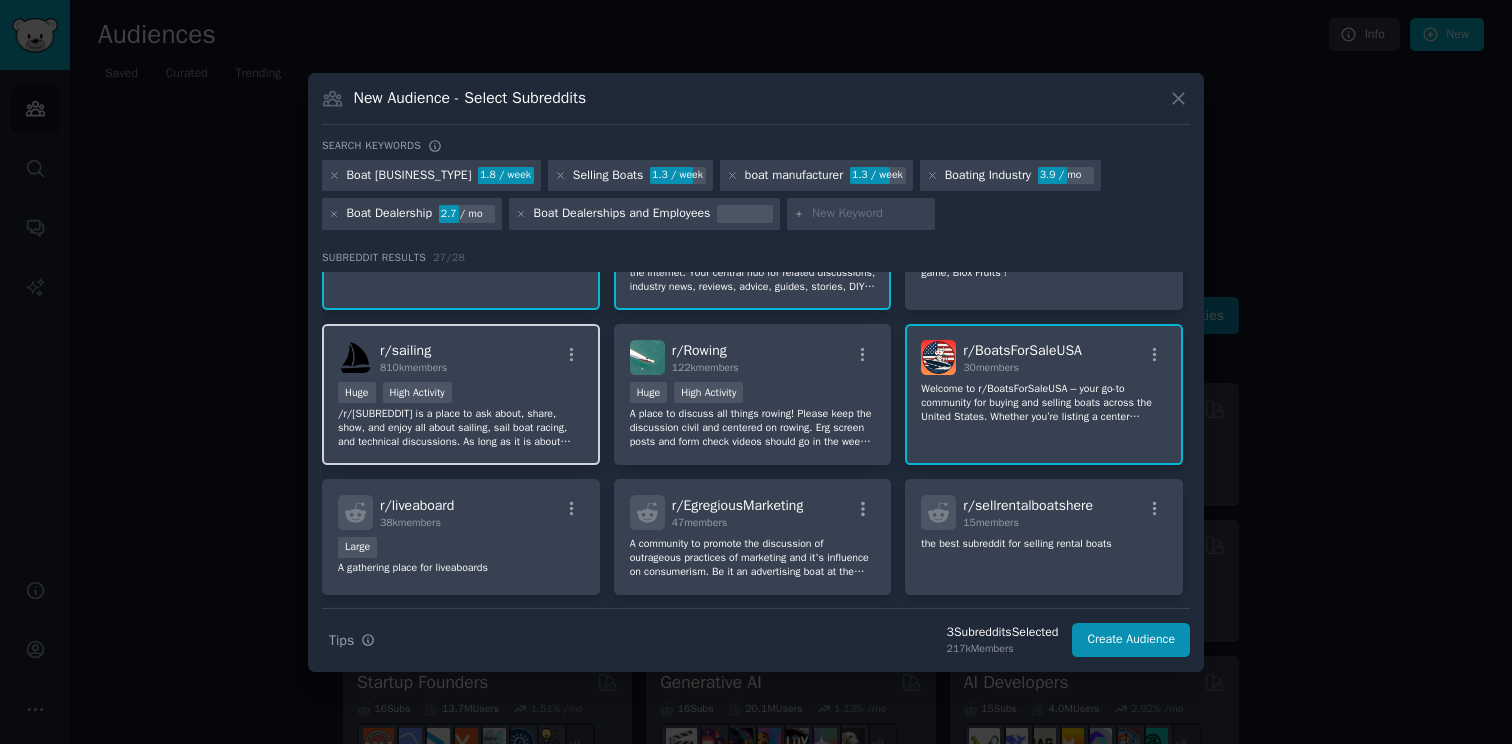 click on "/r/[SUBREDDIT] is a place to ask about, share, show, and enjoy all about sailing, sail boat racing, and technical discussions. As long as it is about sailing and civil, it is welcome here.
*Please note that if your Reddit account is new or you have low Karma then your post might be blocked as spam*" at bounding box center [461, 428] 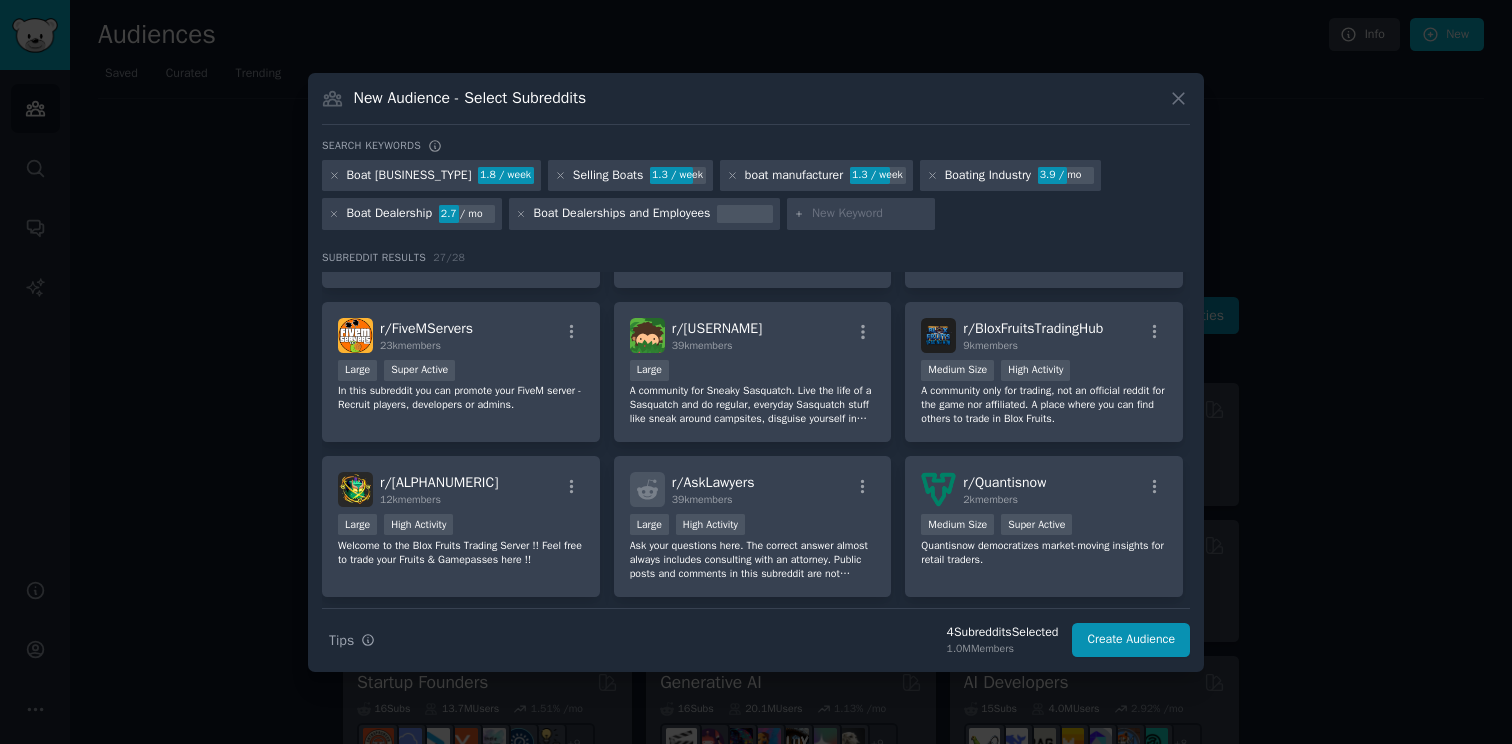 scroll, scrollTop: 1072, scrollLeft: 0, axis: vertical 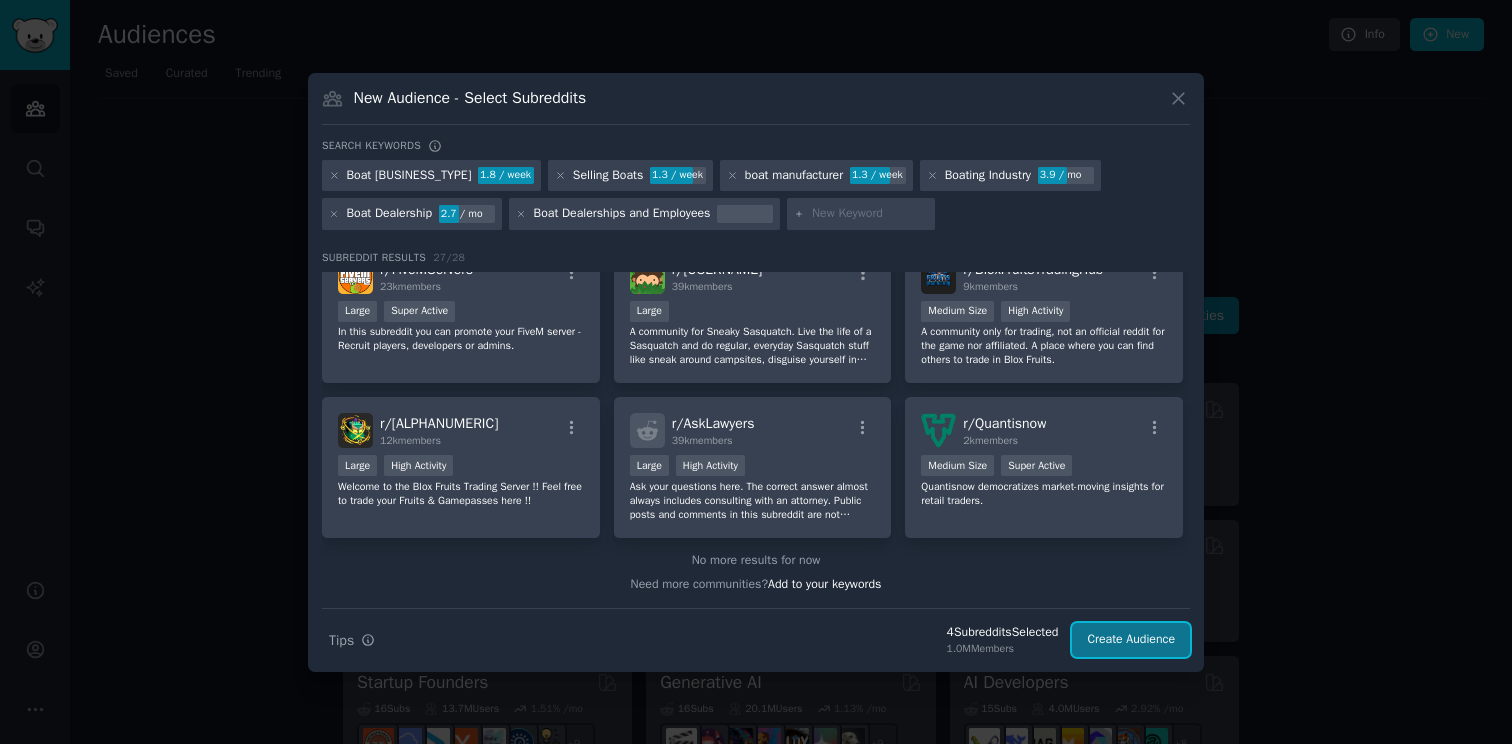 click on "Create Audience" at bounding box center [1131, 640] 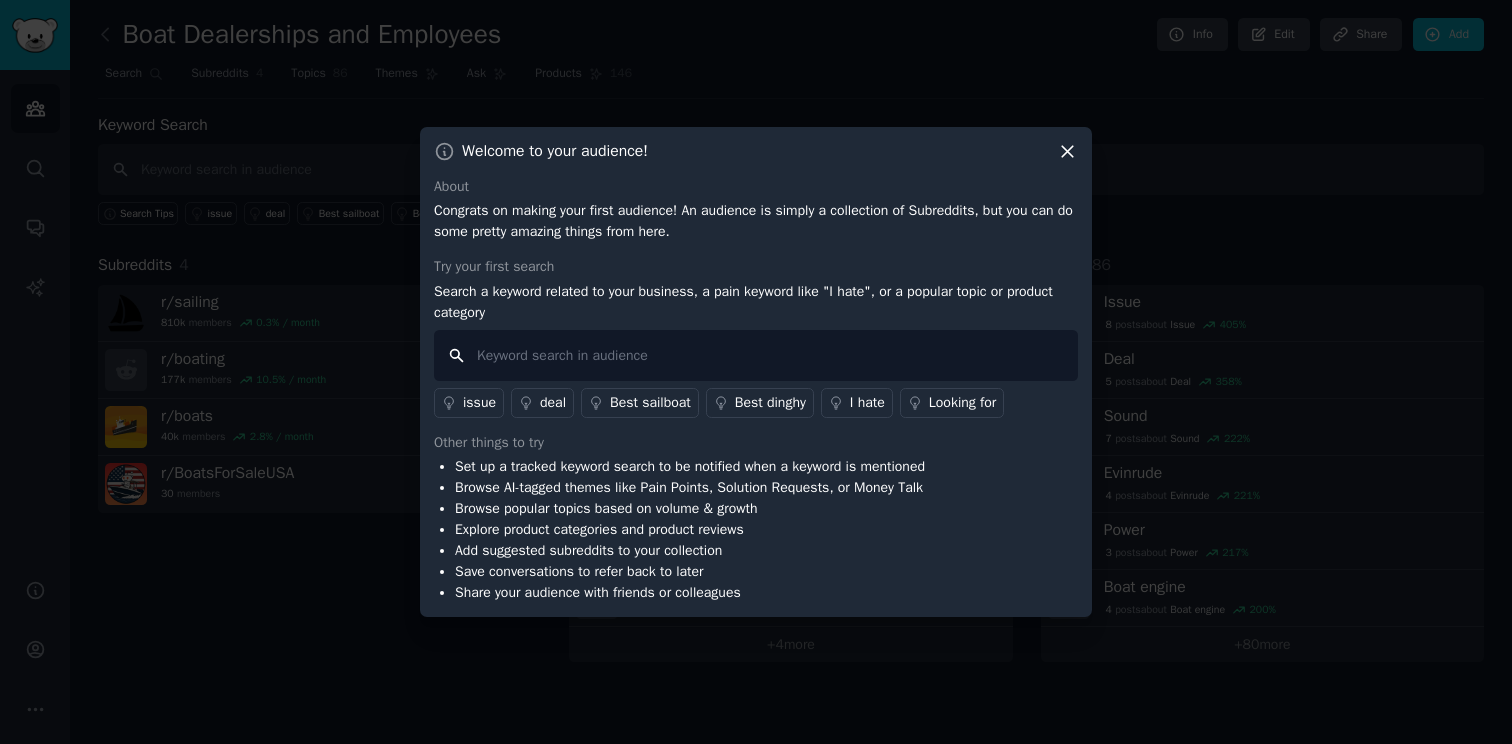 click at bounding box center (756, 355) 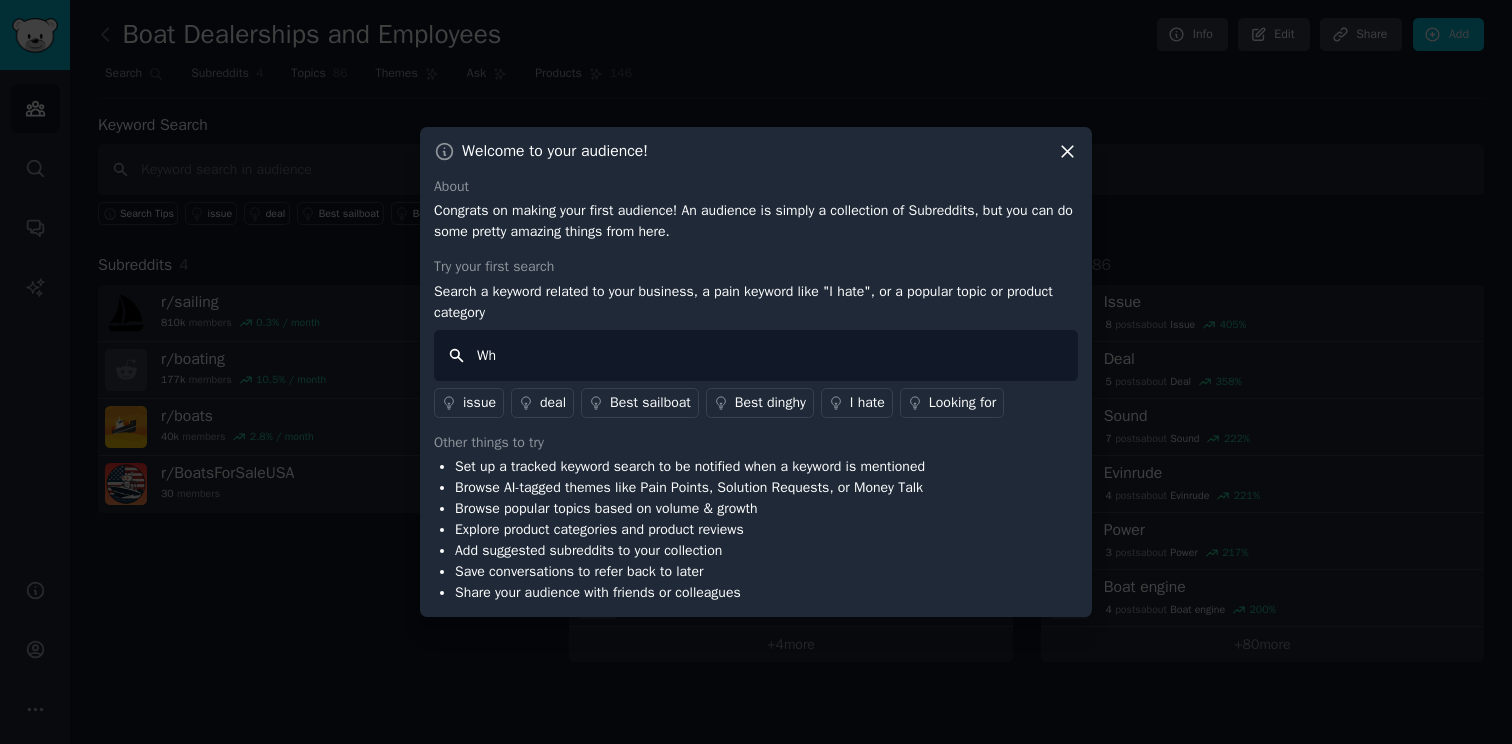 type on "Why" 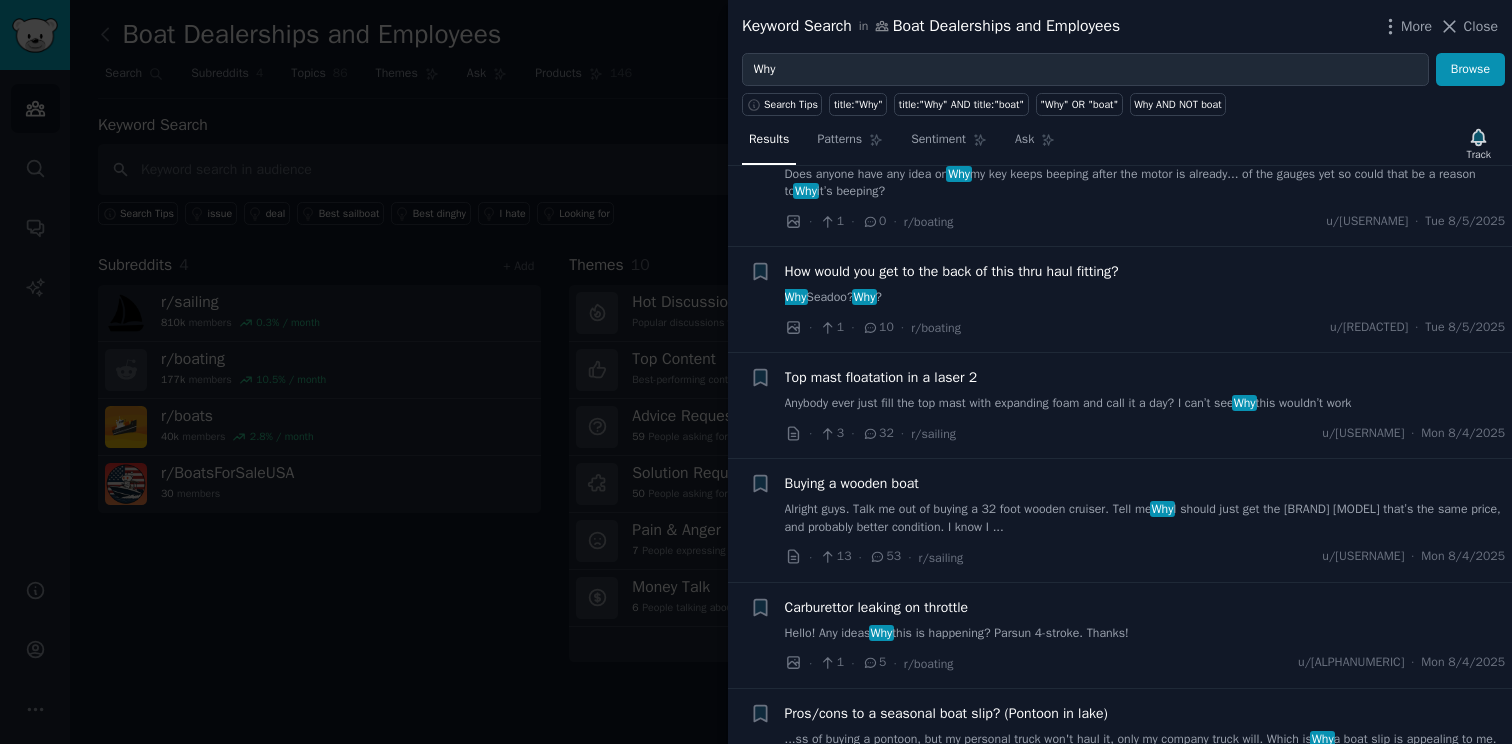 scroll, scrollTop: 1240, scrollLeft: 0, axis: vertical 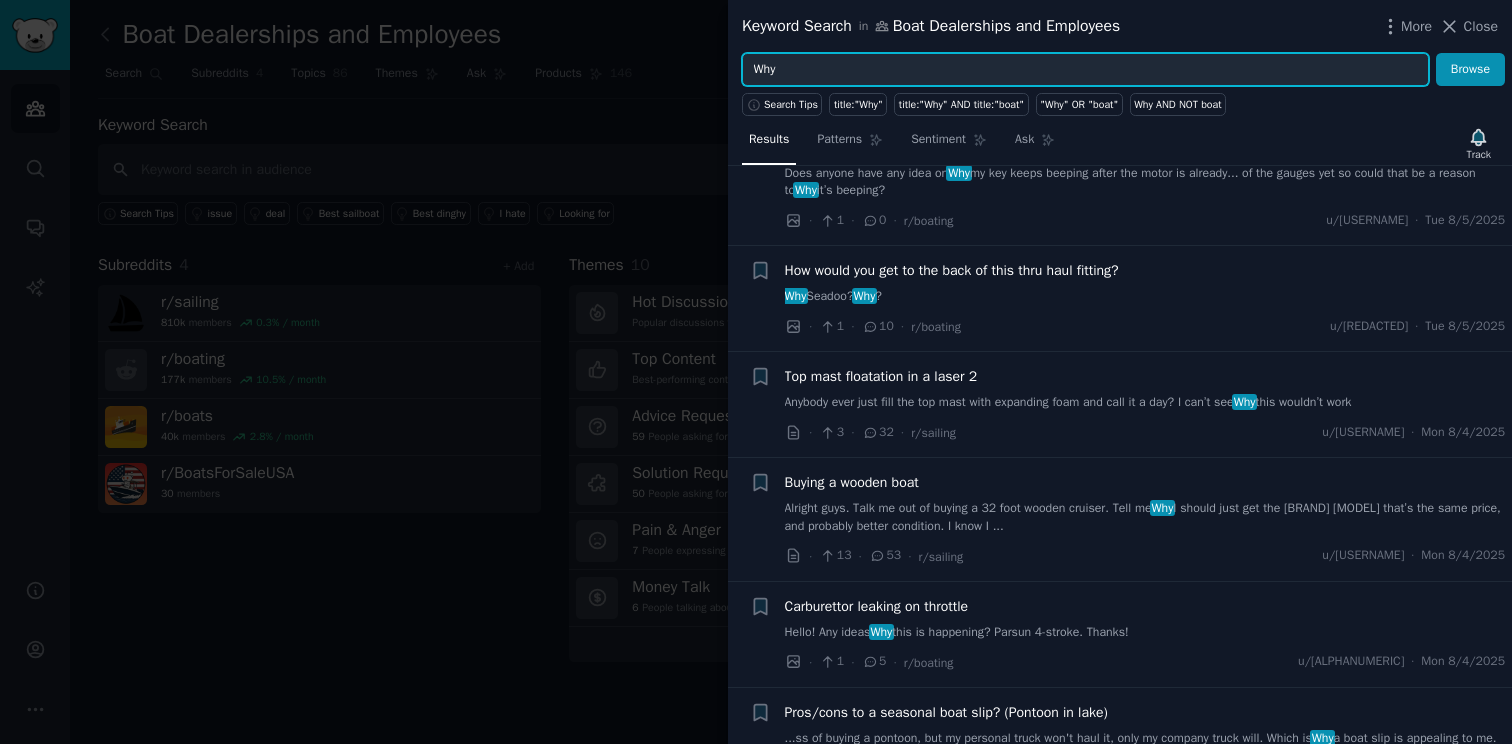 click on "Why" at bounding box center [1085, 70] 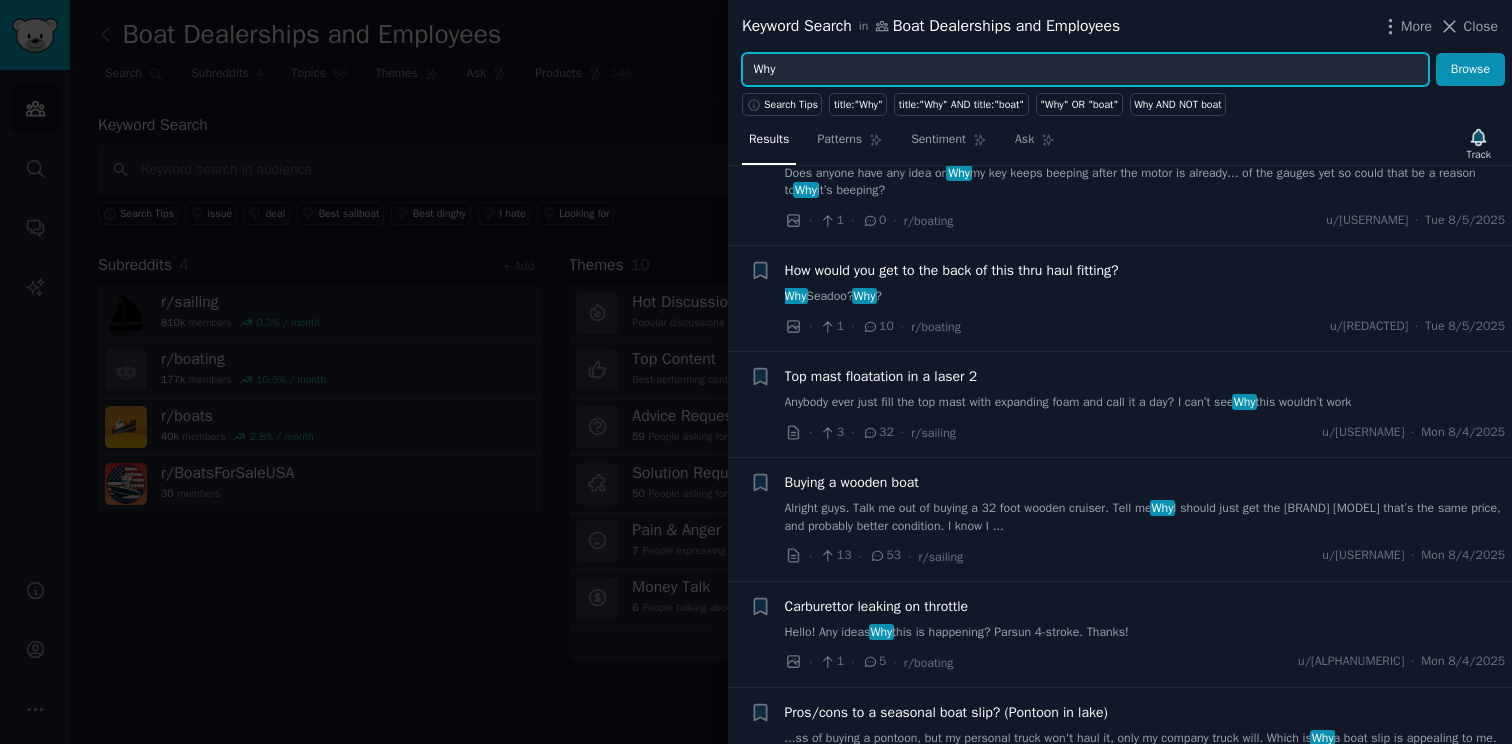 click on "Why" at bounding box center [1085, 70] 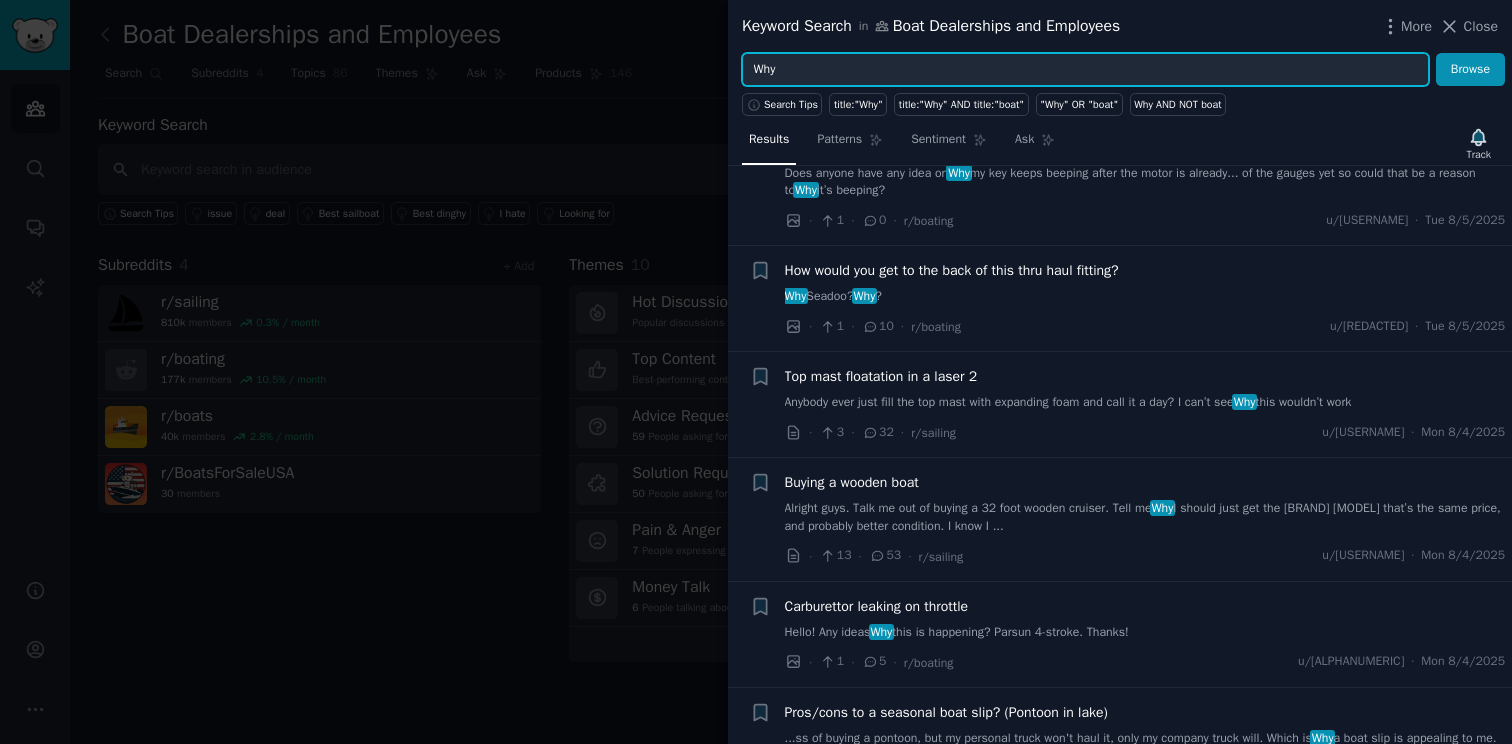click on "Why" at bounding box center (1085, 70) 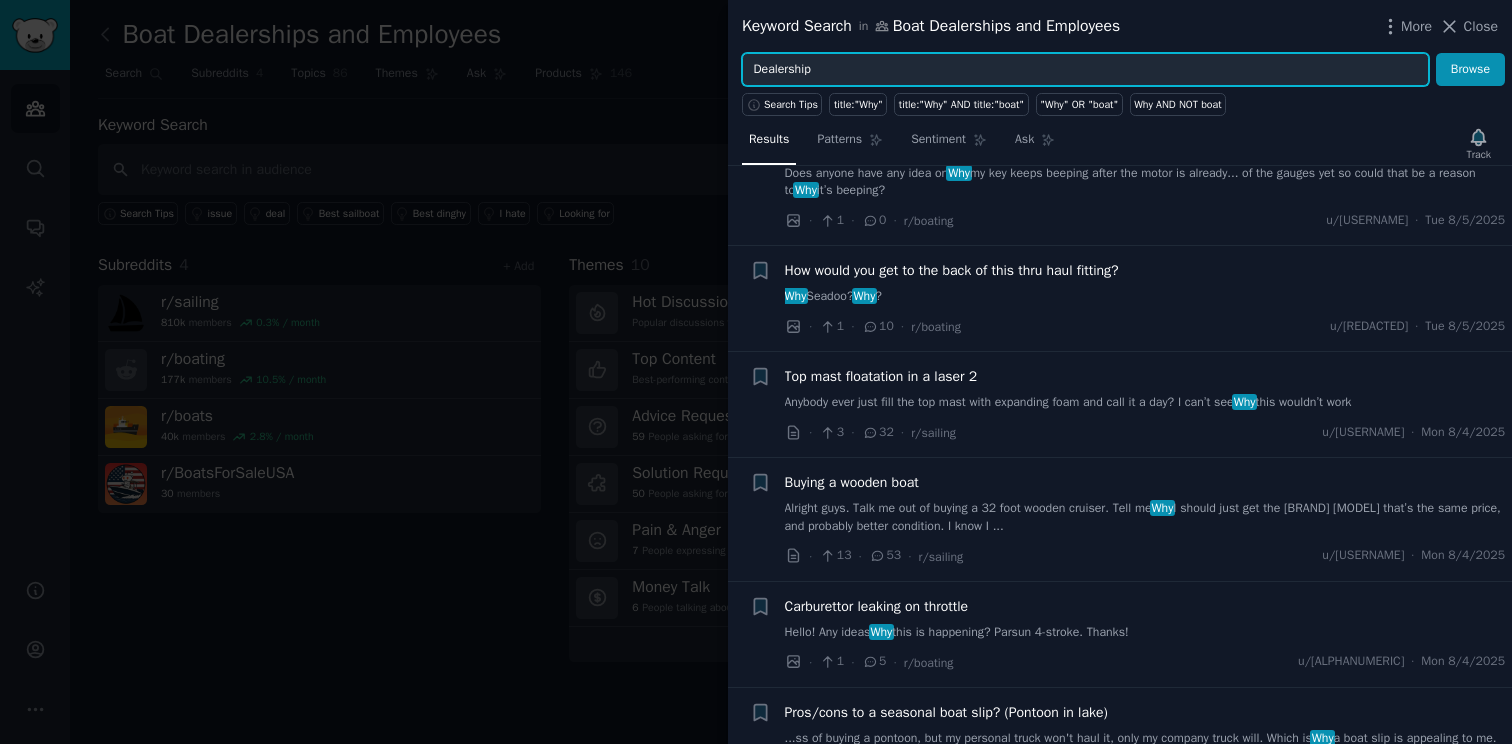 type on "Dealership" 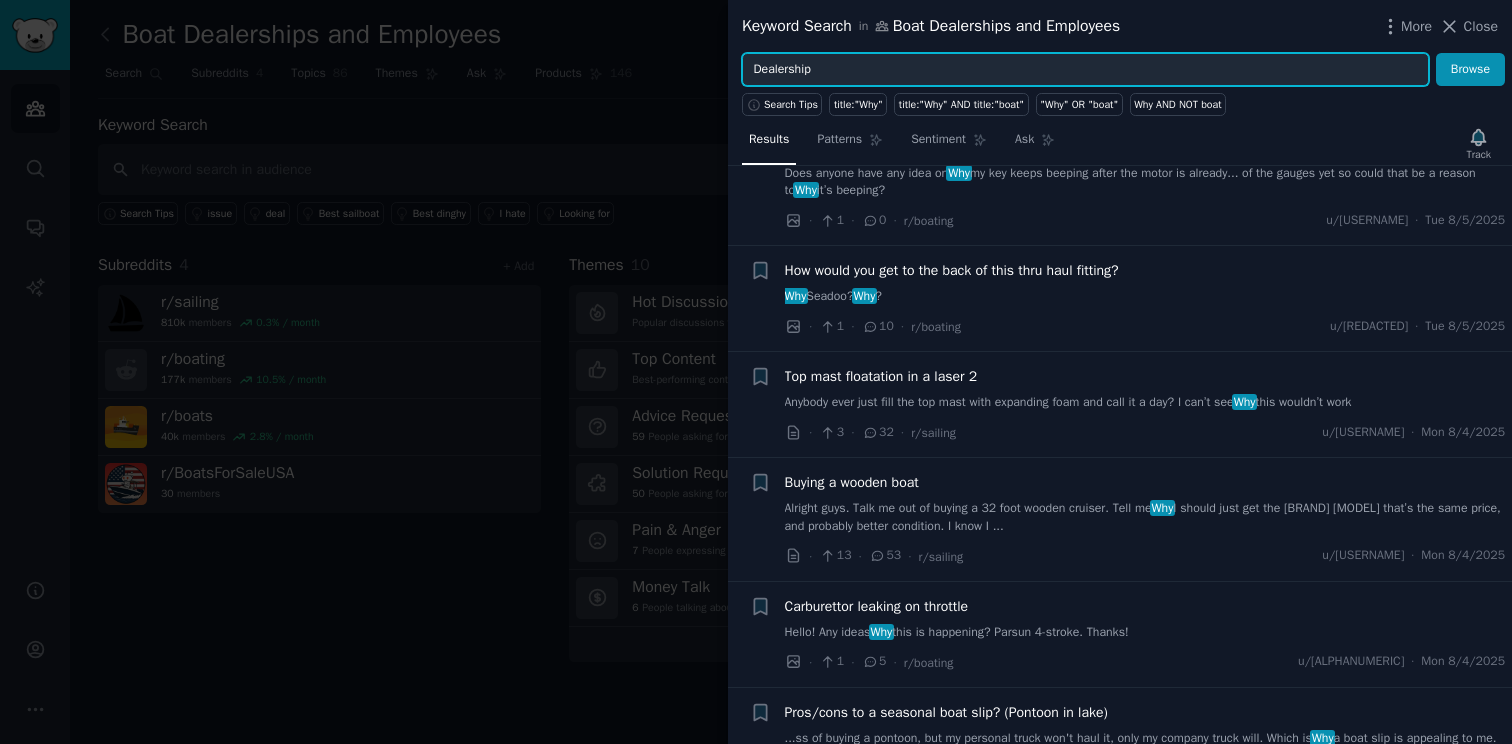 click on "Browse" at bounding box center [1470, 70] 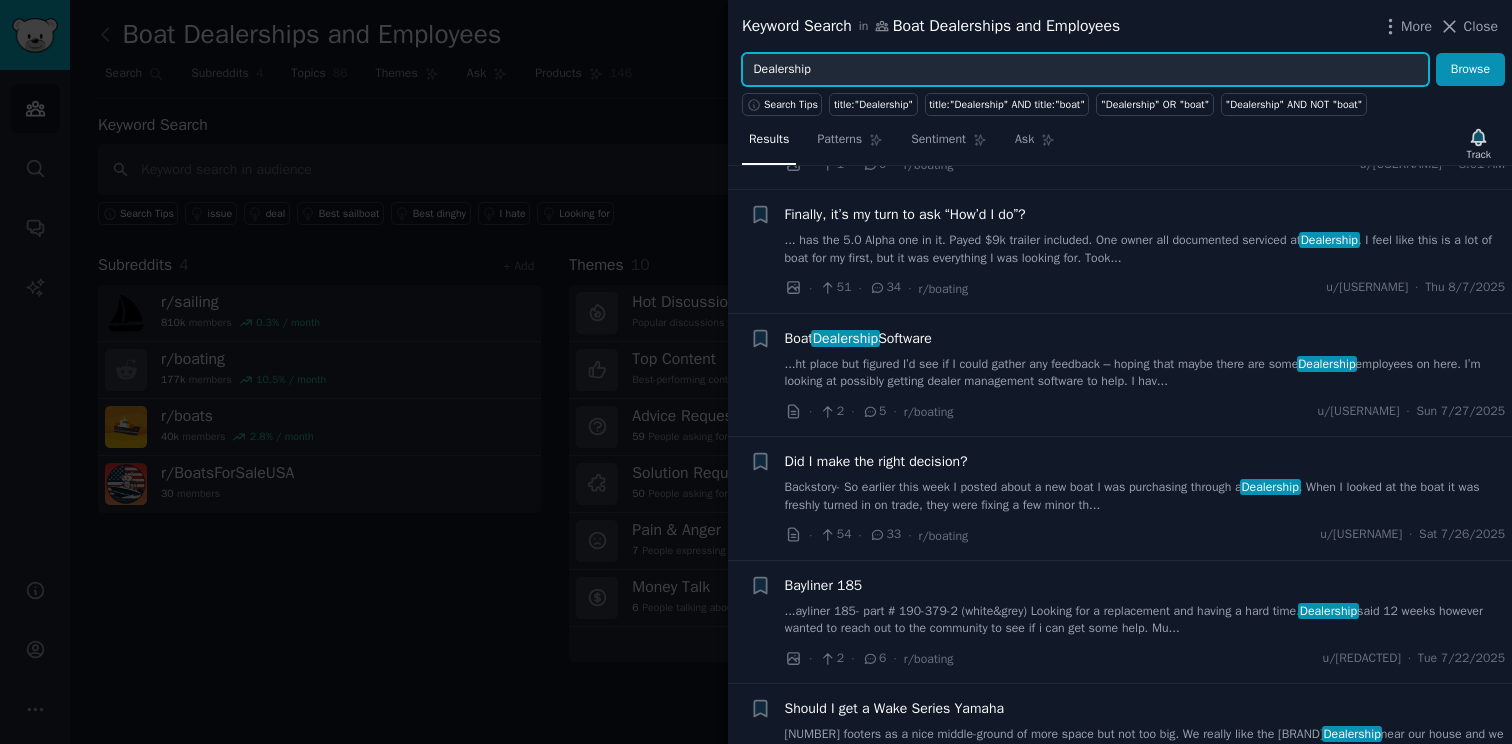 scroll, scrollTop: 122, scrollLeft: 0, axis: vertical 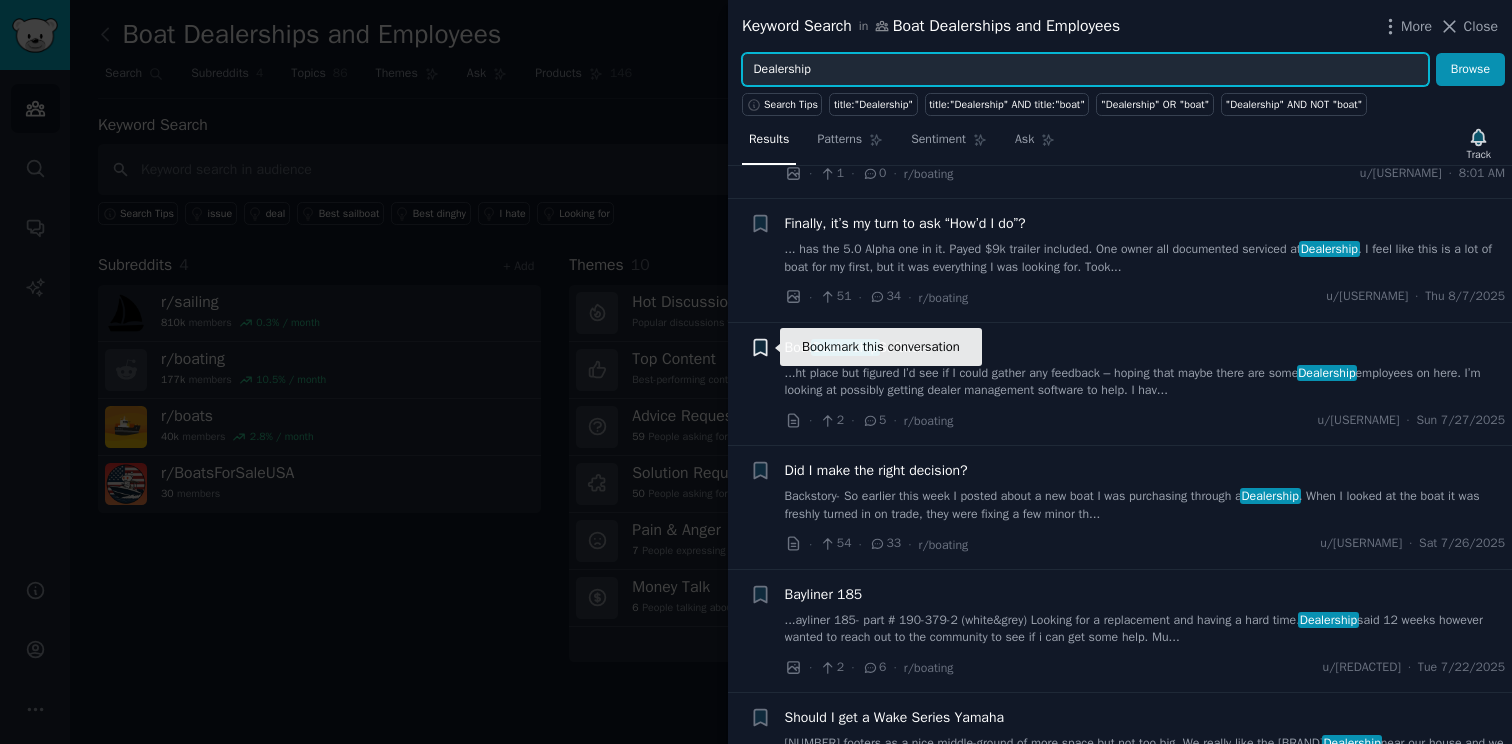 click 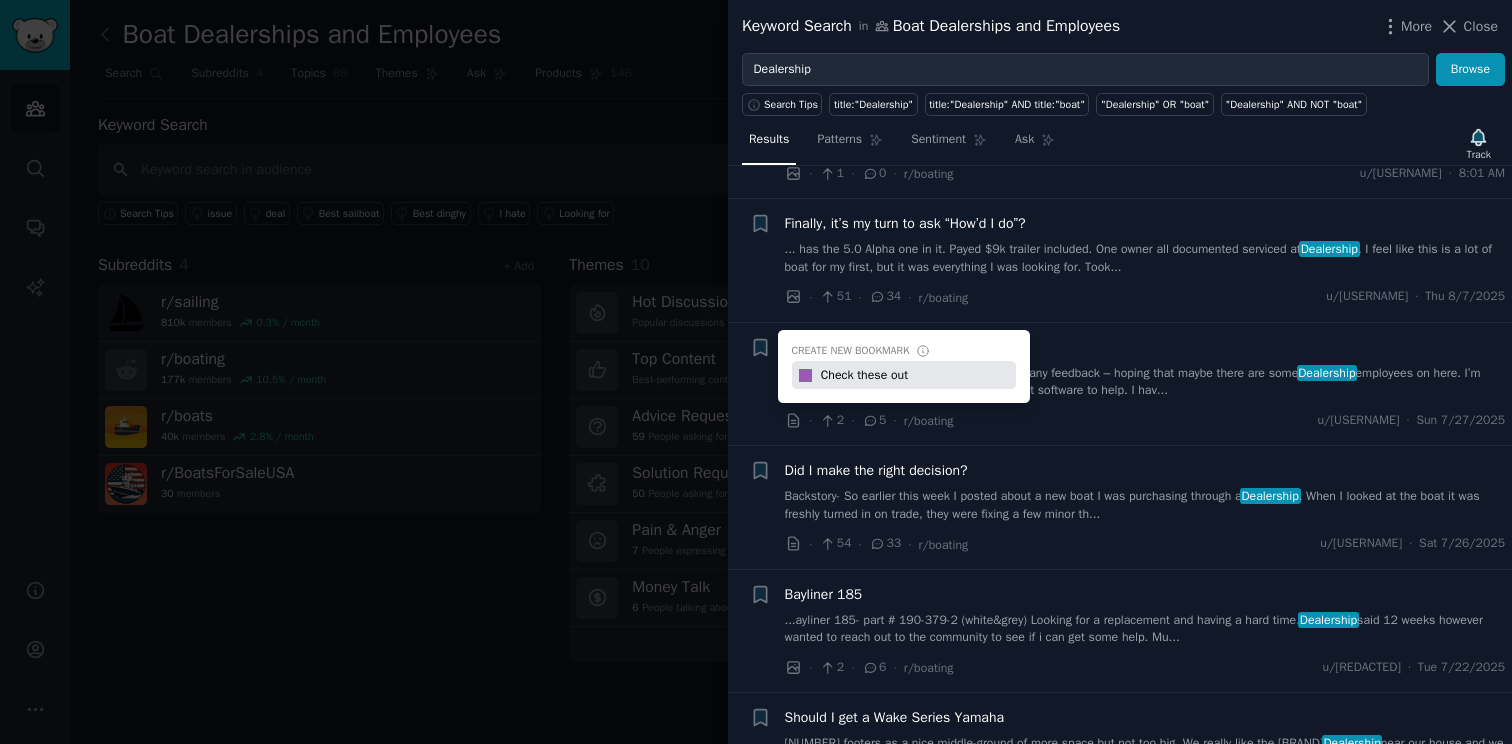 type on "Check these out" 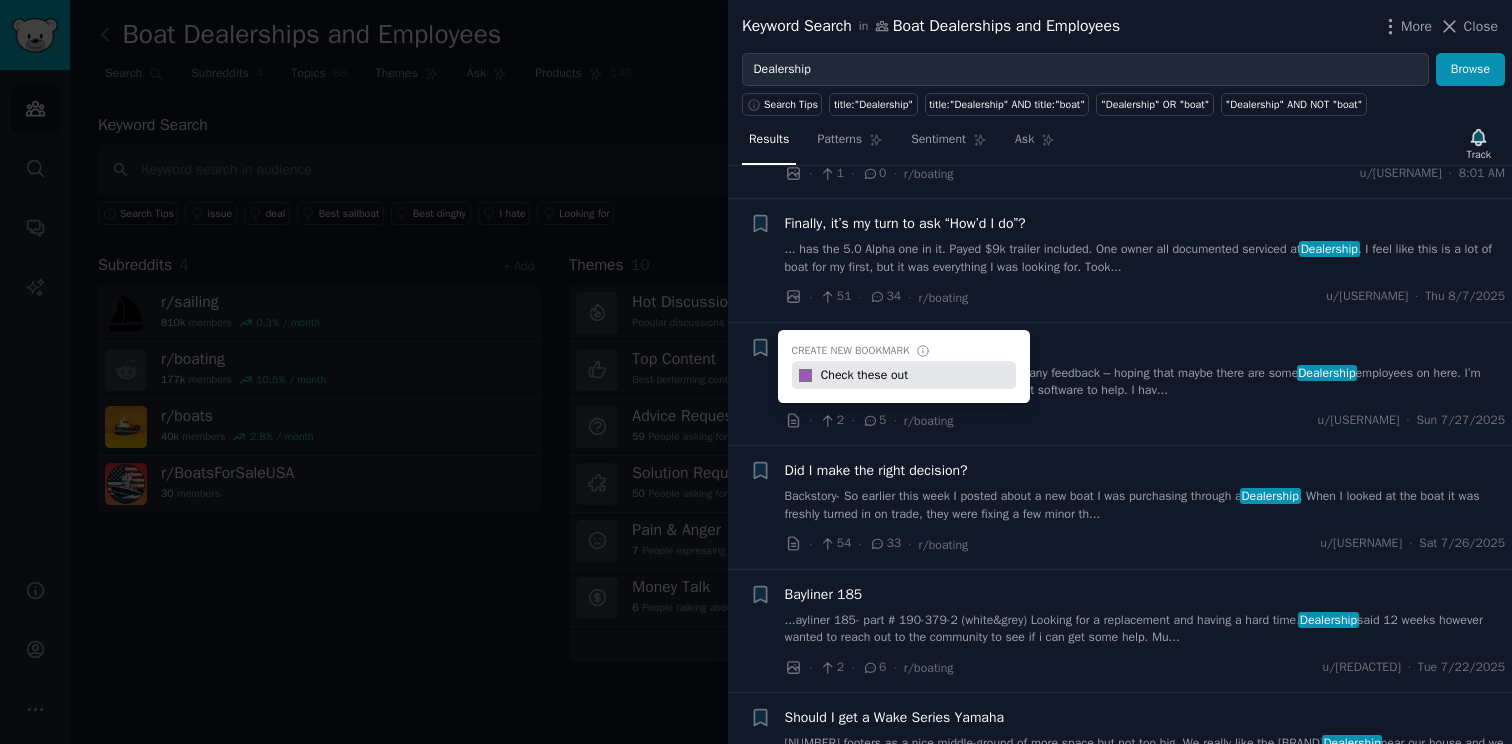 type 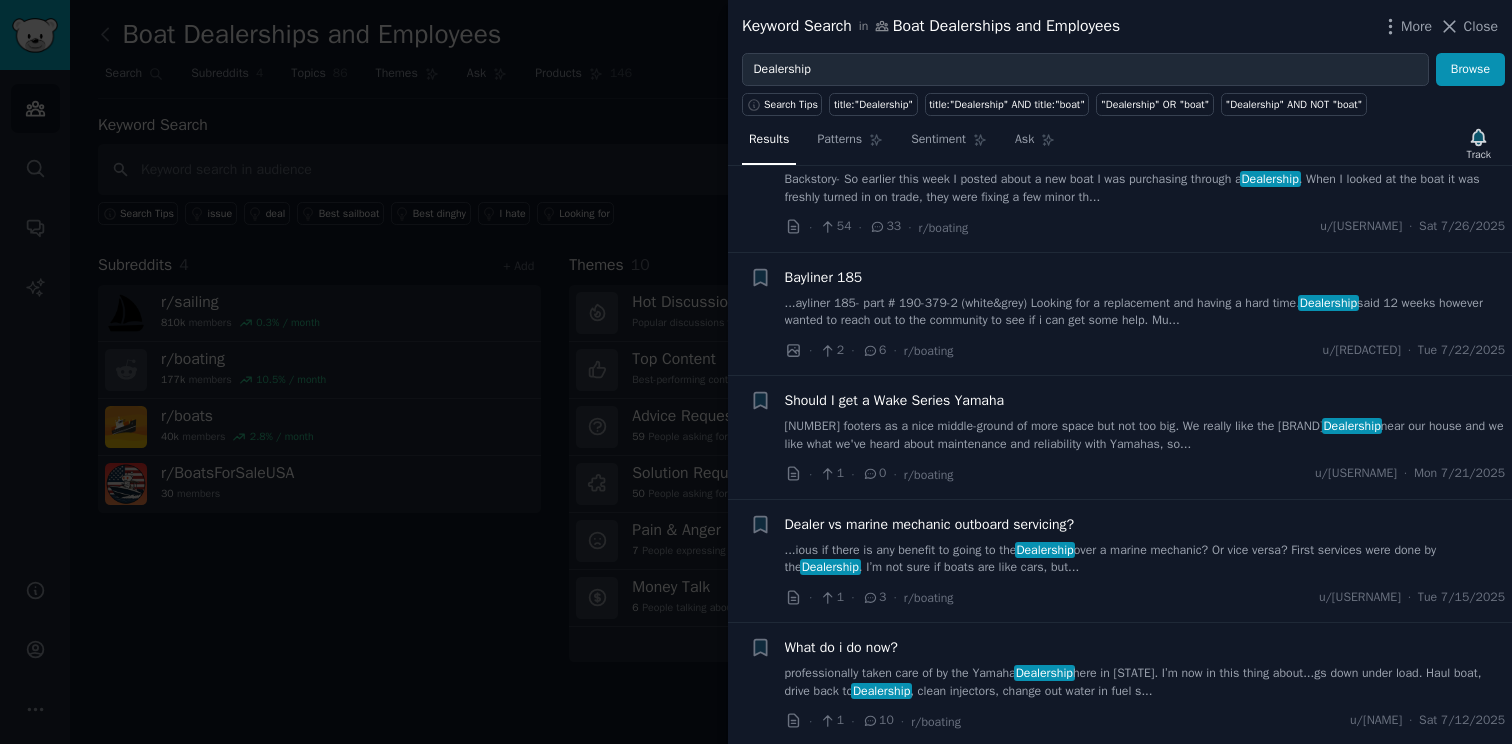scroll, scrollTop: 442, scrollLeft: 0, axis: vertical 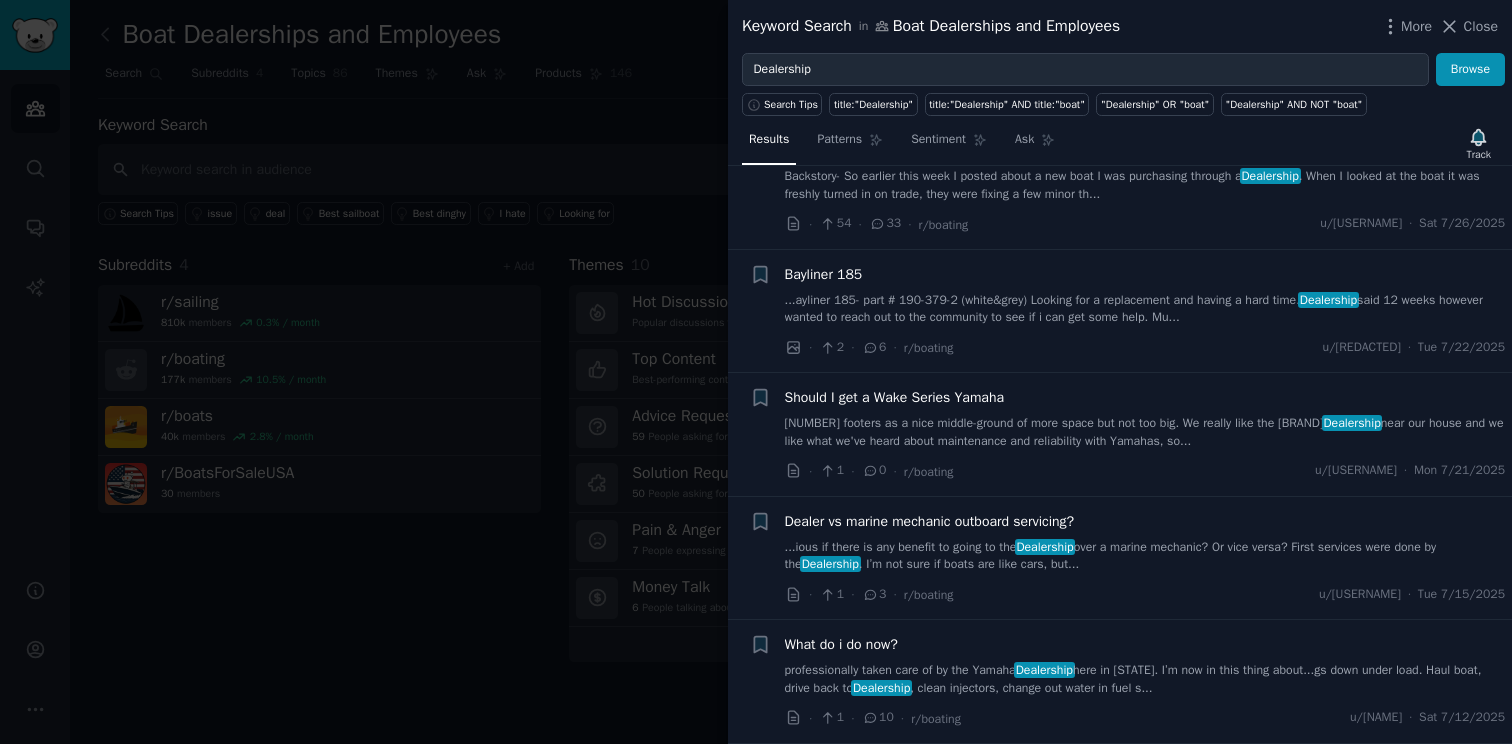type 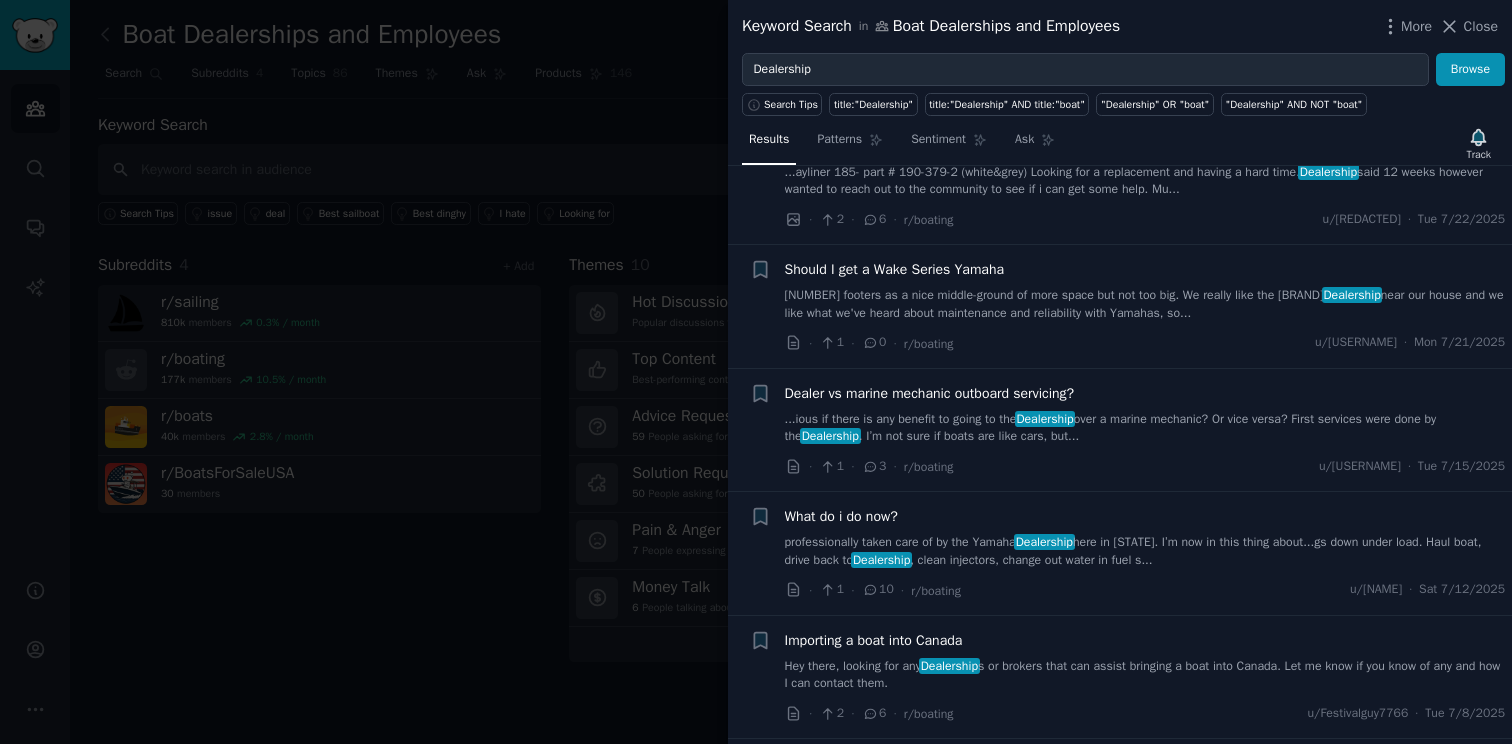 scroll, scrollTop: 582, scrollLeft: 0, axis: vertical 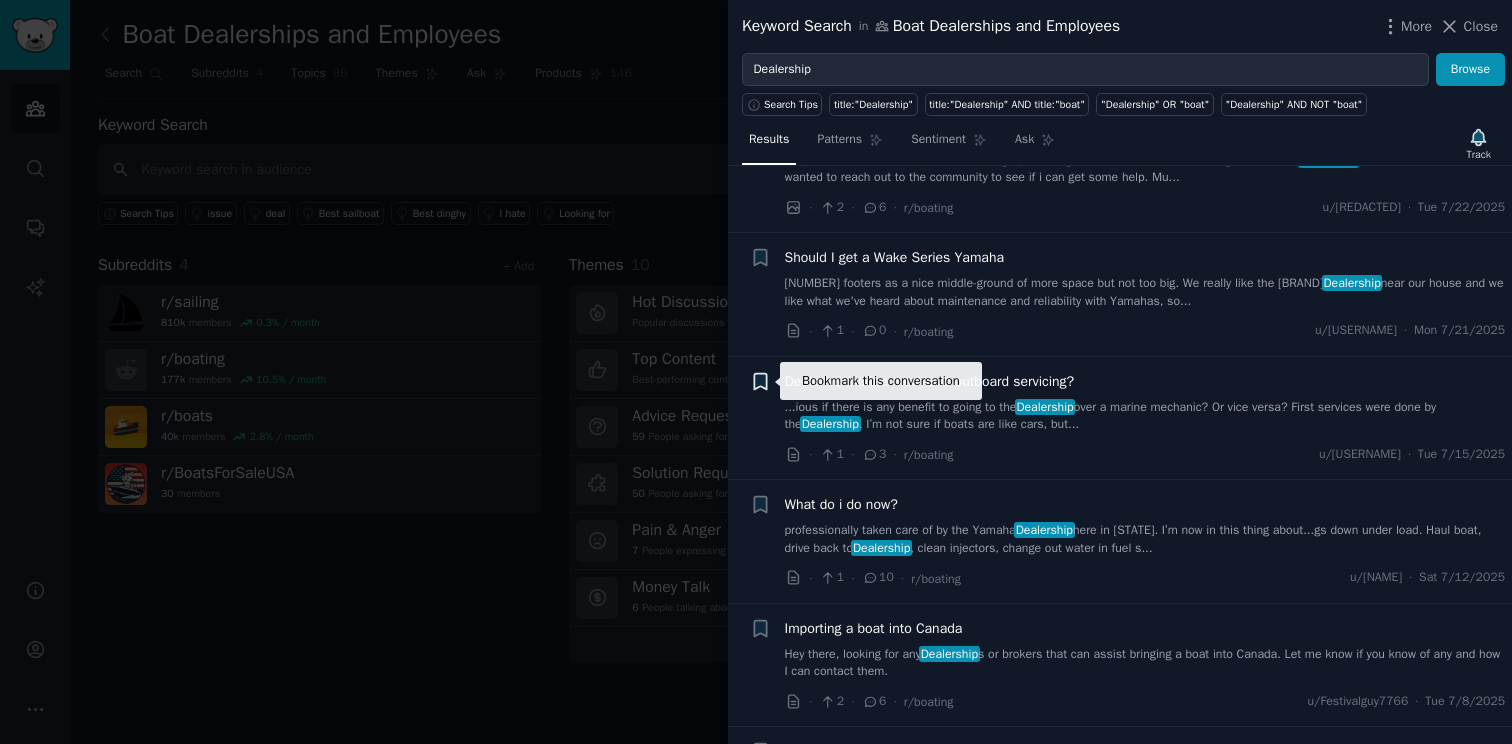 click 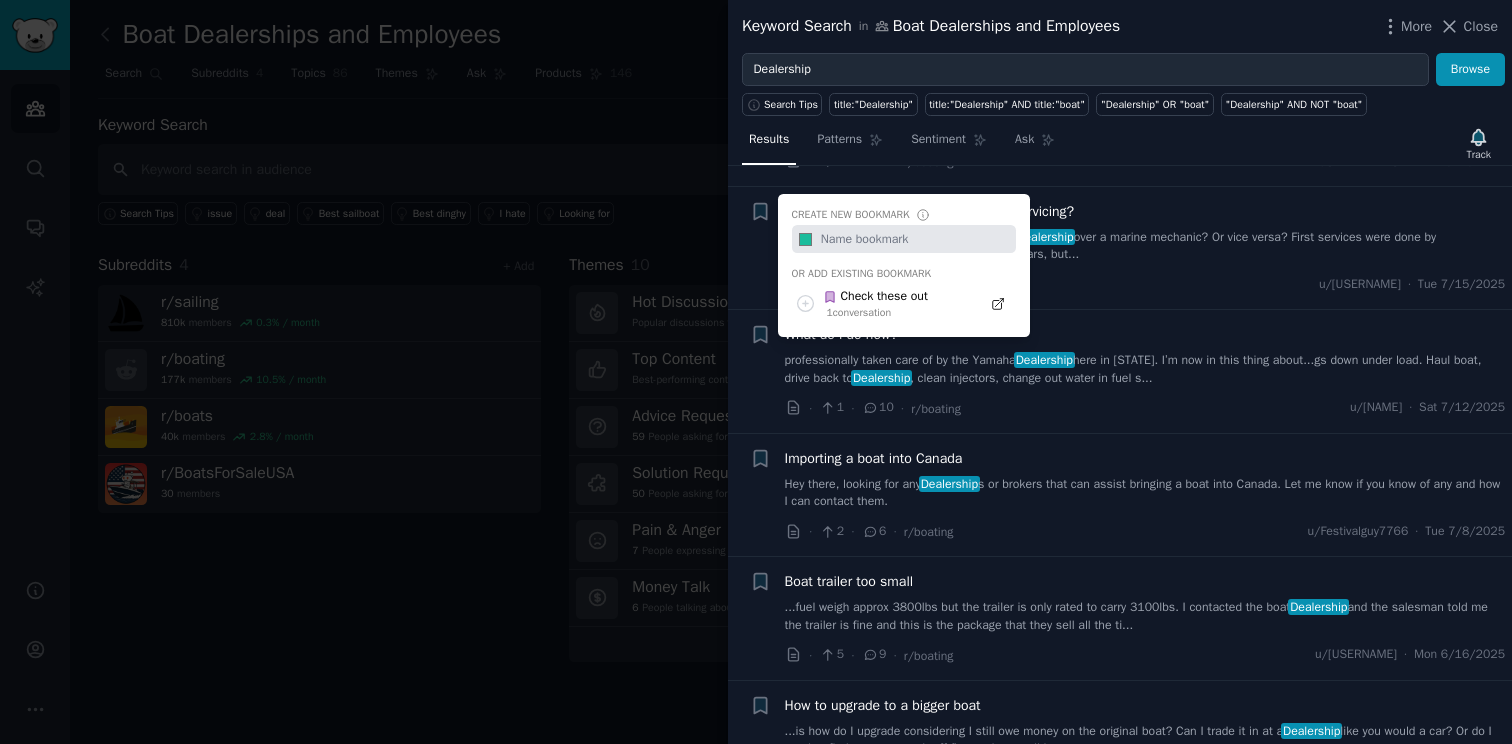 scroll, scrollTop: 770, scrollLeft: 0, axis: vertical 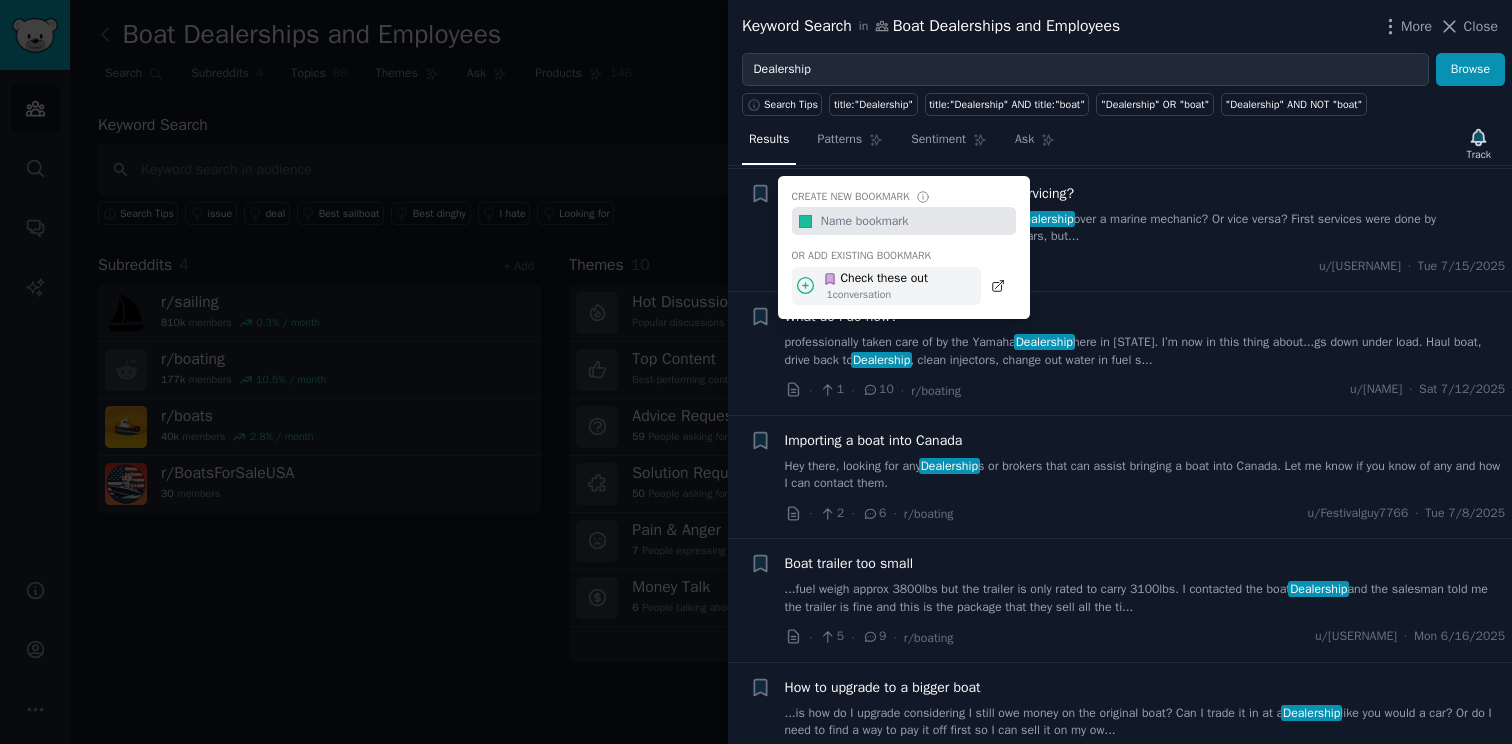 click on "1  conversation" at bounding box center [877, 295] 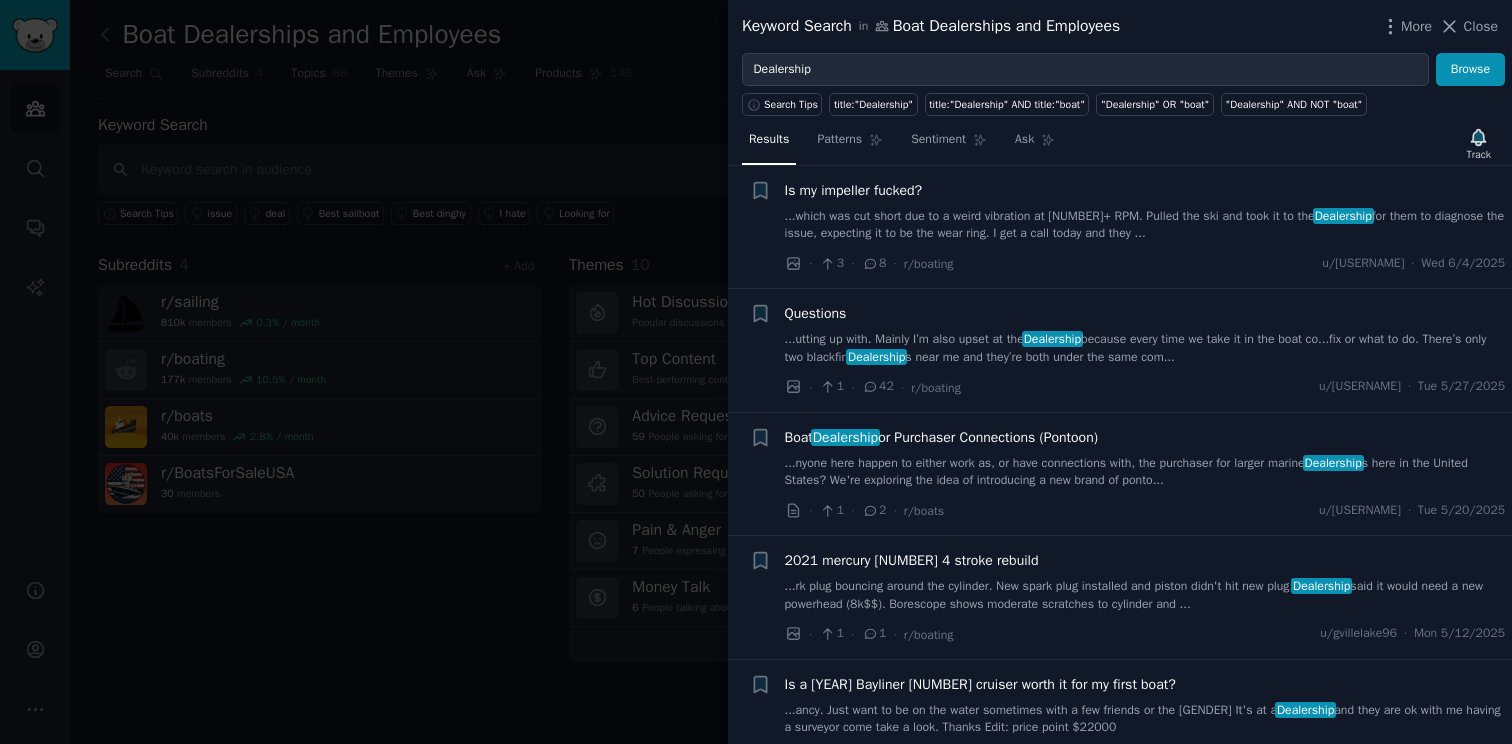 scroll, scrollTop: 1515, scrollLeft: 0, axis: vertical 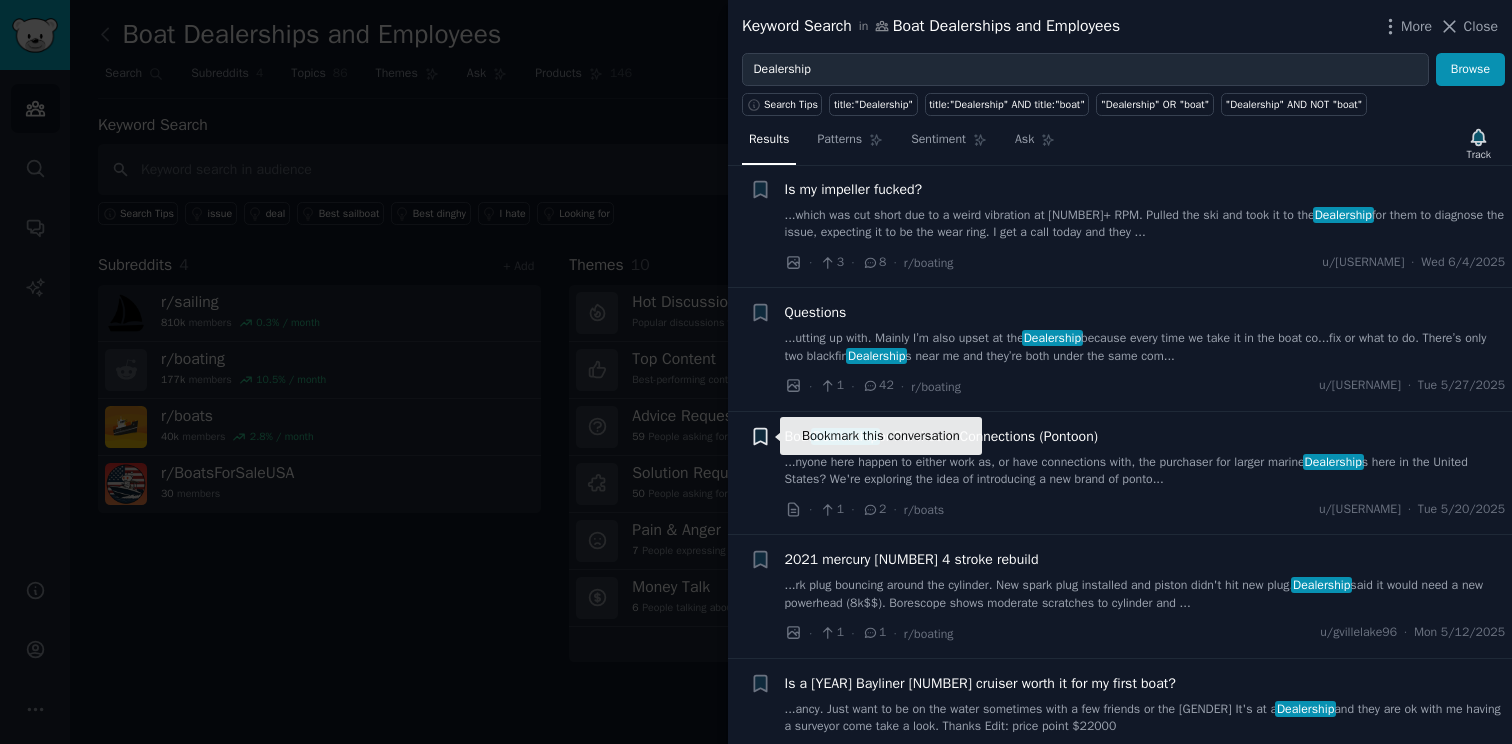 click 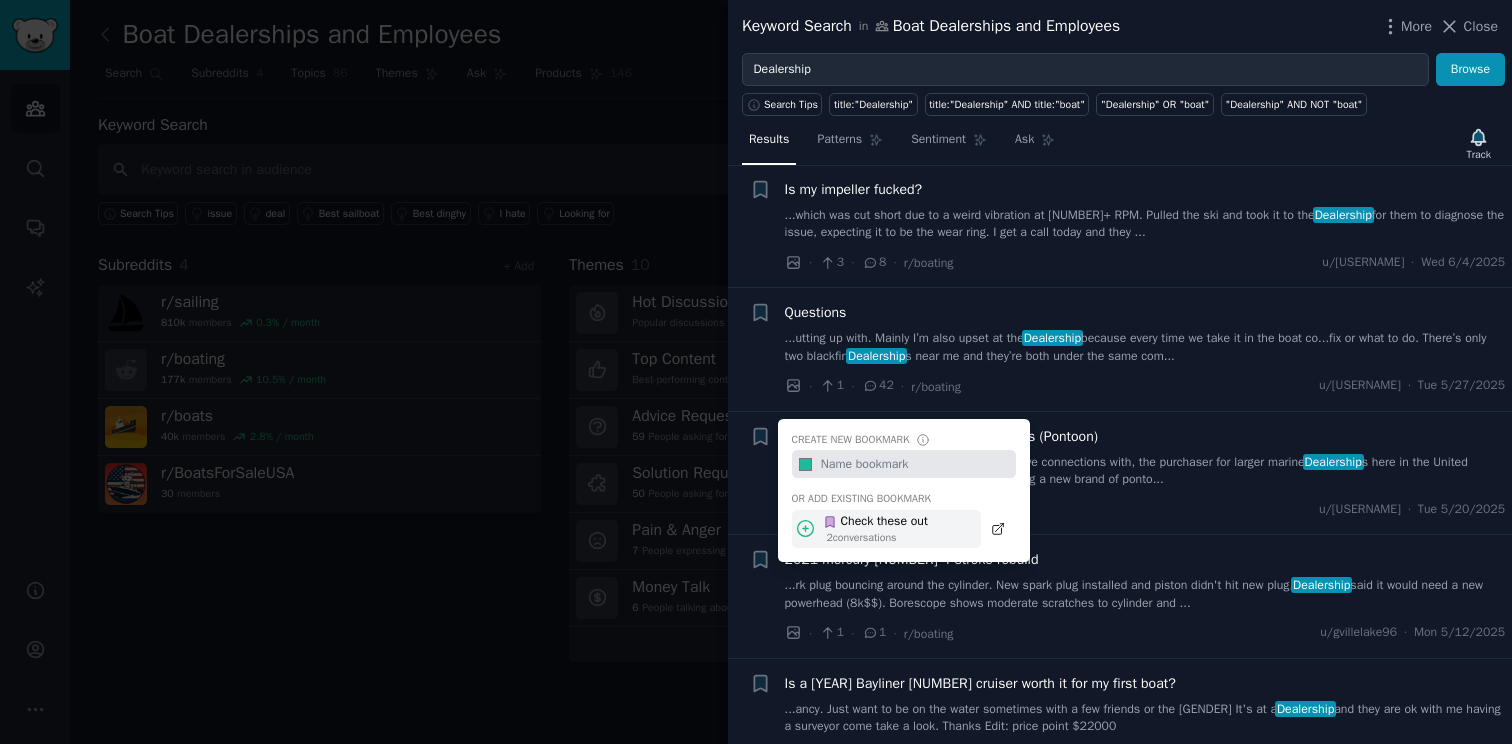 click on "Check these out" at bounding box center (875, 522) 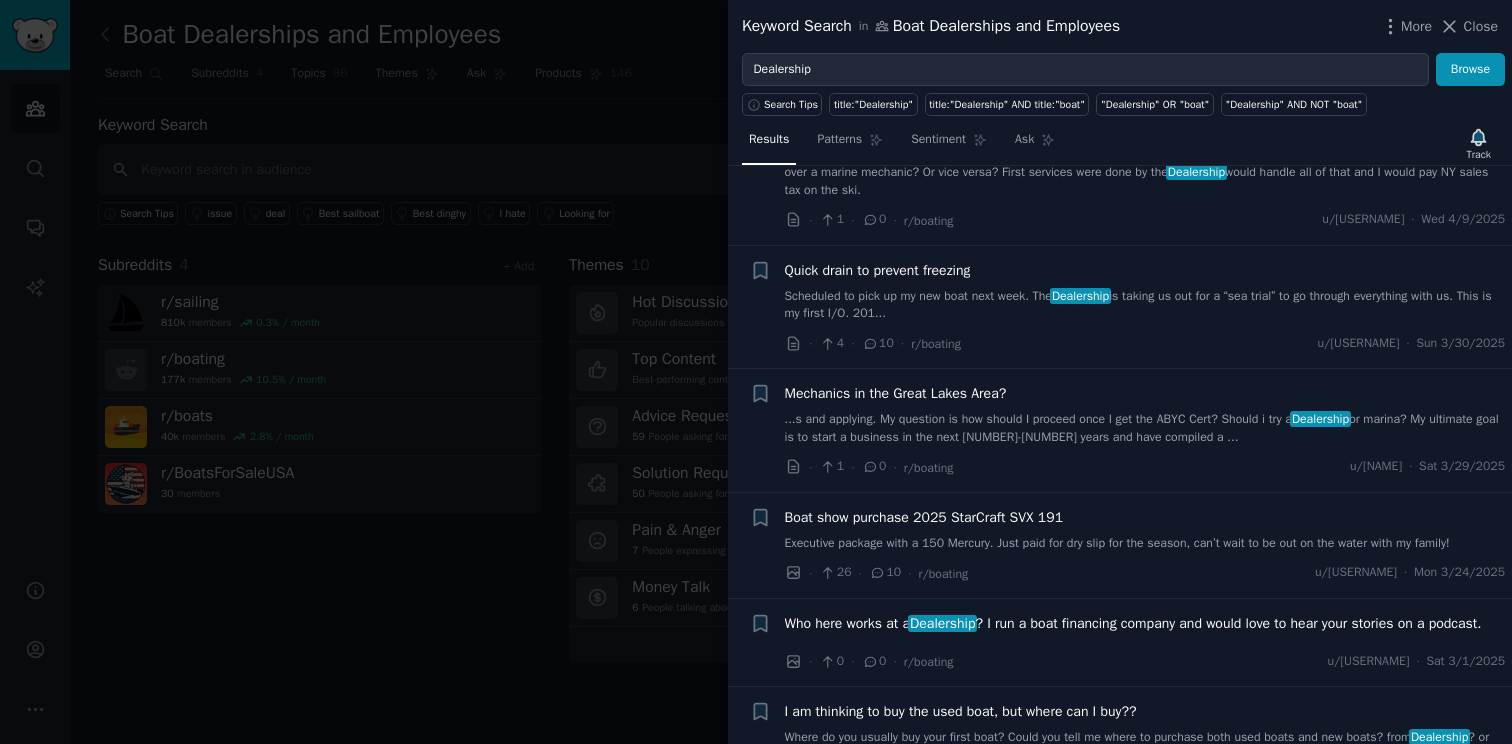 scroll, scrollTop: 3044, scrollLeft: 0, axis: vertical 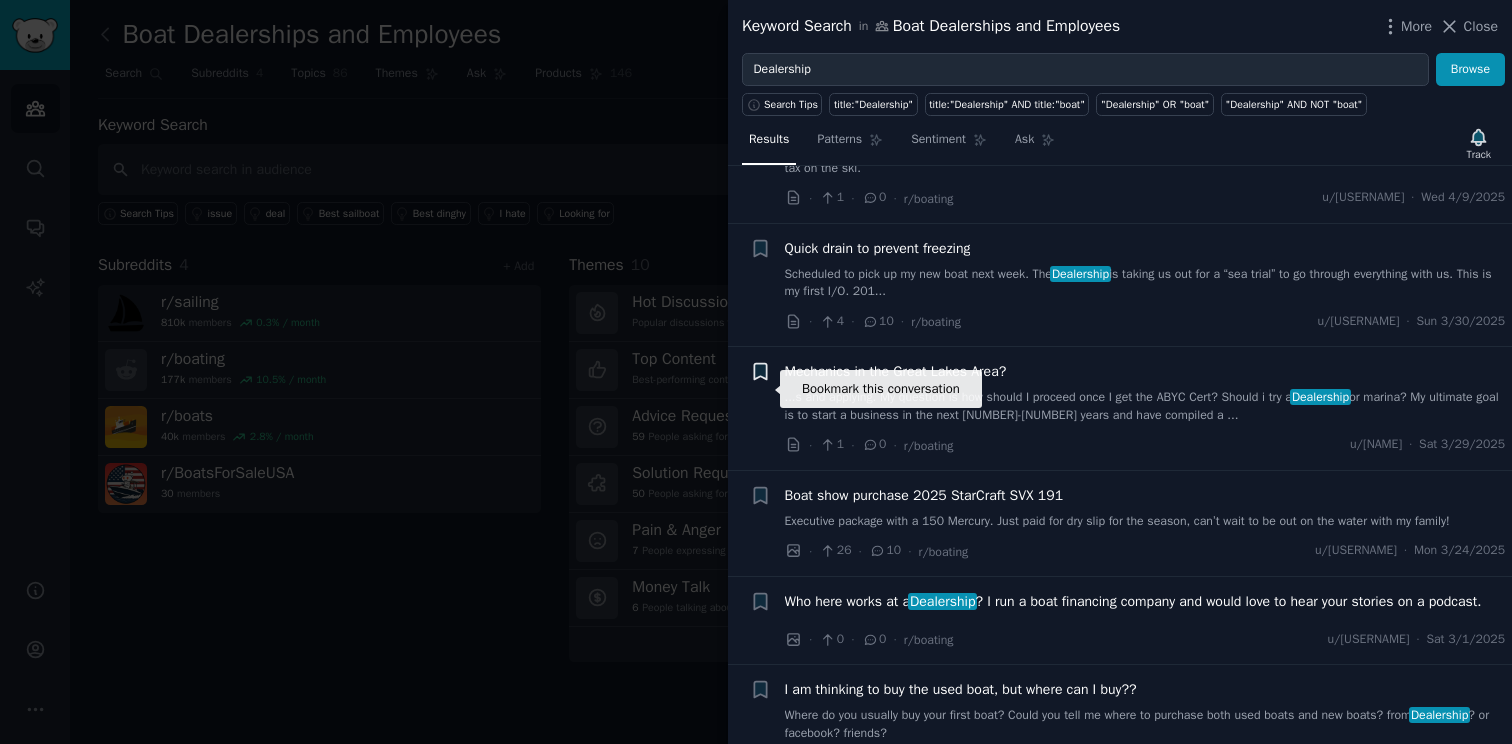 click 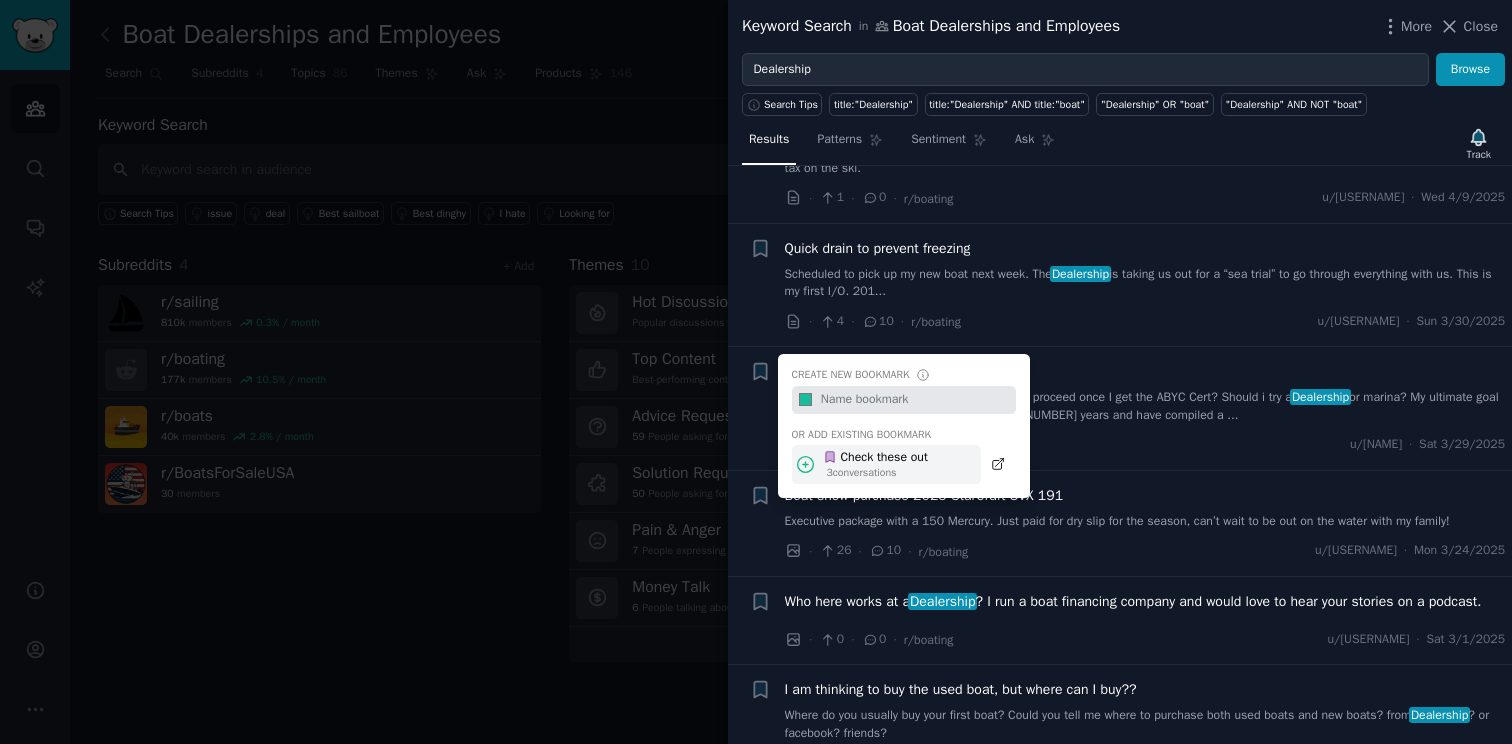 click on "Check these out" at bounding box center (875, 458) 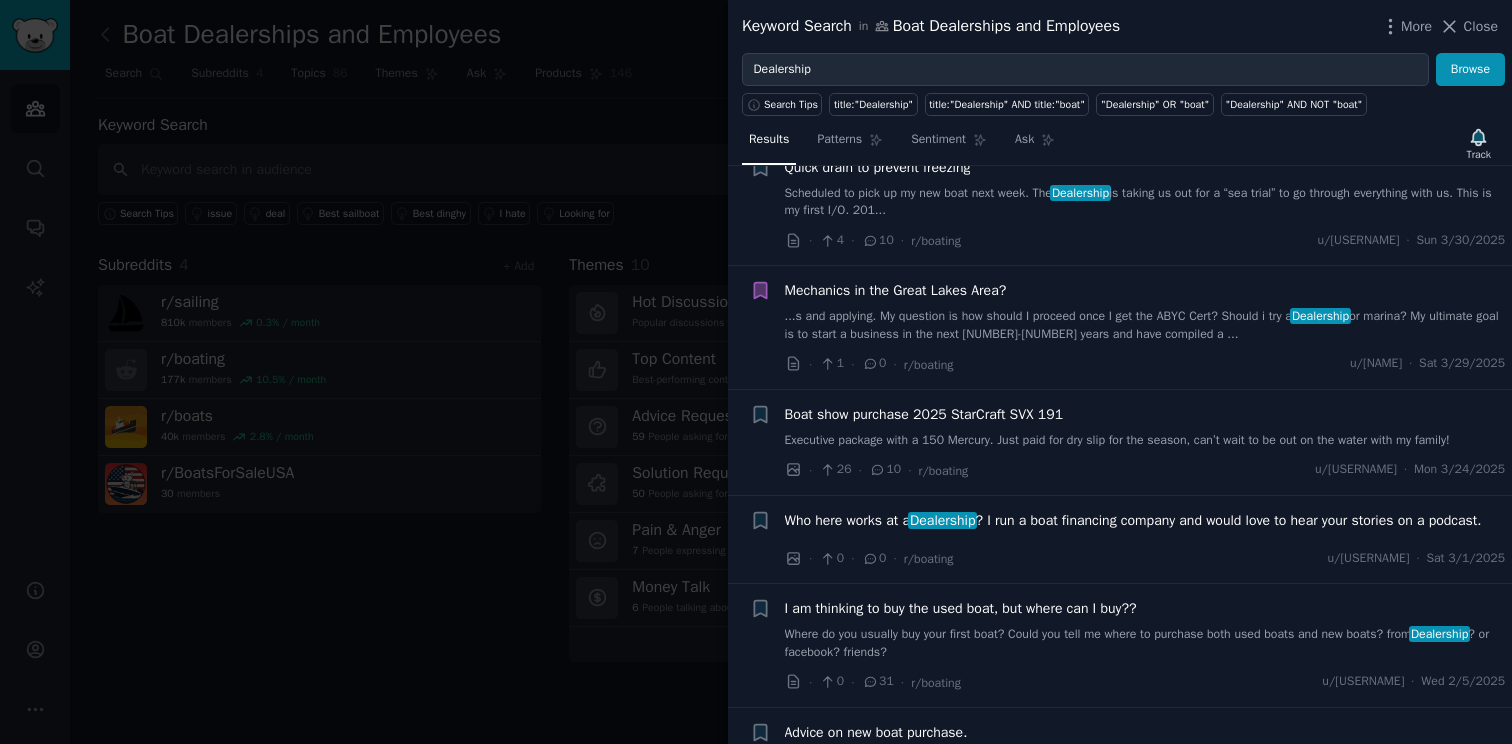 scroll, scrollTop: 3138, scrollLeft: 0, axis: vertical 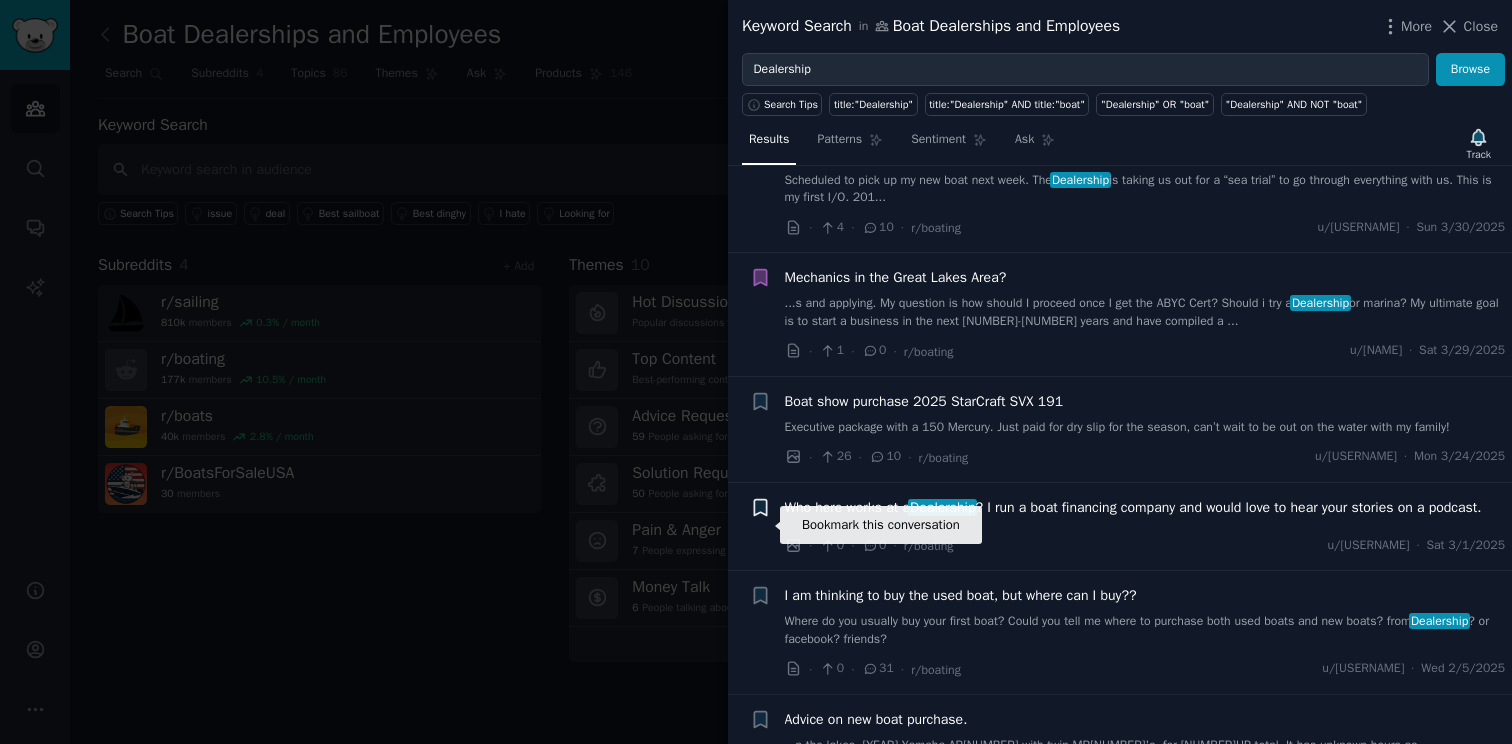 click 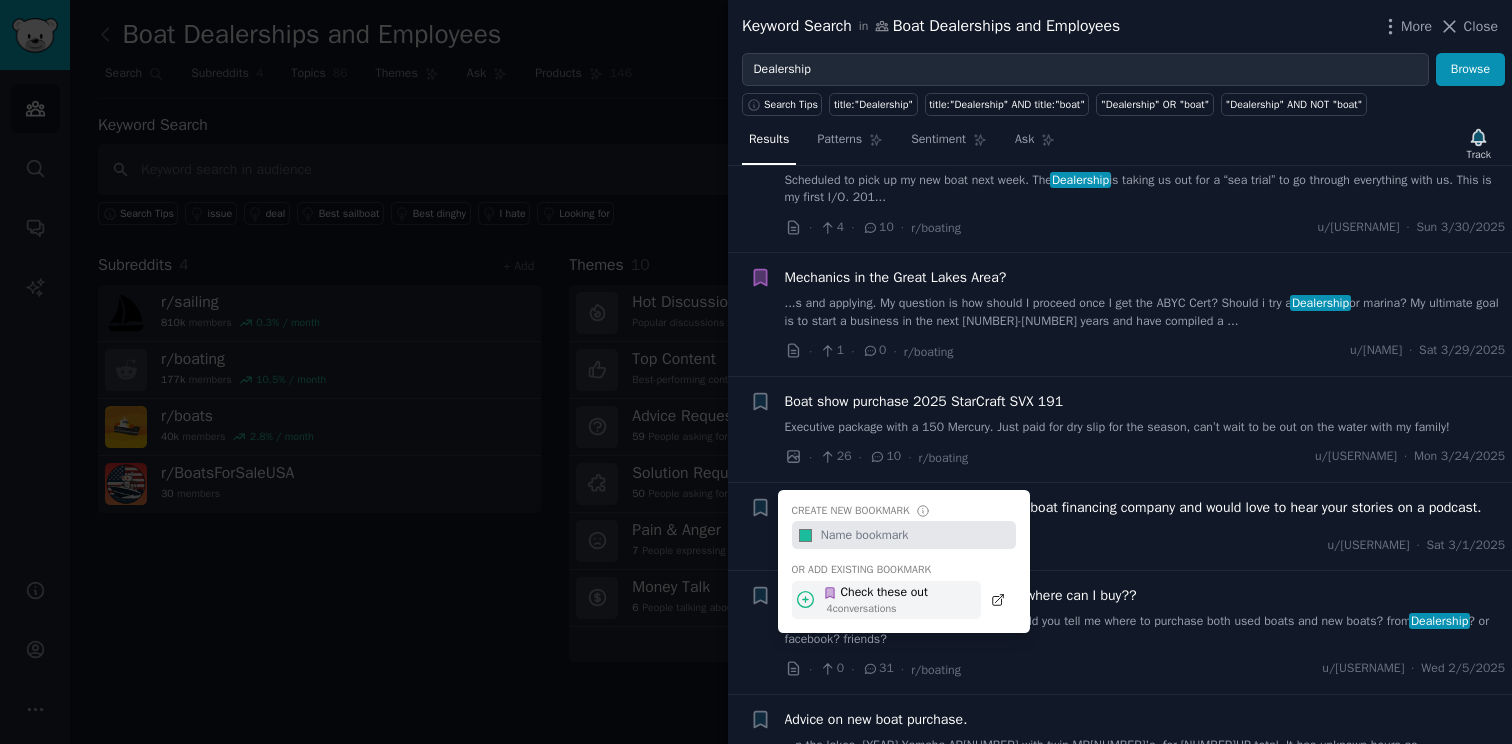 click on "Check these out" at bounding box center [875, 593] 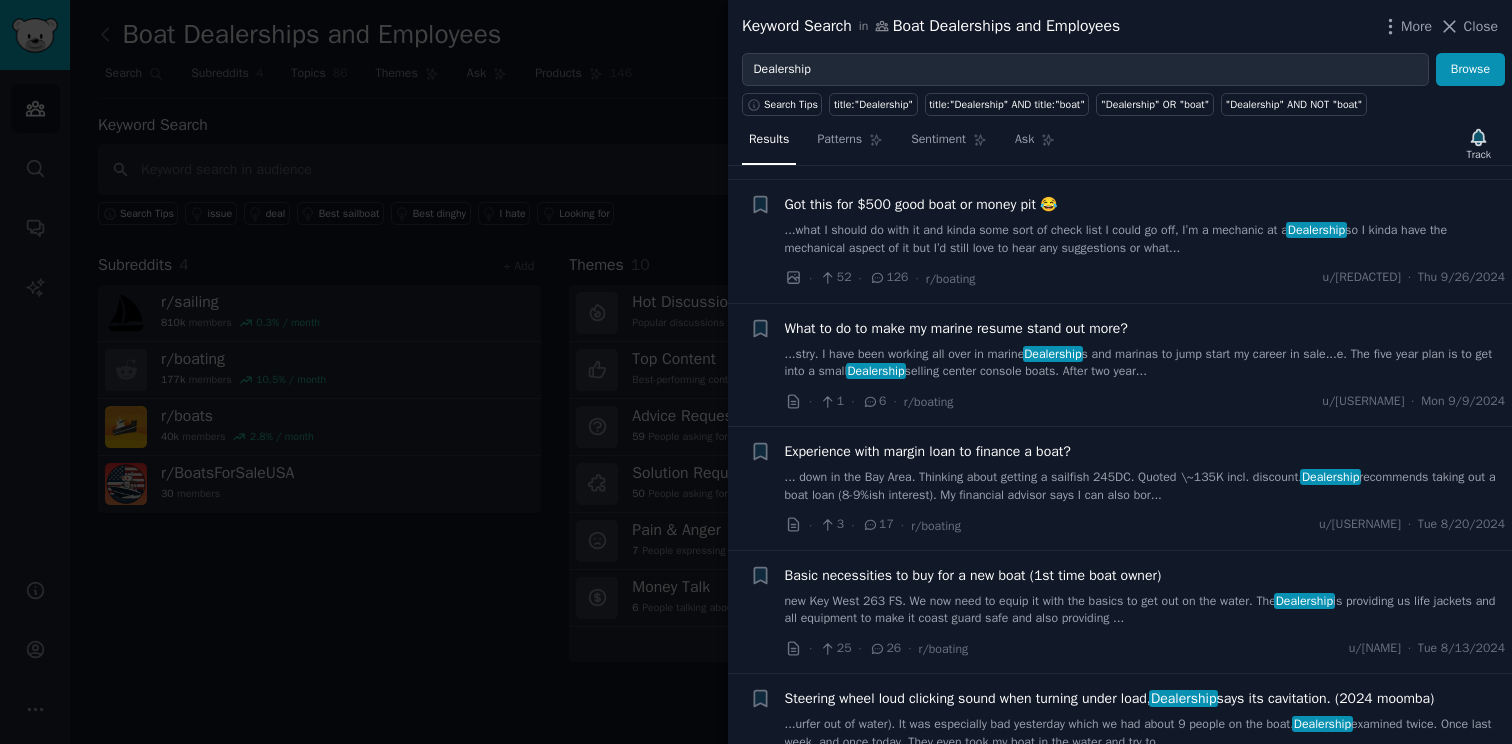 scroll, scrollTop: 4271, scrollLeft: 0, axis: vertical 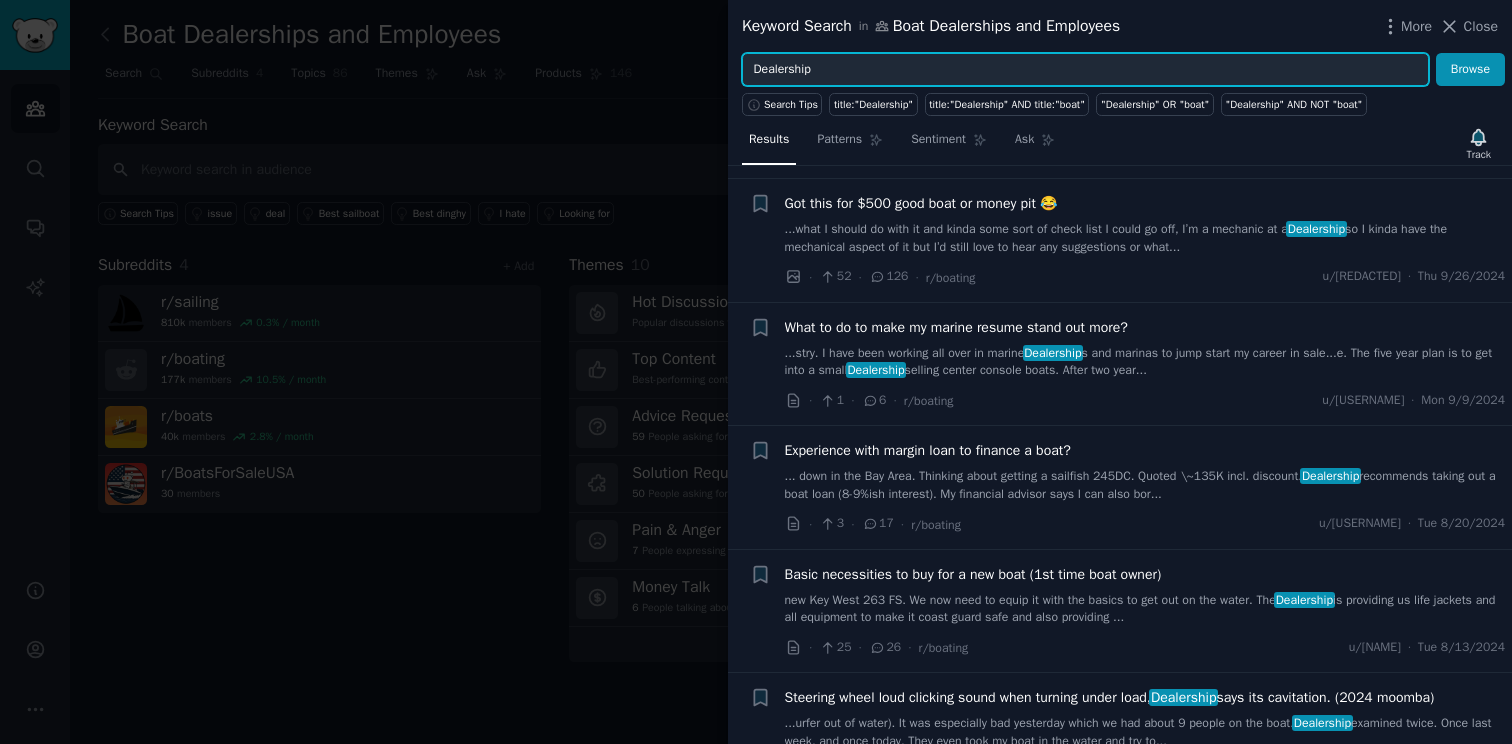 click on "Dealership" at bounding box center [1085, 70] 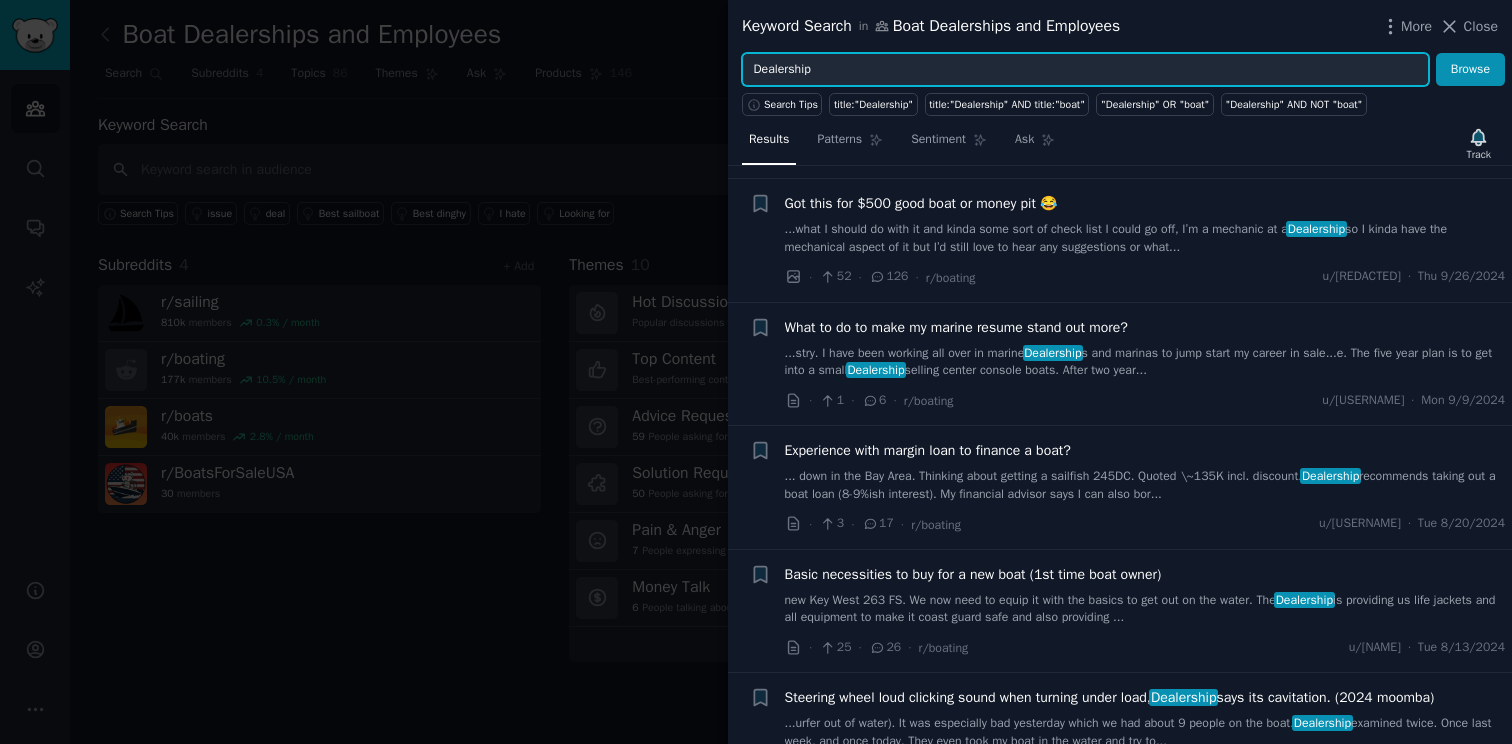 click on "Dealership" at bounding box center (1085, 70) 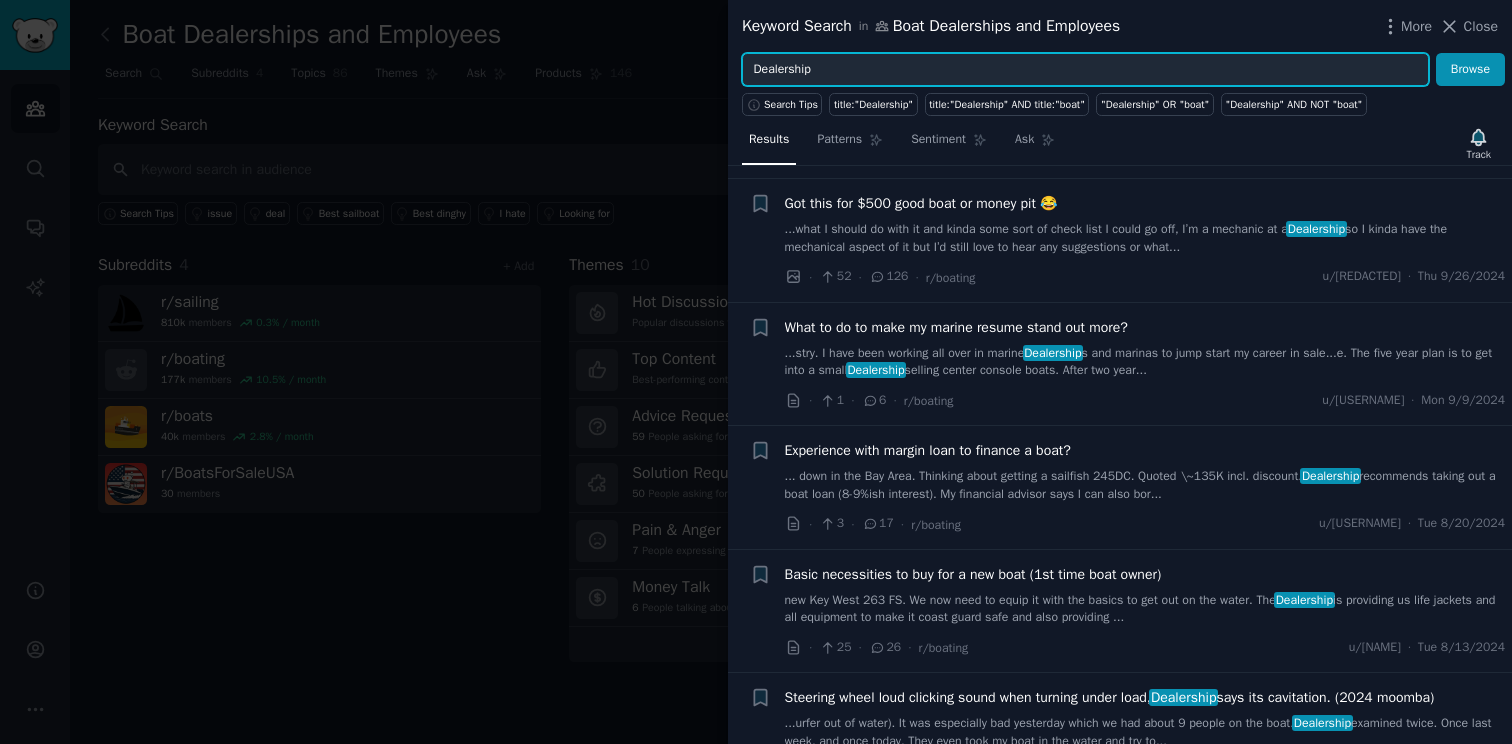 click on "Dealership" at bounding box center [1085, 70] 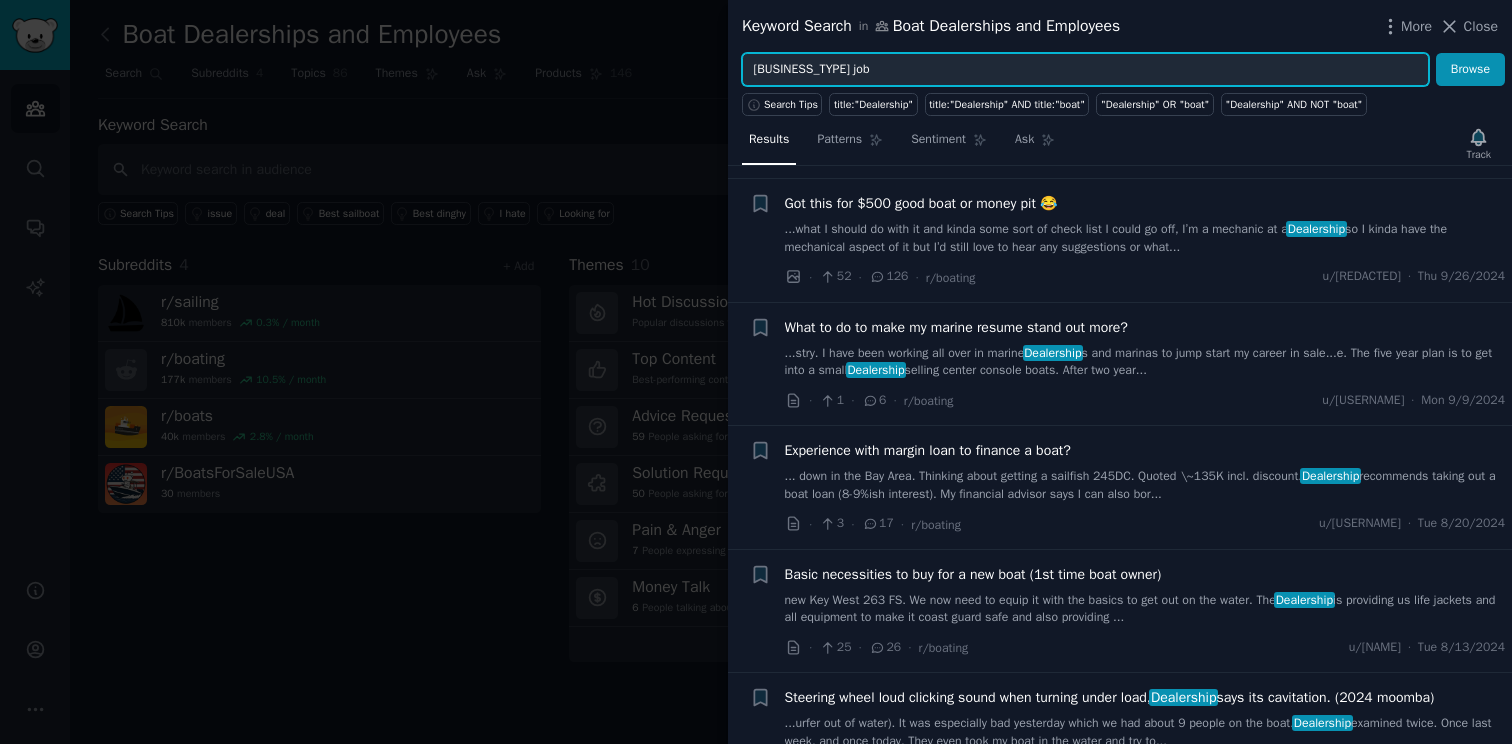 click on "Browse" at bounding box center (1470, 70) 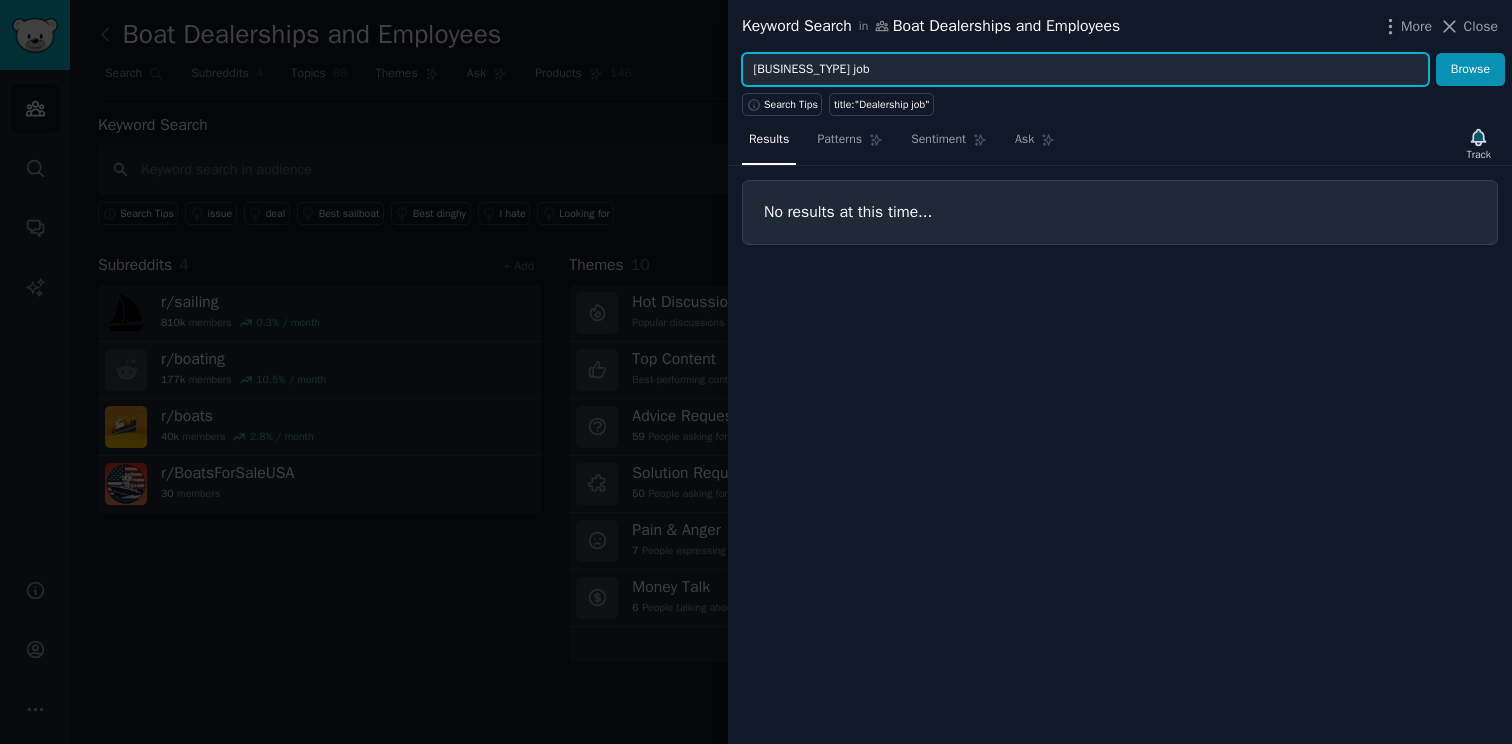 click on "[BUSINESS_TYPE] job" at bounding box center (1085, 70) 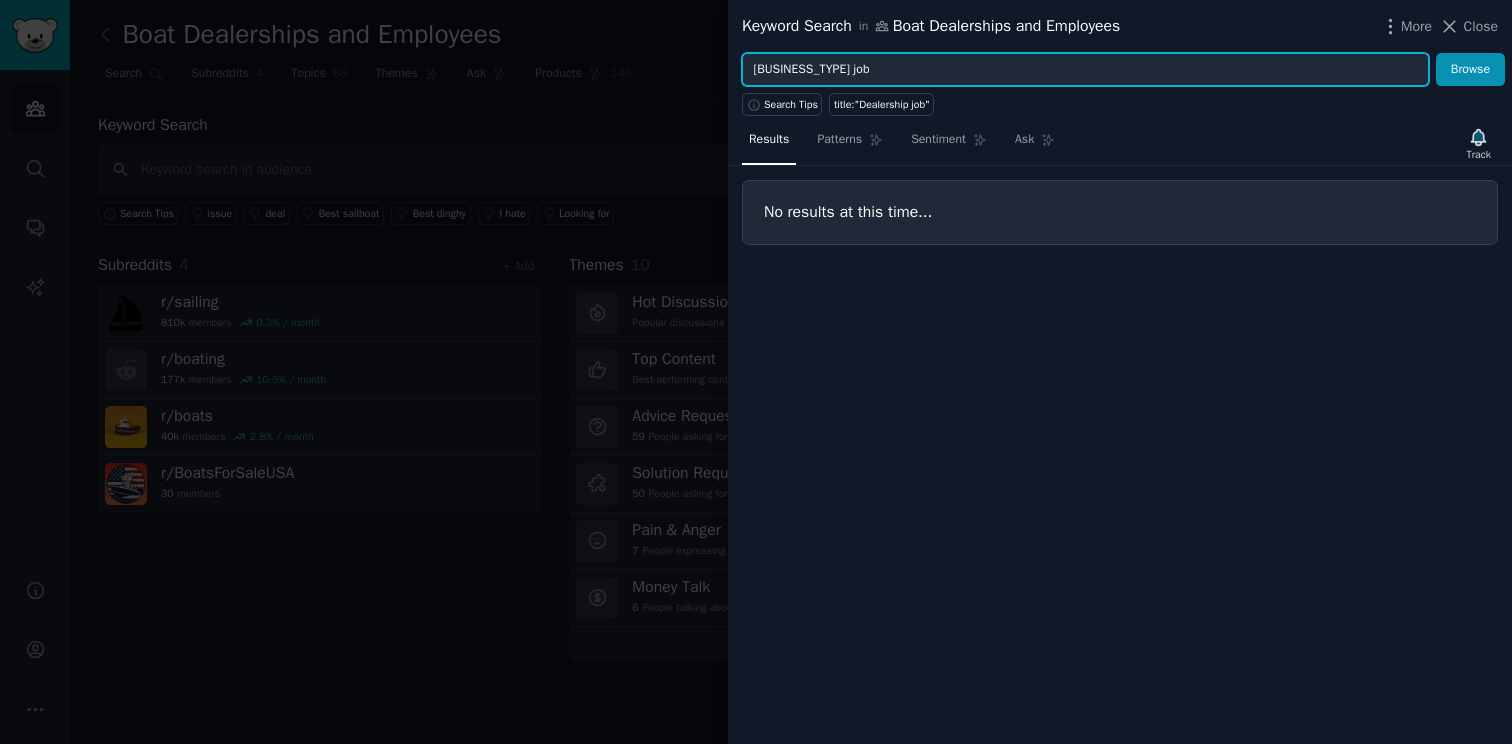 click on "[BUSINESS_TYPE] job" at bounding box center [1085, 70] 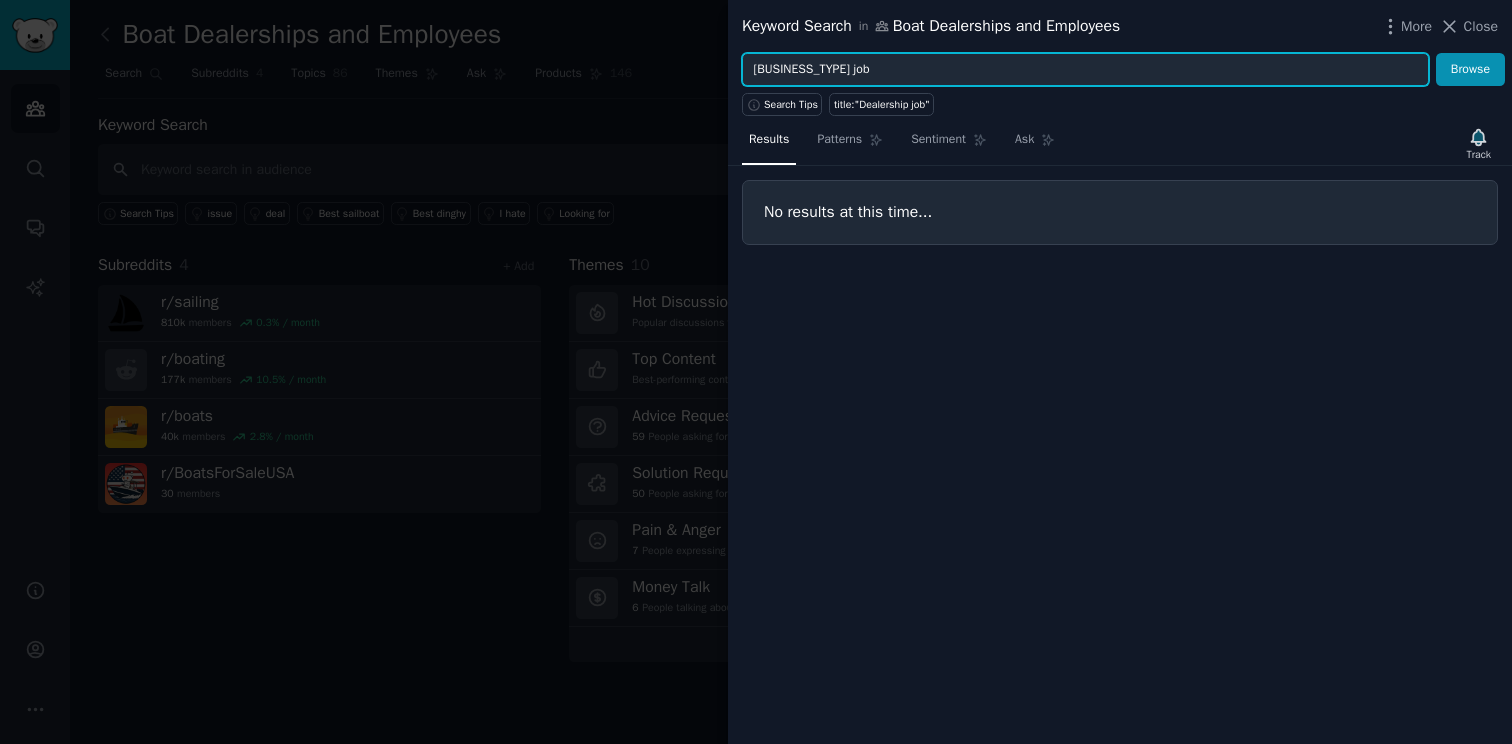 click on "[BUSINESS_TYPE] job" at bounding box center [1085, 70] 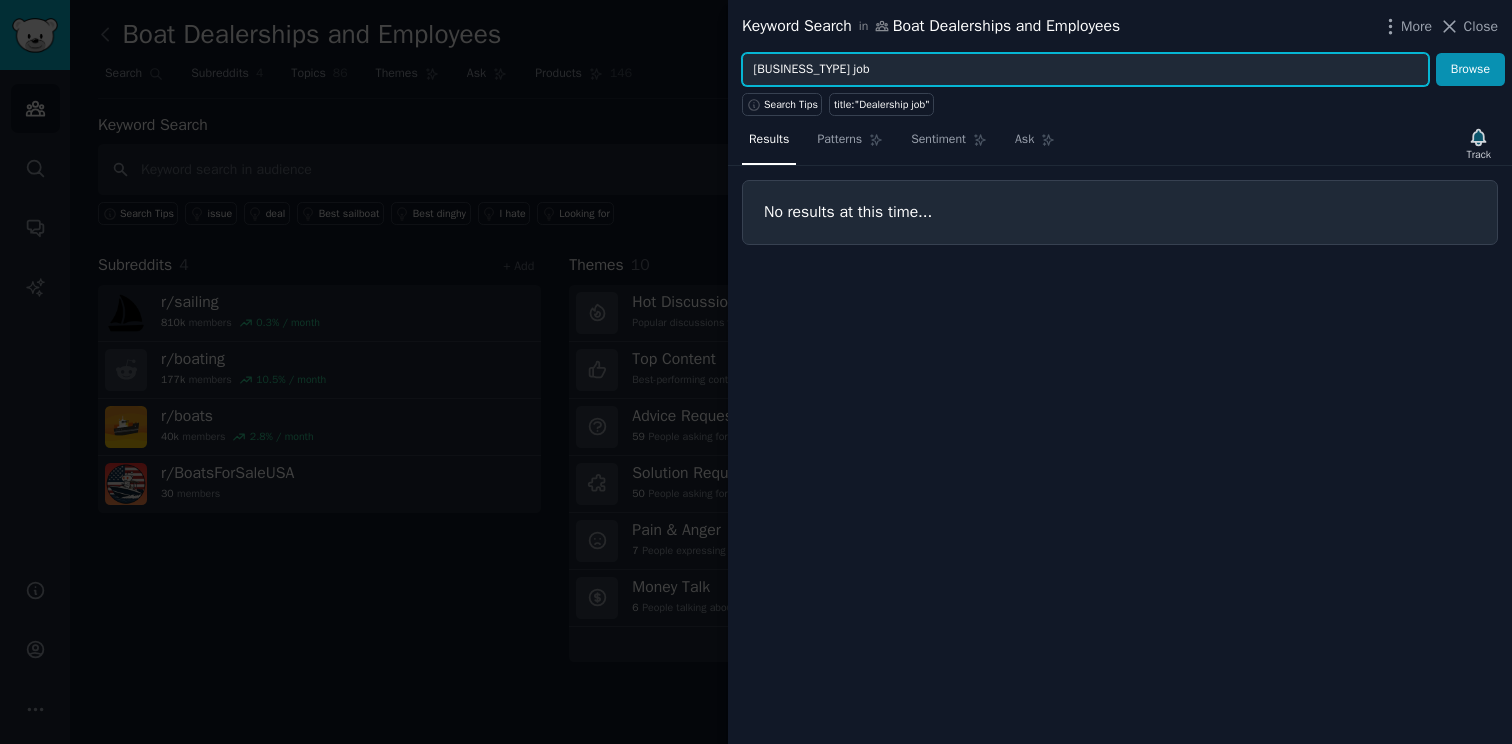click on "[BUSINESS_TYPE] job" at bounding box center [1085, 70] 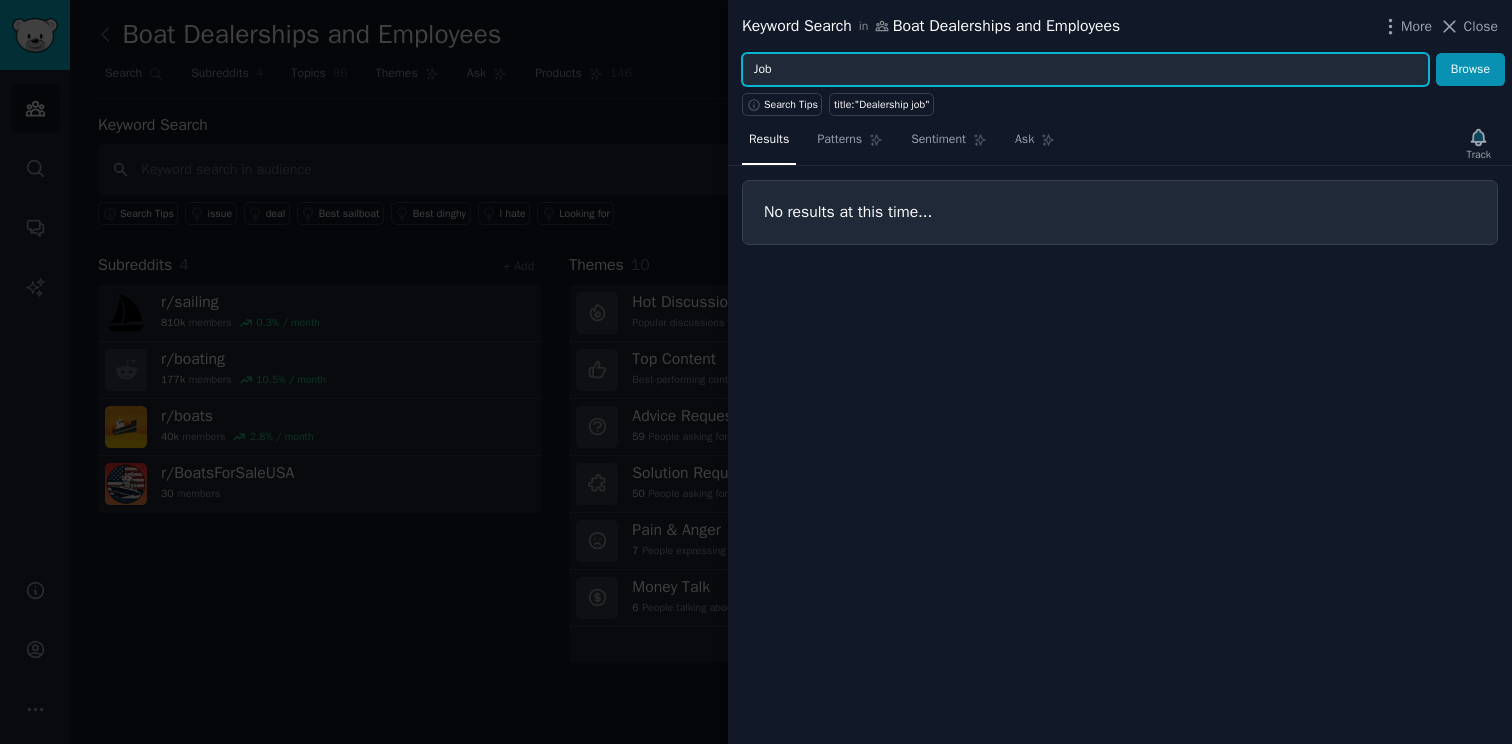 click on "Browse" at bounding box center (1470, 70) 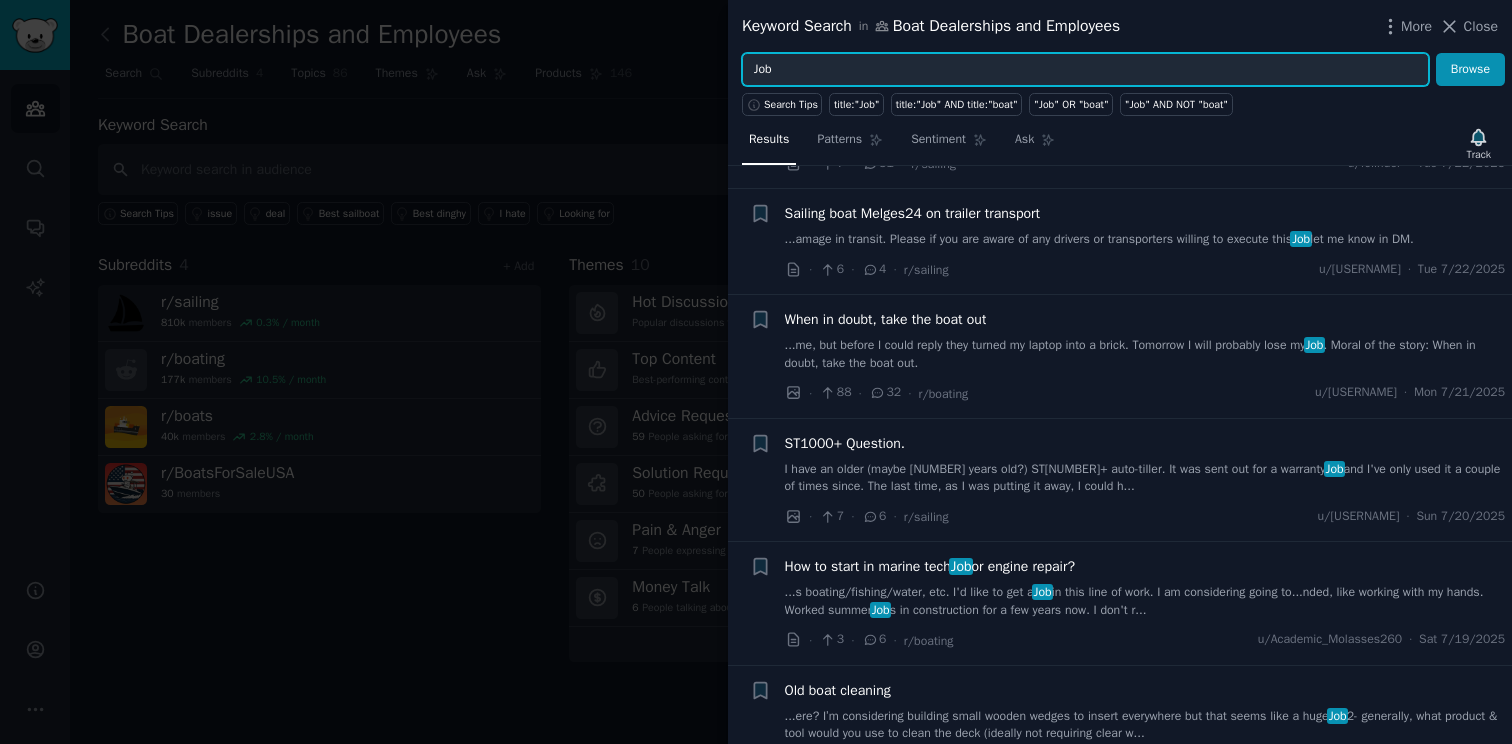 scroll, scrollTop: 2327, scrollLeft: 0, axis: vertical 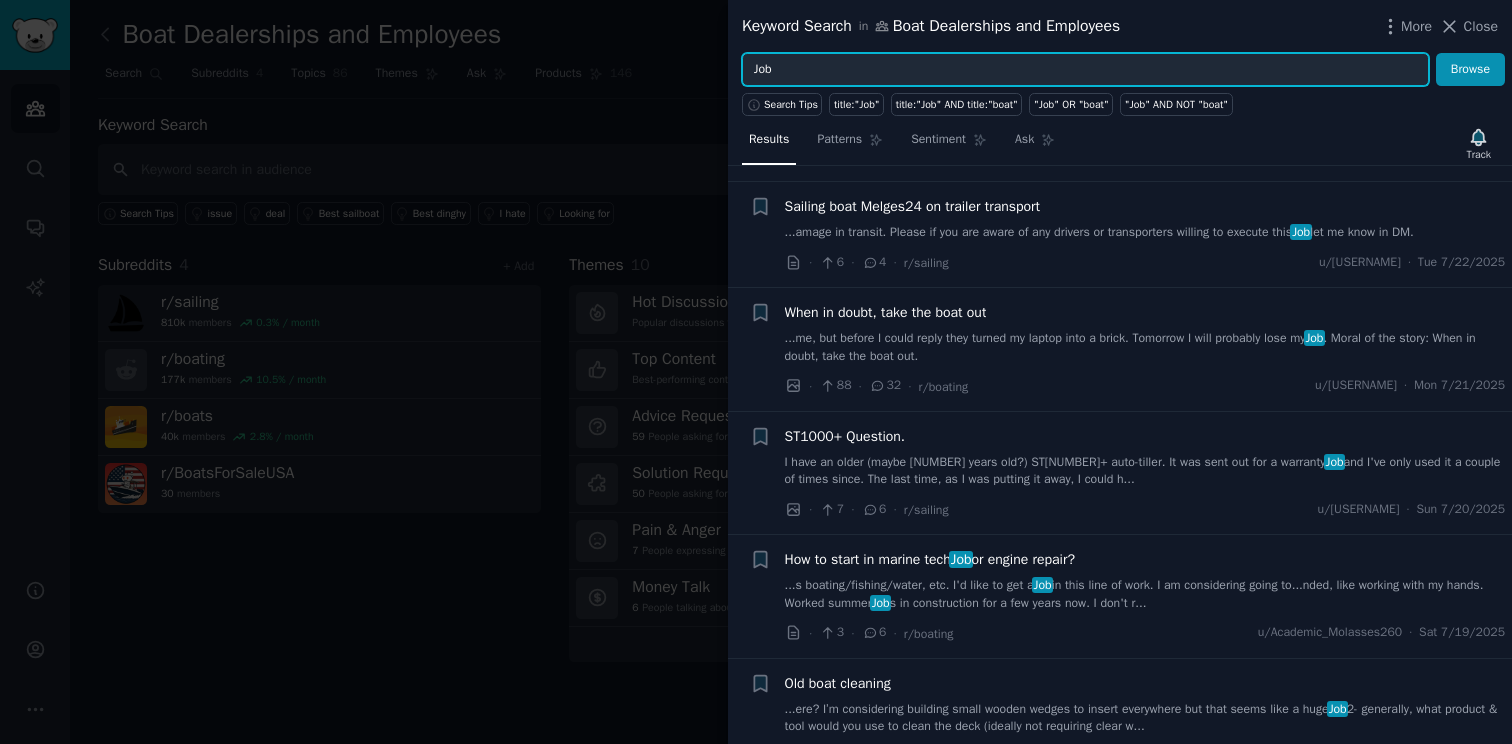 click on "Job" at bounding box center (1085, 70) 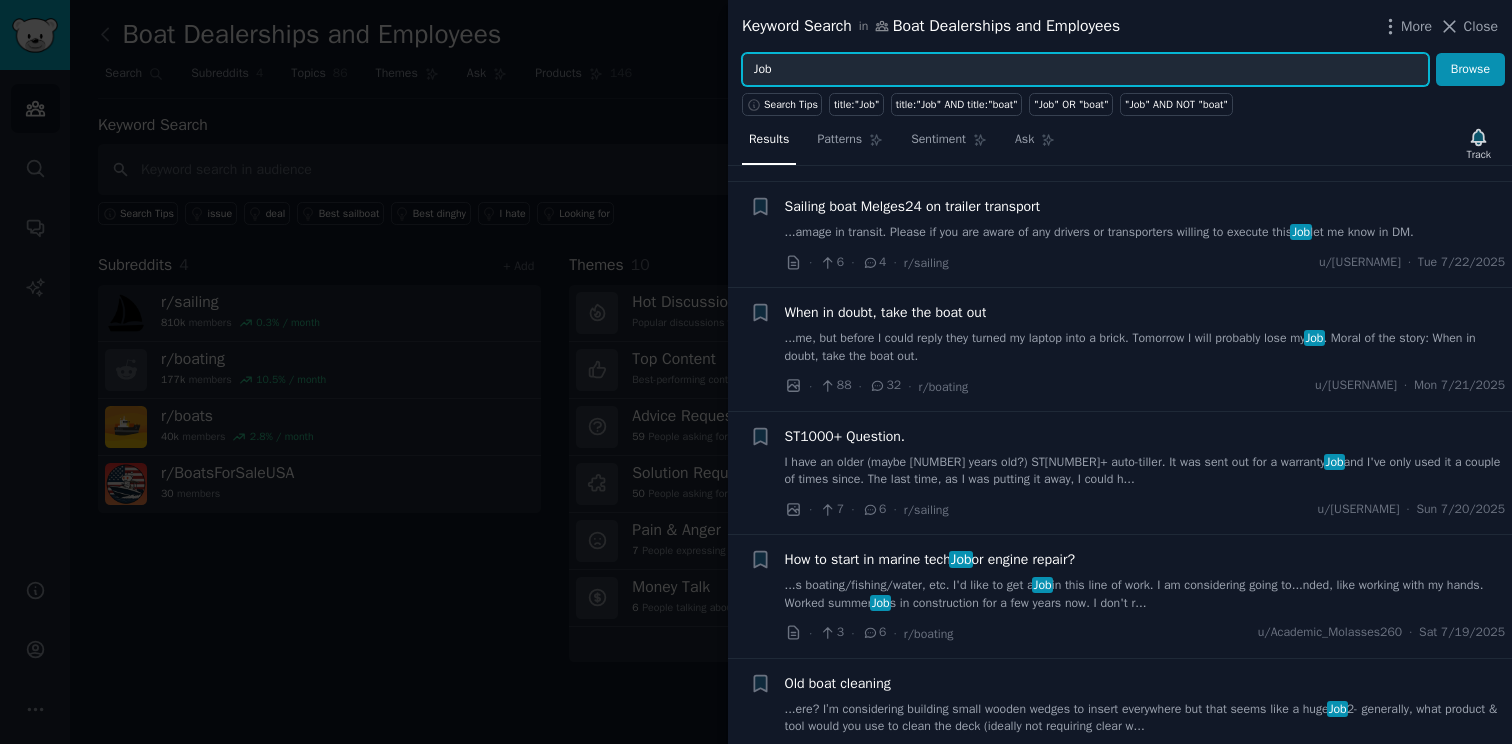 click on "Job" at bounding box center (1085, 70) 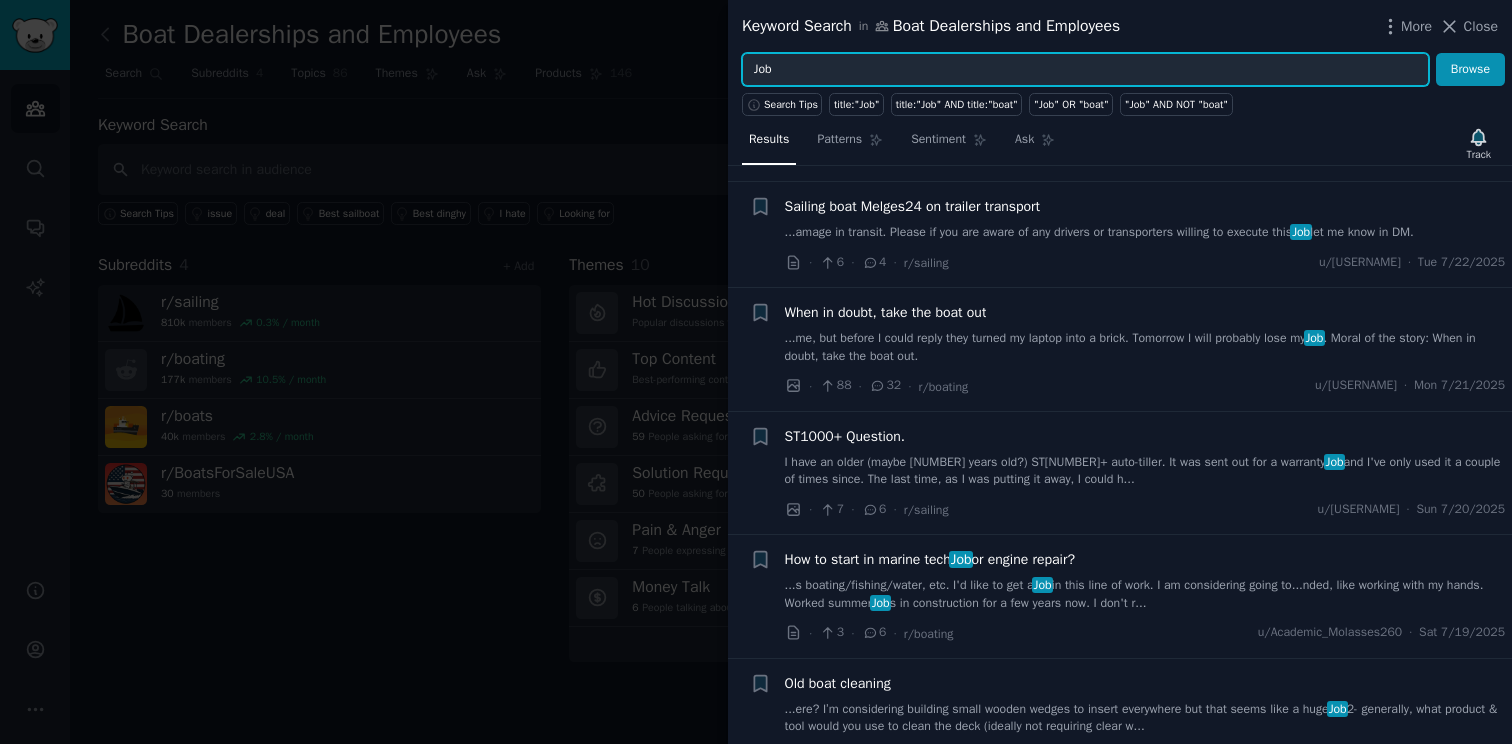 click on "Job" at bounding box center (1085, 70) 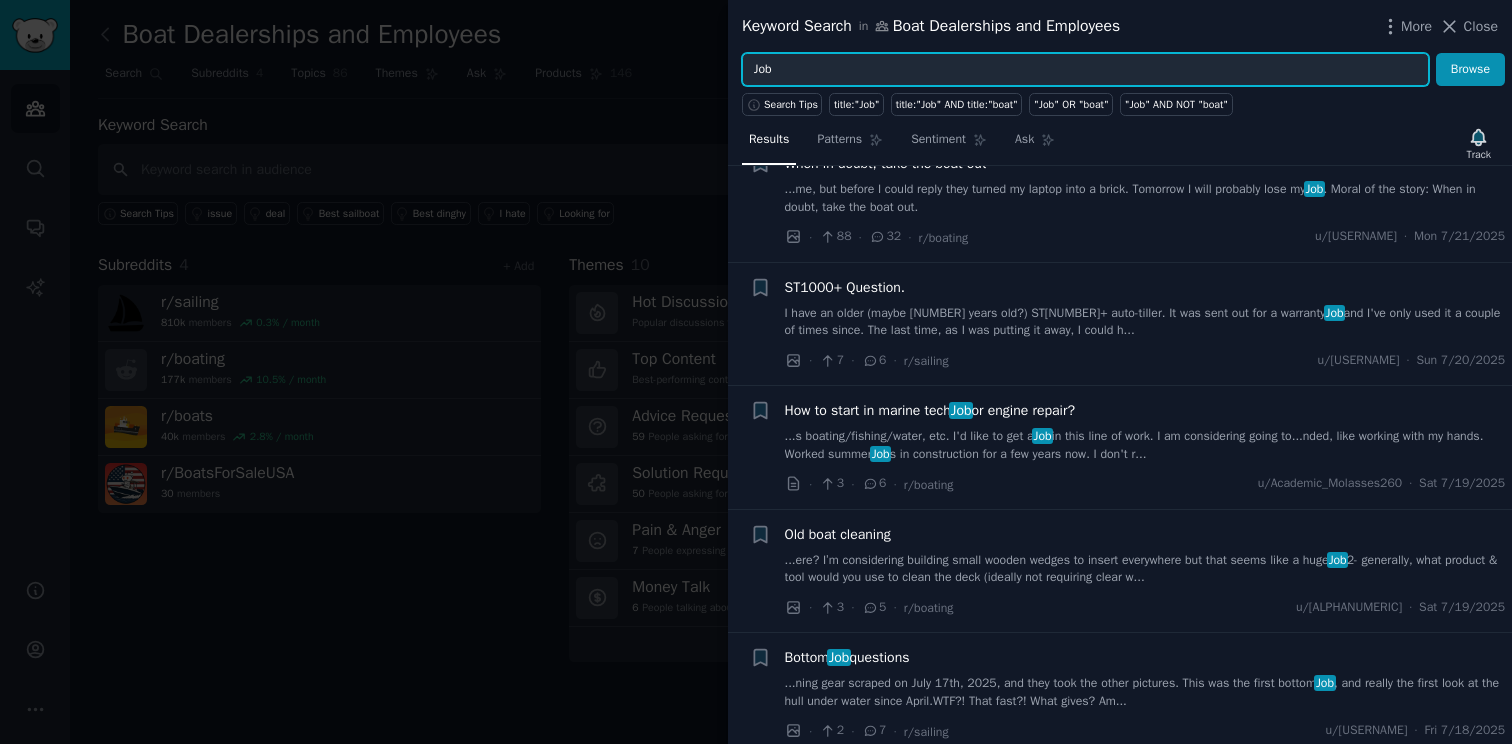 scroll, scrollTop: 2478, scrollLeft: 0, axis: vertical 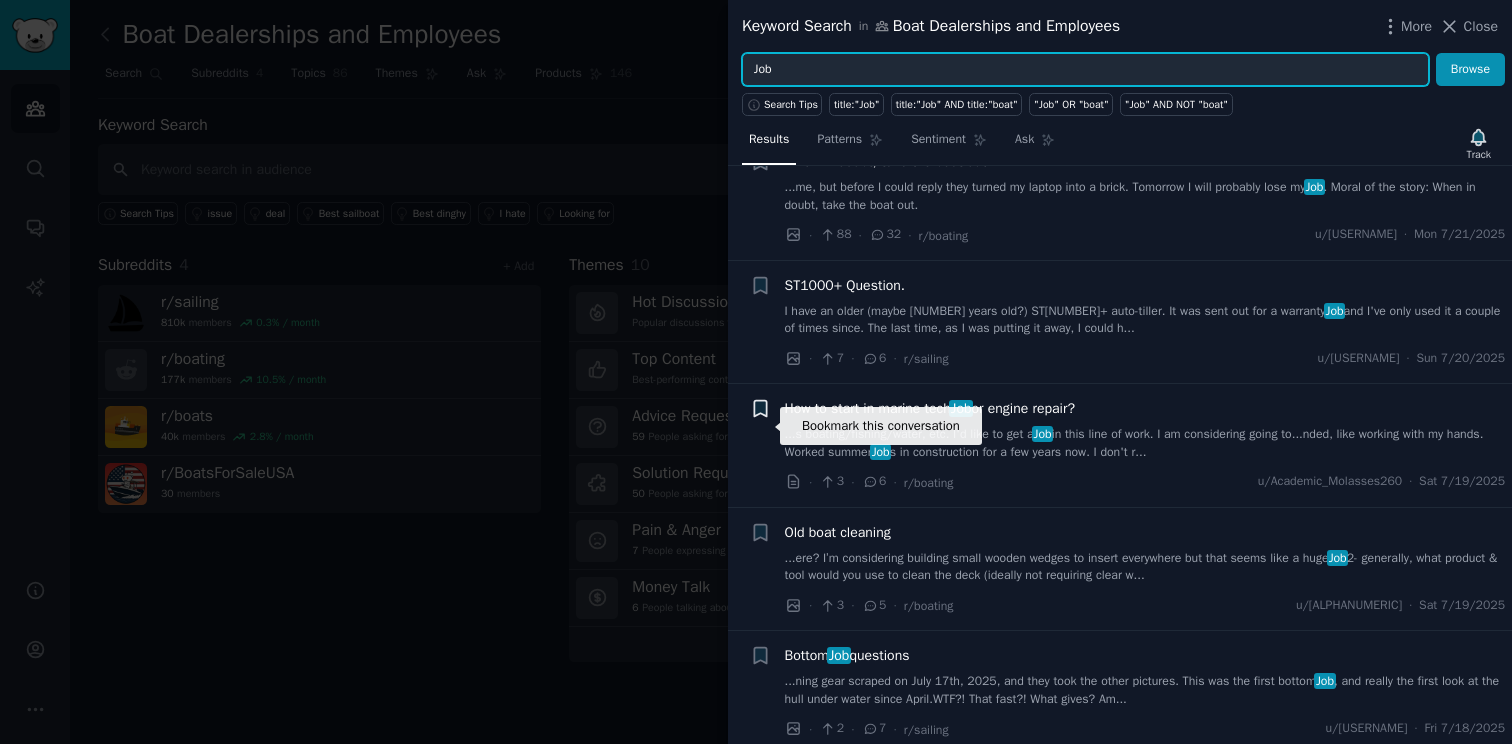 click 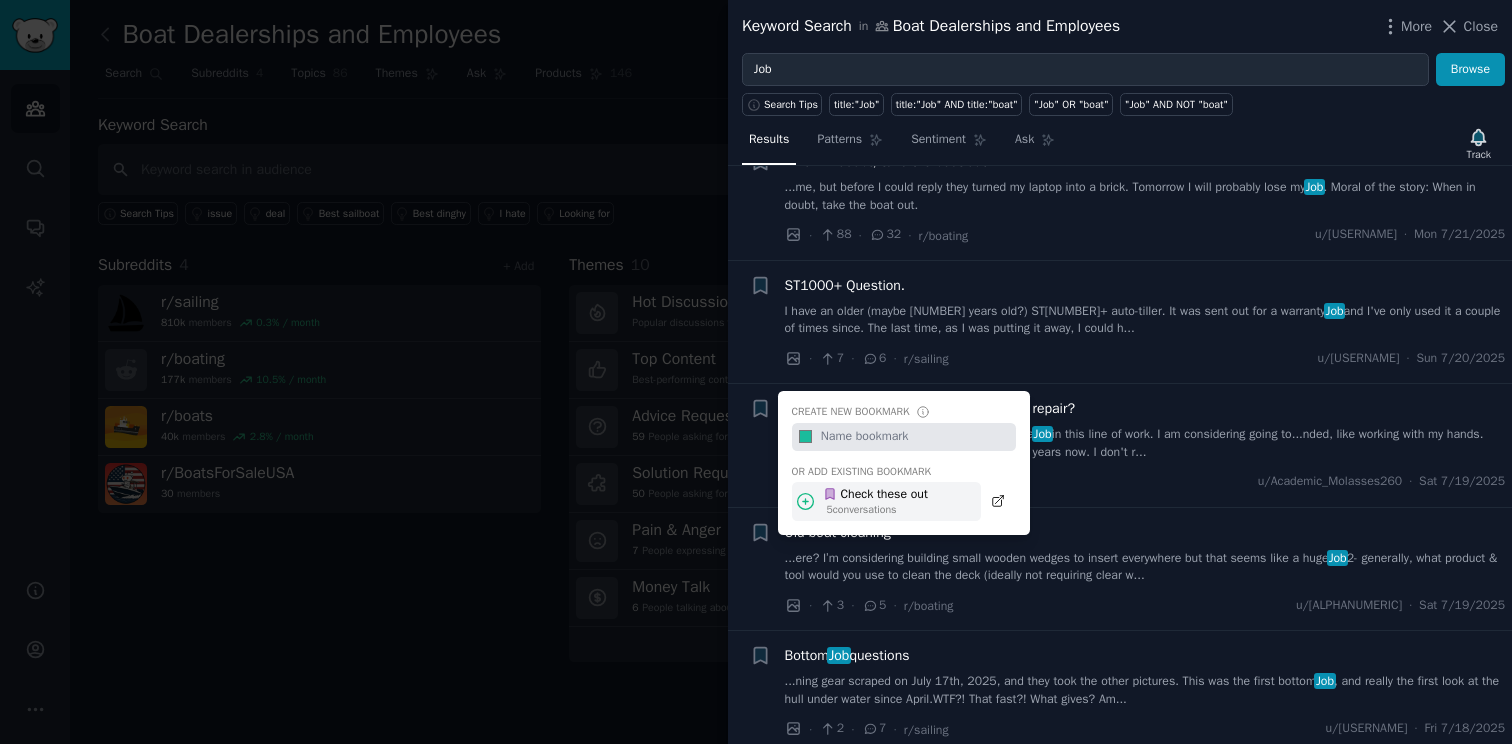 click on "Check these out" at bounding box center [875, 495] 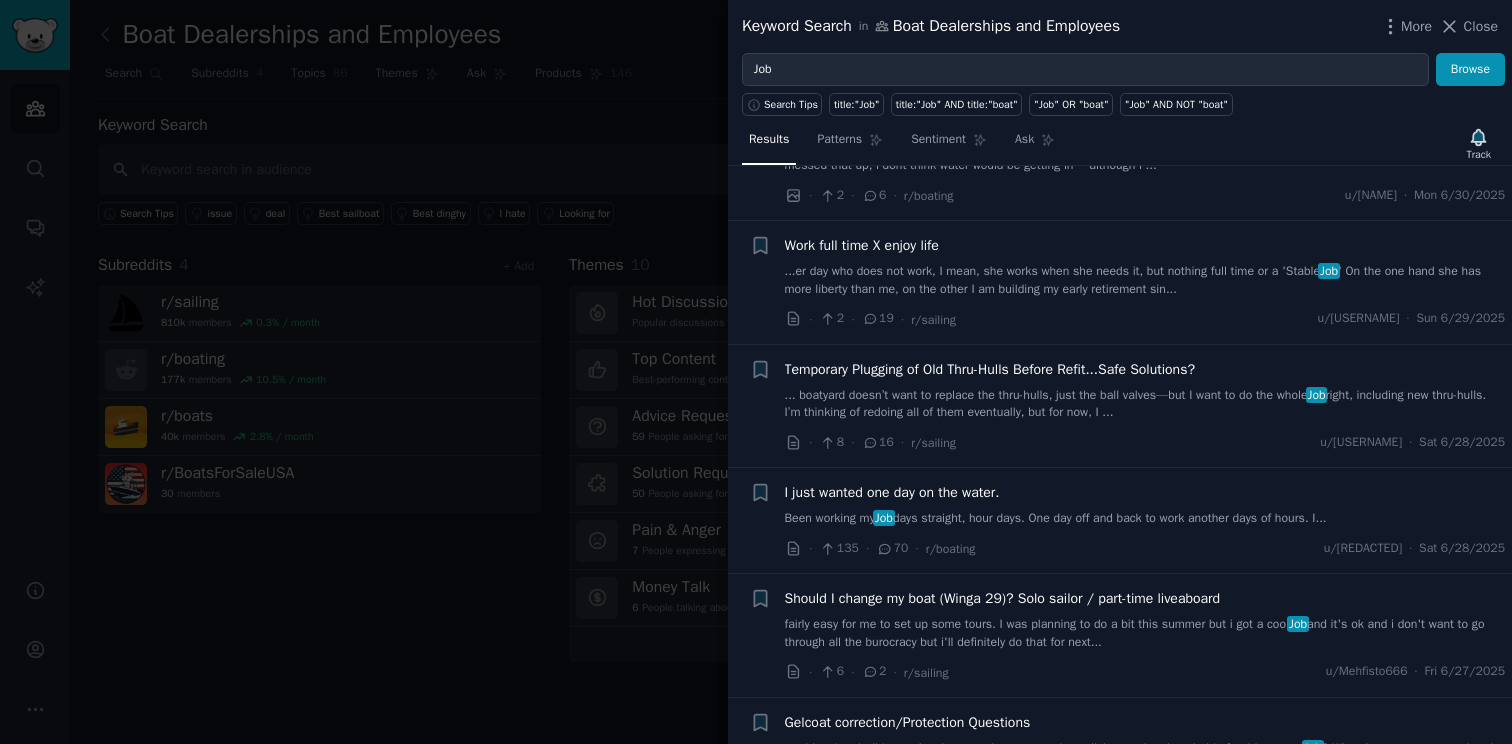 scroll, scrollTop: 6248, scrollLeft: 0, axis: vertical 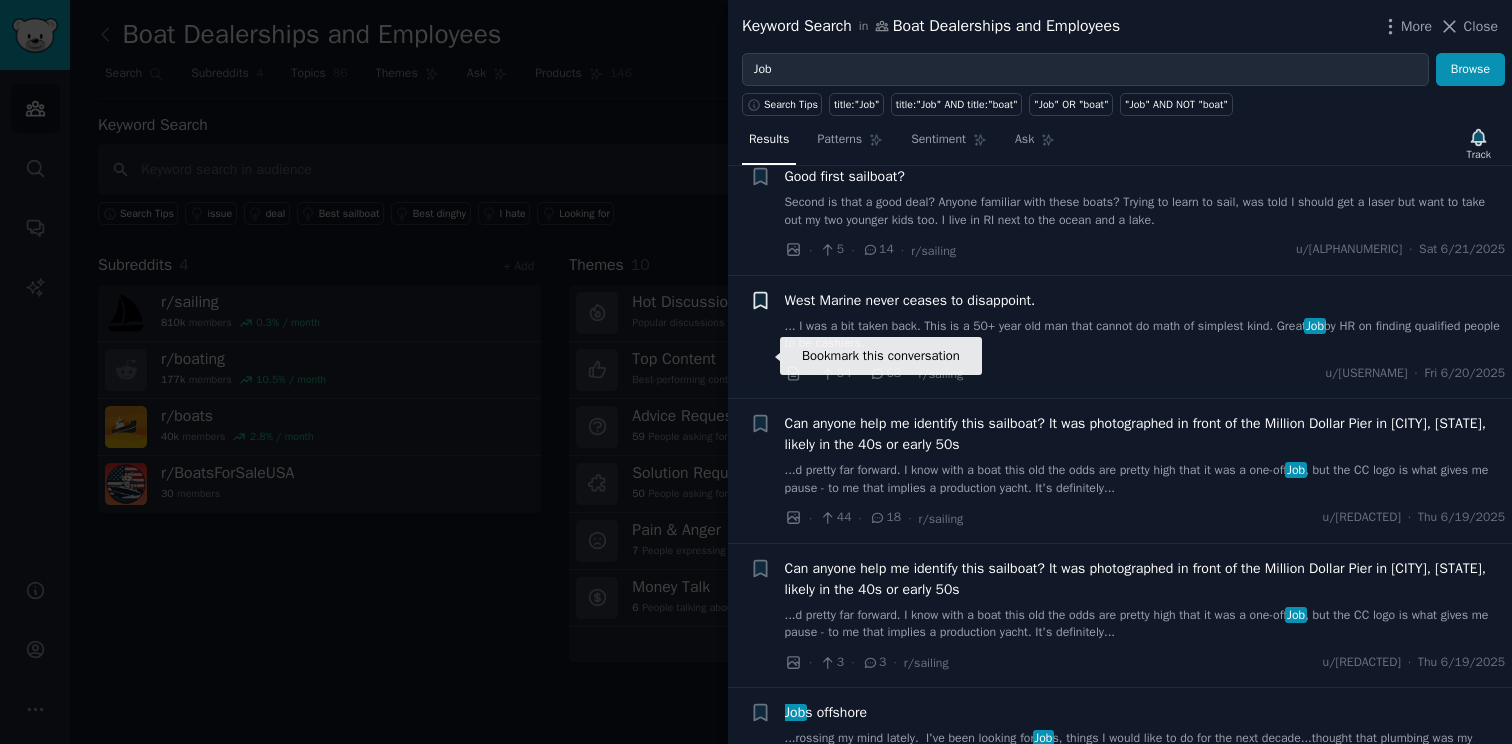 click 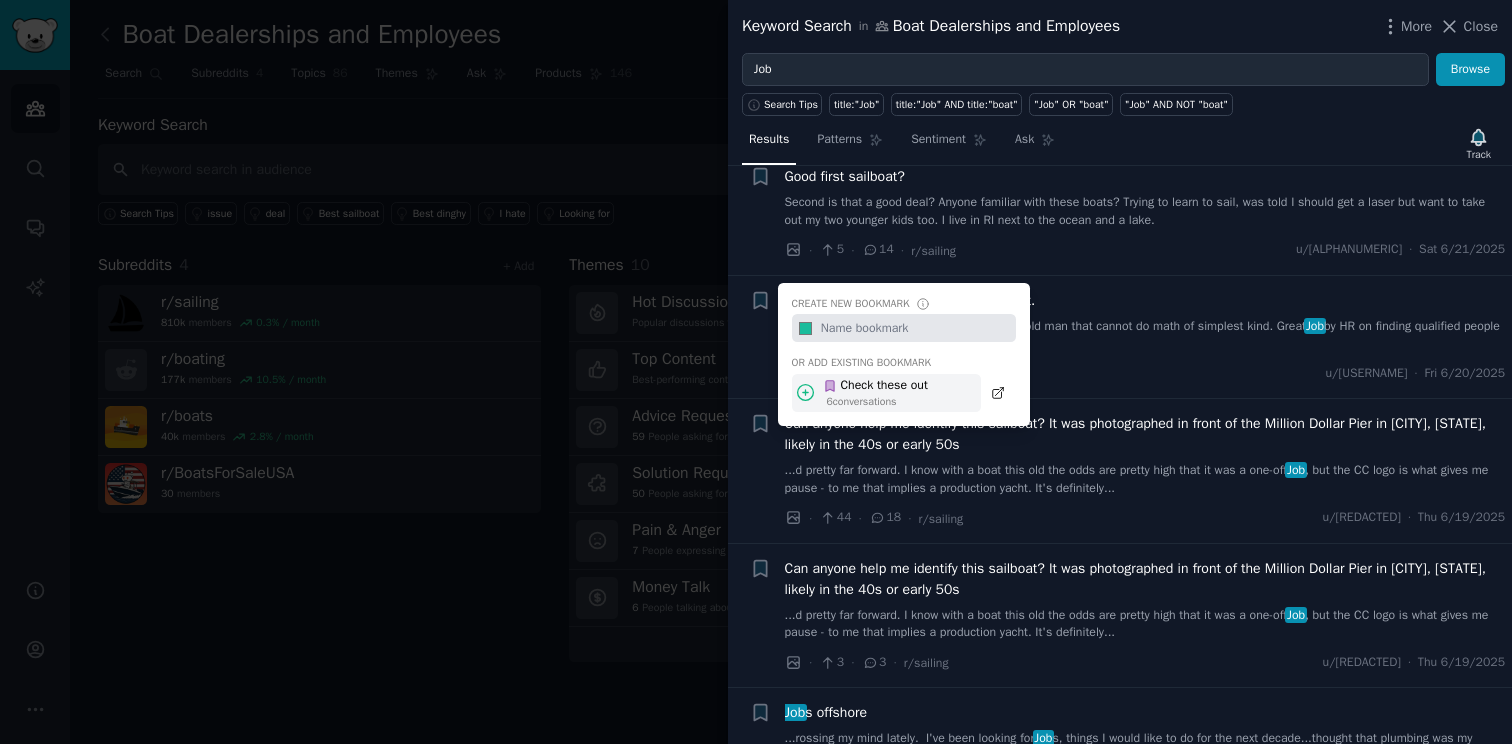 click on "Check these out 6  conversation s" at bounding box center [886, 393] 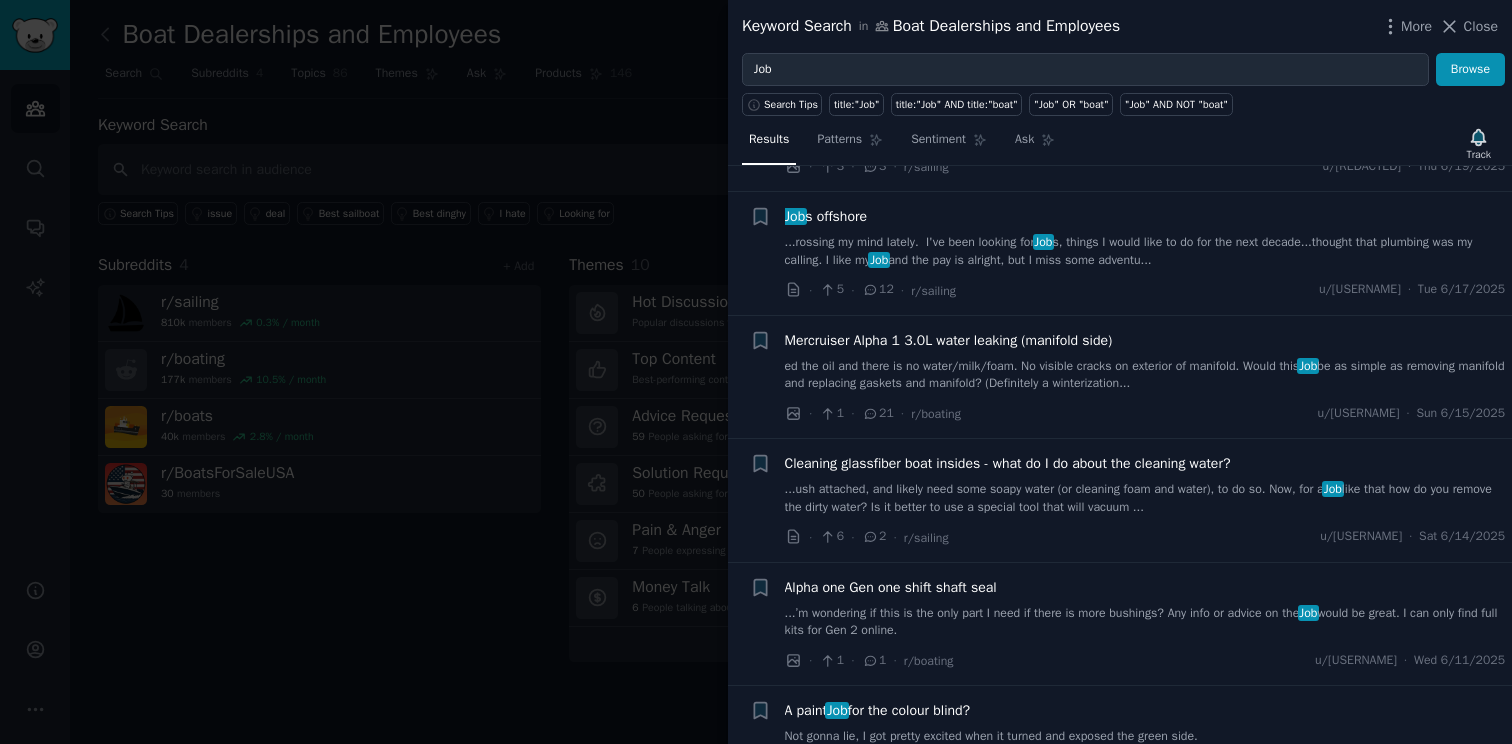 scroll, scrollTop: 8165, scrollLeft: 0, axis: vertical 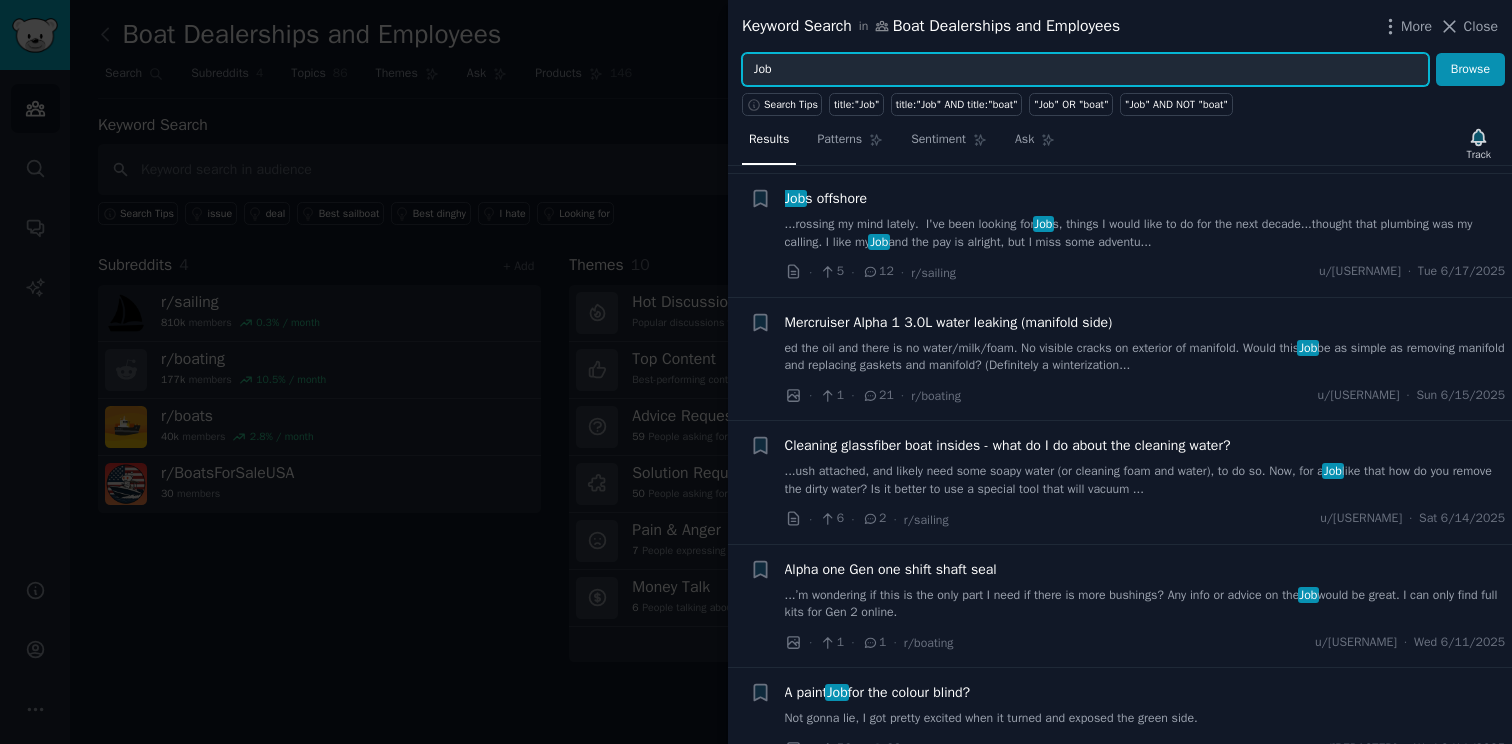 click on "Job" at bounding box center (1085, 70) 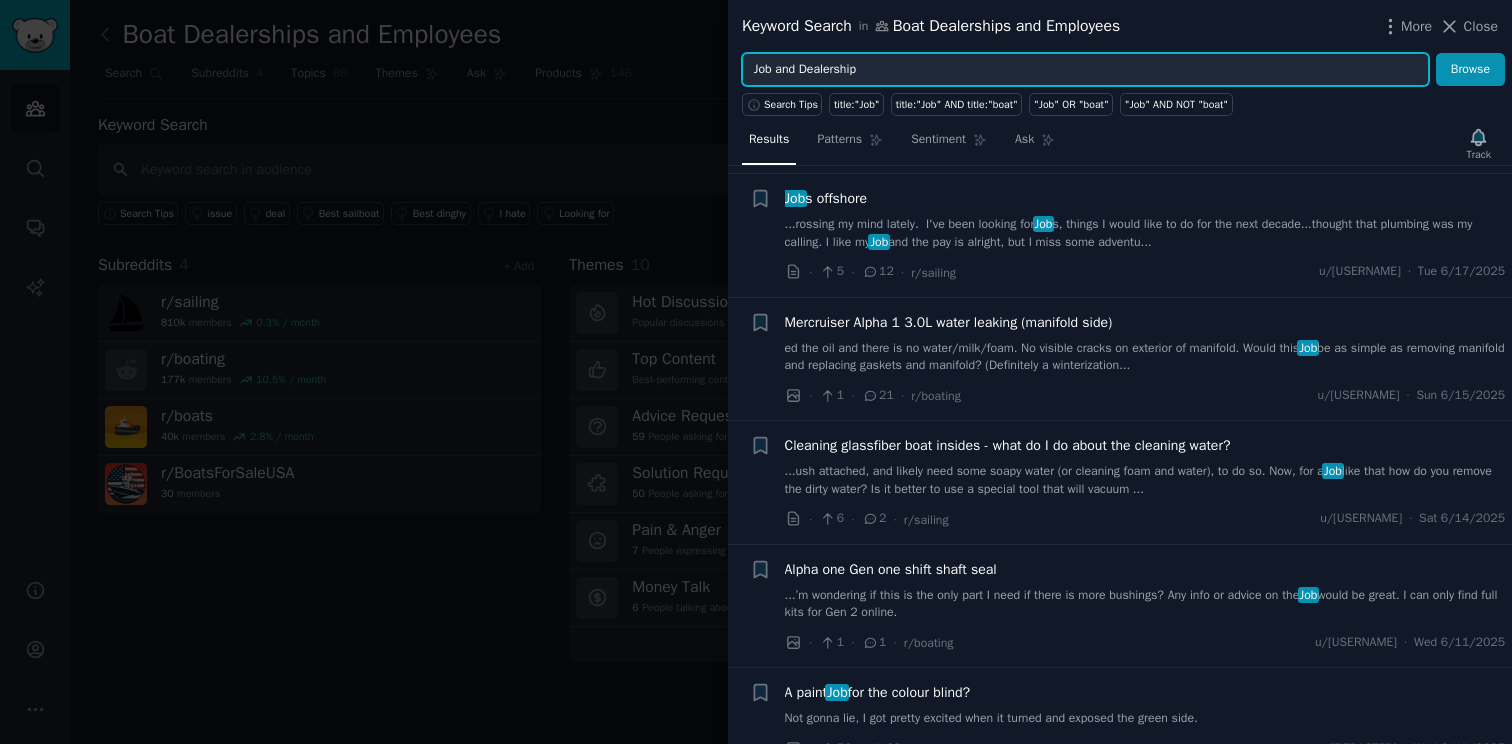 click on "Browse" at bounding box center [1470, 70] 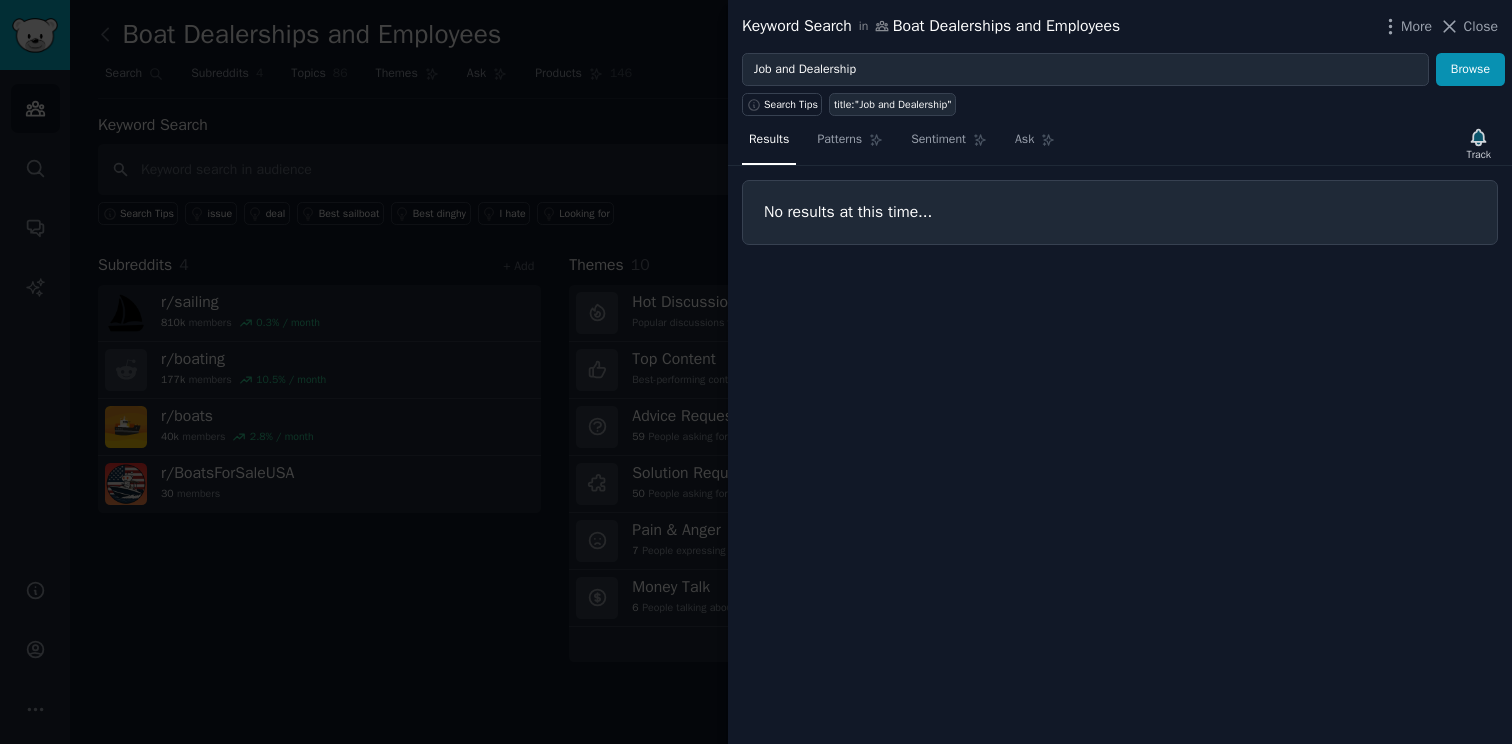 click on "title:"Job and Dealership"" at bounding box center (893, 105) 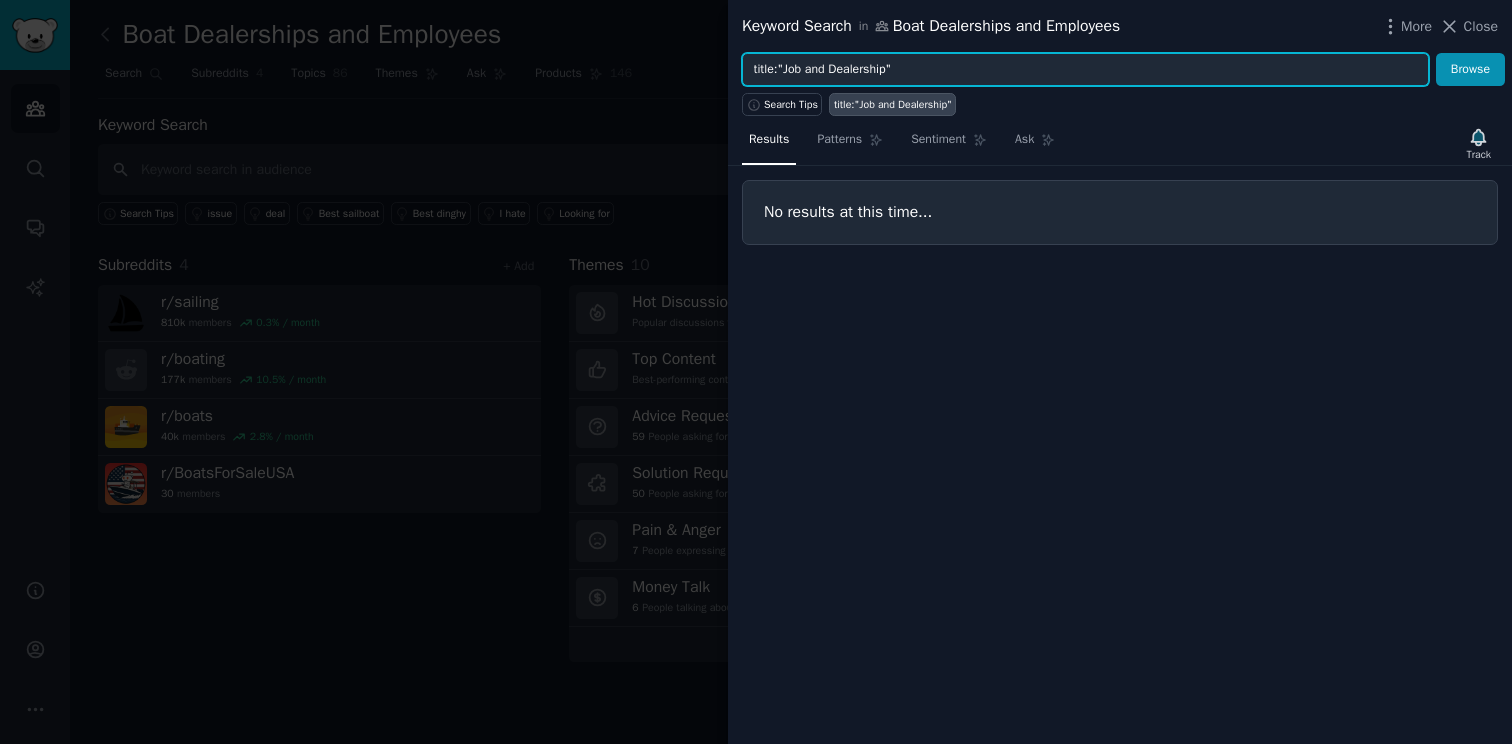 click on "title:"Job and Dealership"" at bounding box center [1085, 70] 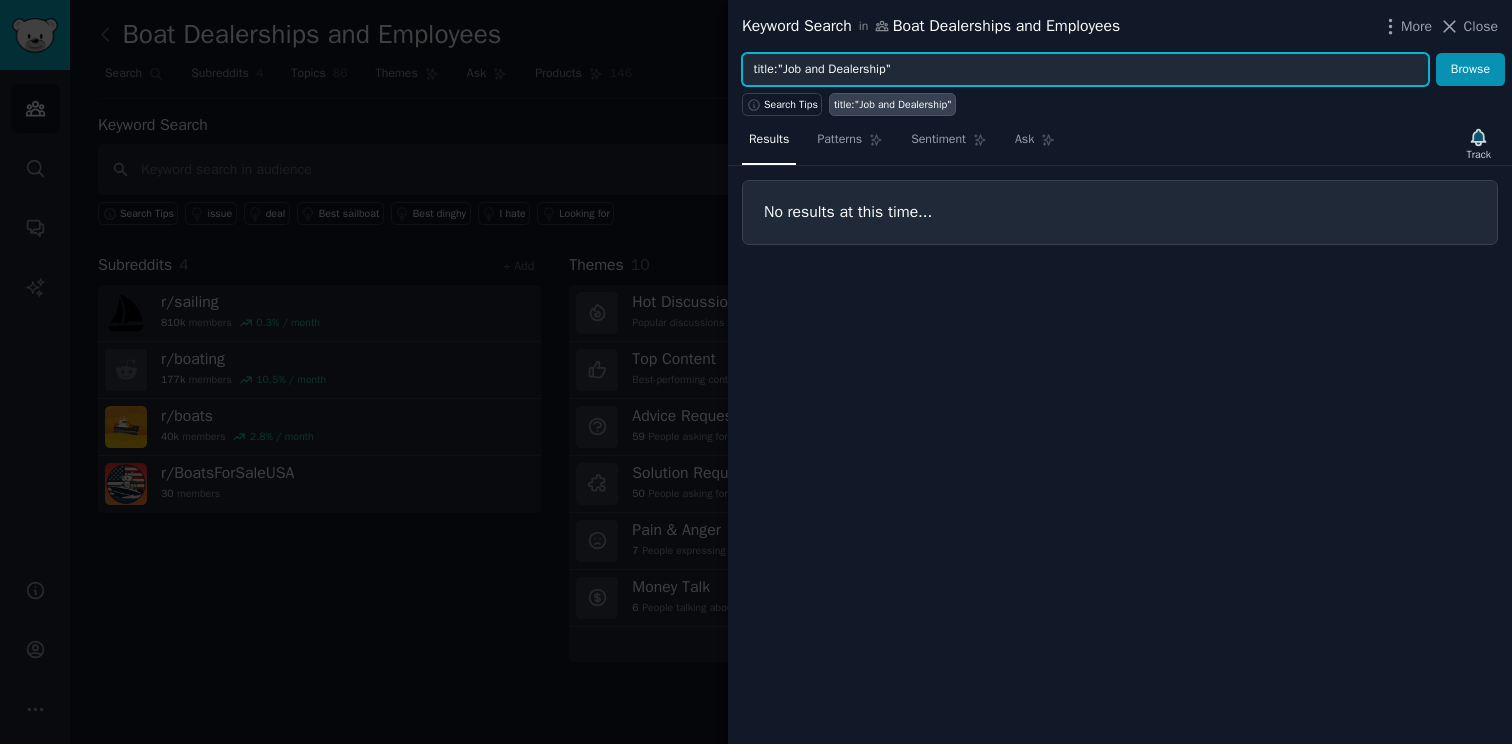 click on "title:"Job and Dealership"" at bounding box center (1085, 70) 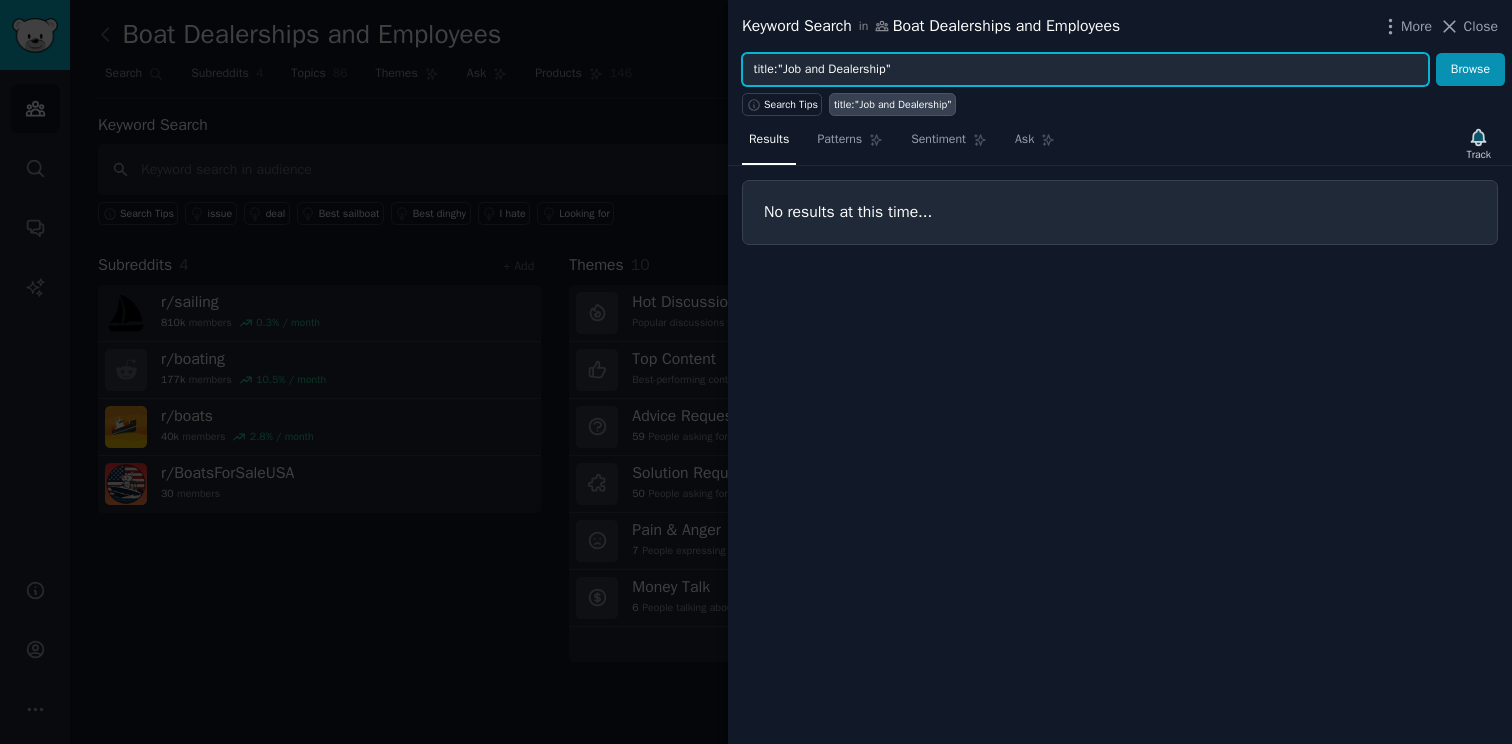 click on "title:"Job and Dealership"" at bounding box center [1085, 70] 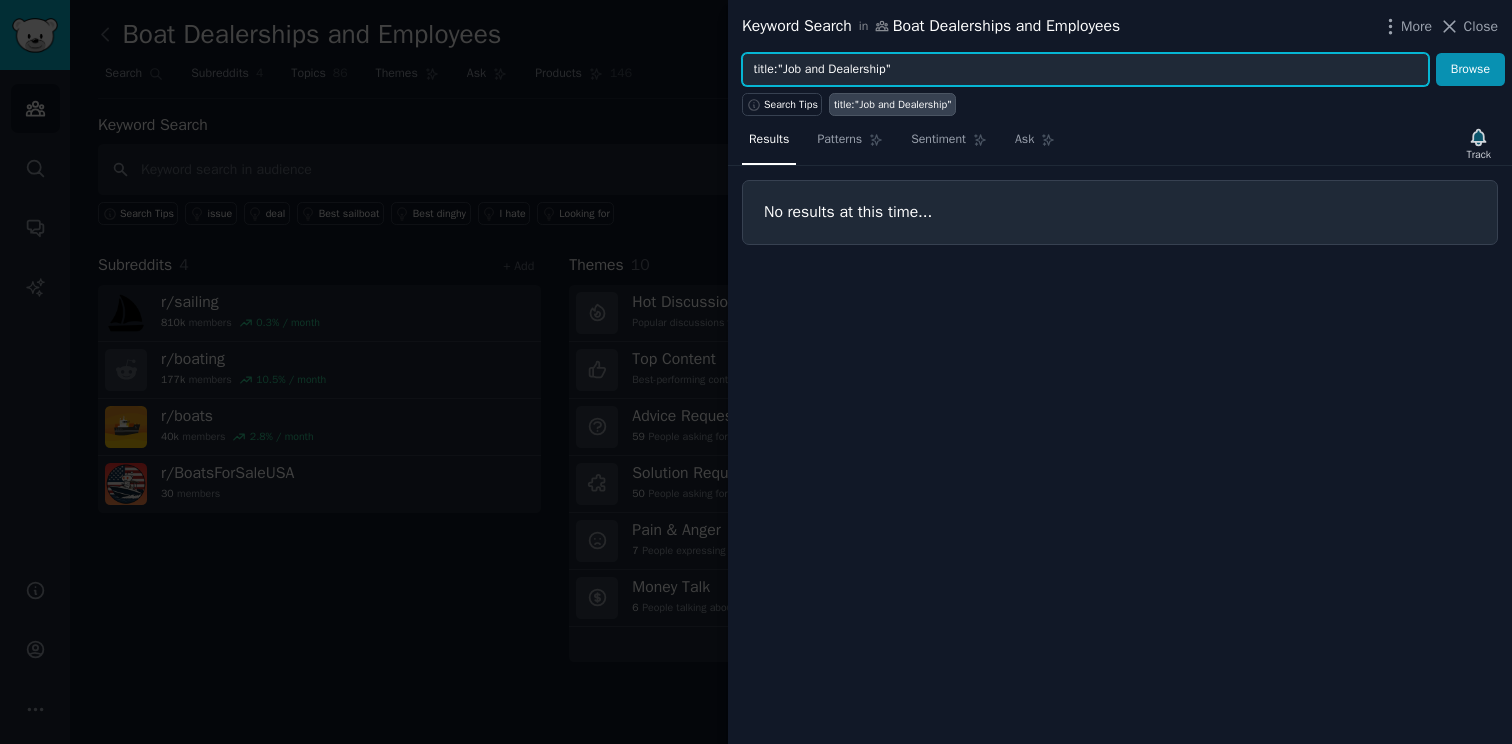 click on "title:"Job and Dealership"" at bounding box center (1085, 70) 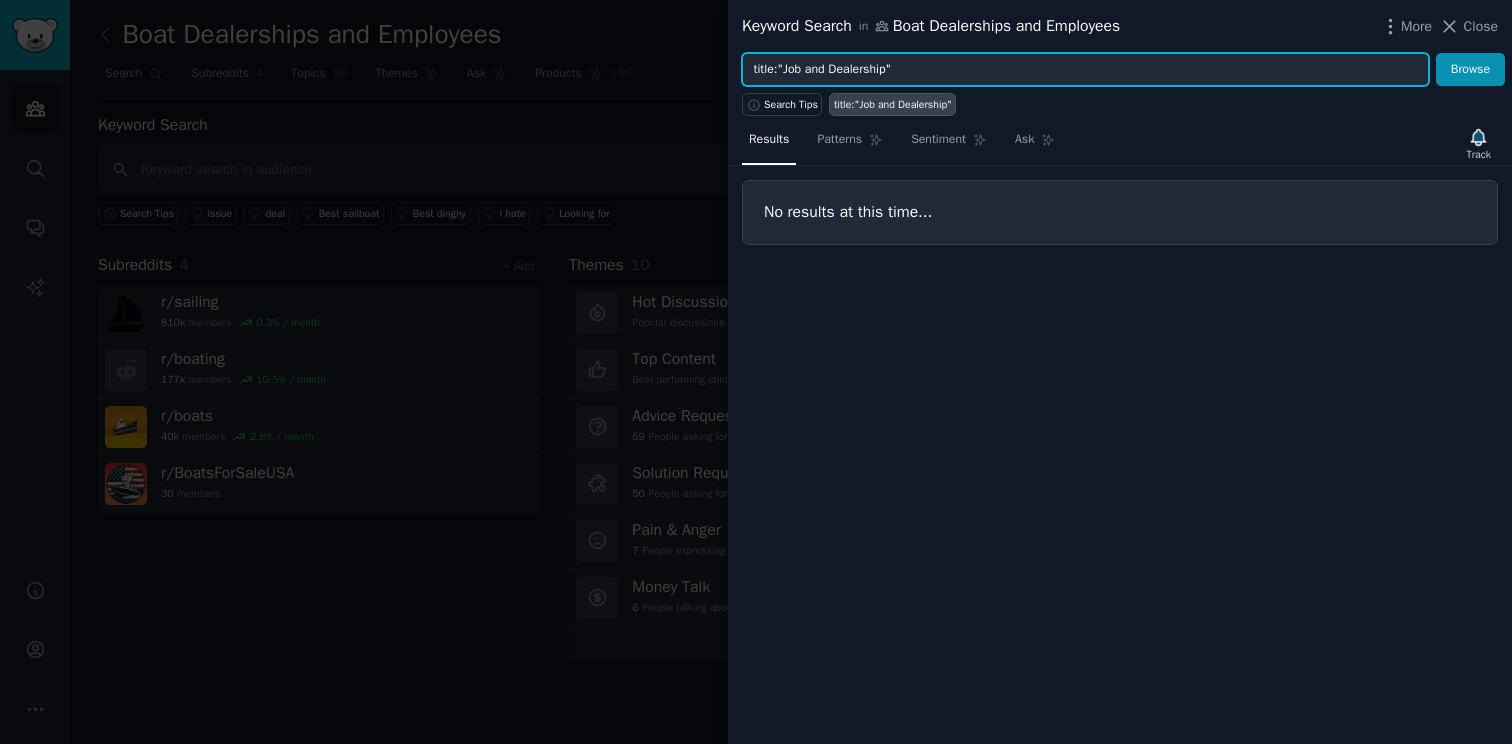 type on "b" 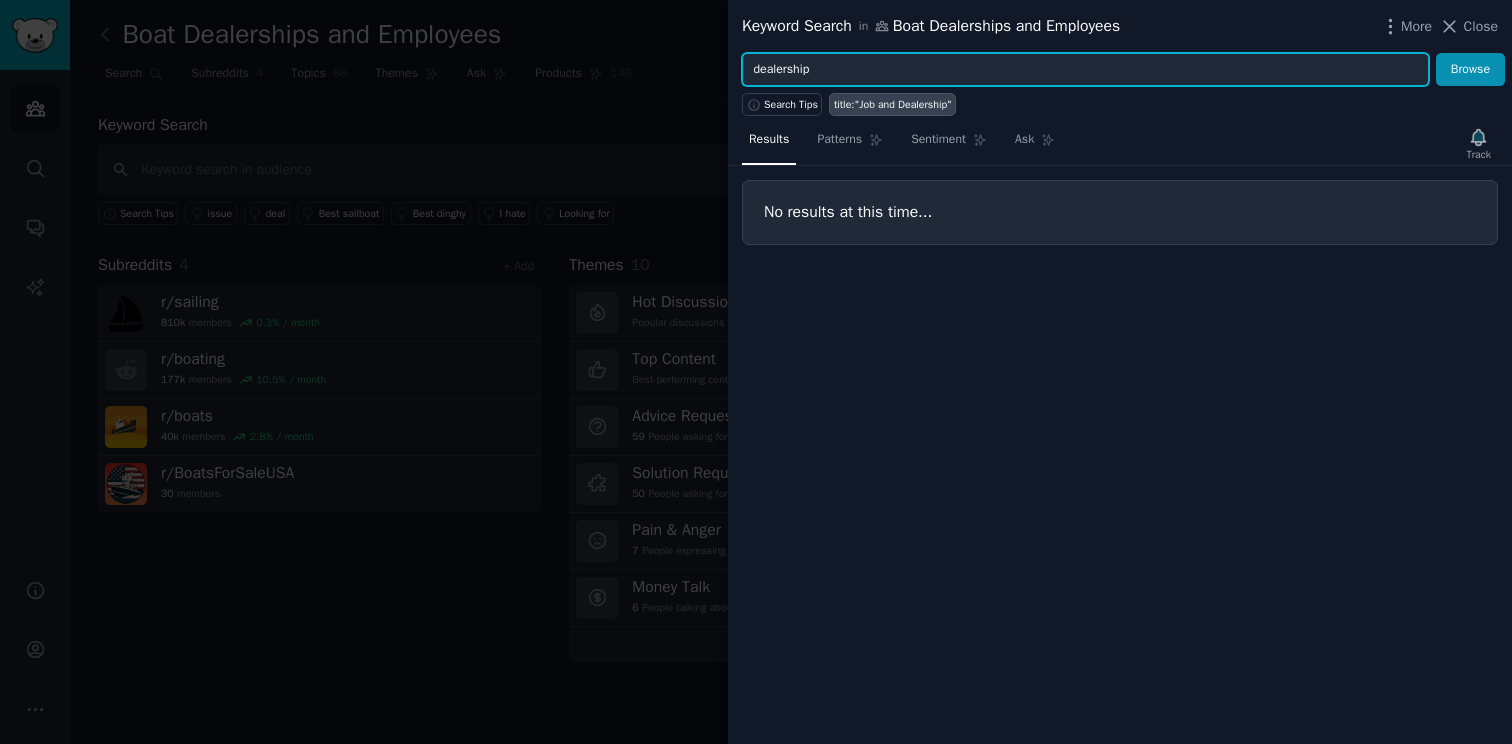click on "Browse" at bounding box center [1470, 70] 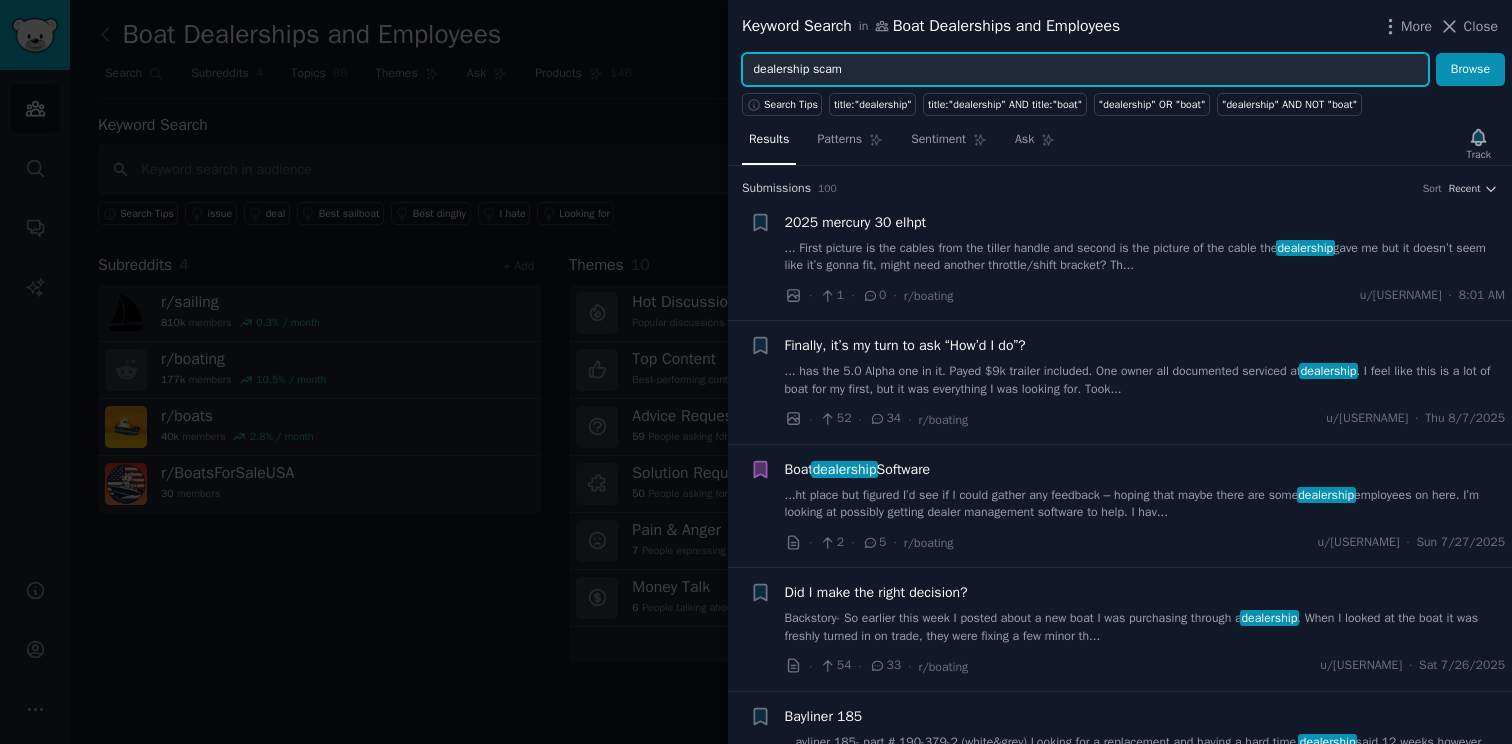 type on "dealership scam" 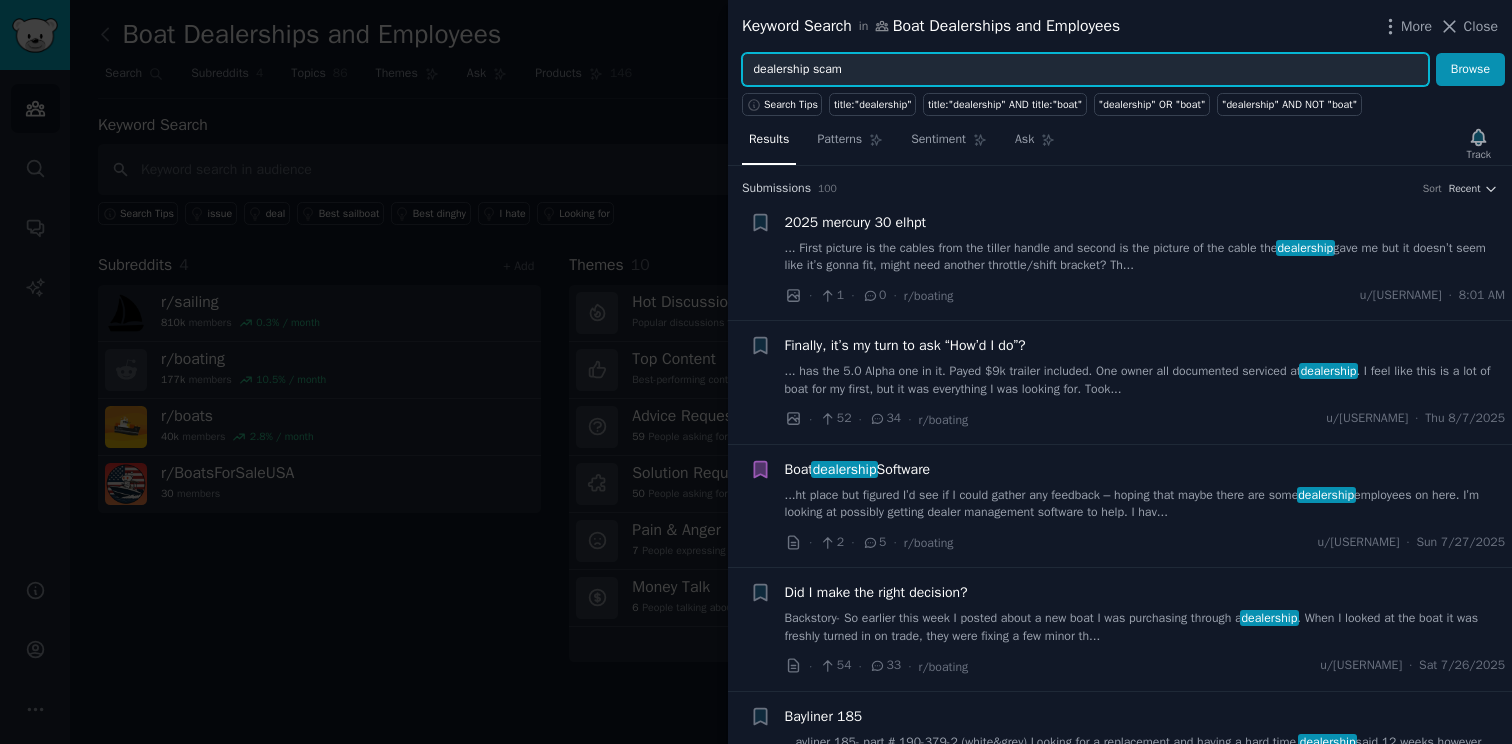 click on "Browse" at bounding box center [1470, 70] 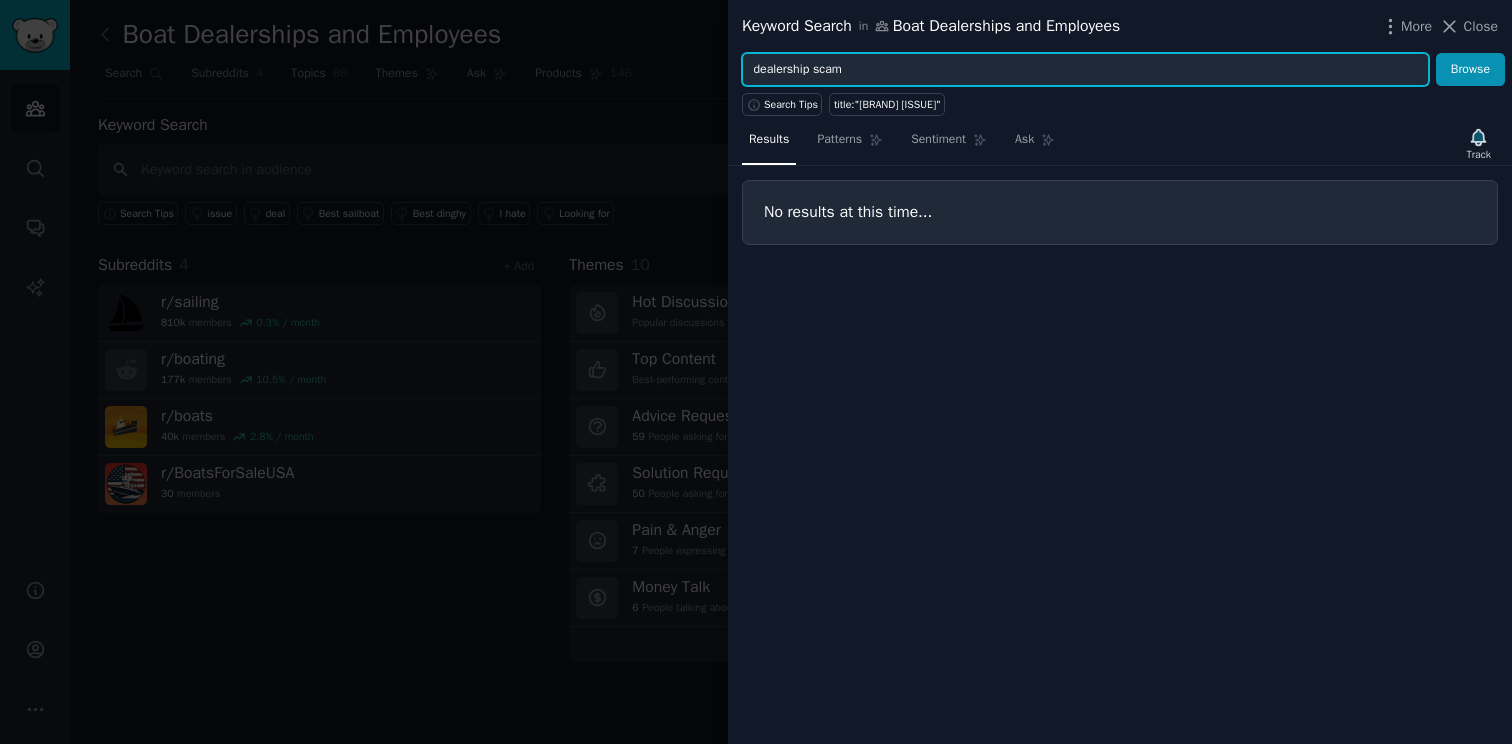 click on "dealership scam" at bounding box center (1085, 70) 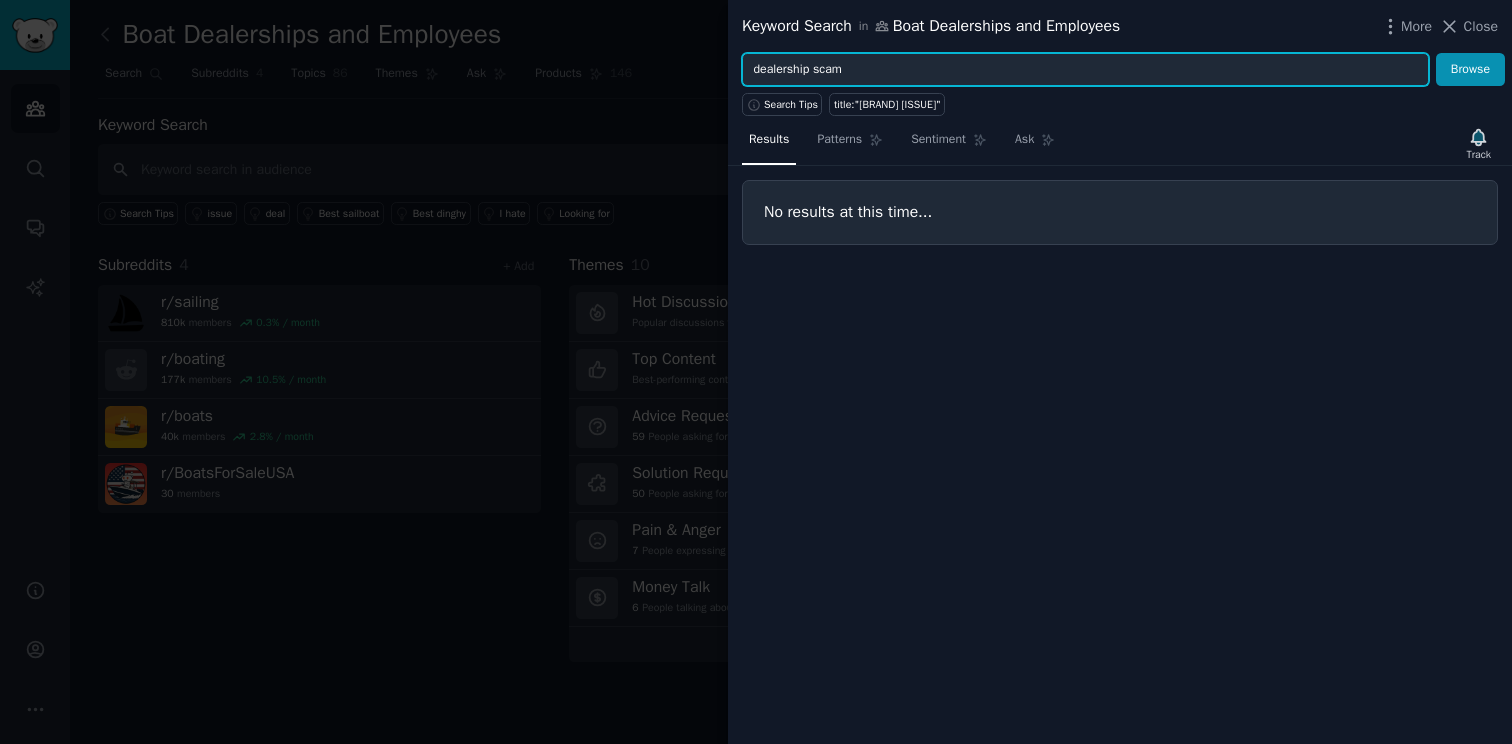 click on "dealership scam" at bounding box center [1085, 70] 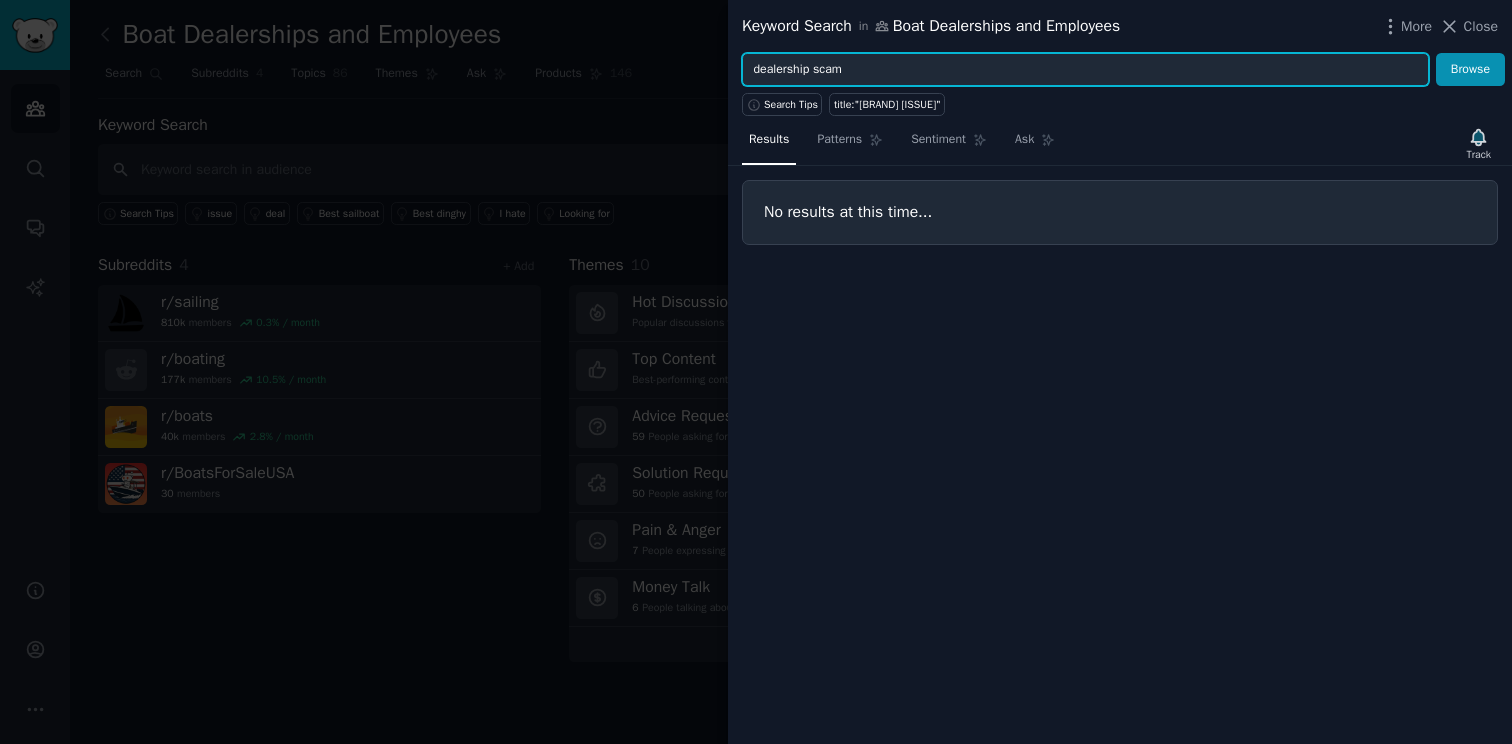 click on "dealership scam" at bounding box center (1085, 70) 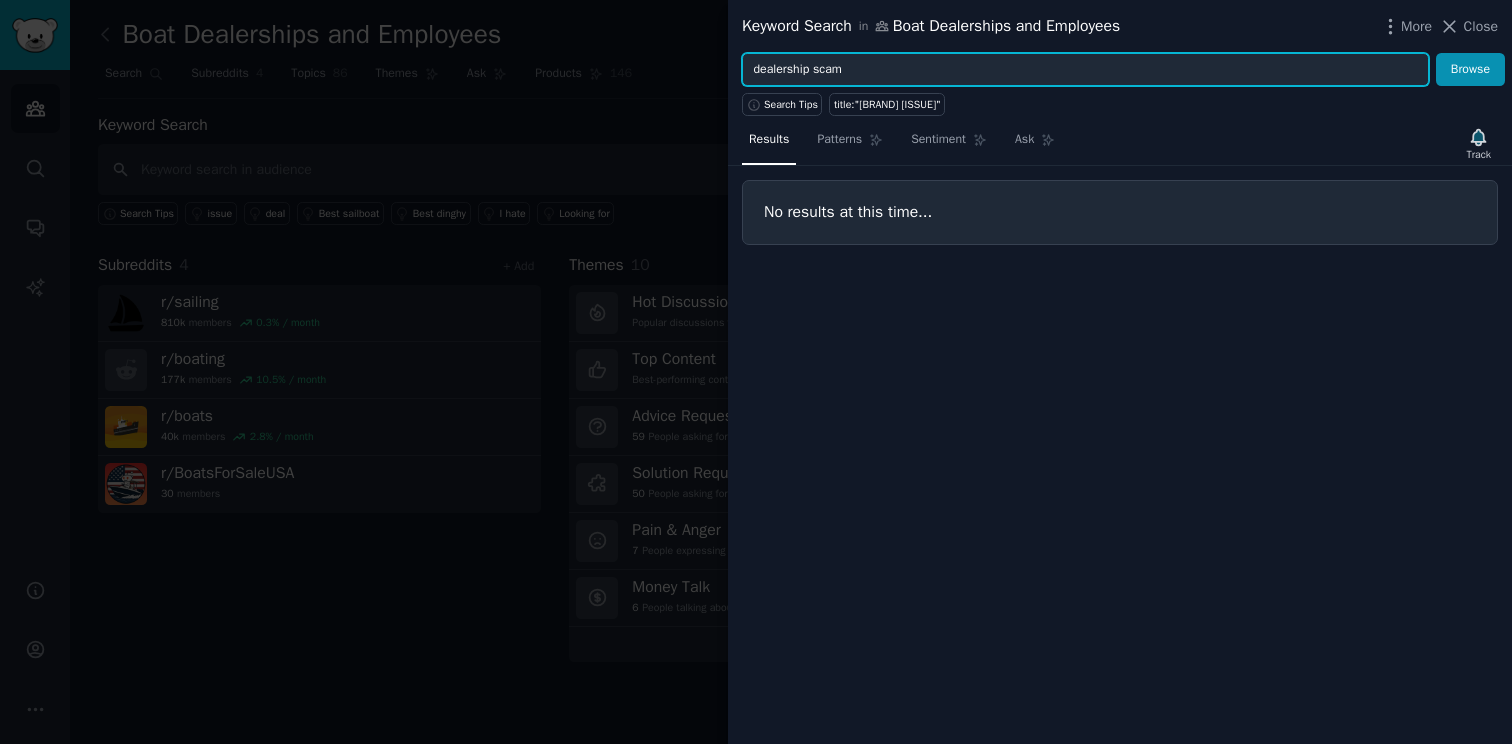 click on "dealership scam" at bounding box center (1085, 70) 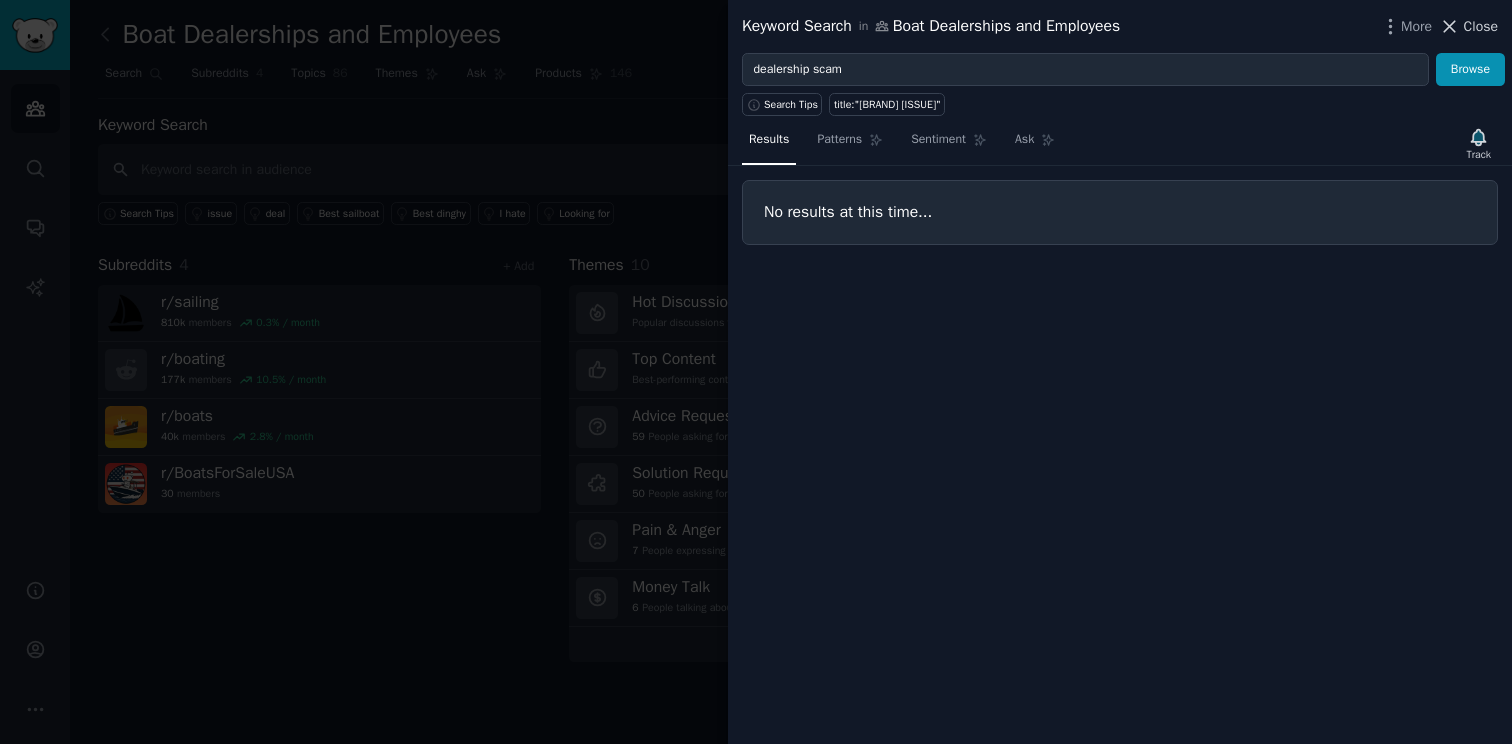 click on "Close" at bounding box center (1481, 26) 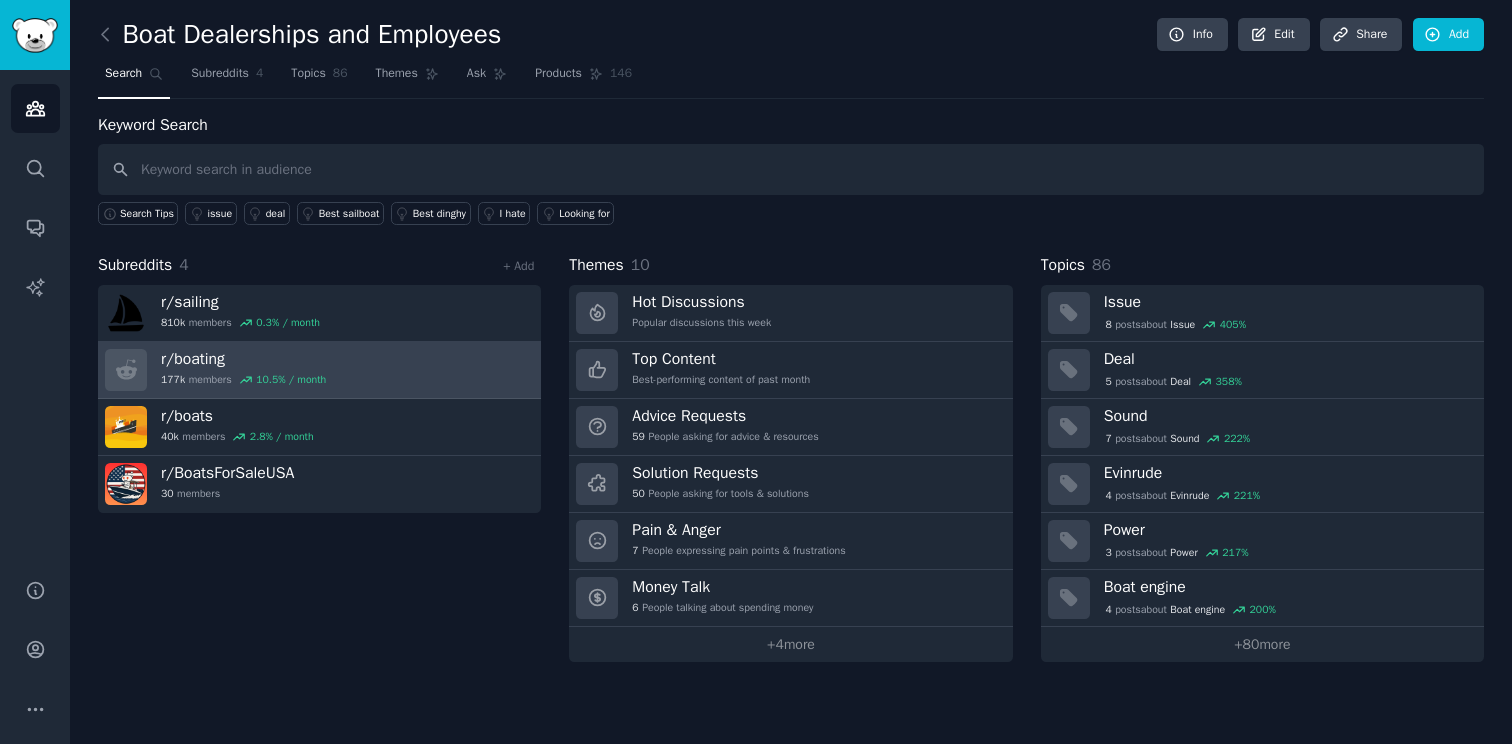 click on "r/ boating 177k  members 10.5 % / month" at bounding box center [319, 370] 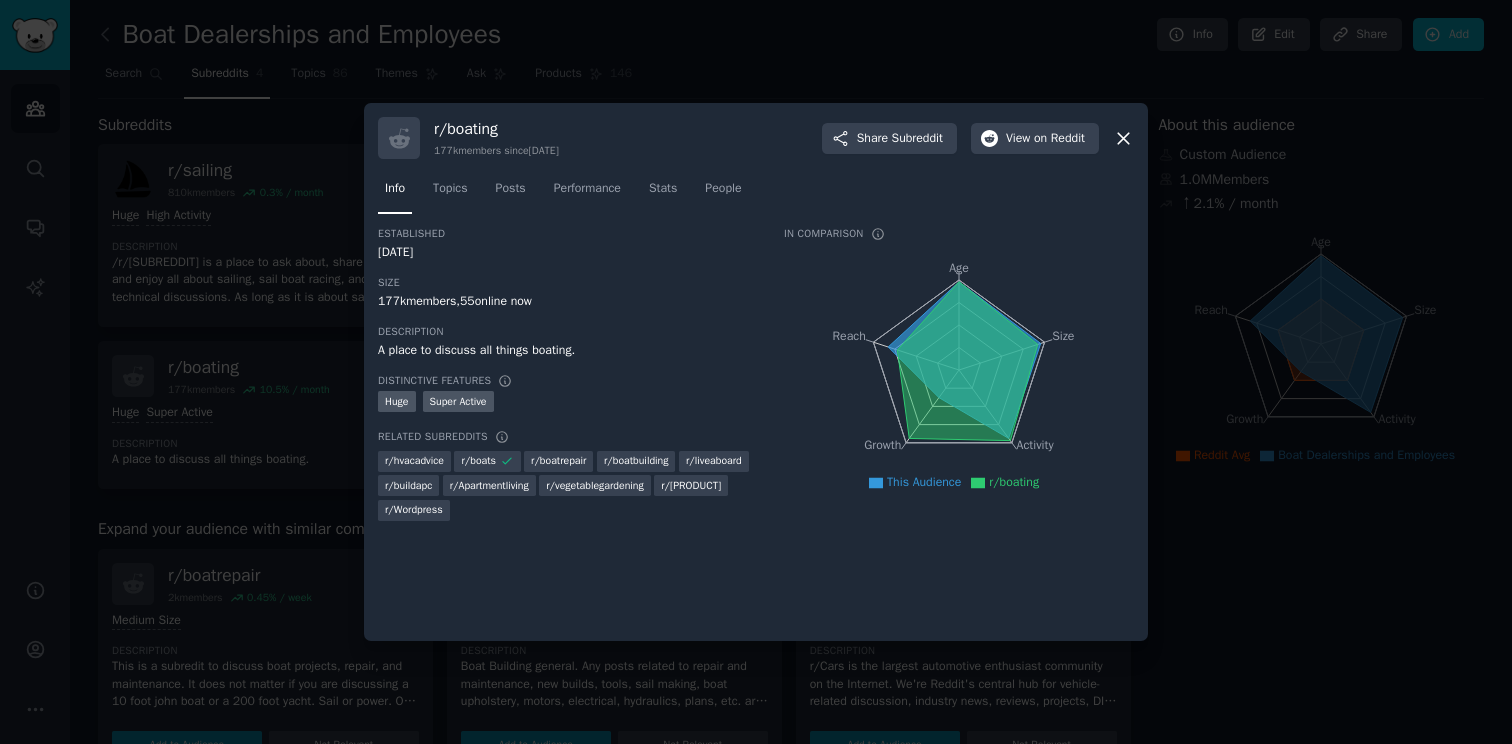 click at bounding box center [756, 372] 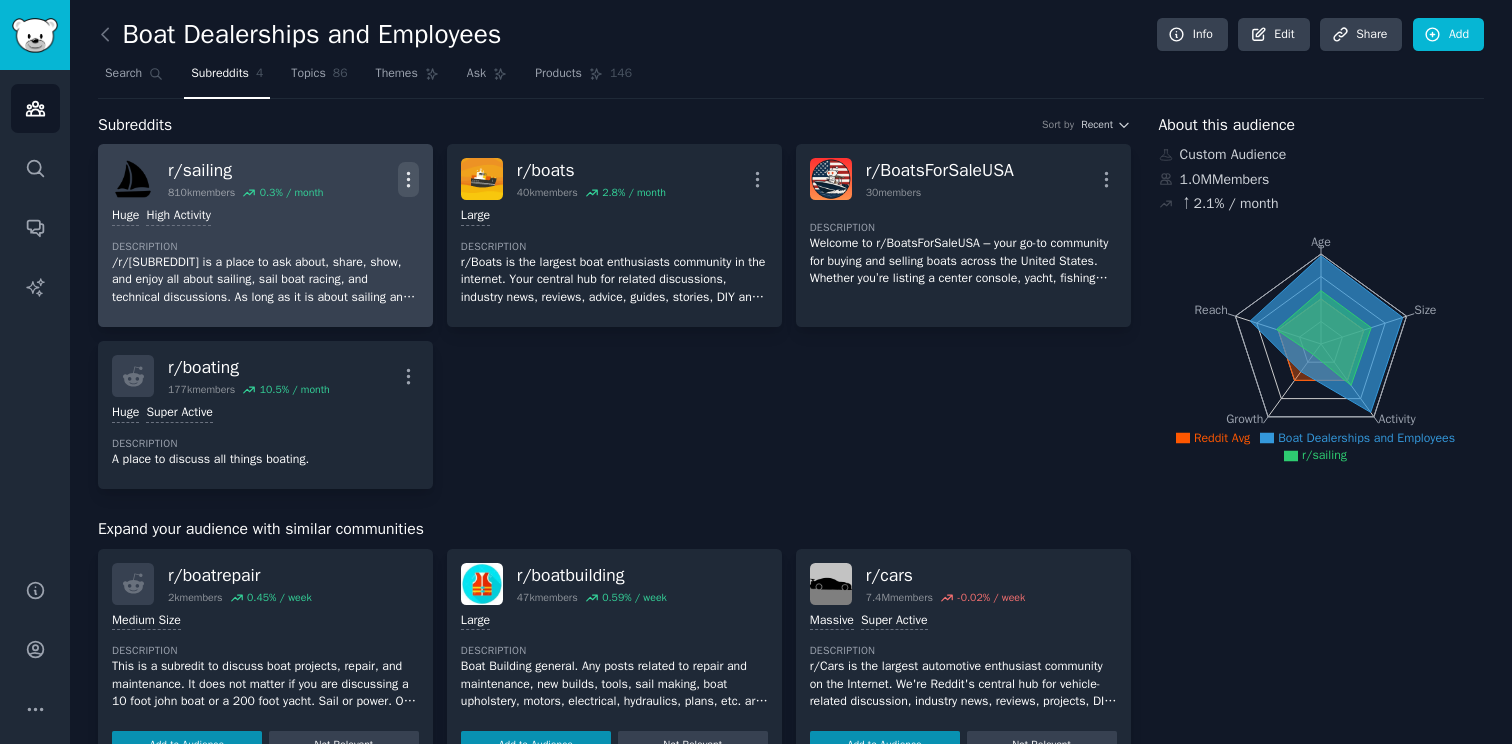 click 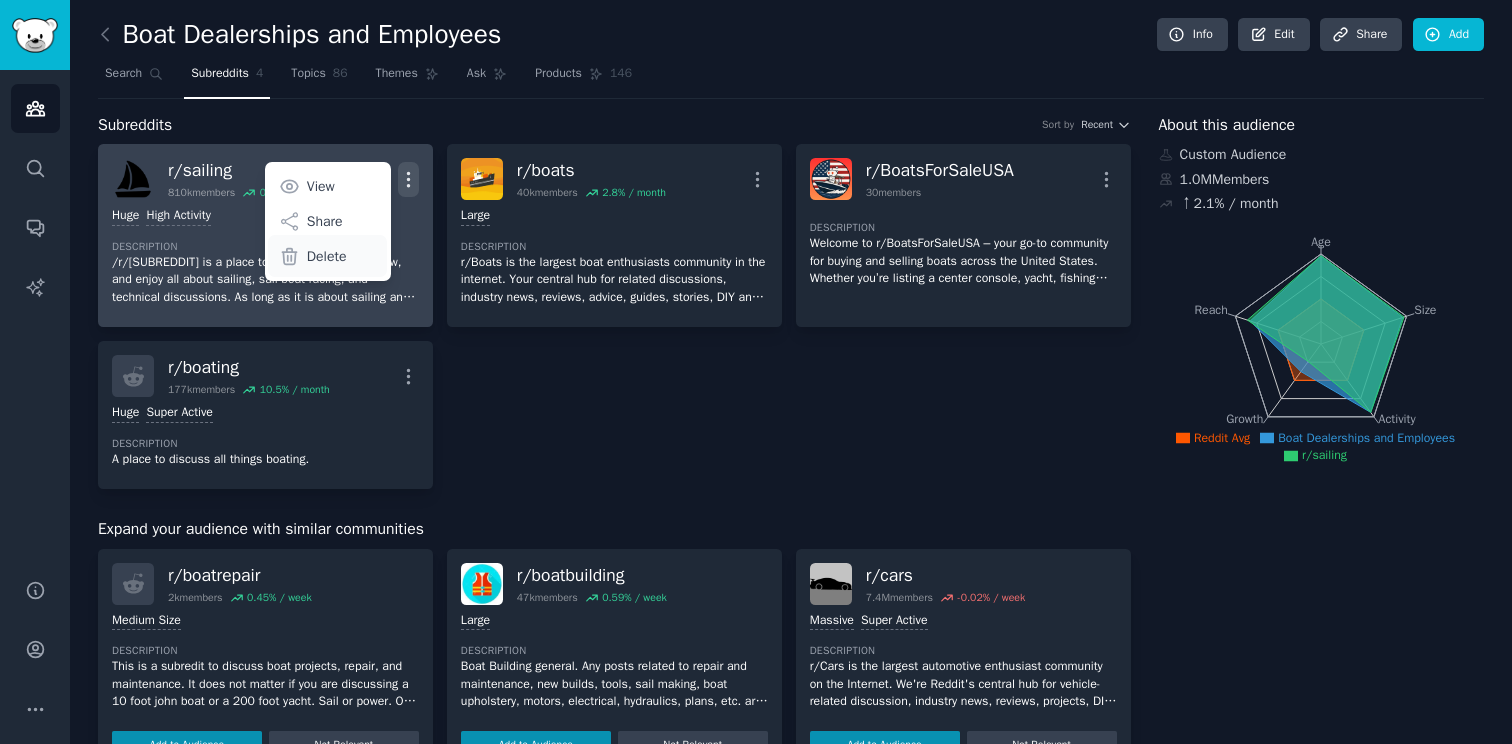 click on "Delete" at bounding box center [327, 256] 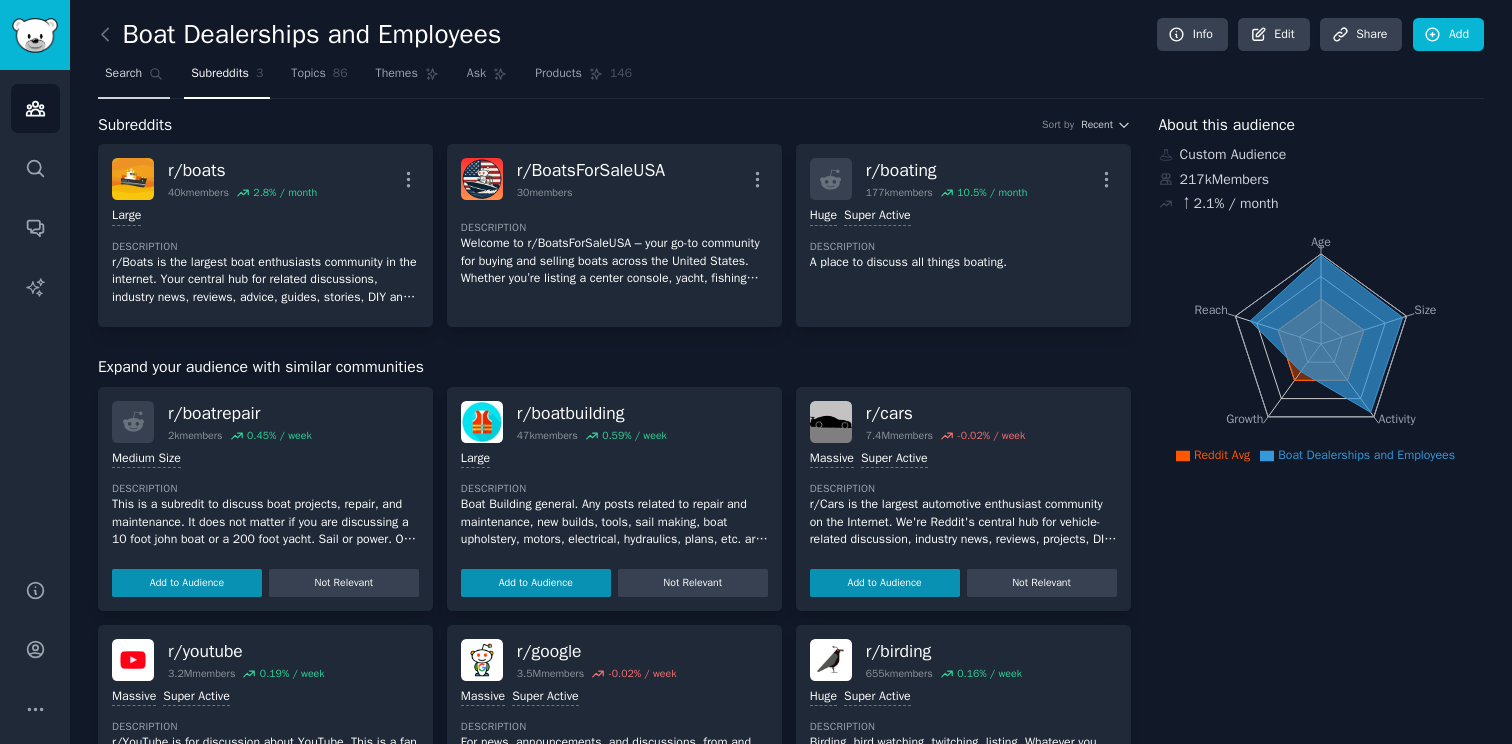 click on "Search" at bounding box center [134, 78] 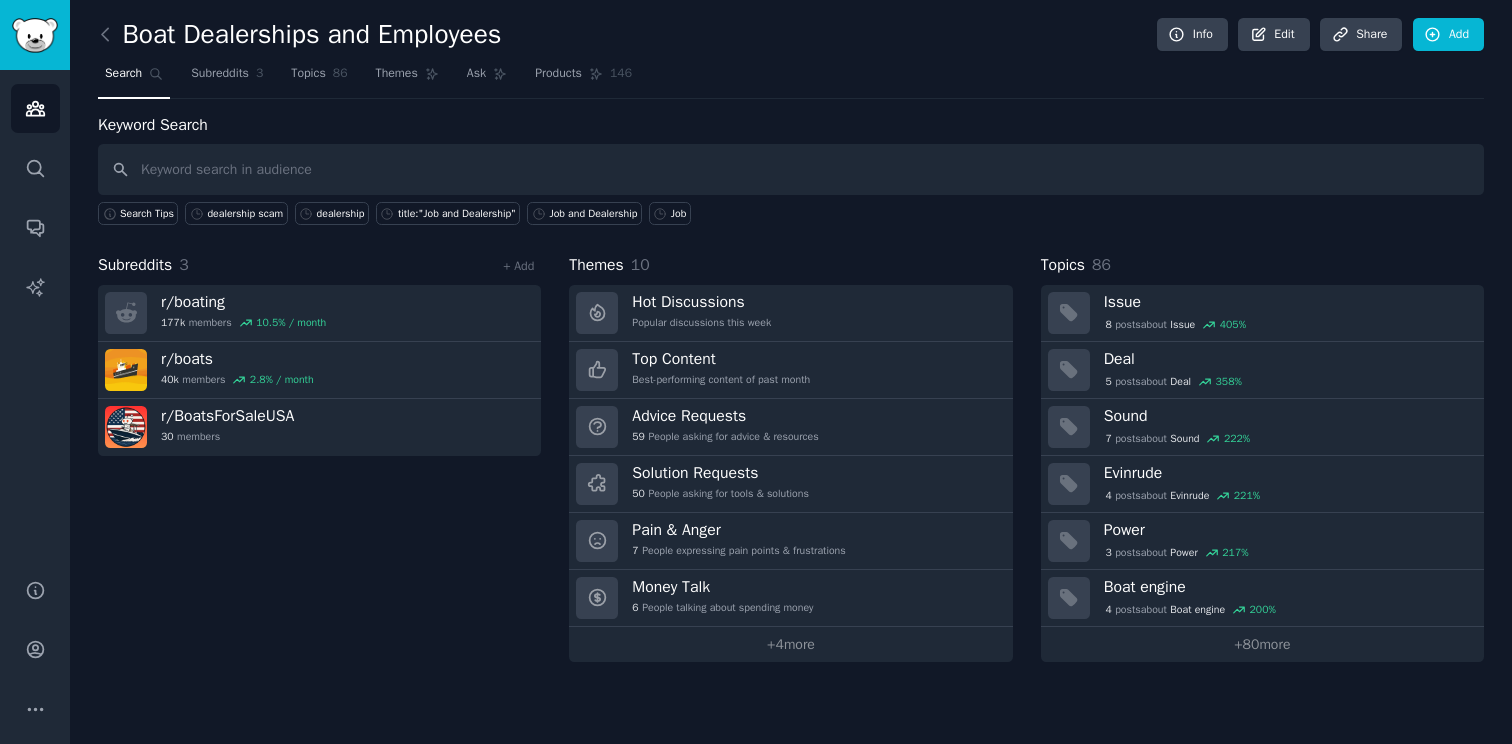 click at bounding box center [791, 169] 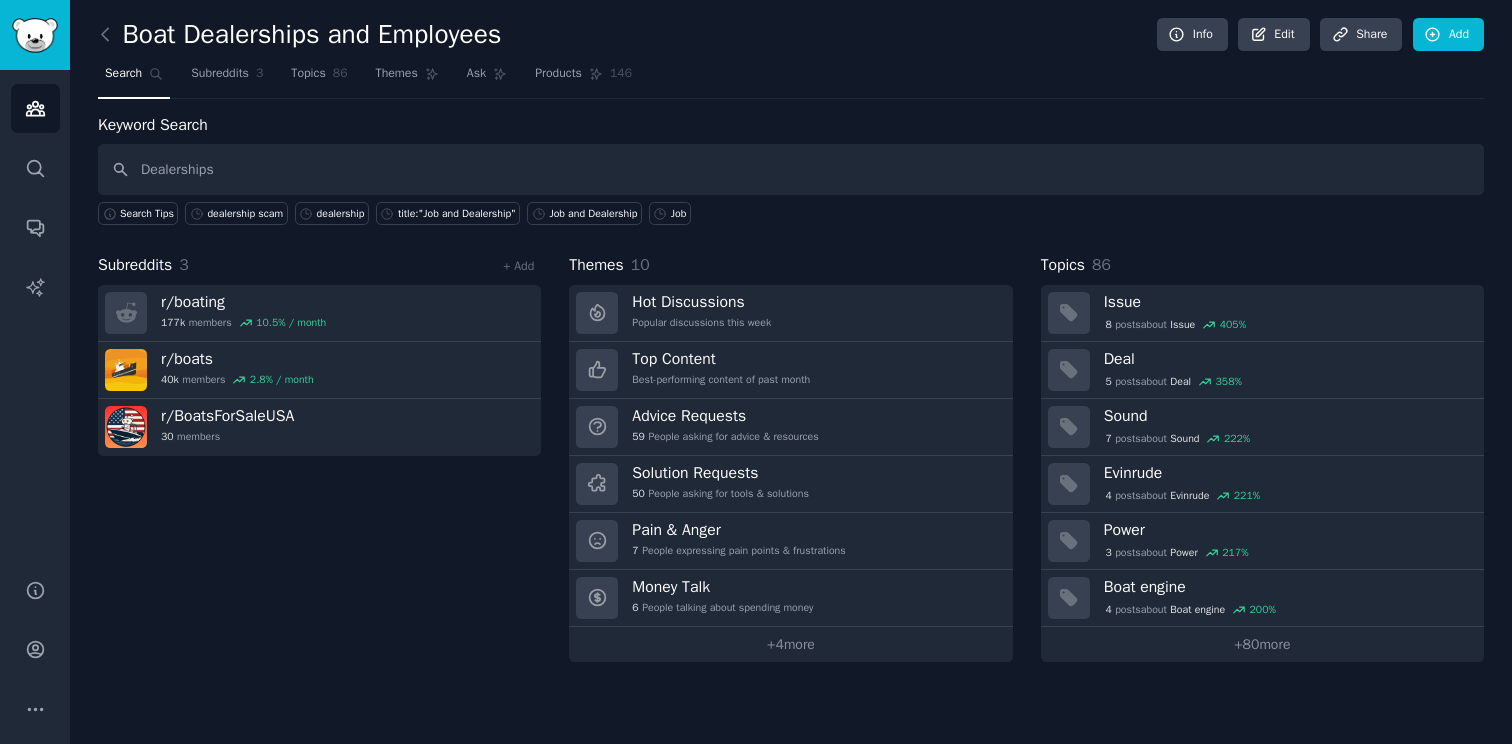 type on "Dealerships" 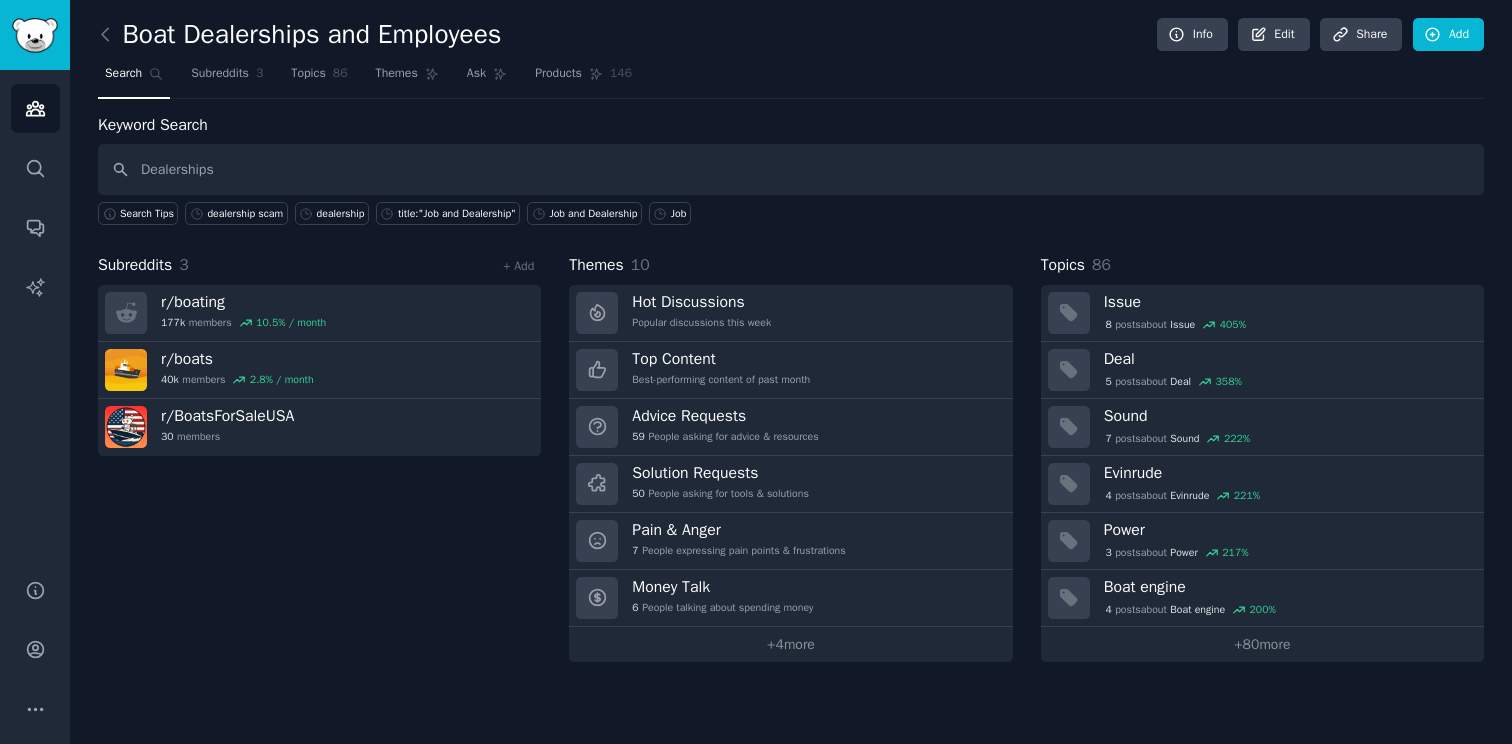 type 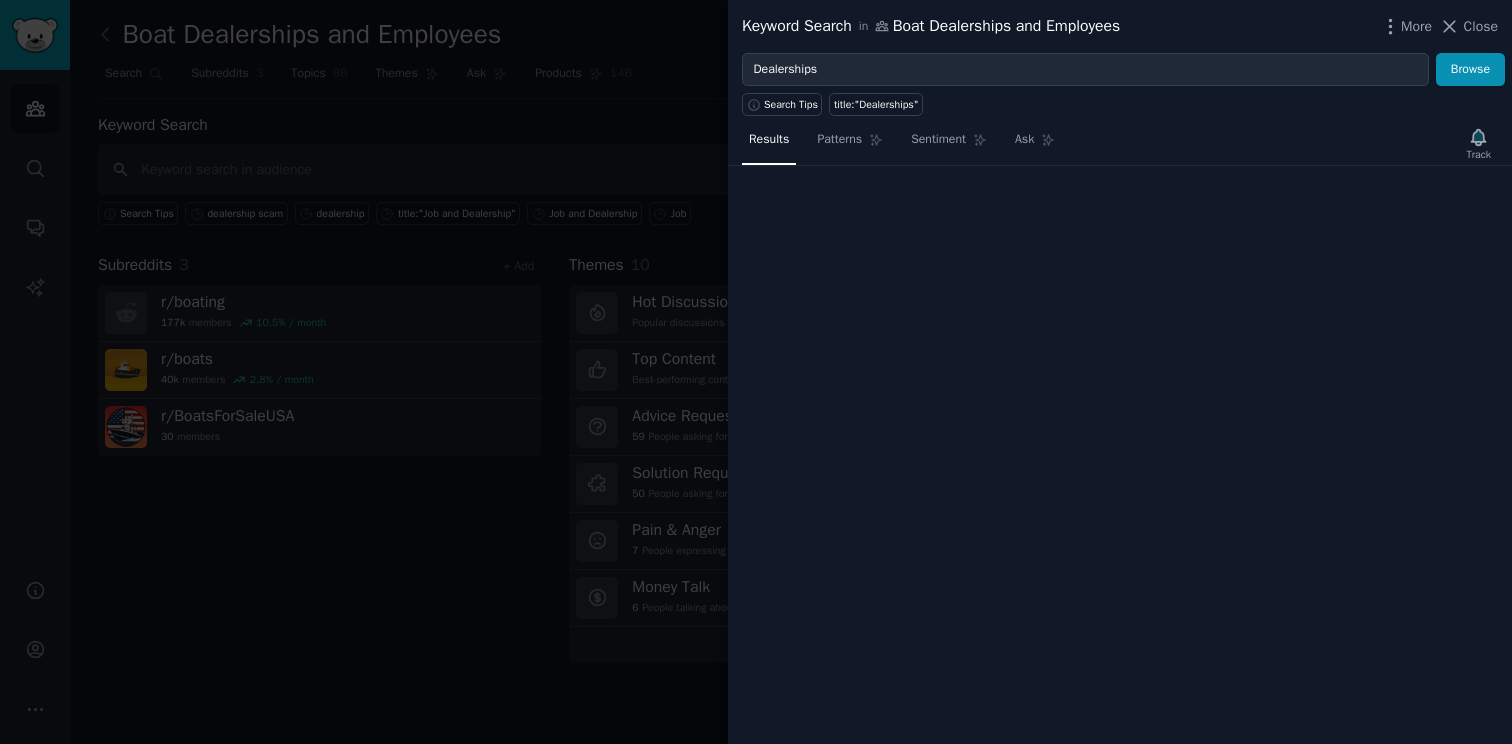 type 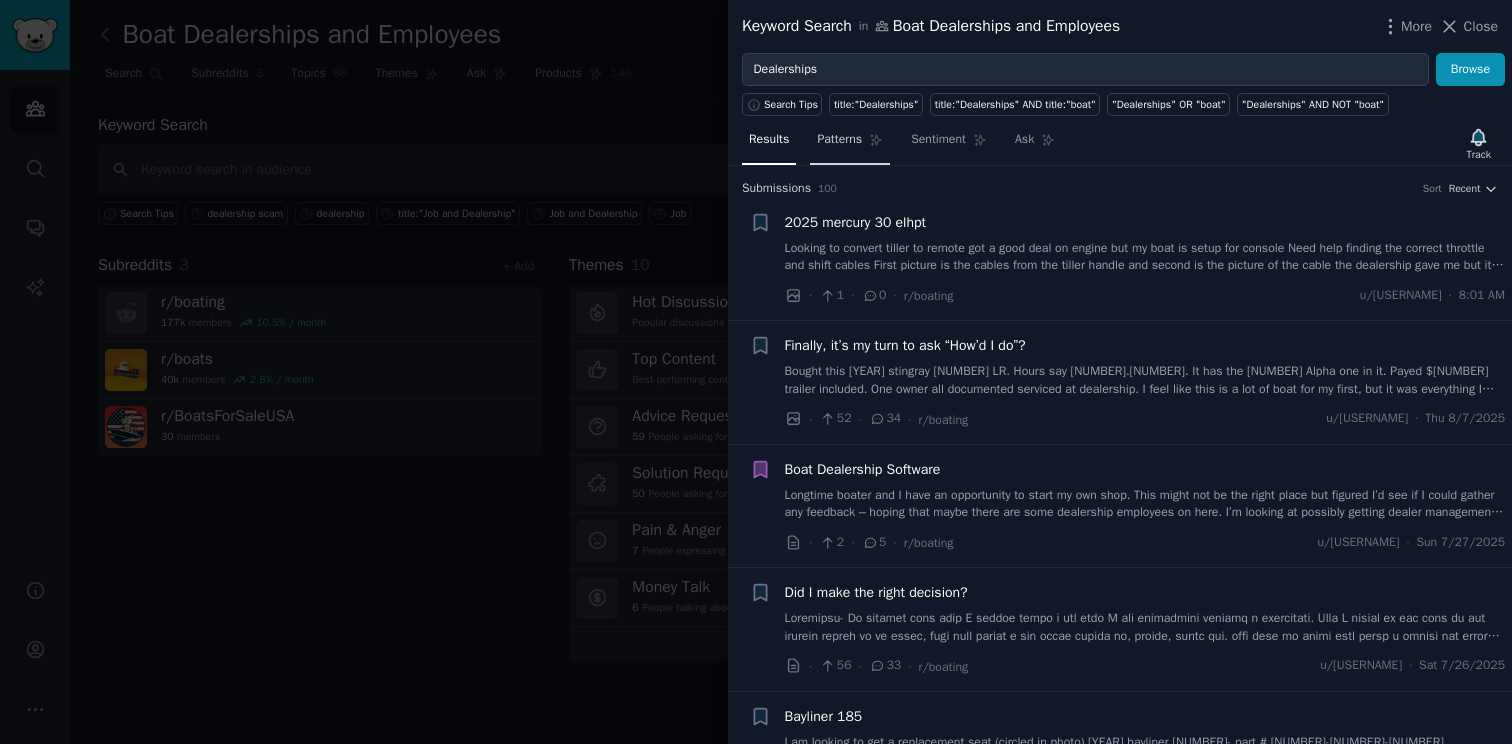 click on "Patterns" at bounding box center (839, 140) 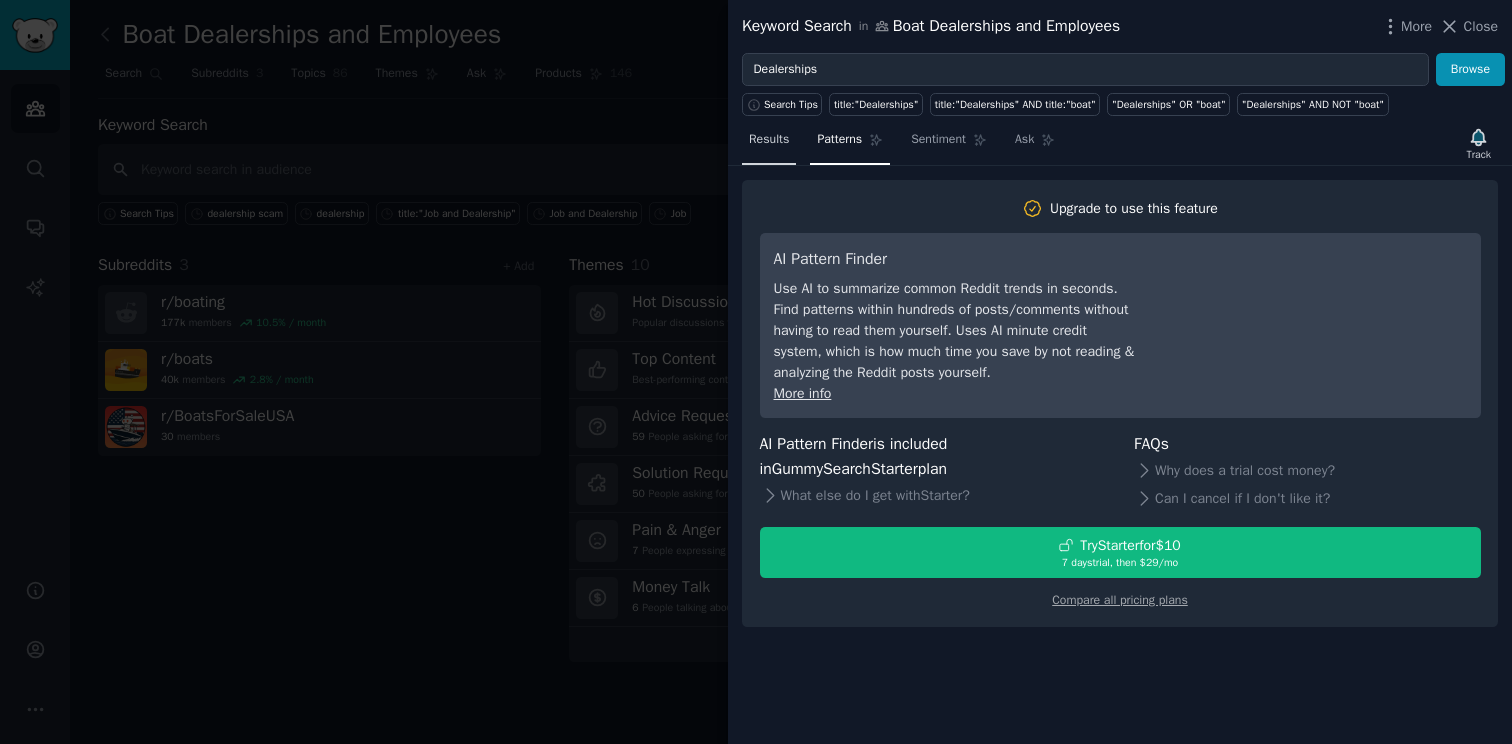click on "Results" at bounding box center [769, 140] 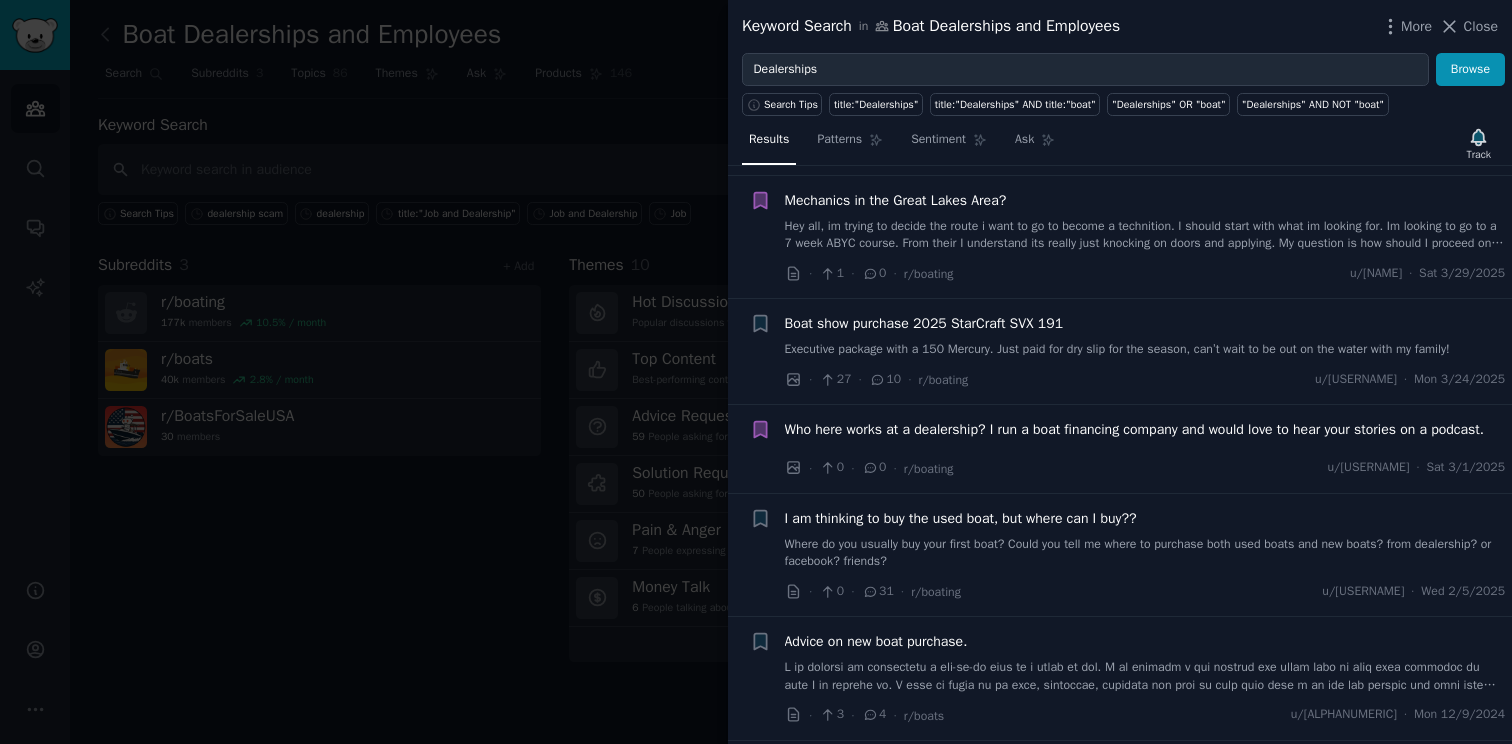 scroll, scrollTop: 3278, scrollLeft: 0, axis: vertical 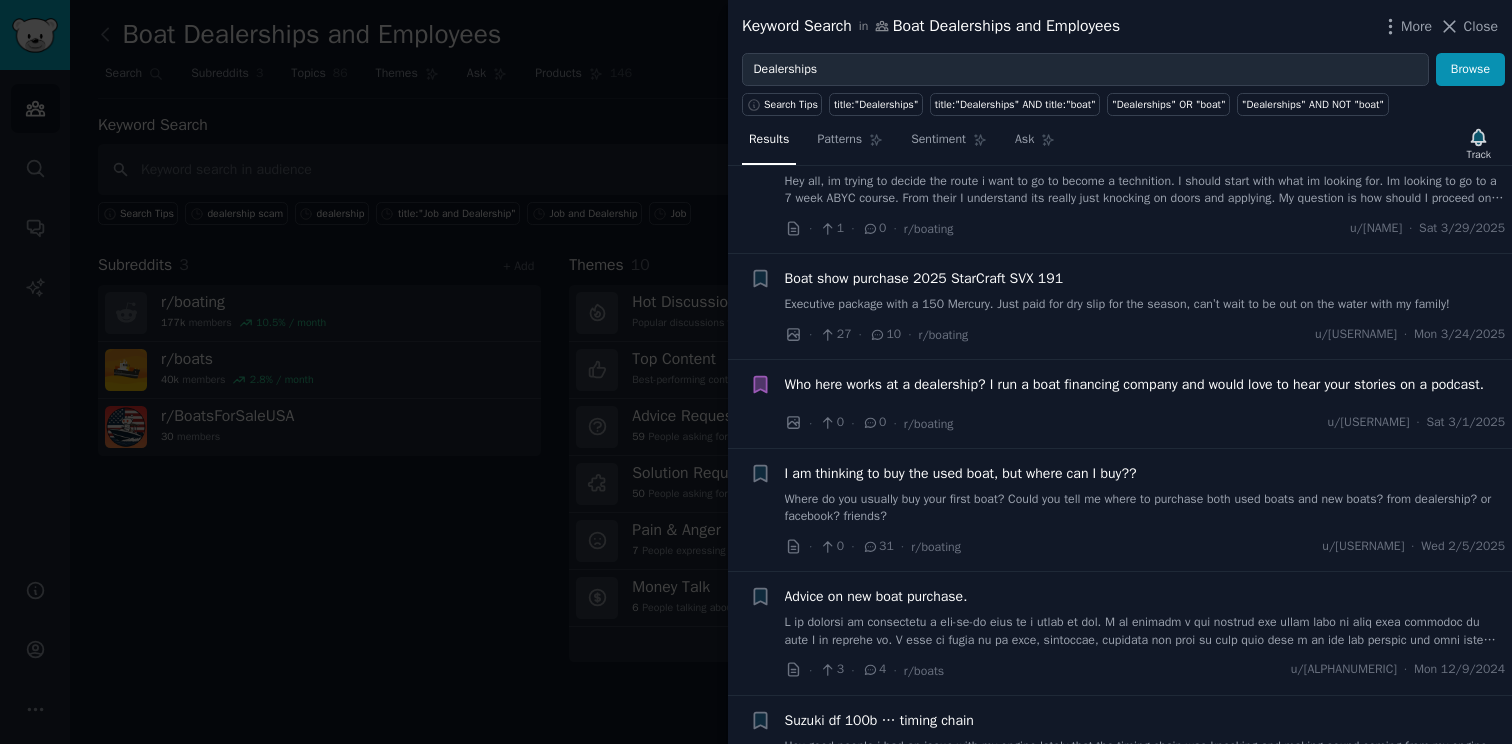 click on "Who here works at a dealership? I run a boat financing company and would love to hear your stories on a podcast." at bounding box center (1135, 384) 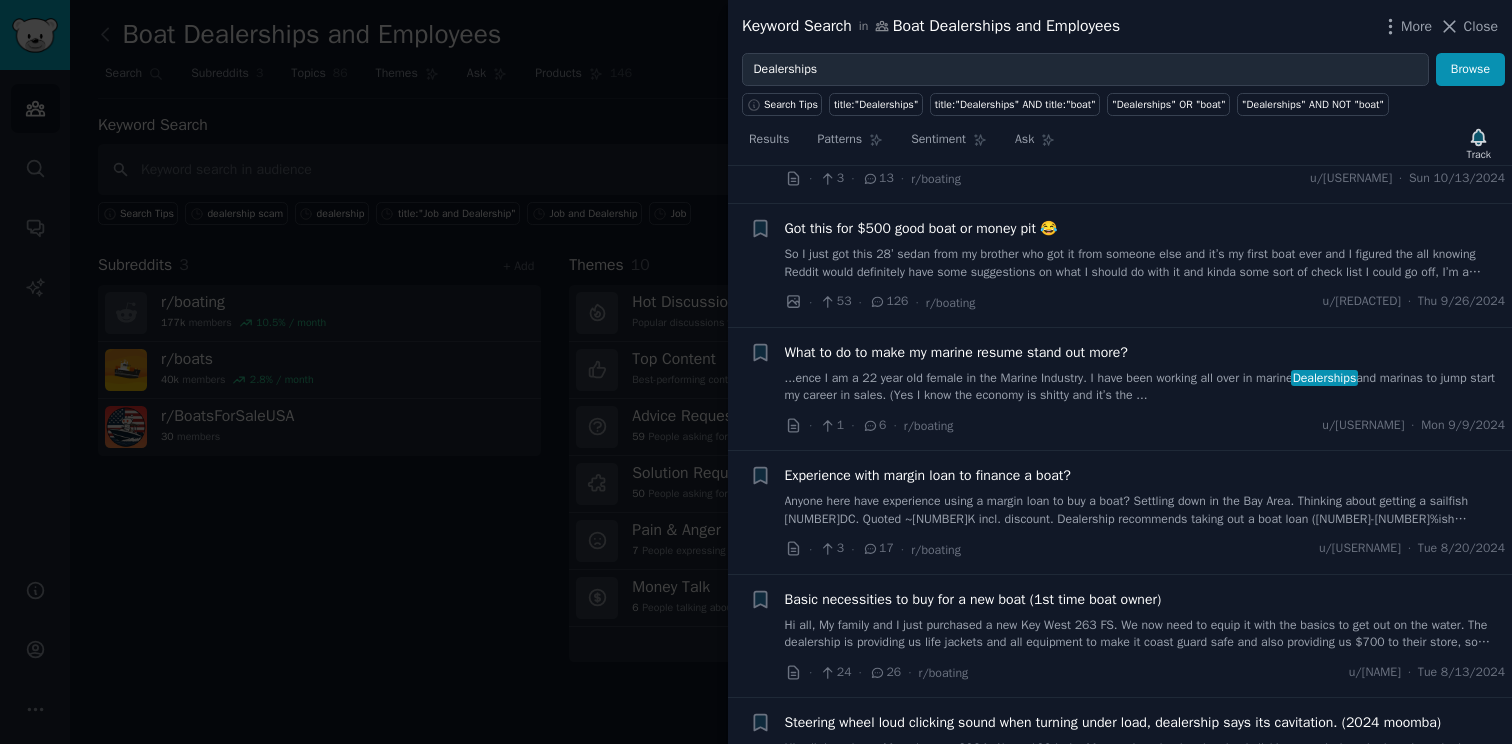 scroll, scrollTop: 4557, scrollLeft: 0, axis: vertical 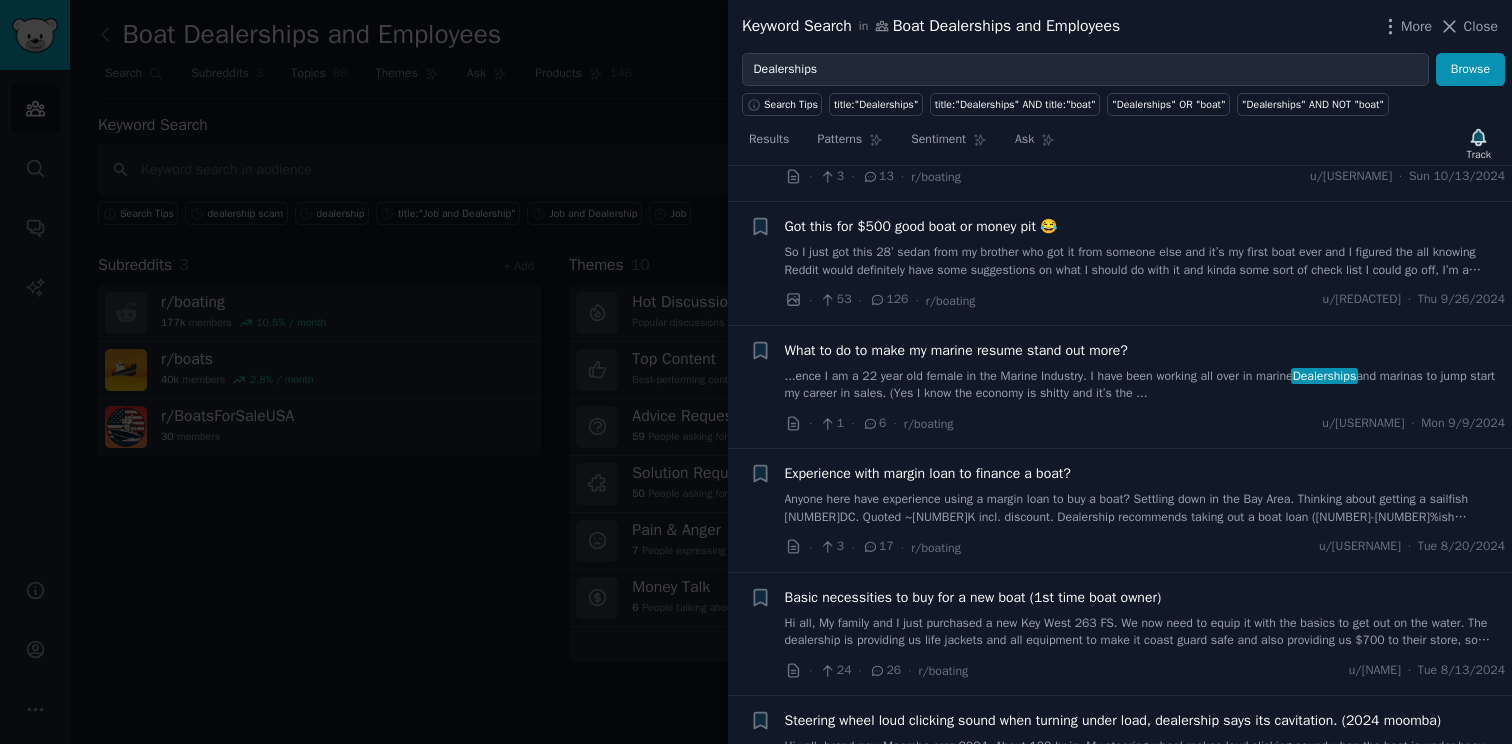 click on "...ence I am a 22 year old female in the Marine Industry.
I have been working all over in marine  Dealerships  and marinas to jump start my career in sales. (Yes I know the economy is shitty and it’s the ..." at bounding box center [1145, 385] 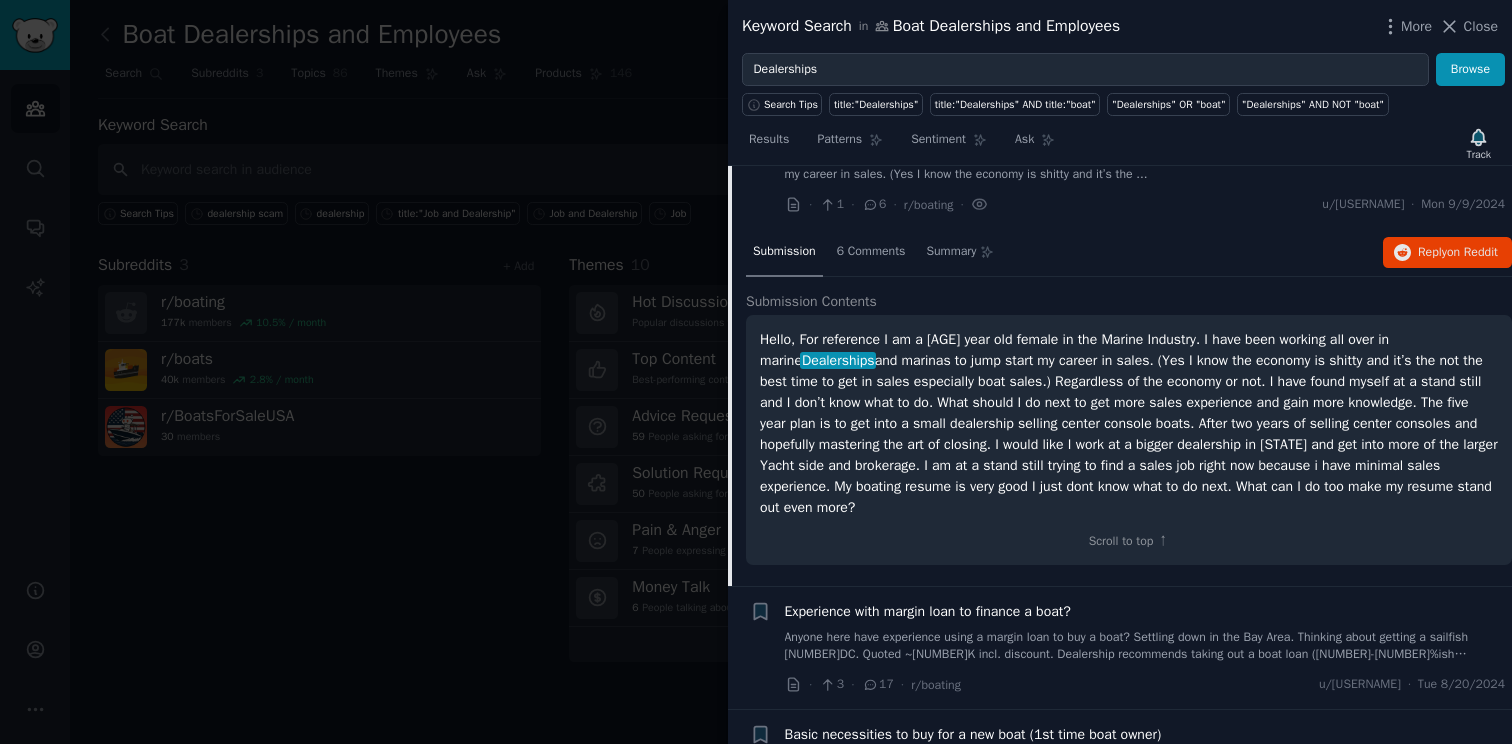 scroll, scrollTop: 4363, scrollLeft: 0, axis: vertical 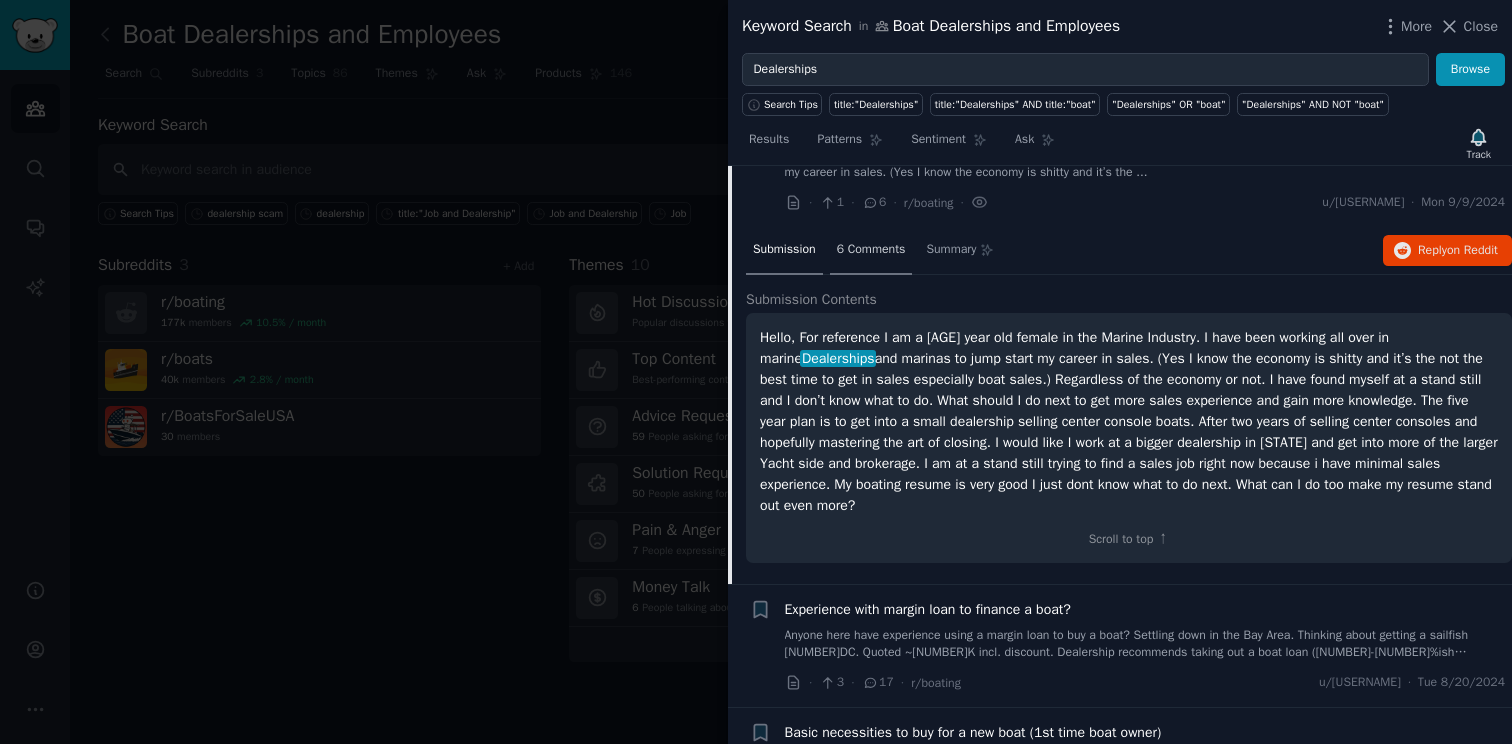 click on "6 Comments" at bounding box center [871, 250] 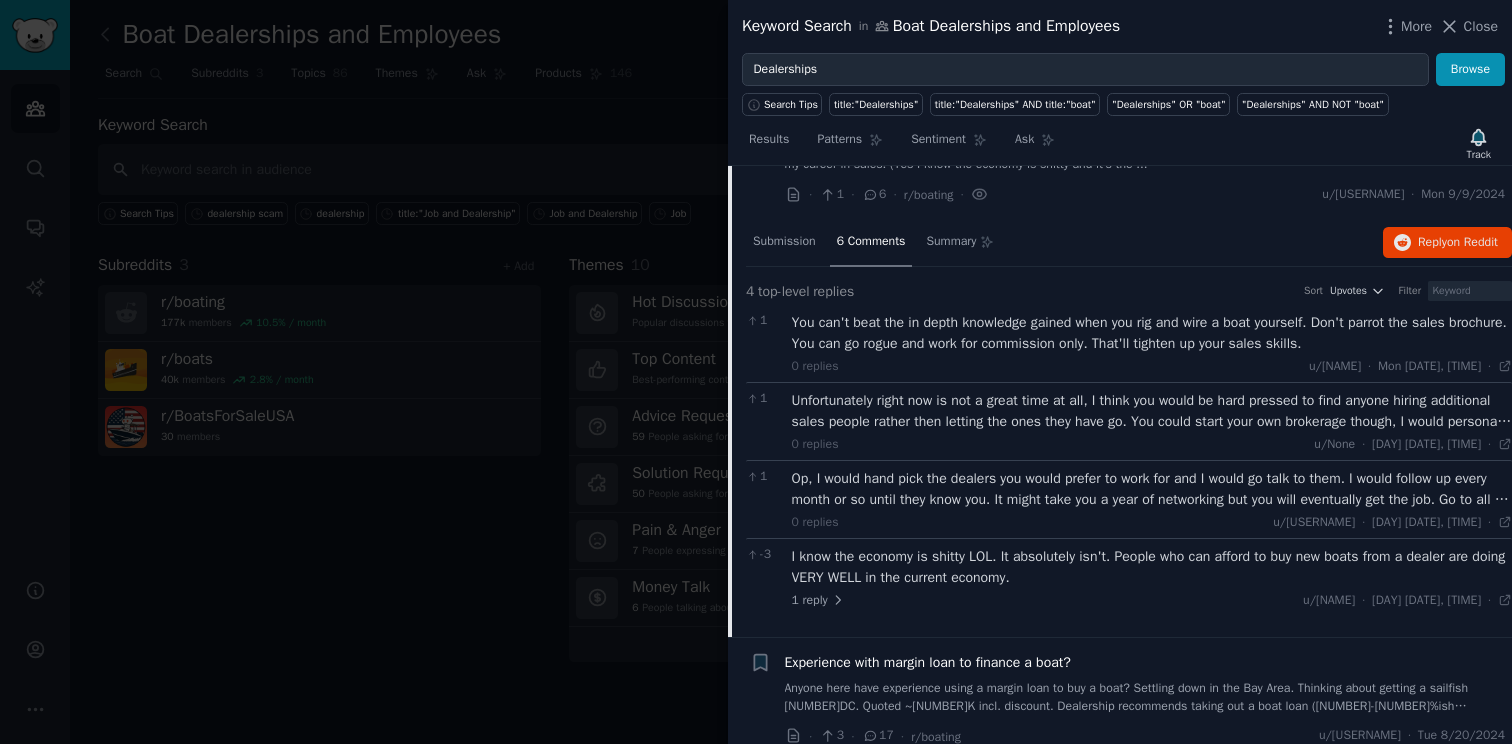 scroll, scrollTop: 4370, scrollLeft: 0, axis: vertical 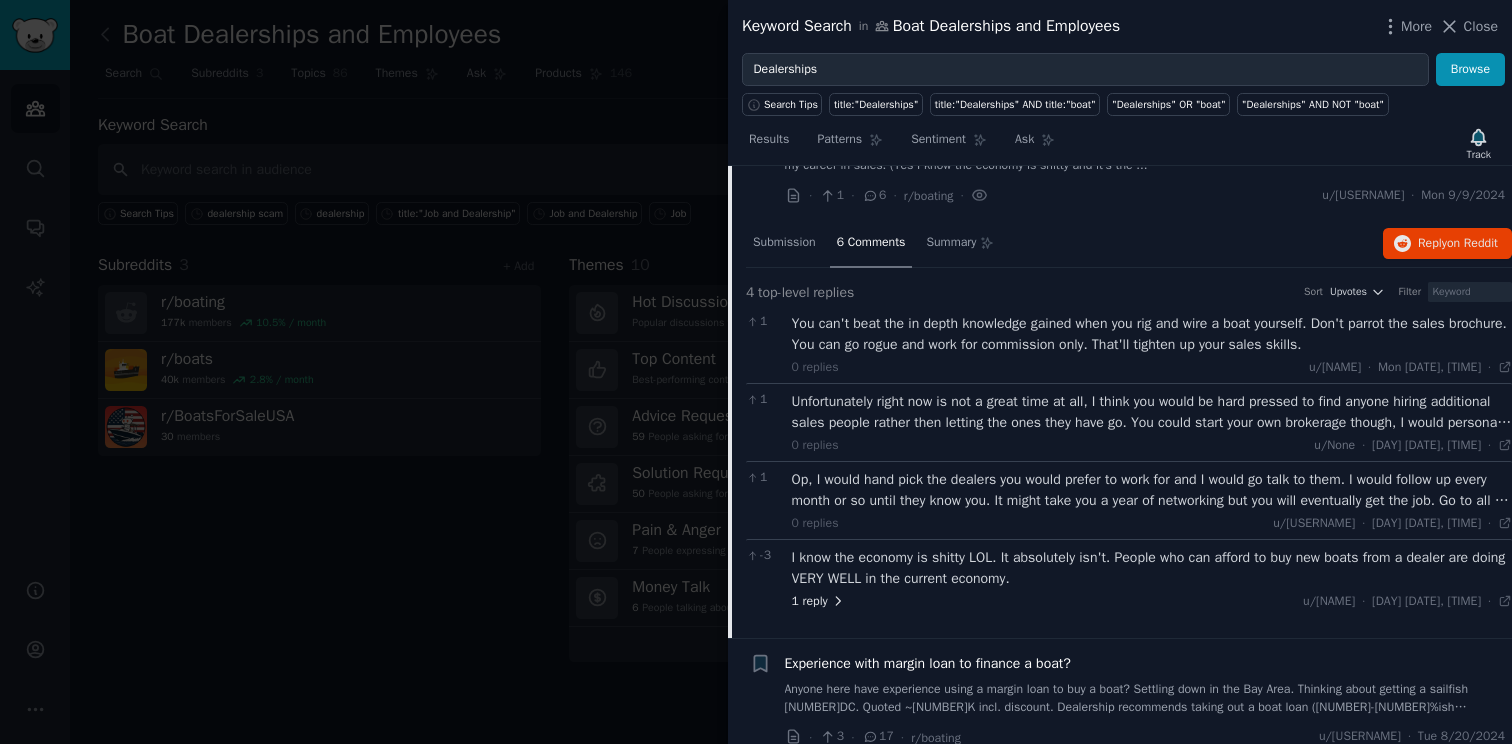 click on "1   reply" at bounding box center (819, 602) 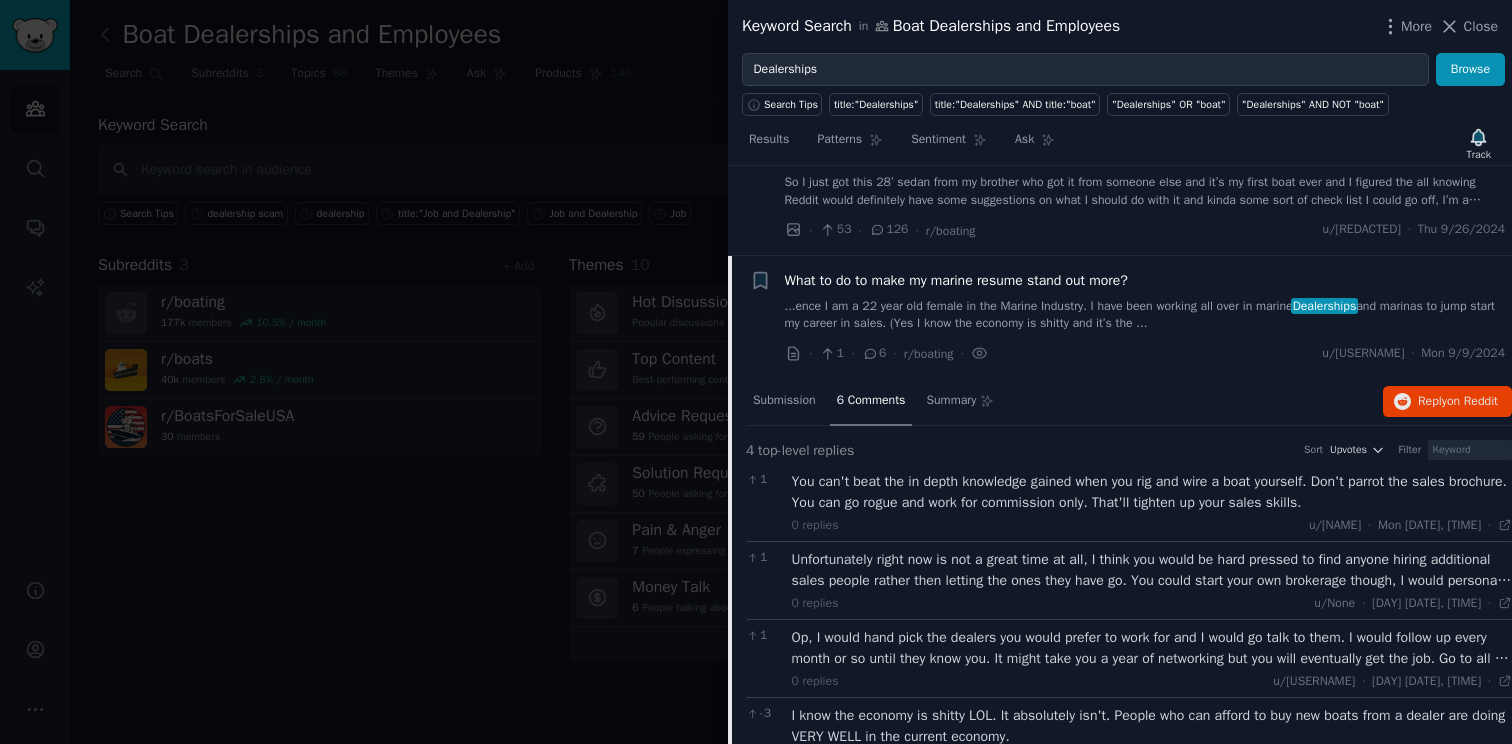 scroll, scrollTop: 4182, scrollLeft: 0, axis: vertical 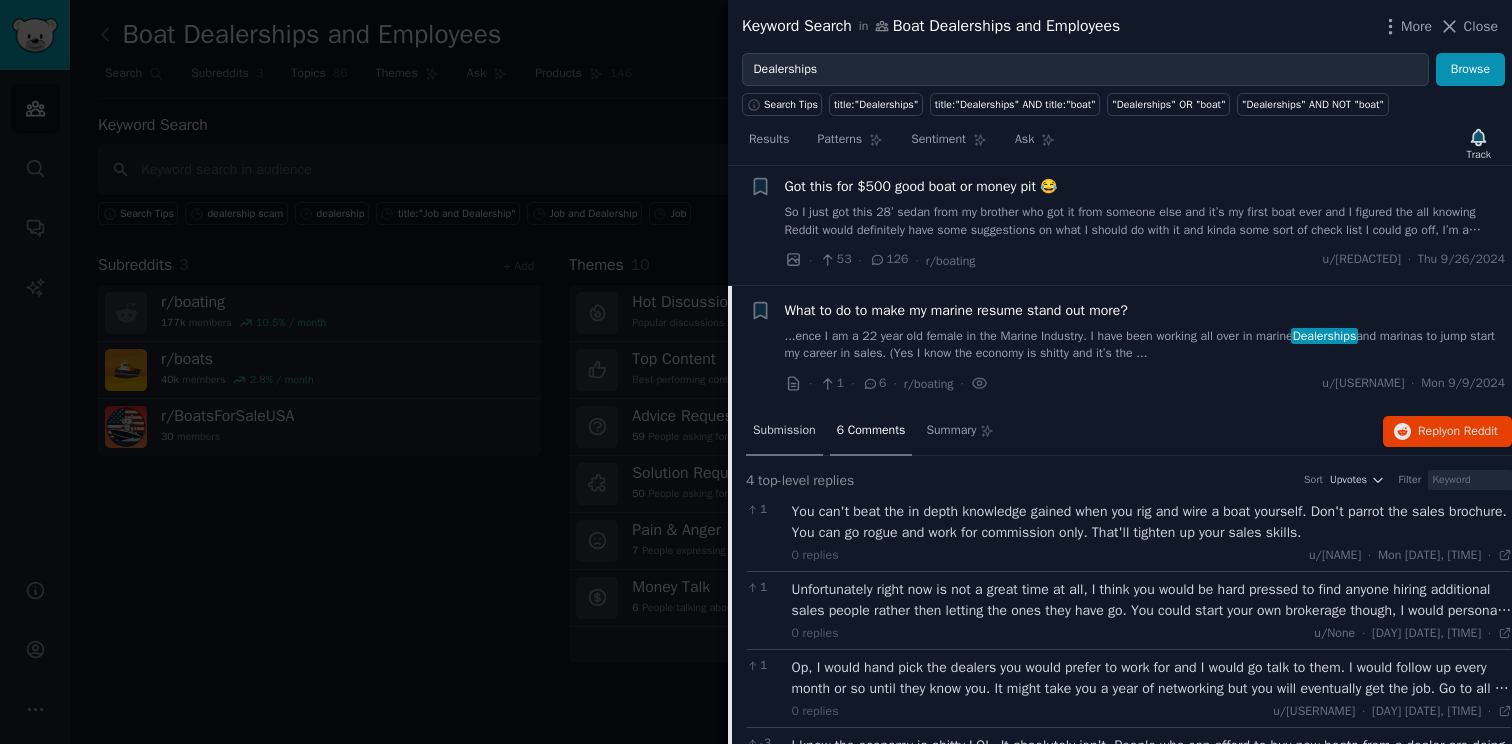 click on "Submission" at bounding box center [784, 431] 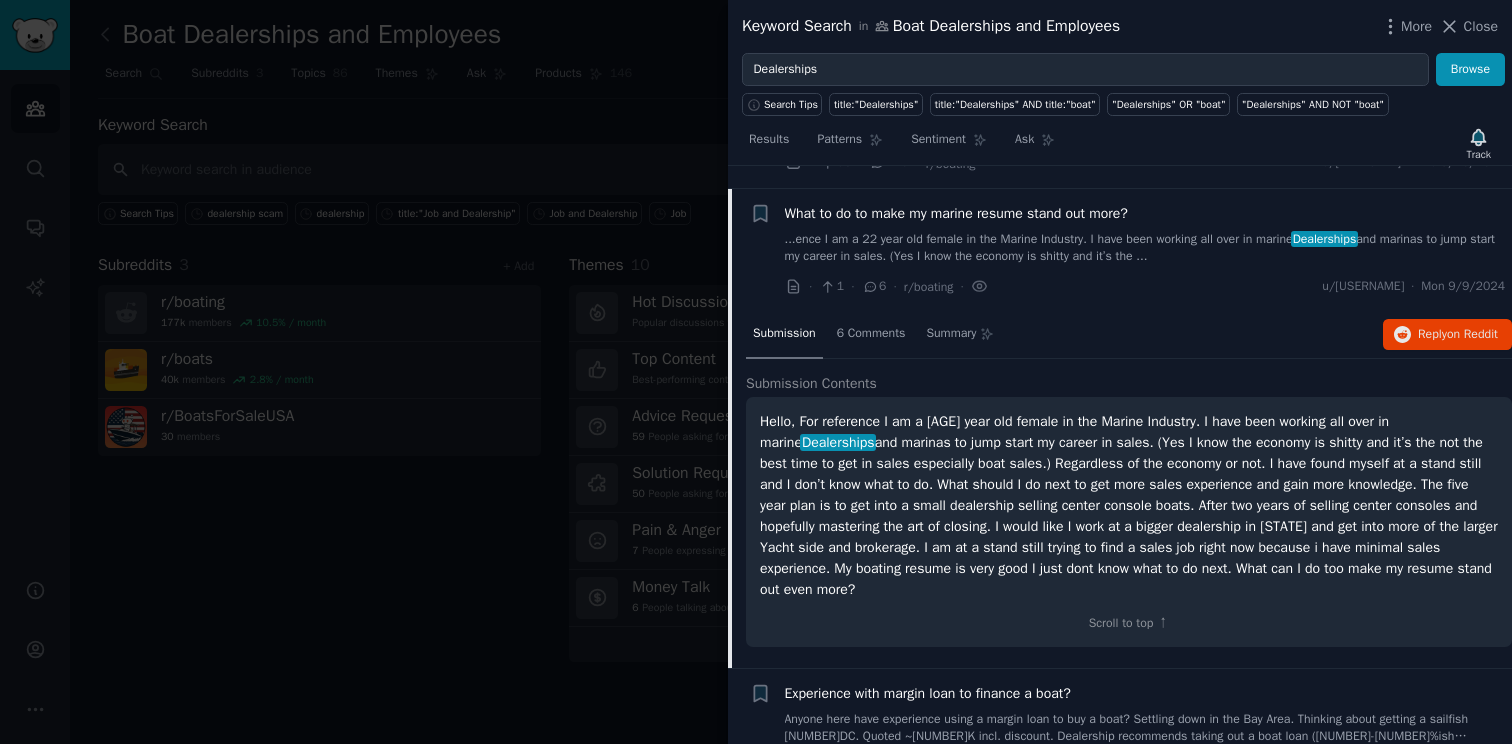 scroll, scrollTop: 4288, scrollLeft: 0, axis: vertical 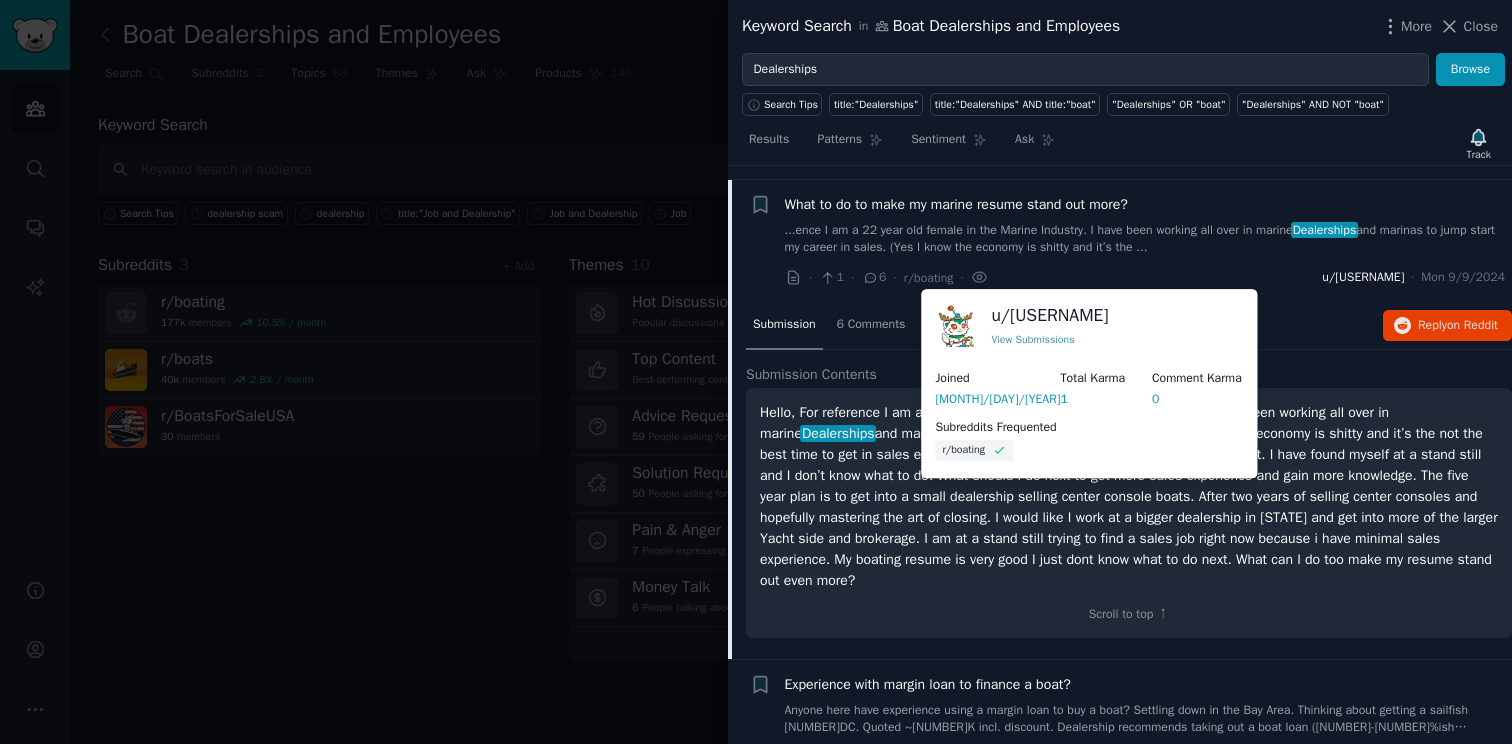 click on "u/[USERNAME]" at bounding box center (1363, 278) 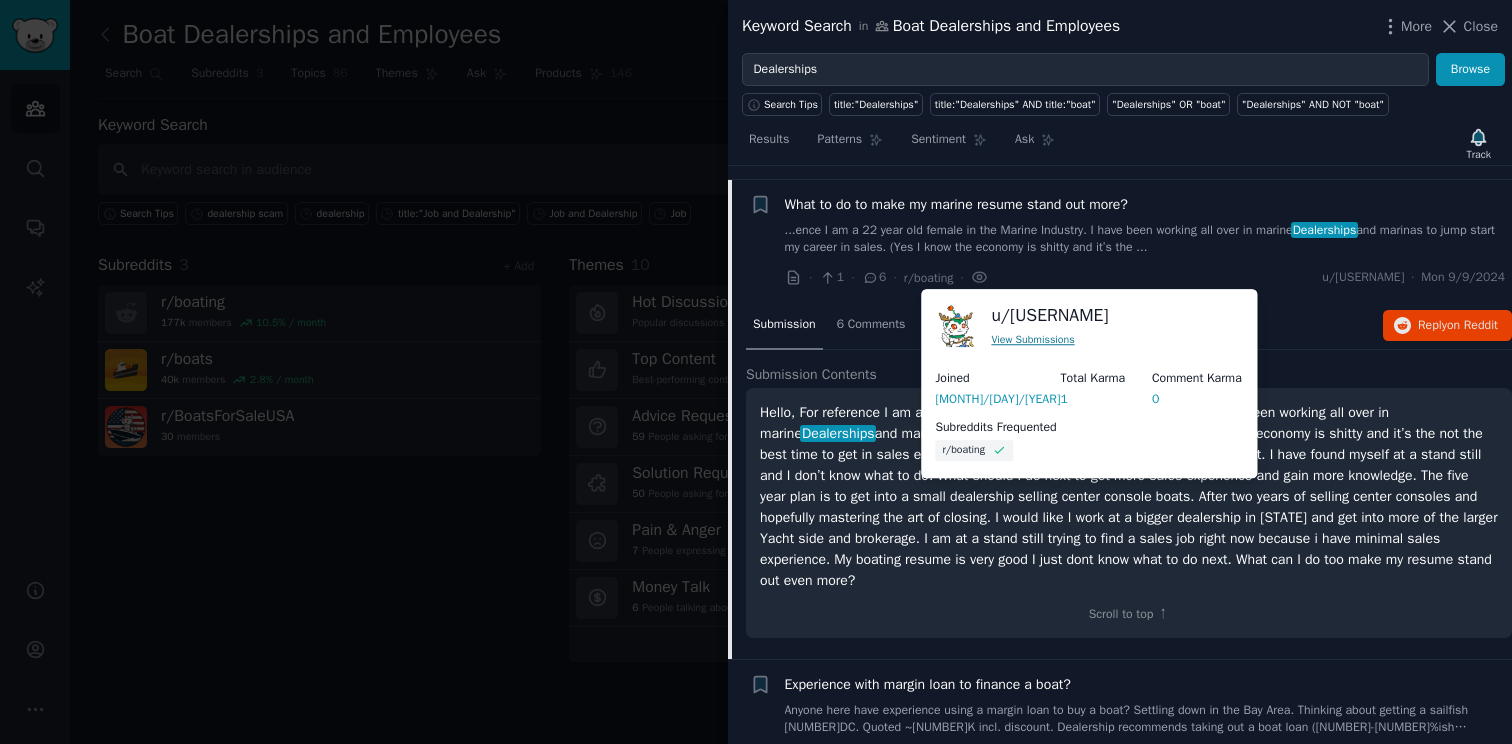 click on "View Submissions" at bounding box center [1032, 339] 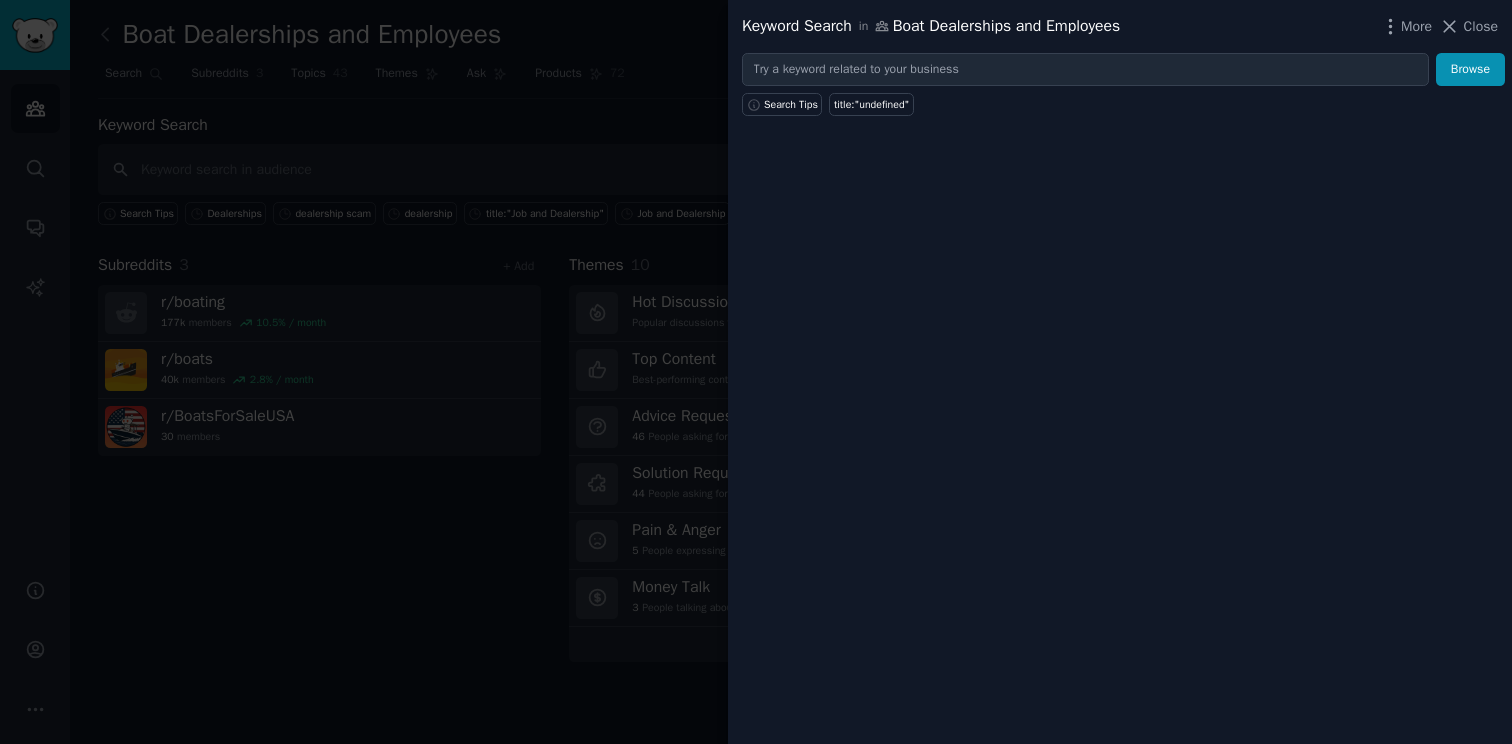 click at bounding box center (756, 372) 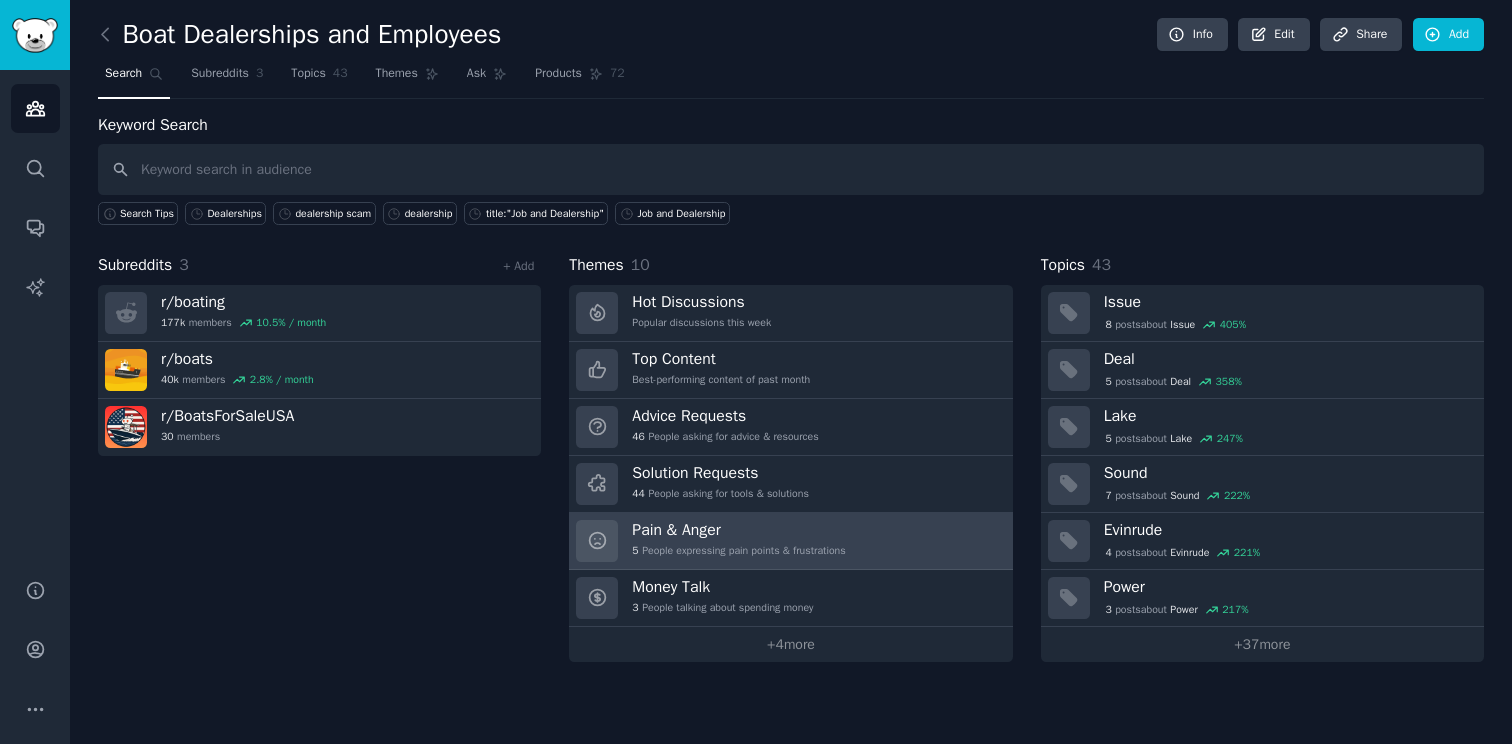 click on "Pain & Anger 5 People expressing pain points & frustrations" at bounding box center (790, 541) 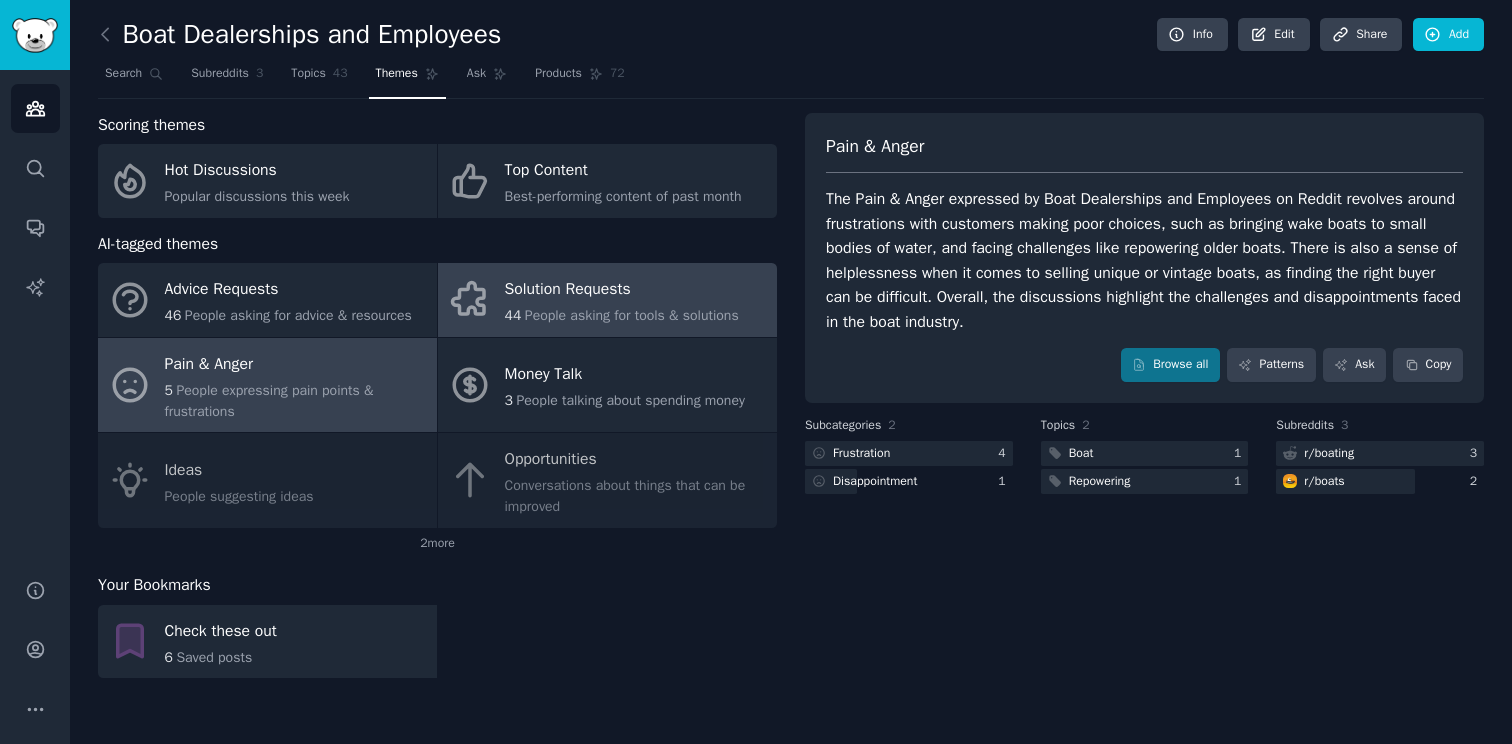click on "Solution Requests" at bounding box center [622, 290] 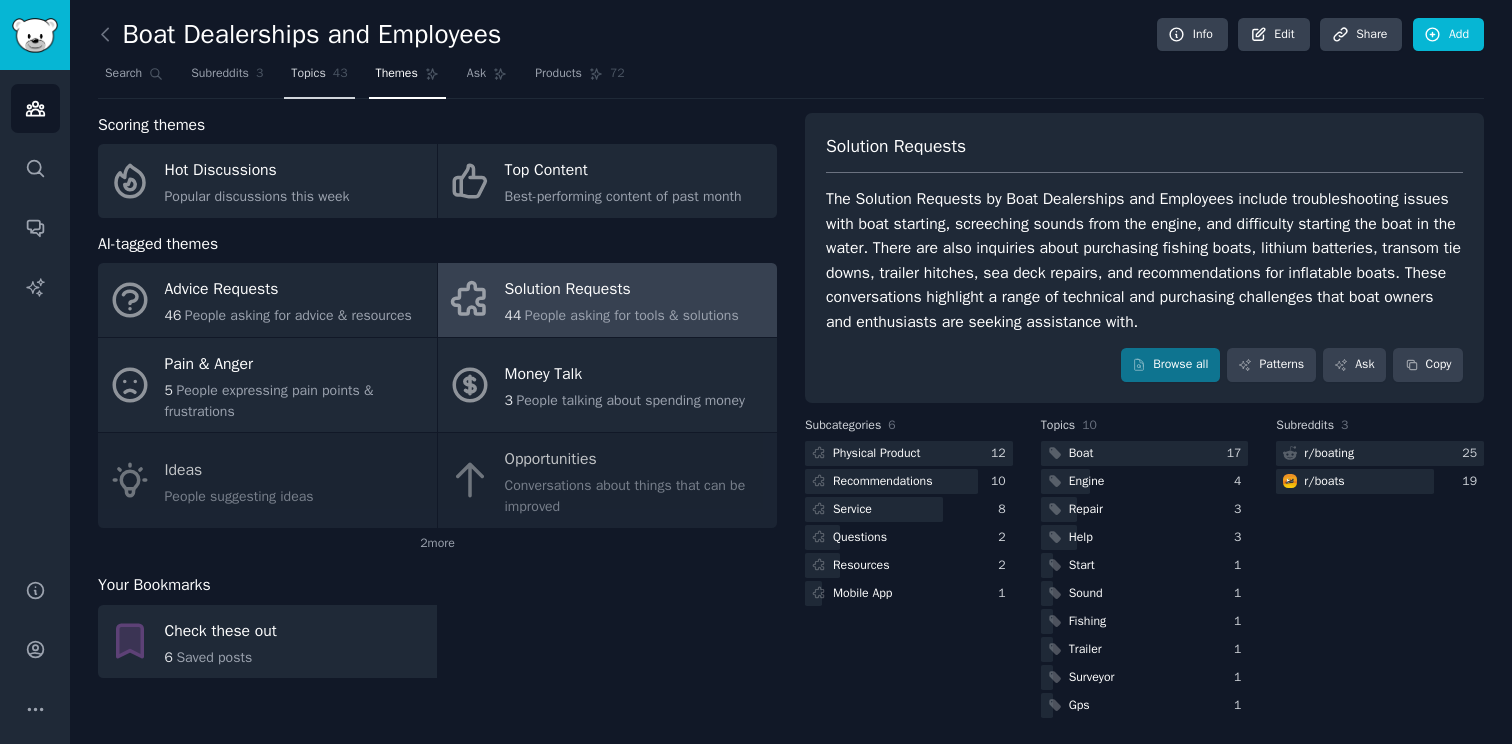 click on "Topics 43" at bounding box center (319, 78) 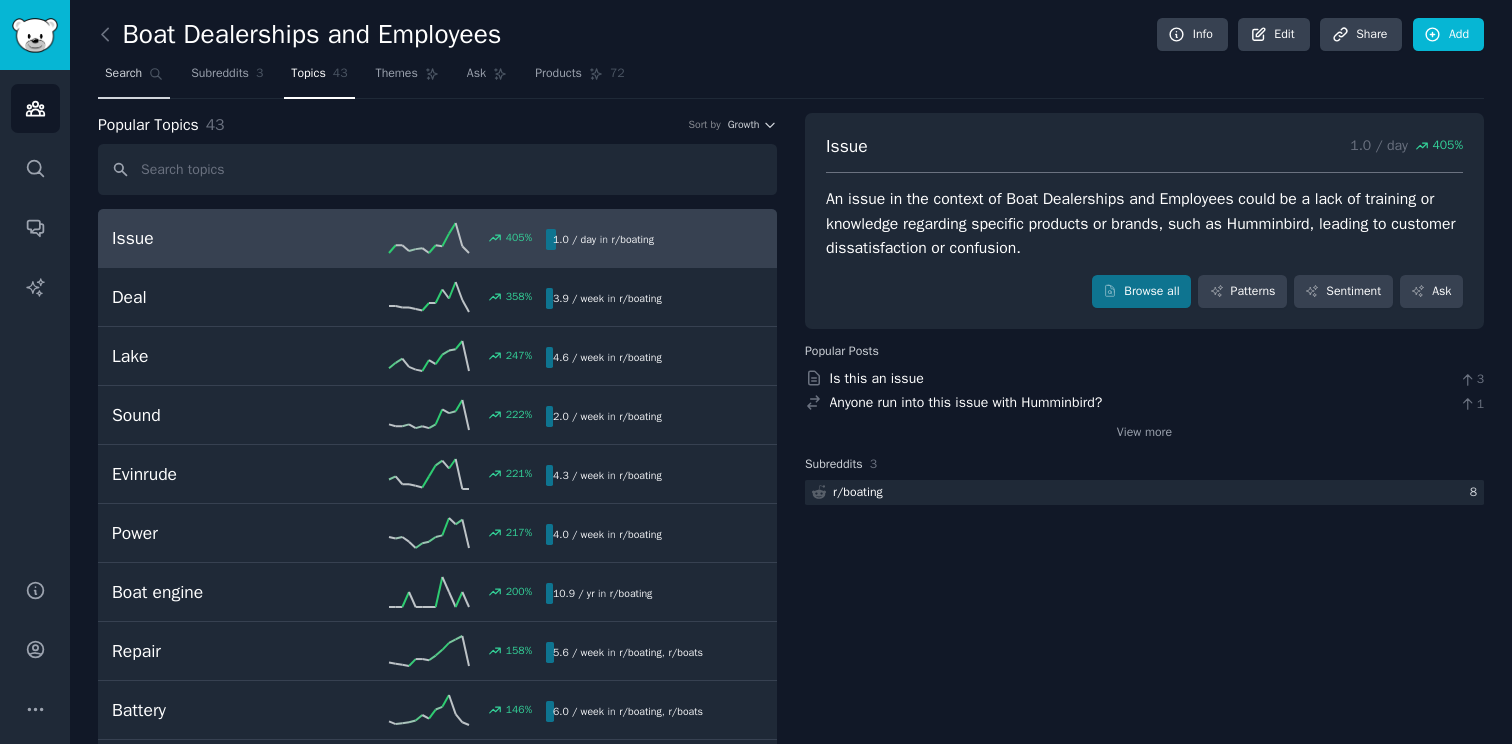 click on "Search" at bounding box center (123, 74) 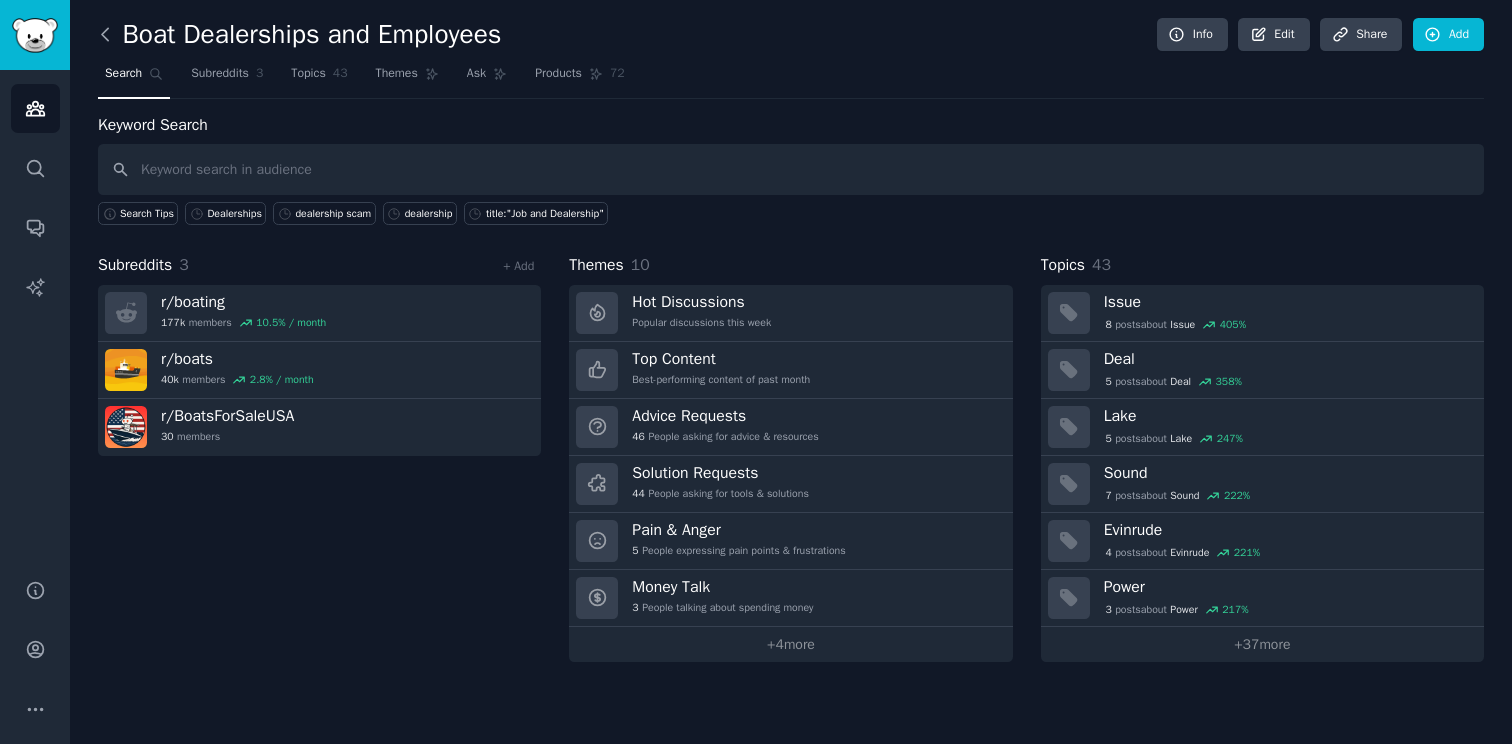 click 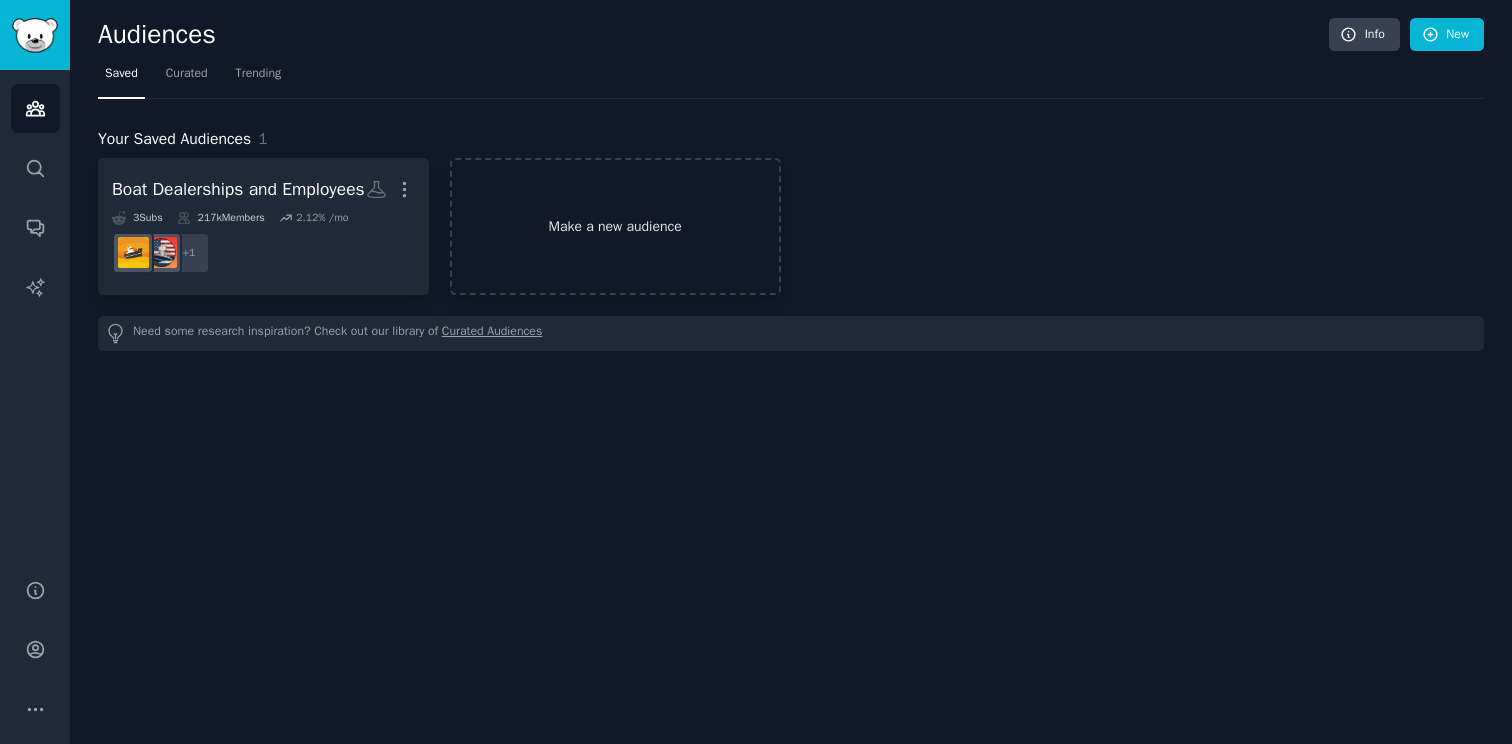 click on "Make a new audience" at bounding box center [615, 226] 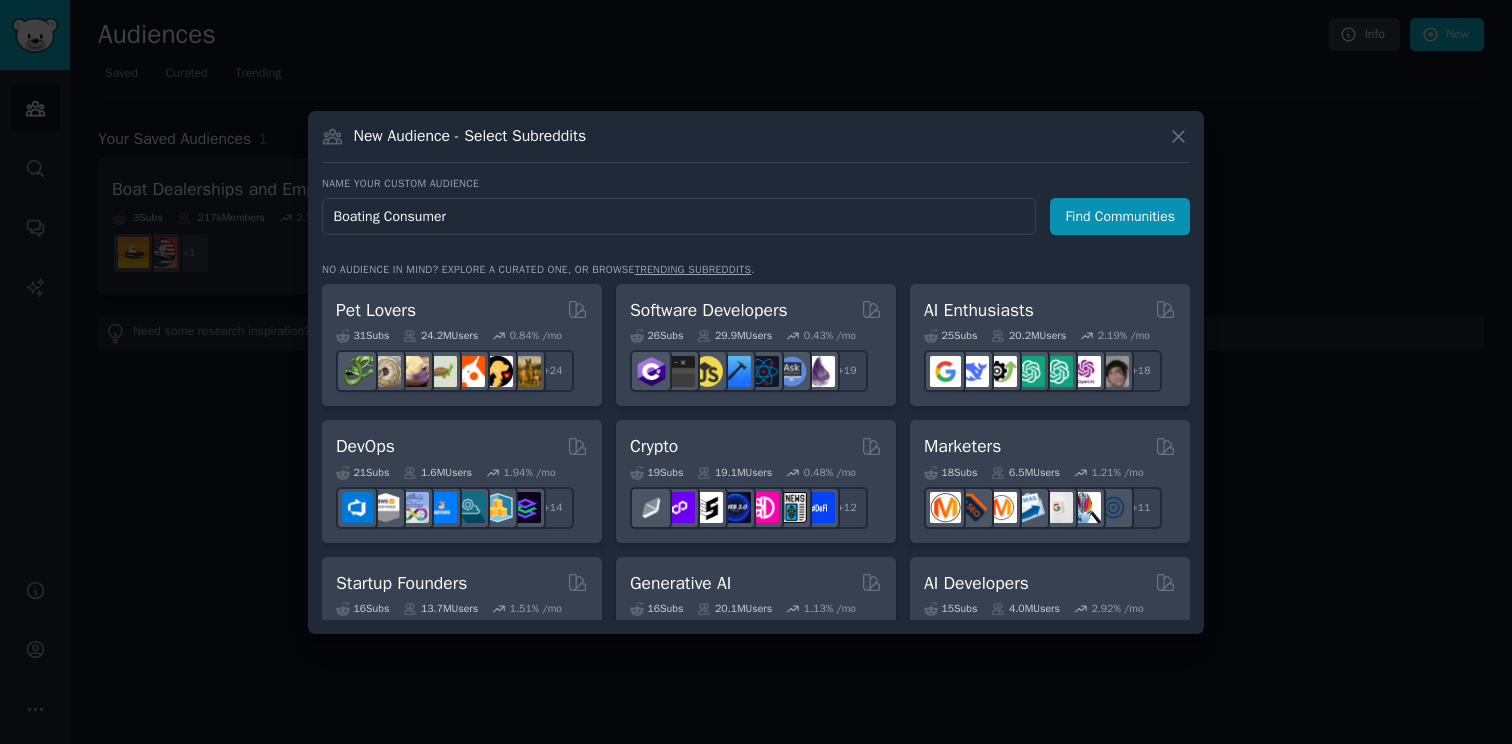 type on "Boating Consumers" 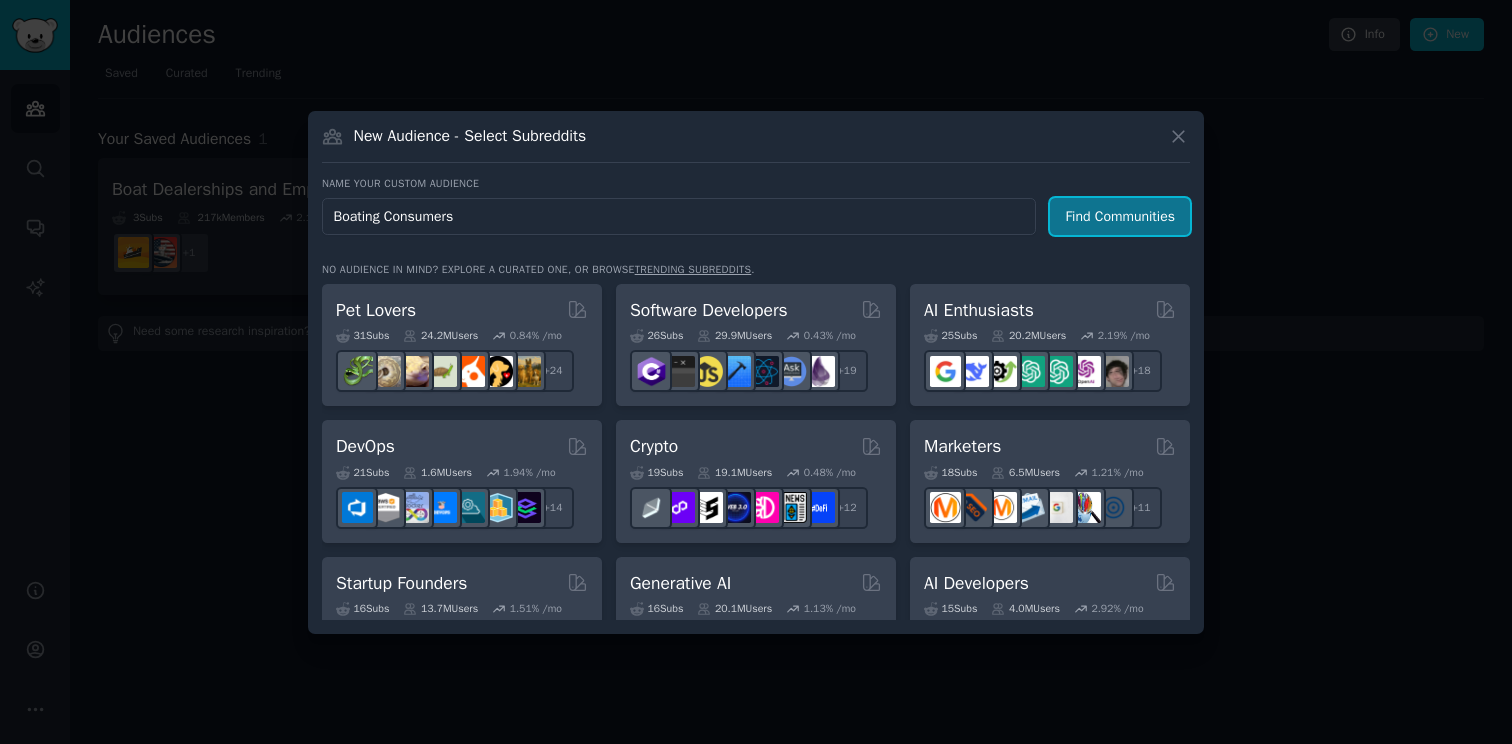 click on "Find Communities" at bounding box center (1120, 216) 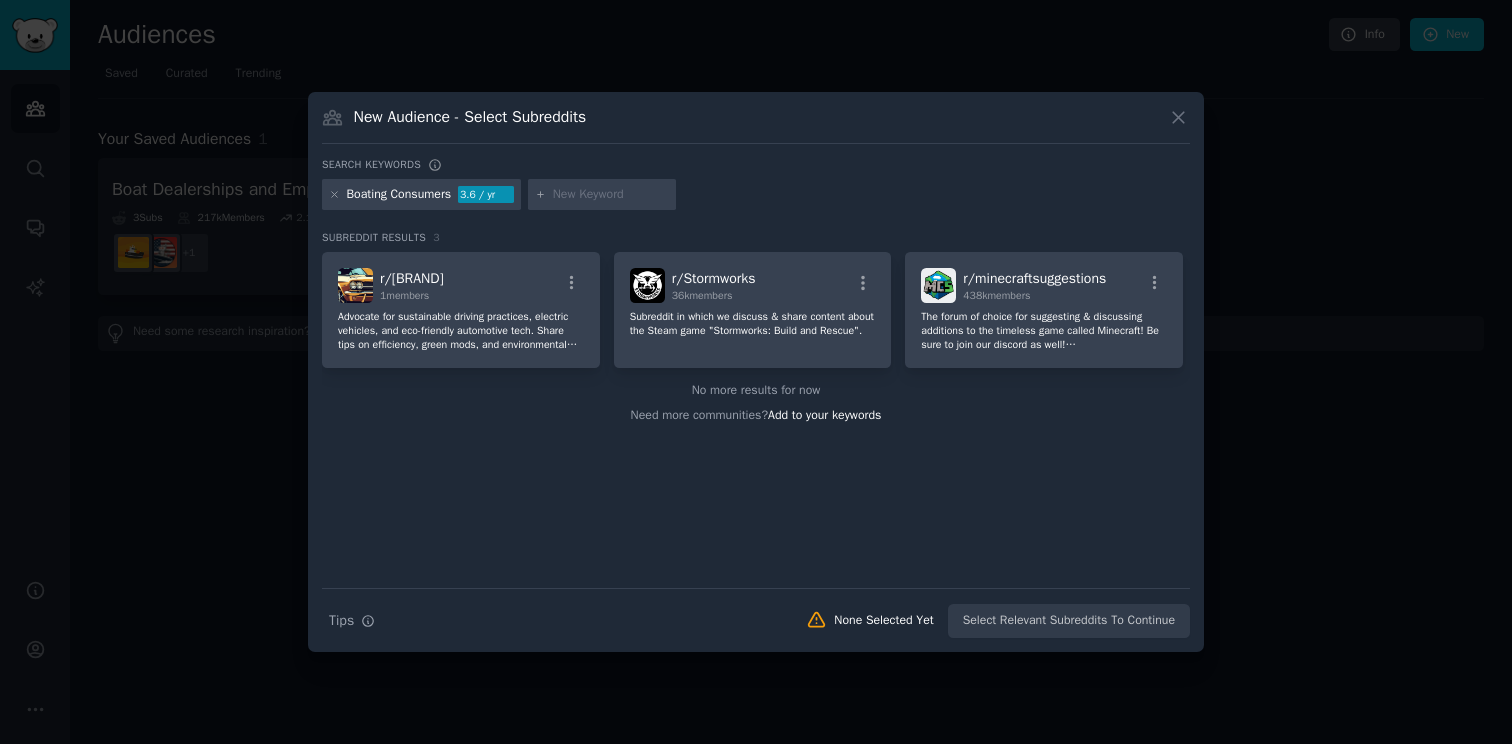 click on "Boating Consumers" at bounding box center [399, 195] 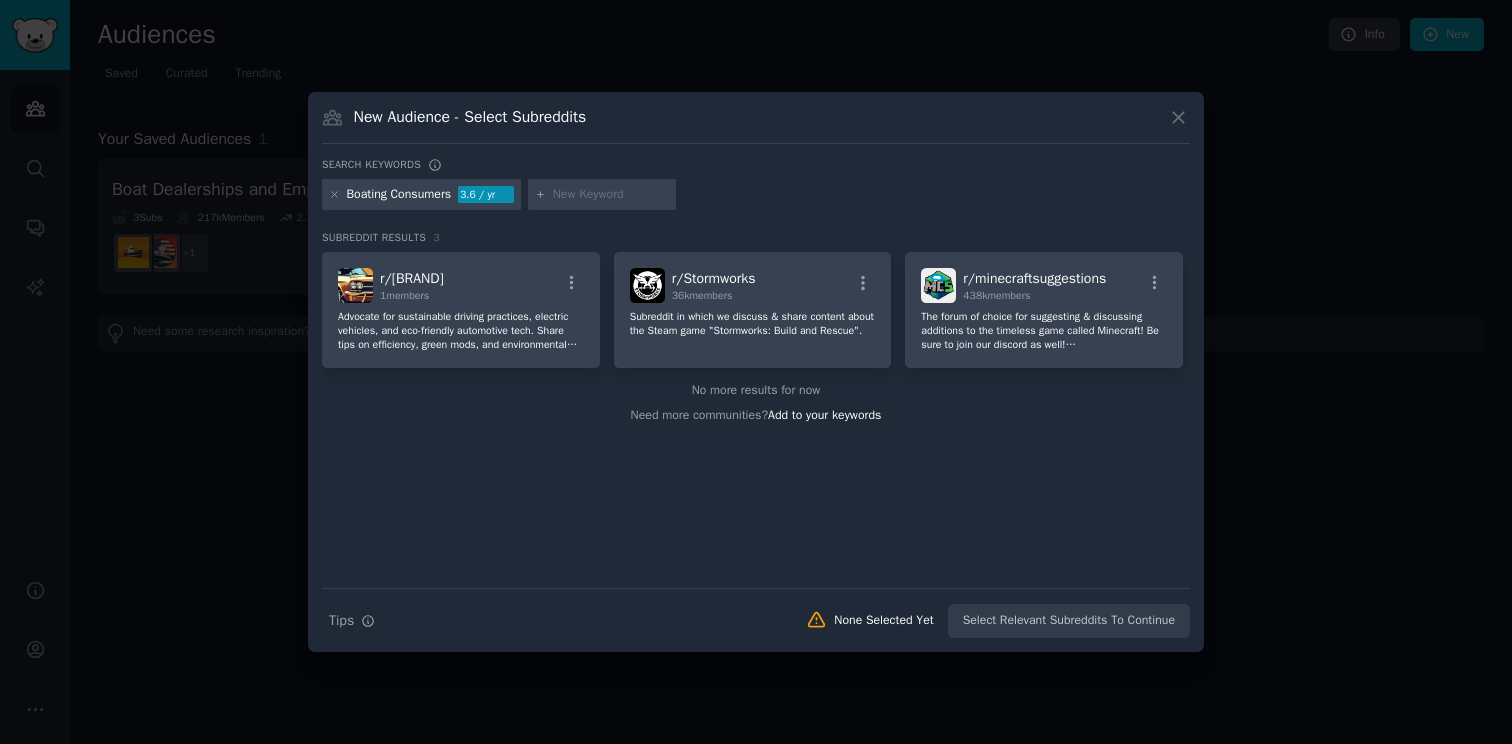 click on "Boating Consumers" at bounding box center (399, 195) 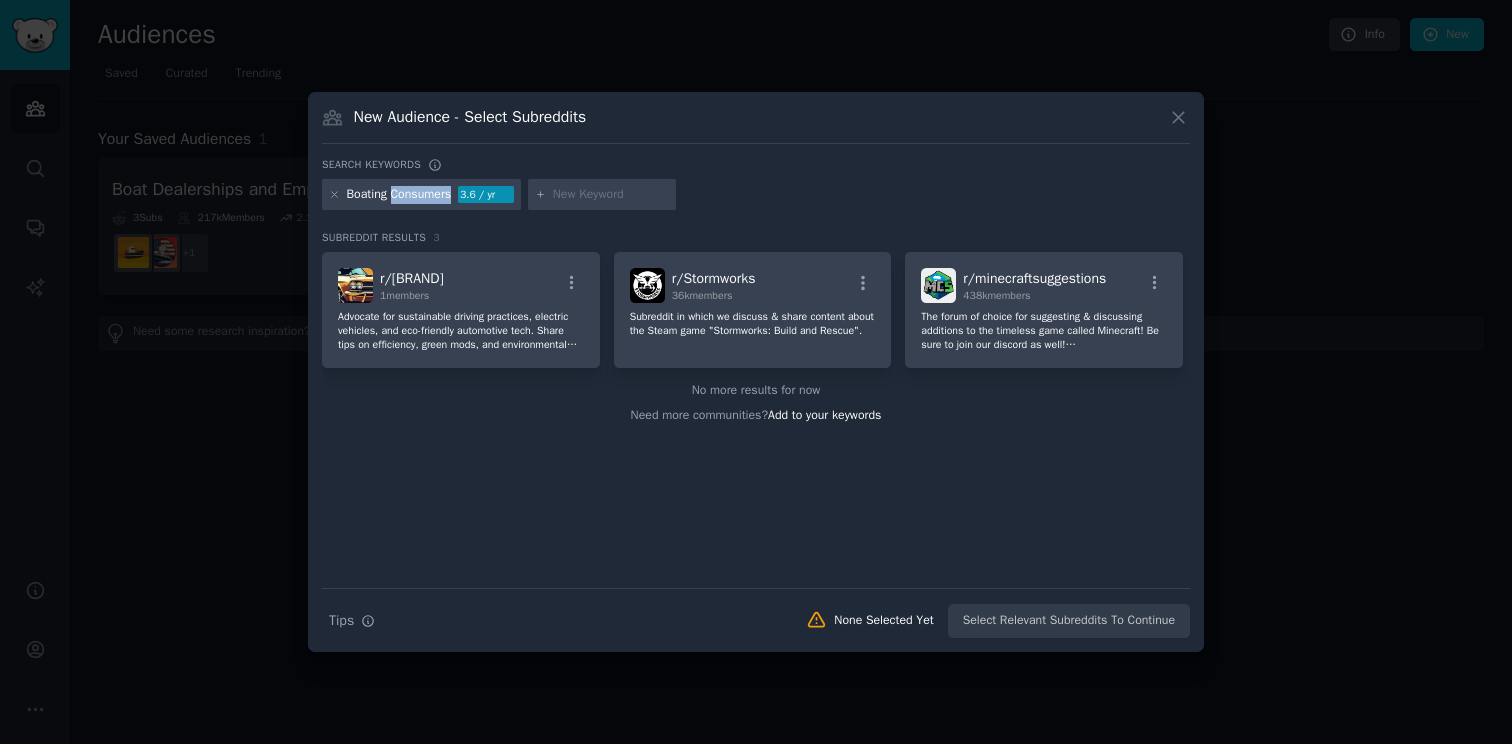 click on "Boating Consumers" at bounding box center [399, 195] 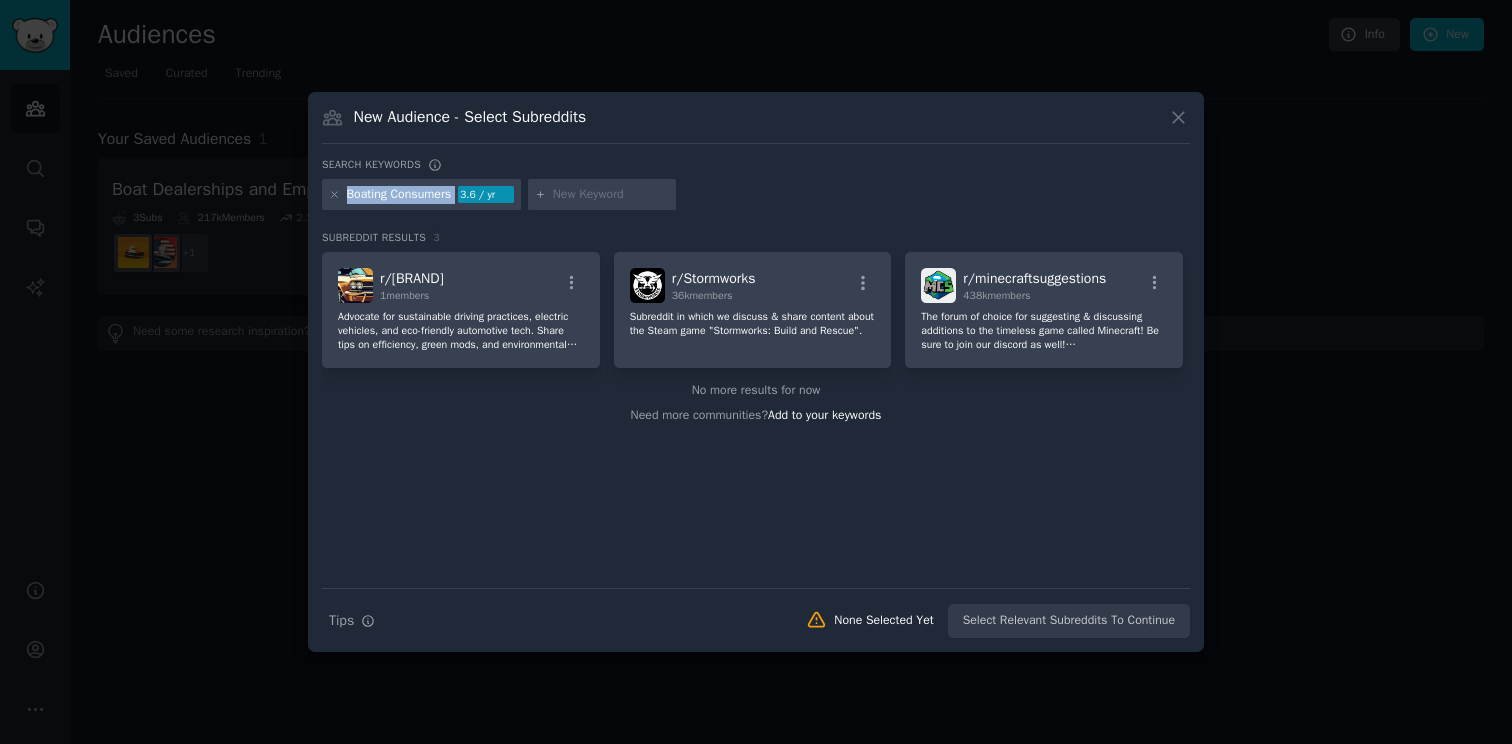 click at bounding box center (611, 195) 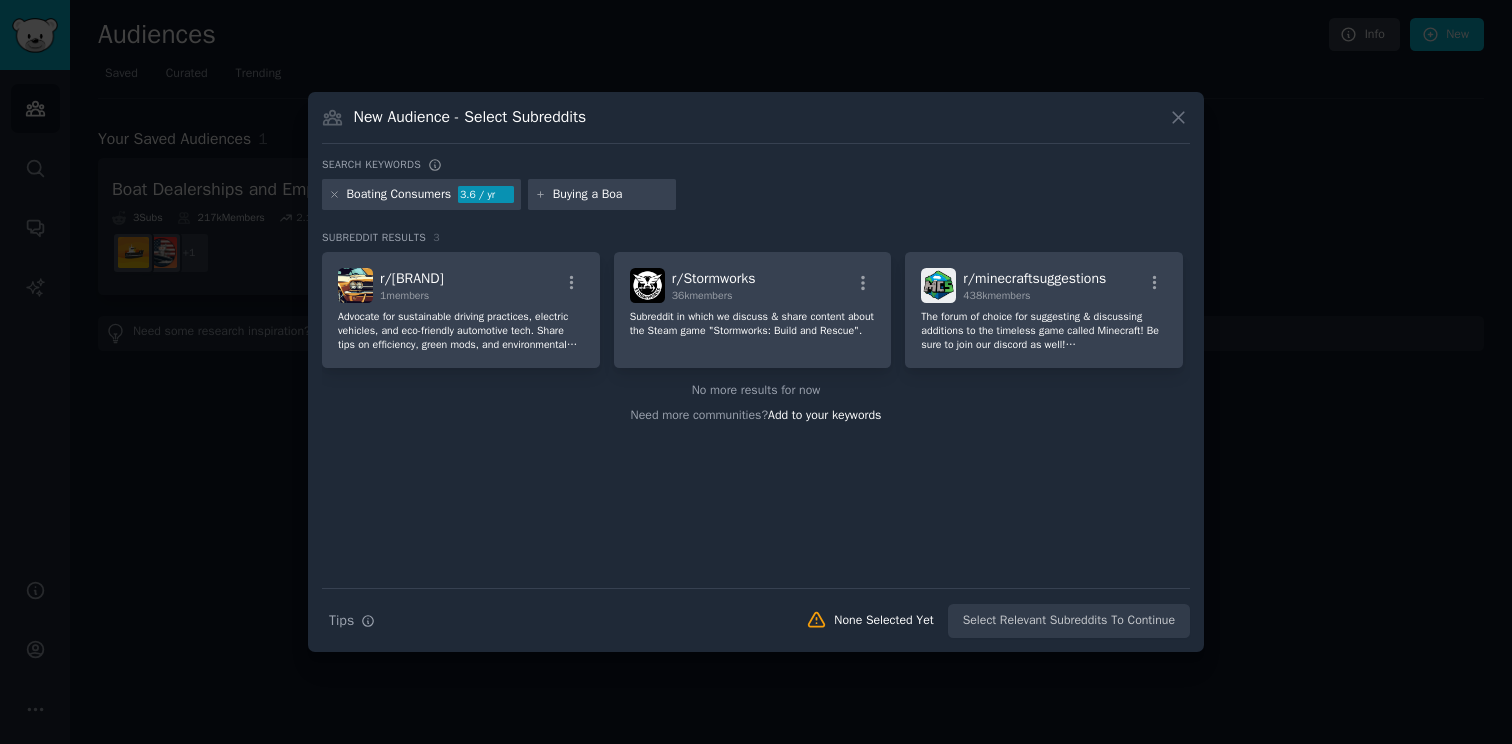 type on "Buying a Boat" 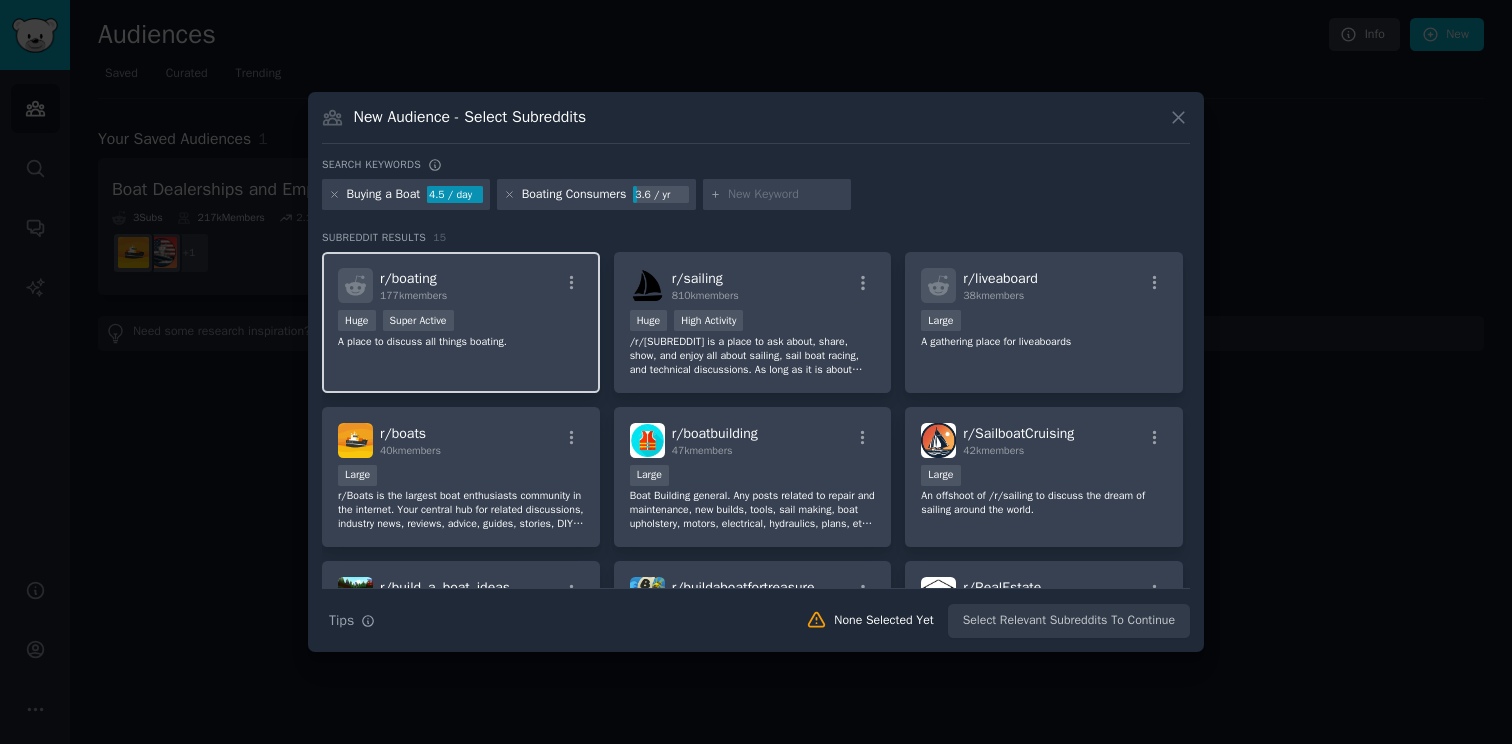 click on "r/ boating 177k  members" at bounding box center [461, 285] 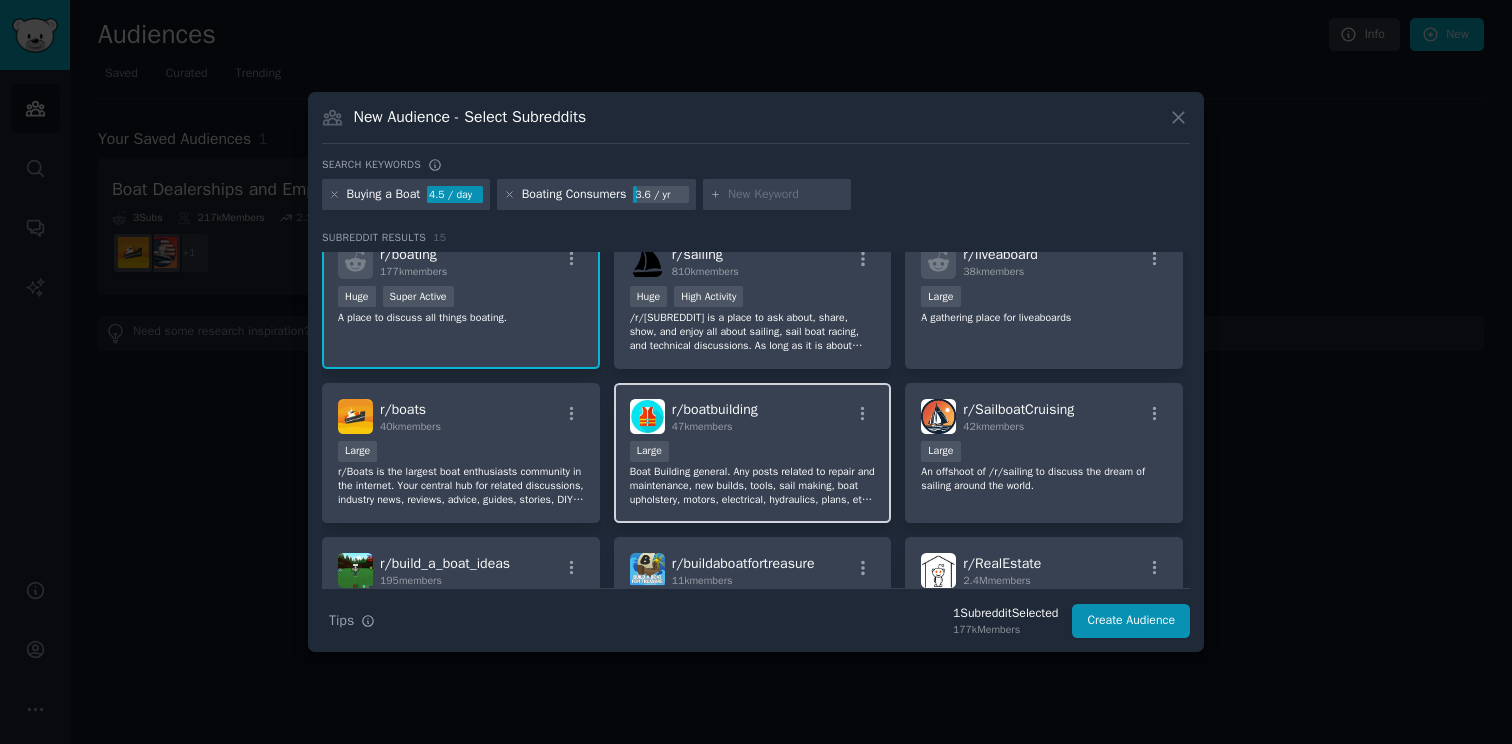 scroll, scrollTop: 61, scrollLeft: 0, axis: vertical 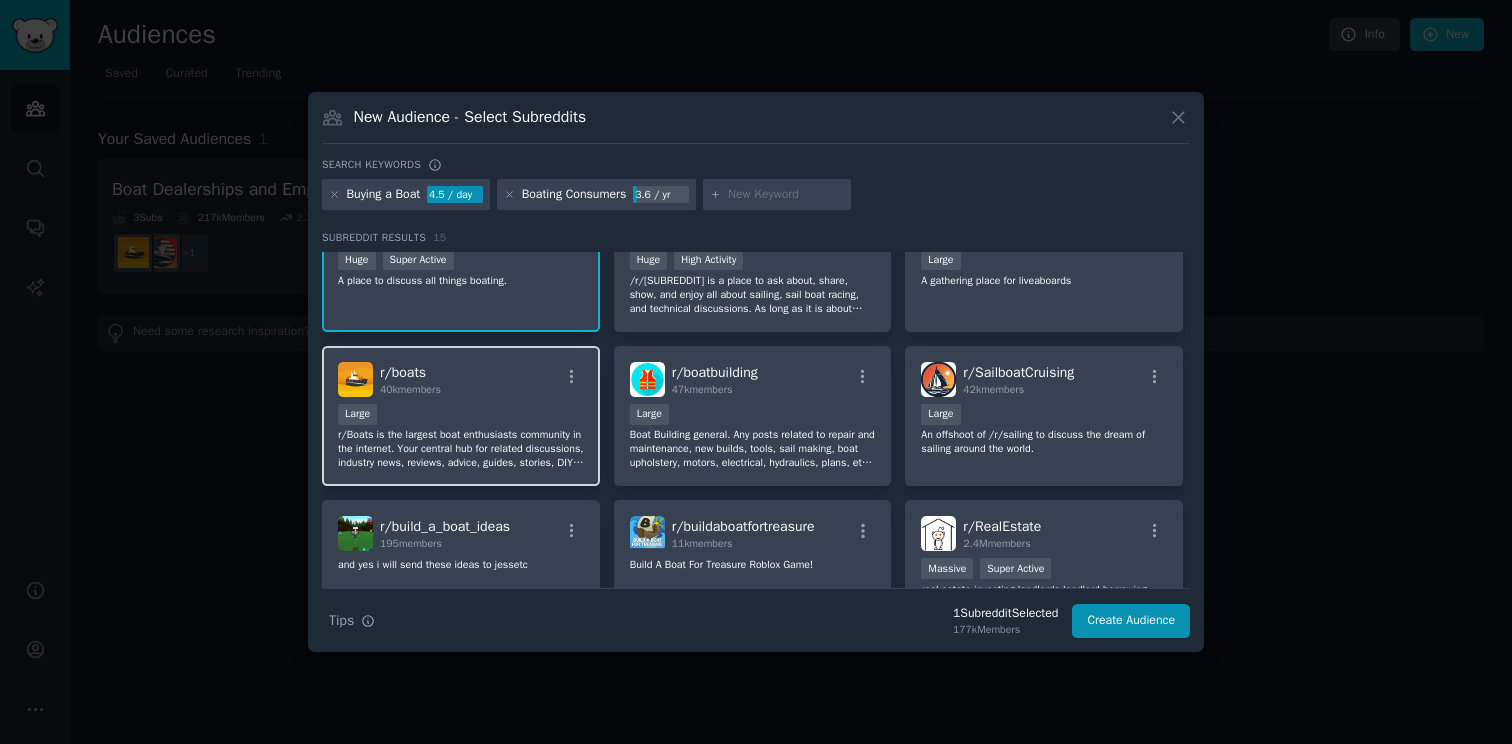 click on "r/Boats is the largest boat enthusiasts community in the internet. Your central hub for related discussions, industry news, reviews, advice, guides, stories, DIY and more!" at bounding box center (461, 449) 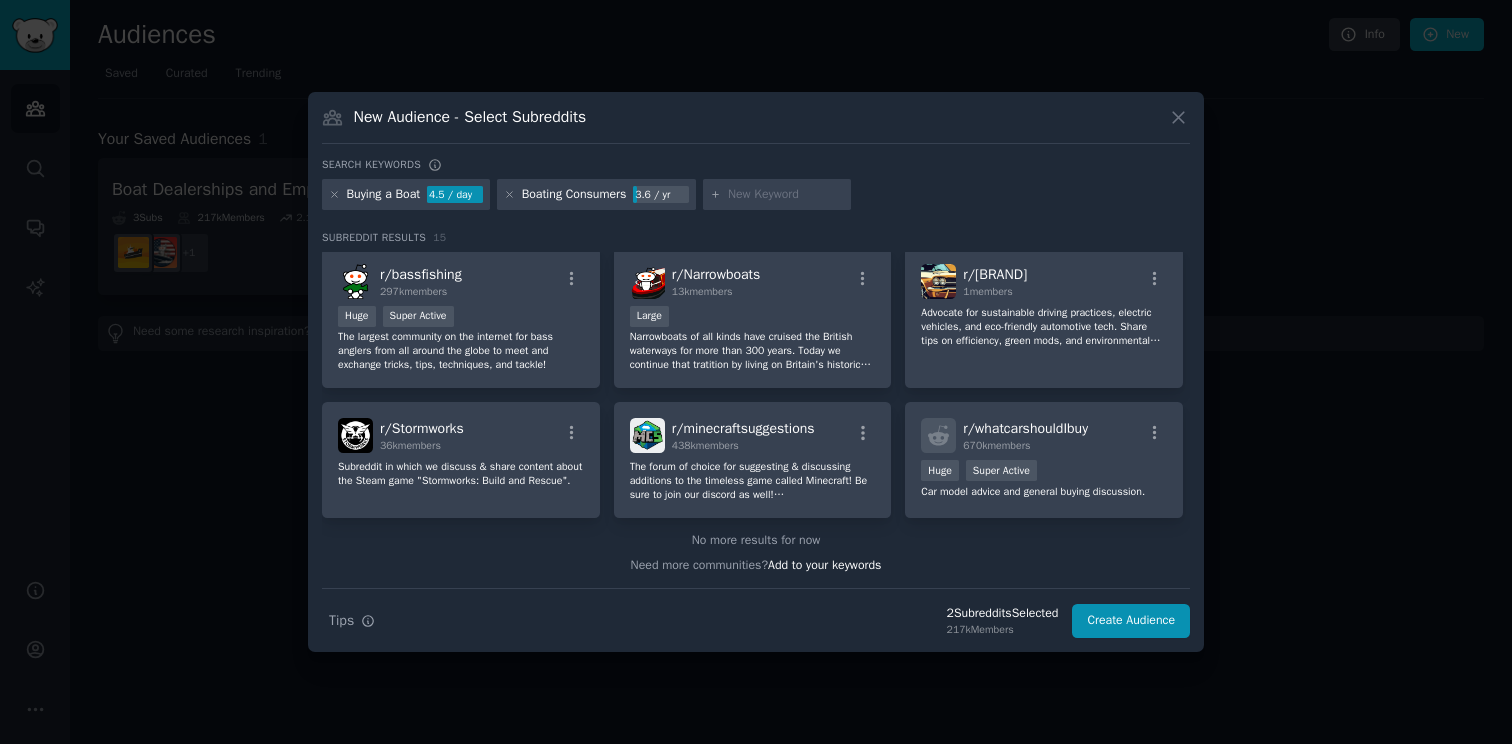 scroll, scrollTop: 478, scrollLeft: 0, axis: vertical 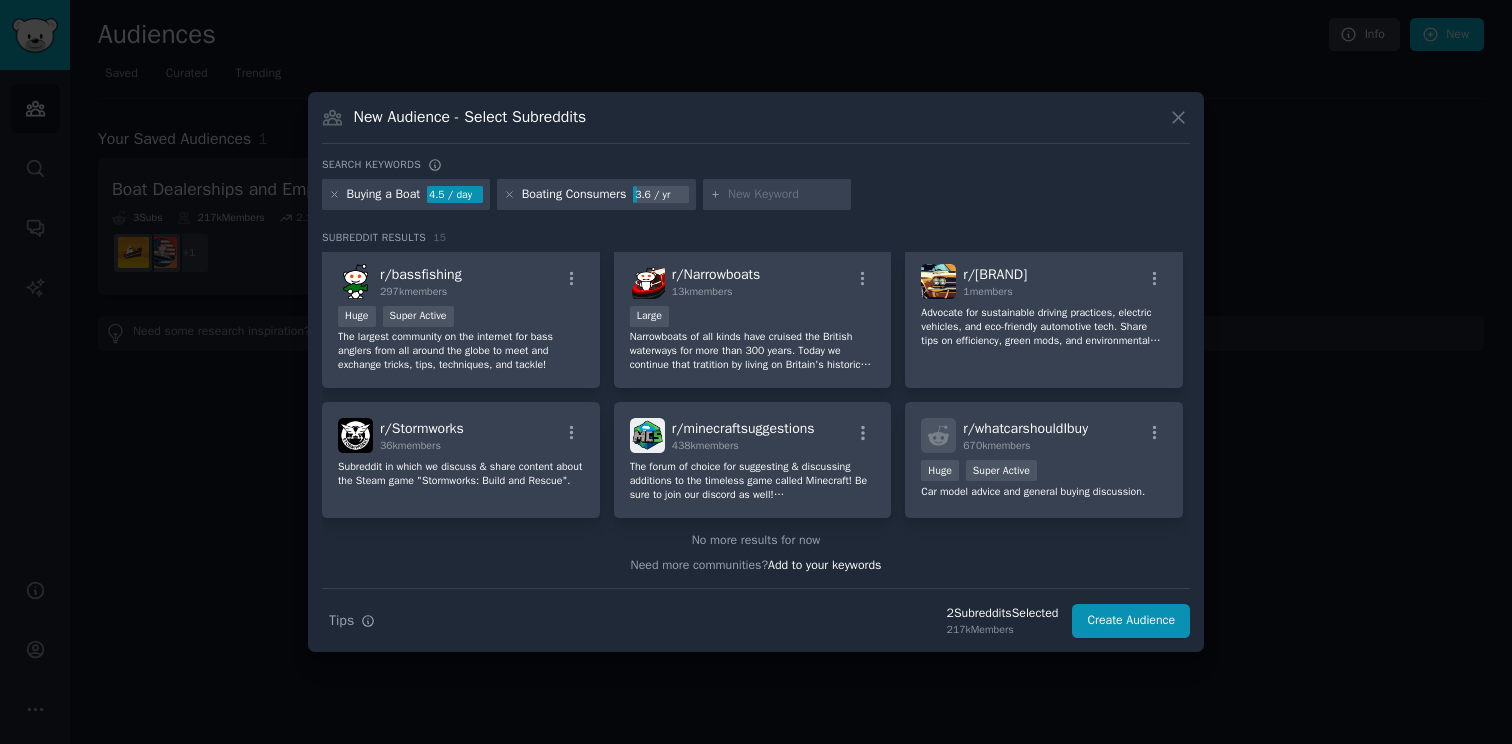 click at bounding box center (786, 195) 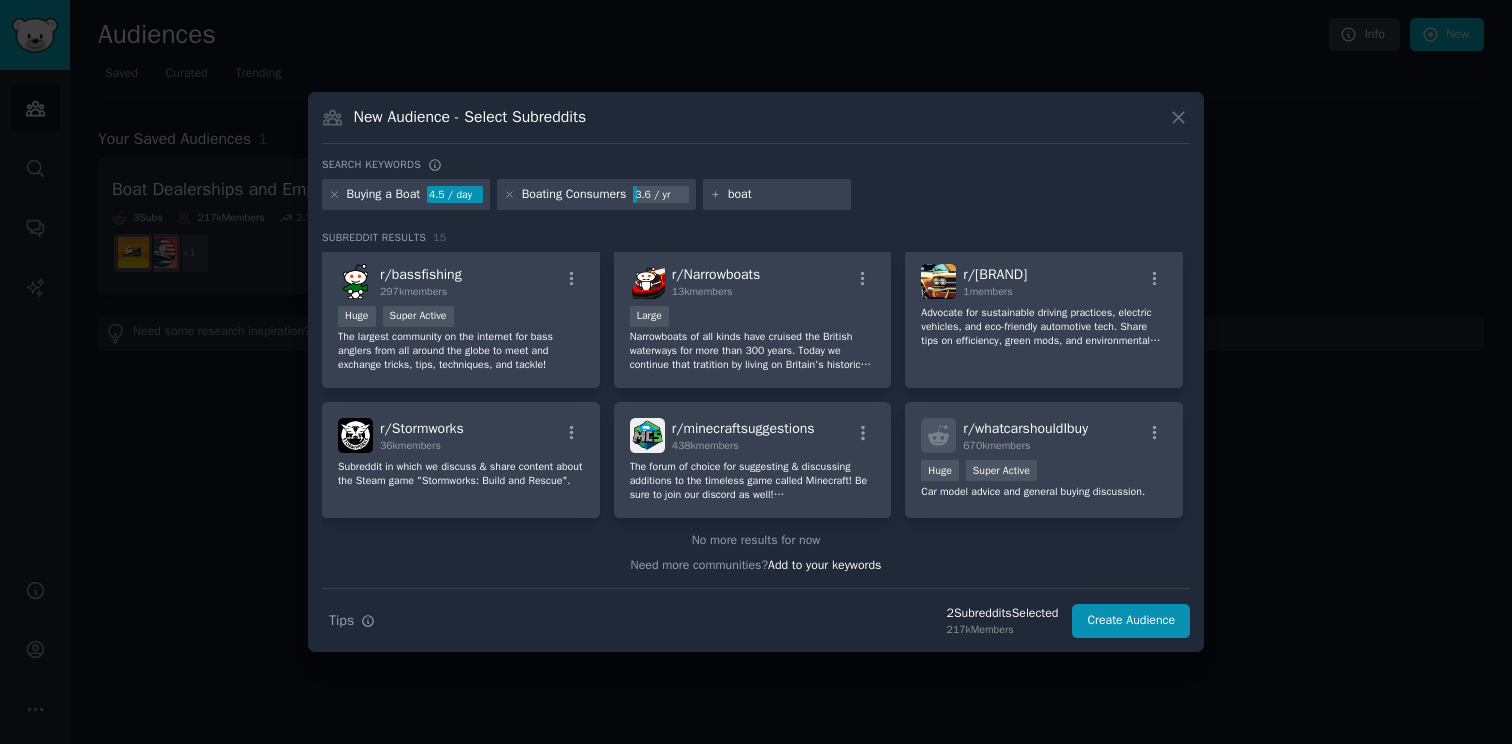 type on "boats" 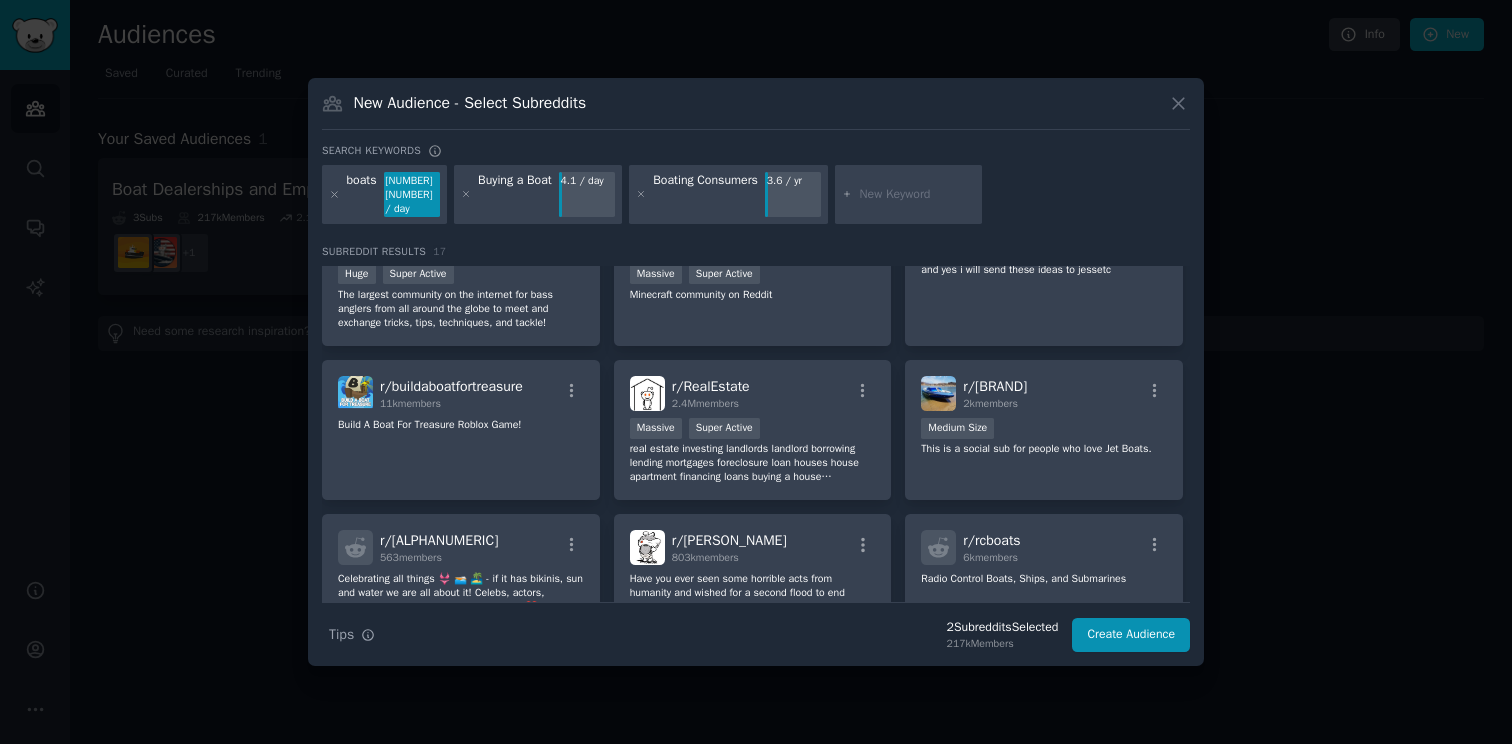 scroll, scrollTop: 371, scrollLeft: 0, axis: vertical 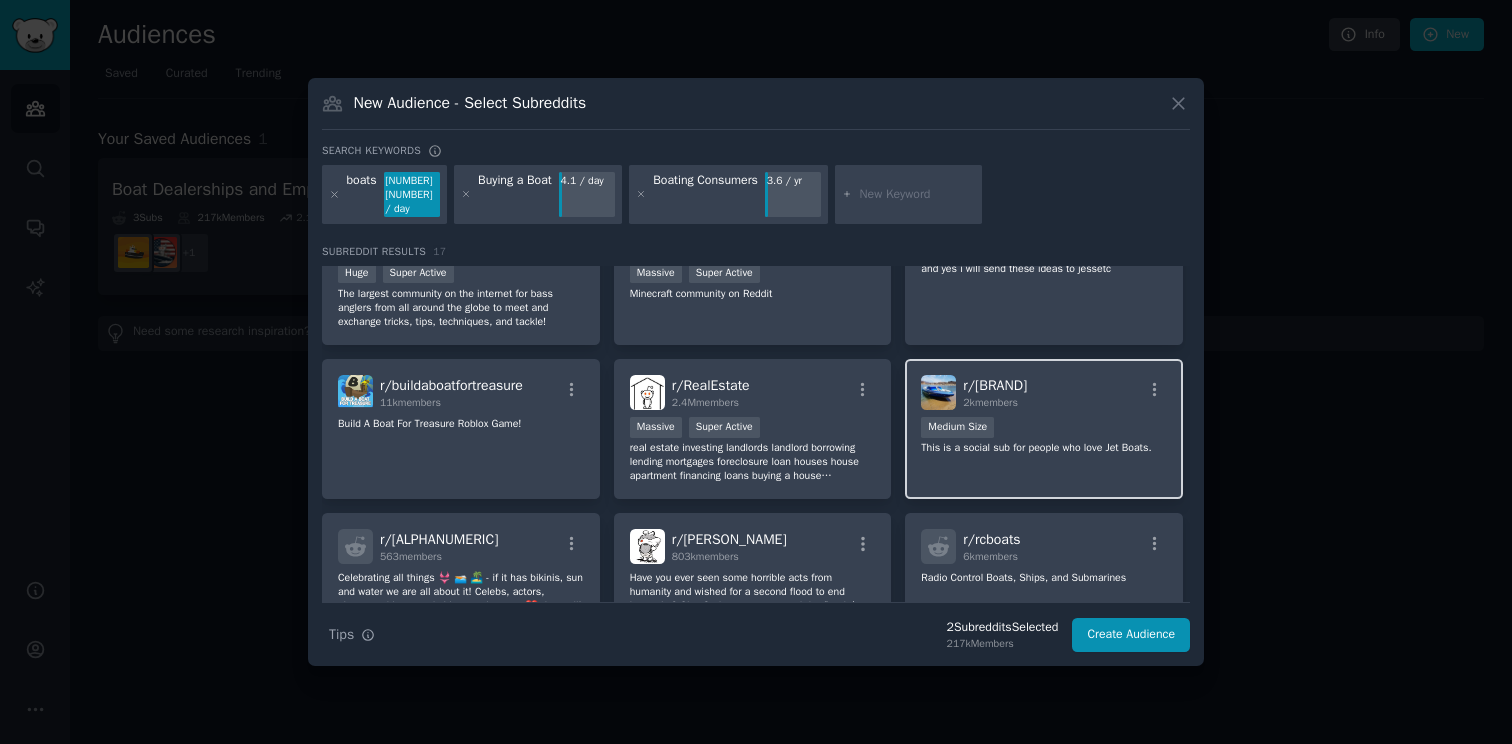 click on "This is a social sub for people who love Jet Boats." at bounding box center (1044, 448) 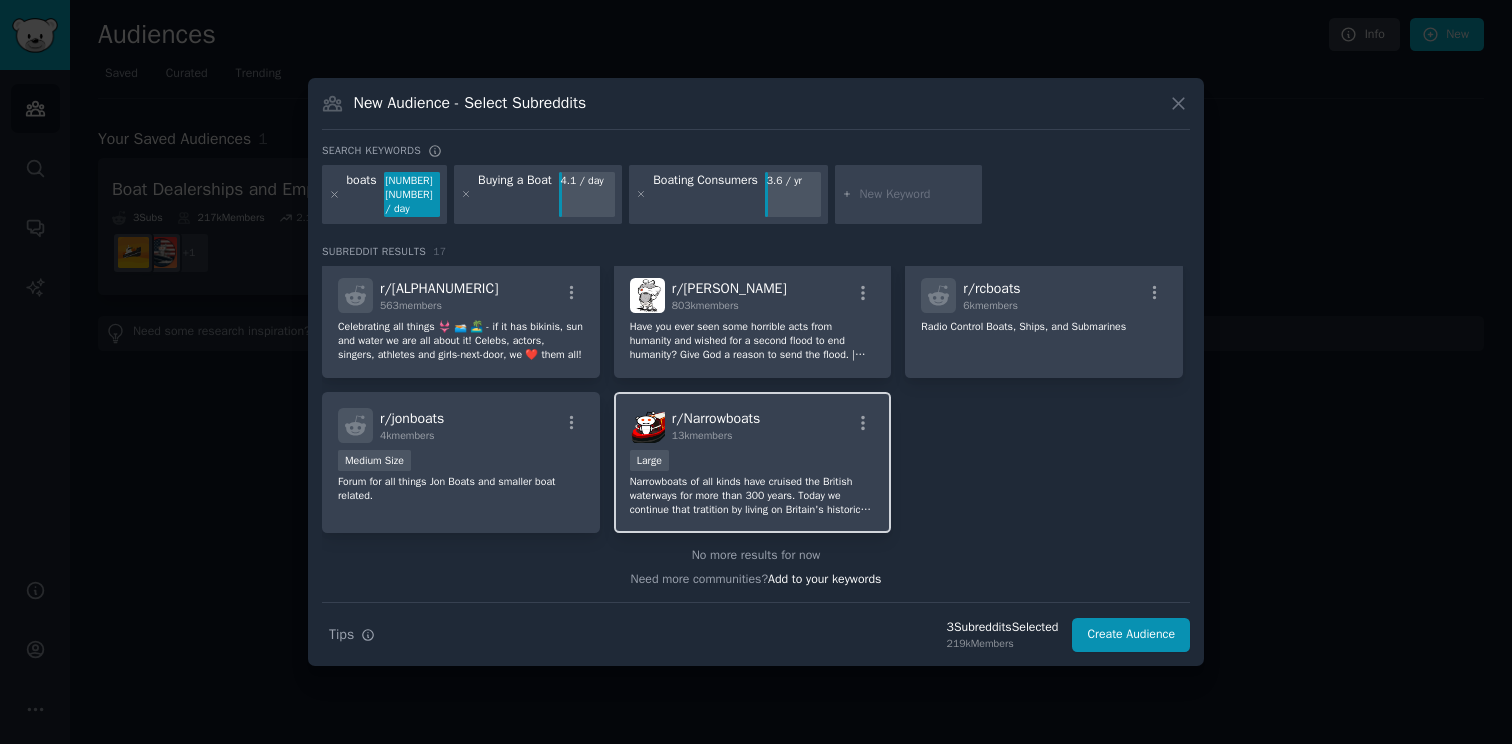 scroll, scrollTop: 0, scrollLeft: 0, axis: both 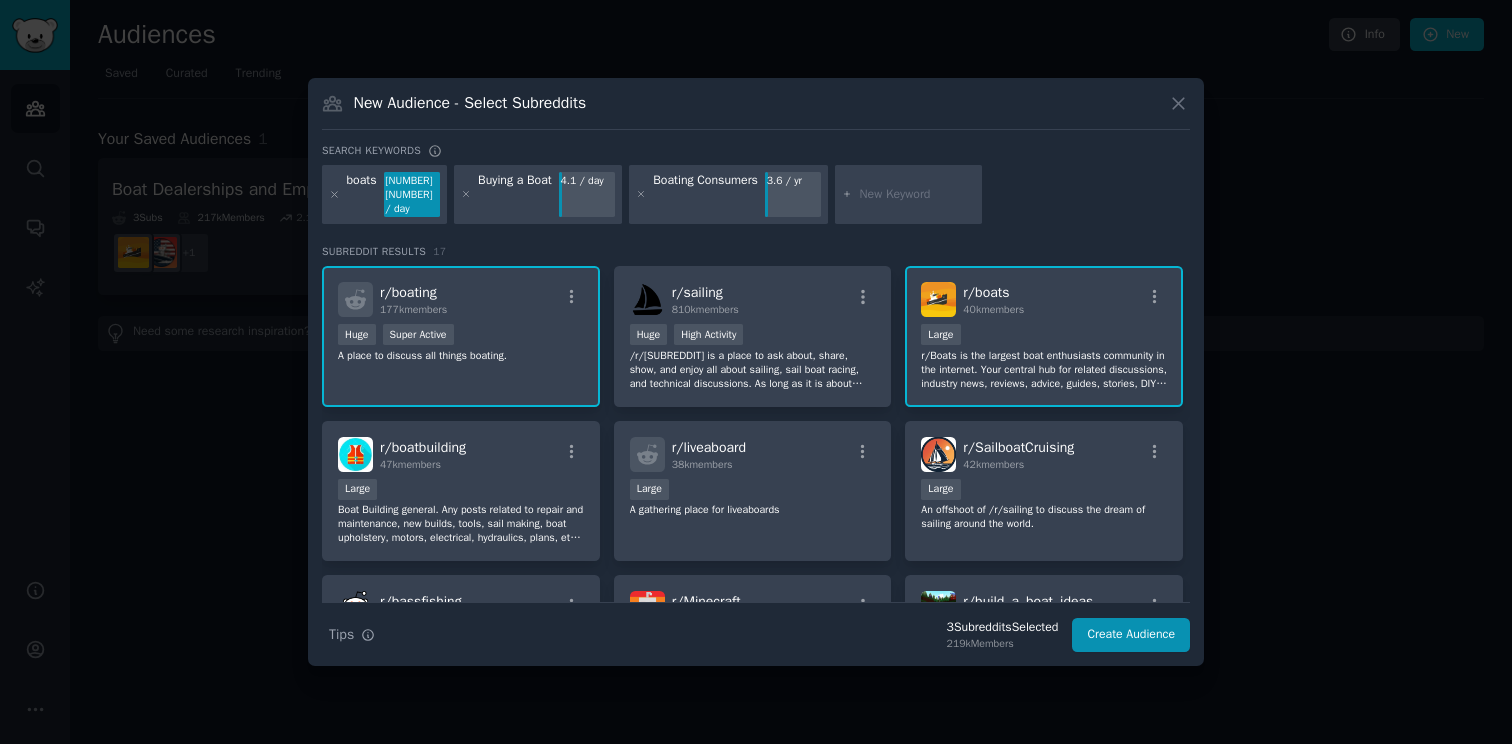 click at bounding box center (917, 195) 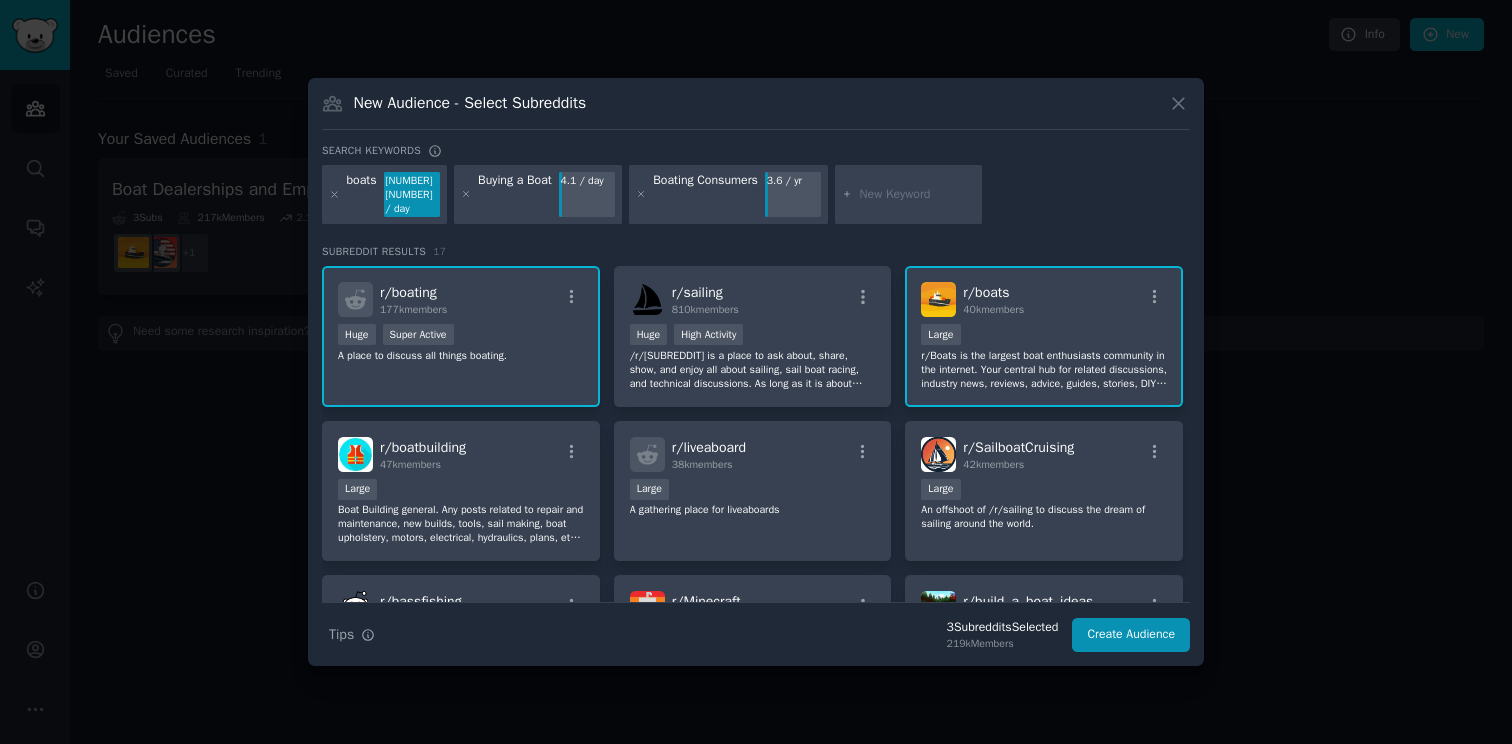 type on "S" 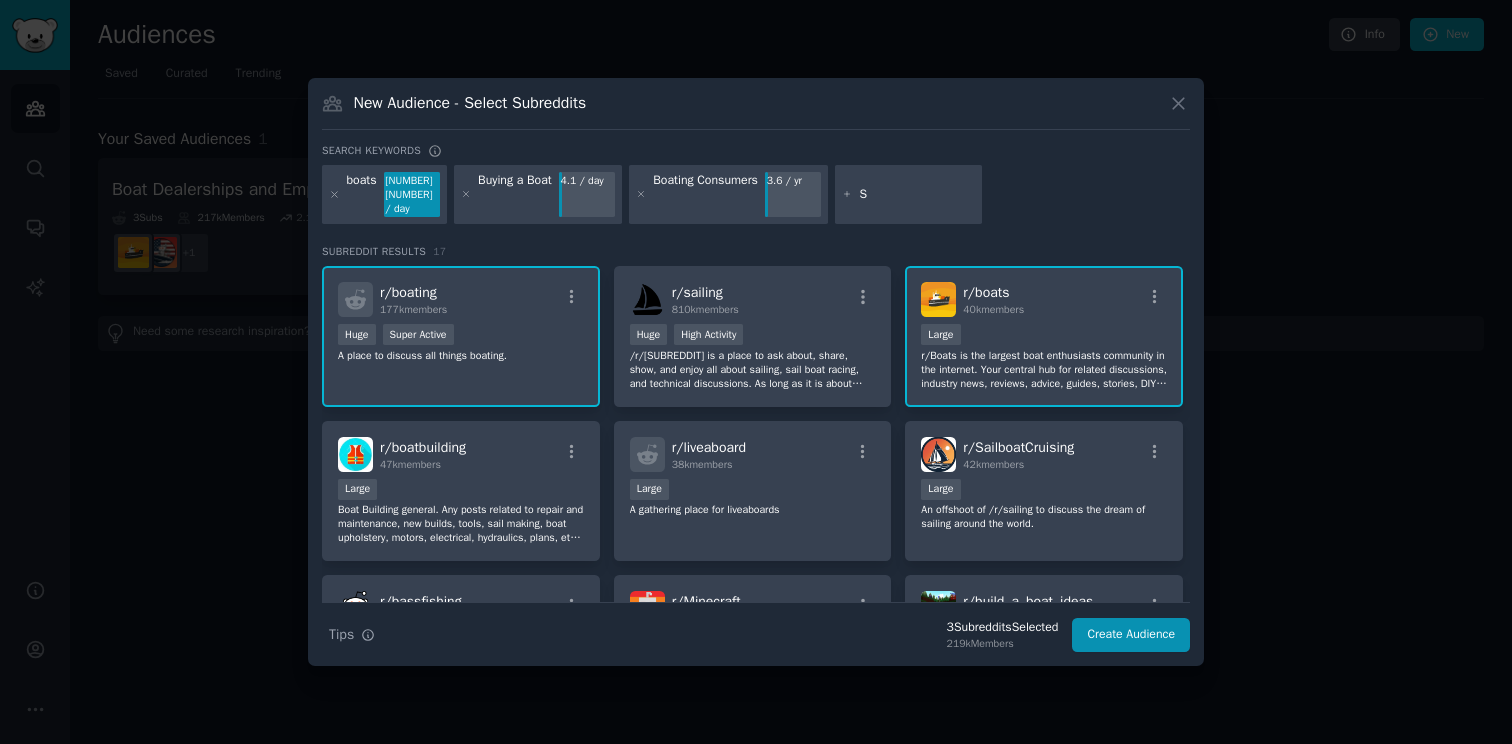 type 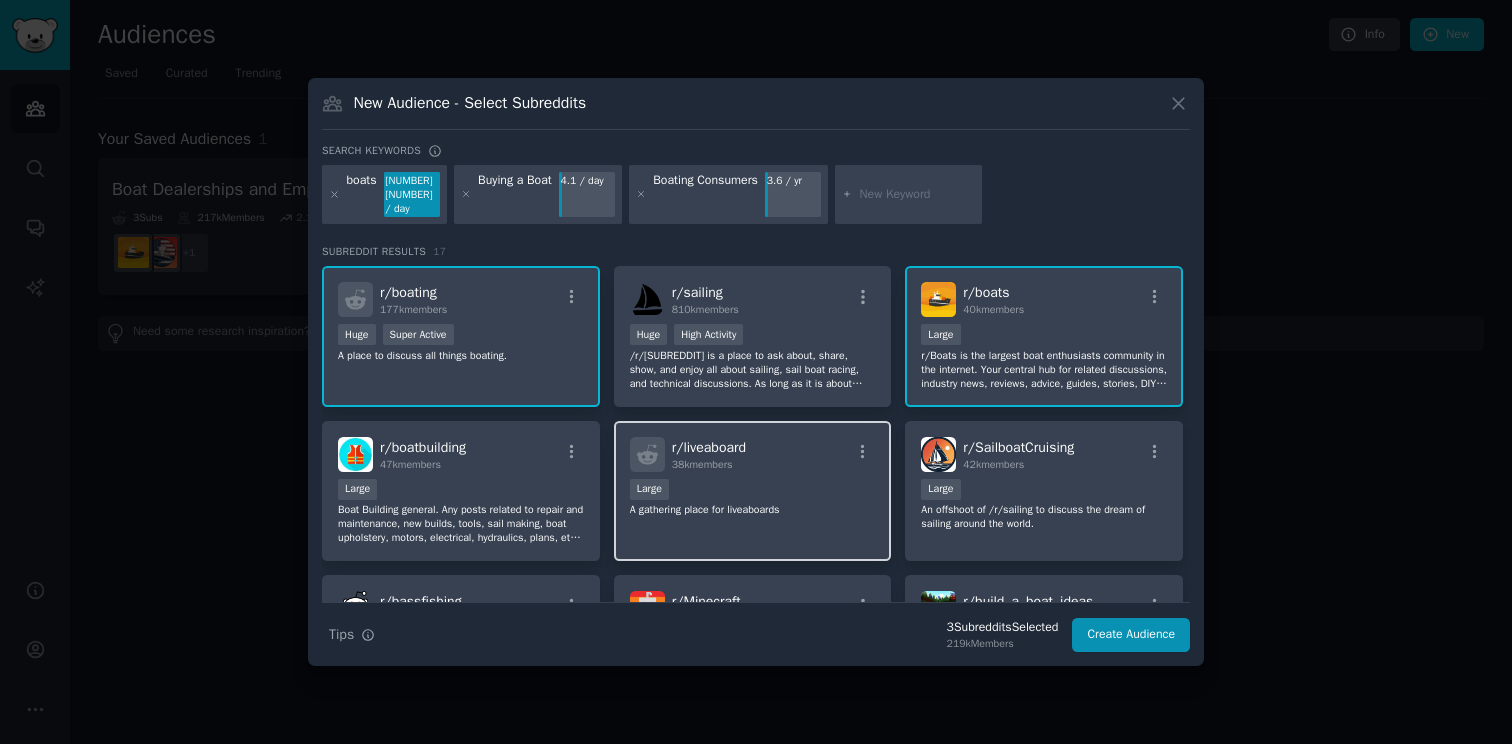 click on "r/ liveaboard [NUMBER]  members [NUMBER] - [NUMBER] members Large A gathering place for liveaboards" at bounding box center [753, 491] 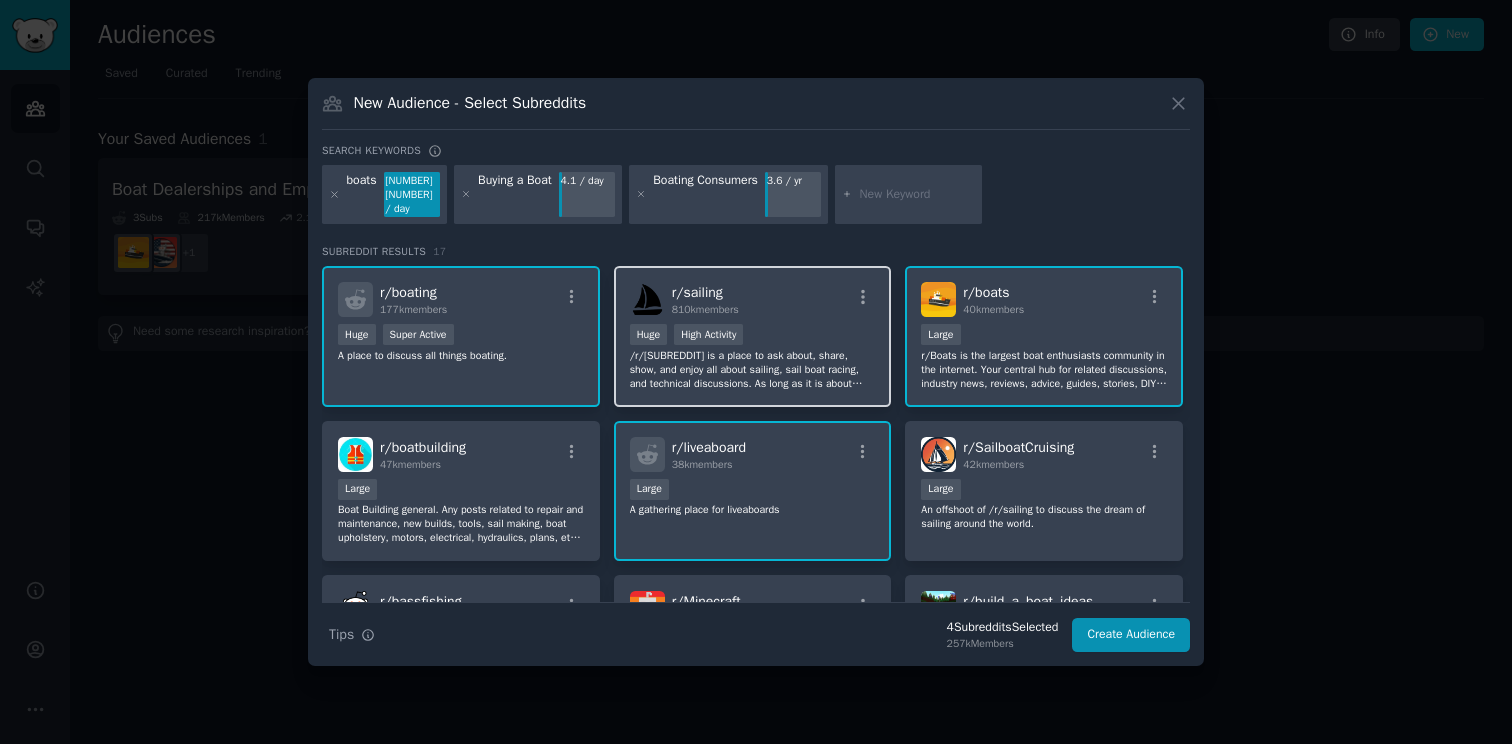 click on "/r/[SUBREDDIT] is a place to ask about, share, show, and enjoy all about sailing, sail boat racing, and technical discussions. As long as it is about sailing and civil, it is welcome here.
*Please note that if your Reddit account is new or you have low Karma then your post might be blocked as spam*" at bounding box center (753, 370) 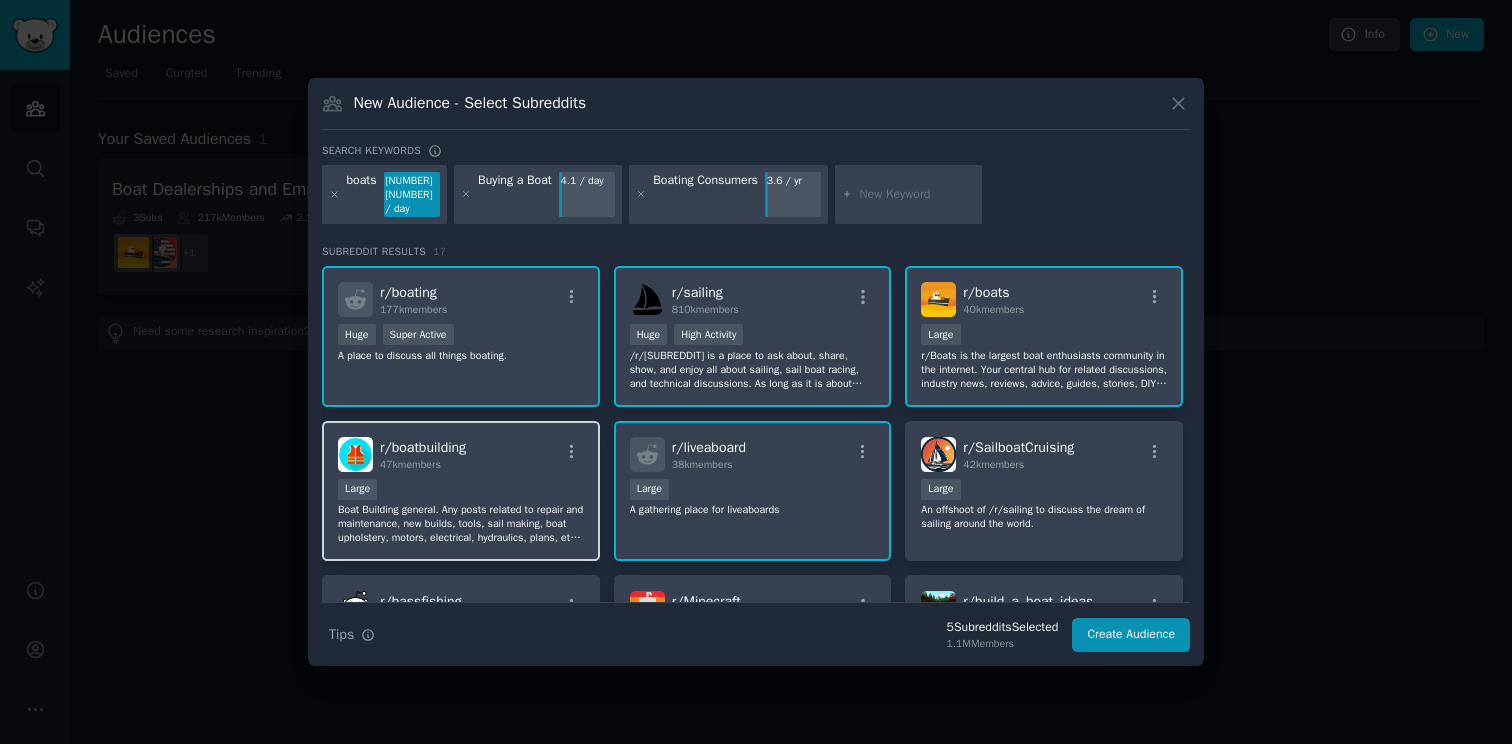 click on "Large" at bounding box center (461, 491) 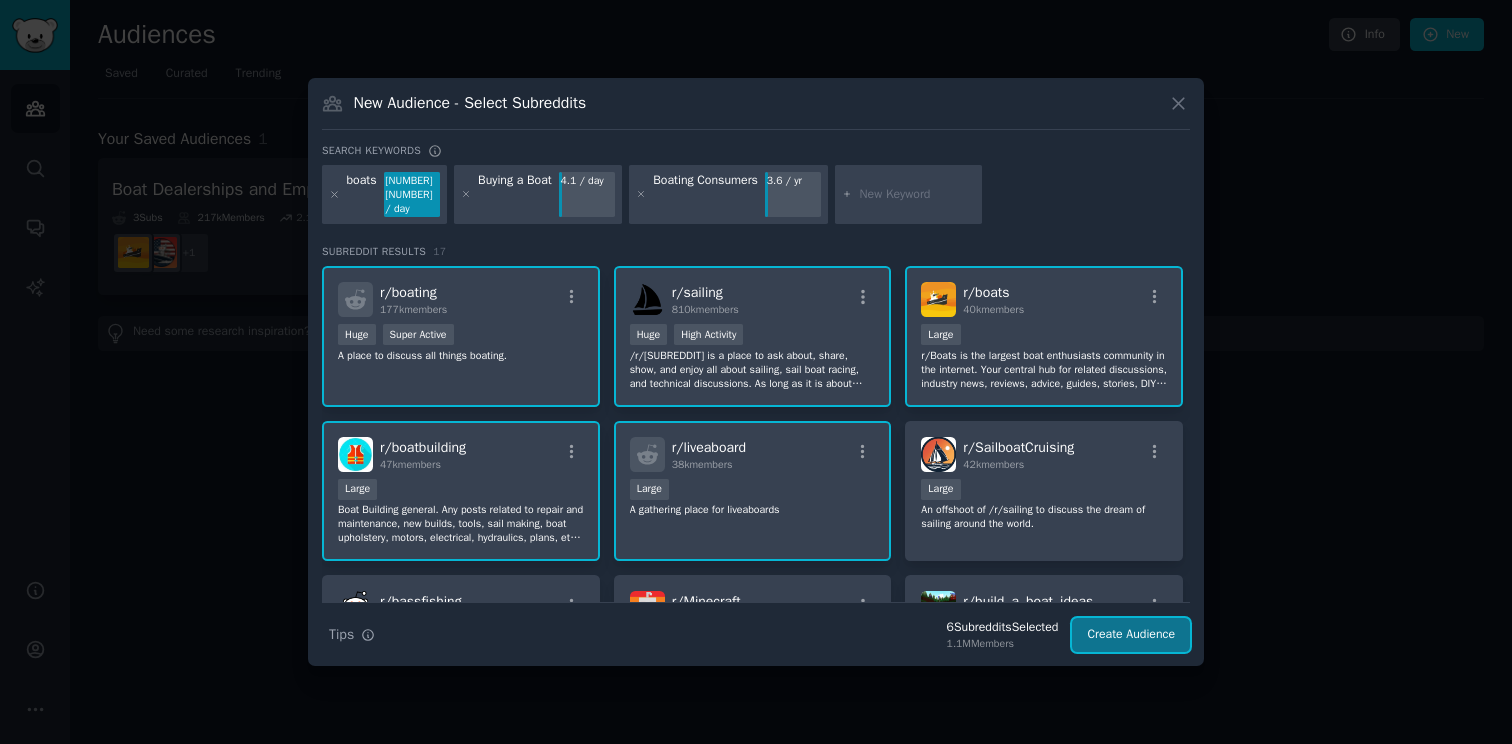 click on "Create Audience" at bounding box center [1131, 635] 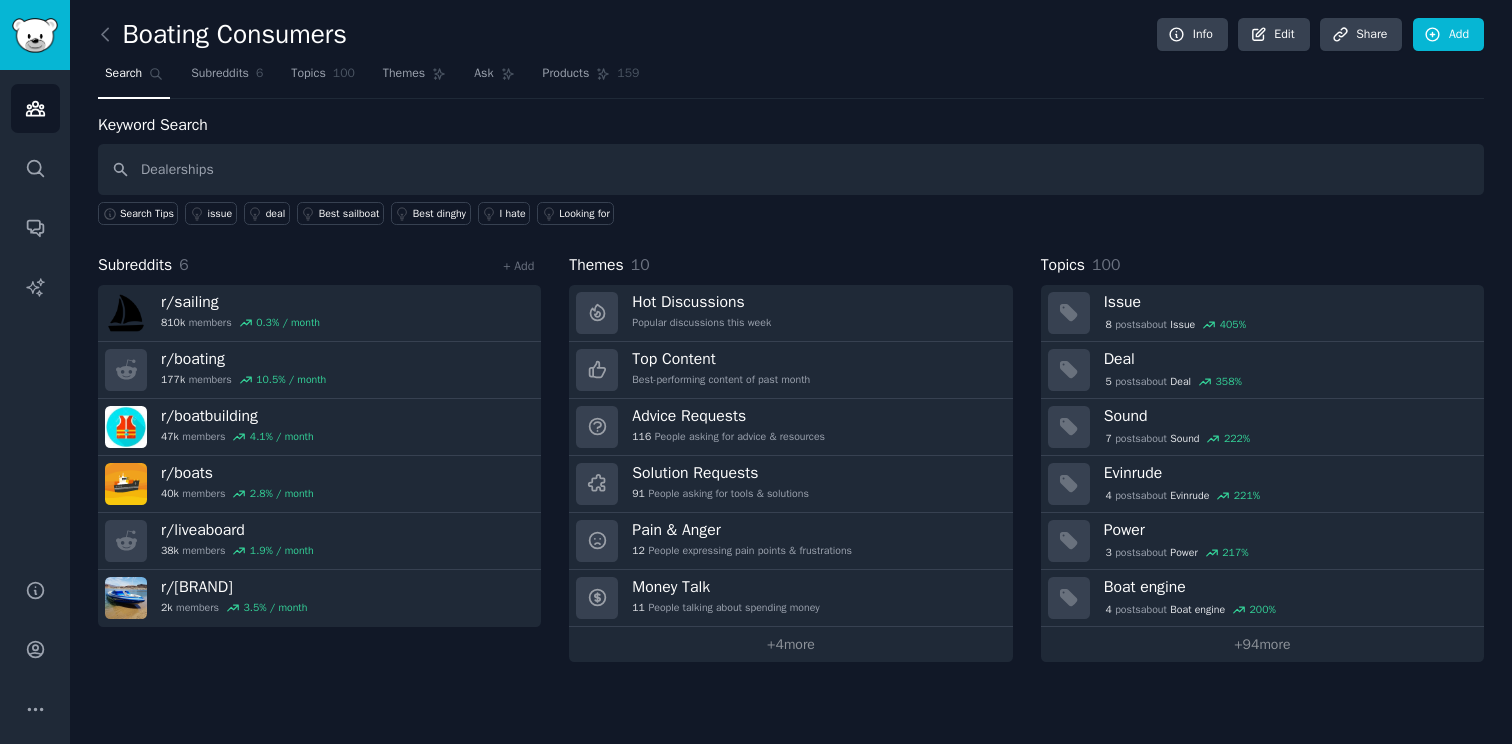 type on "Dealerships" 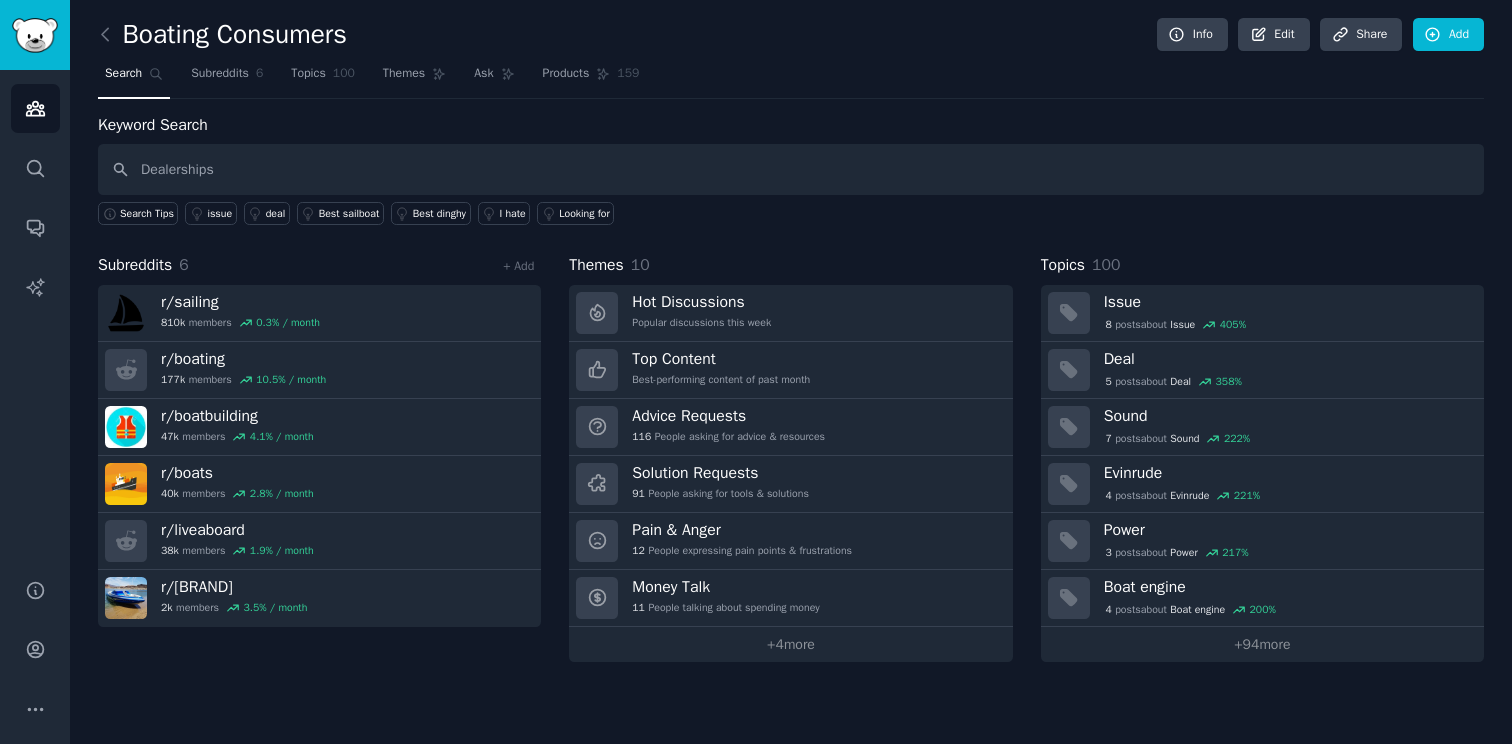 type 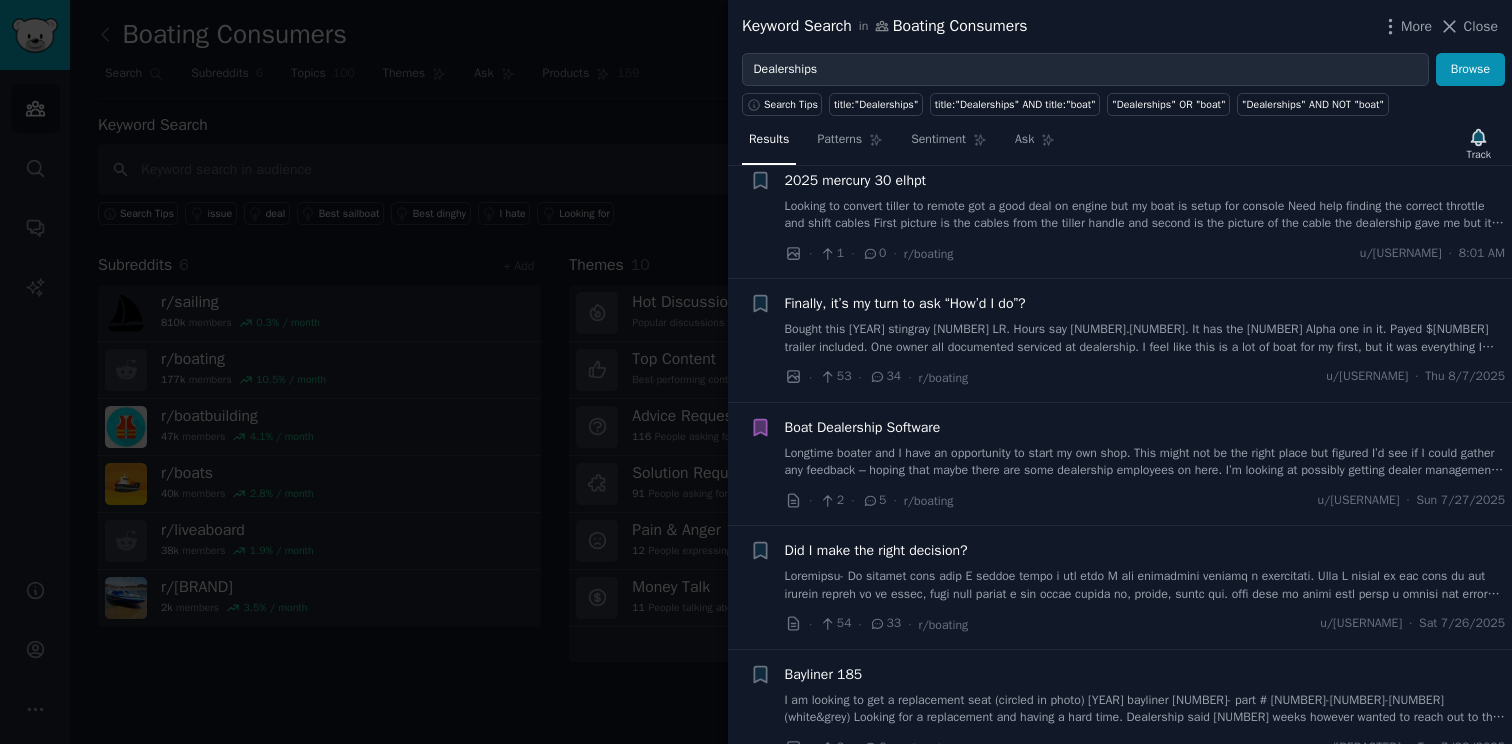 scroll, scrollTop: 45, scrollLeft: 0, axis: vertical 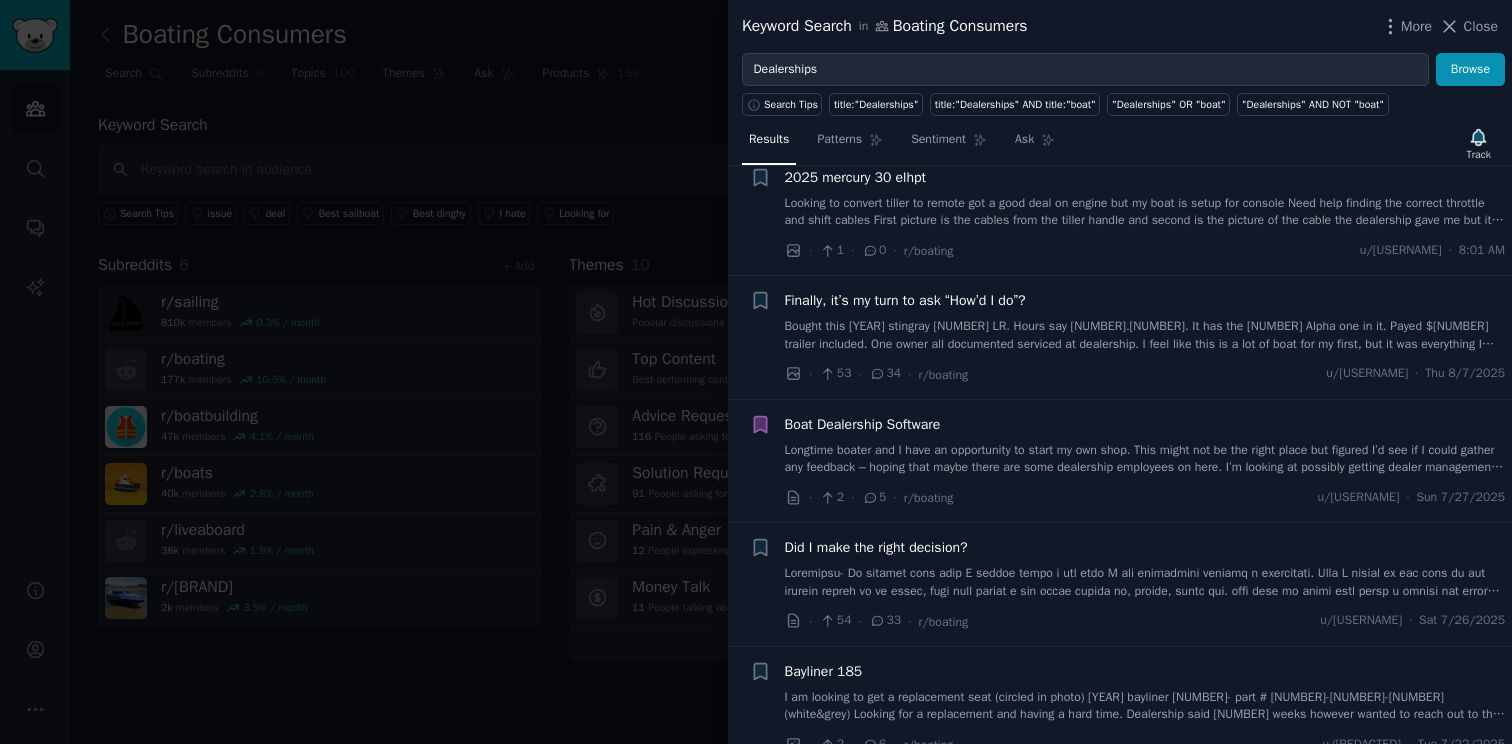click on "Boat Dealership Software" at bounding box center (863, 424) 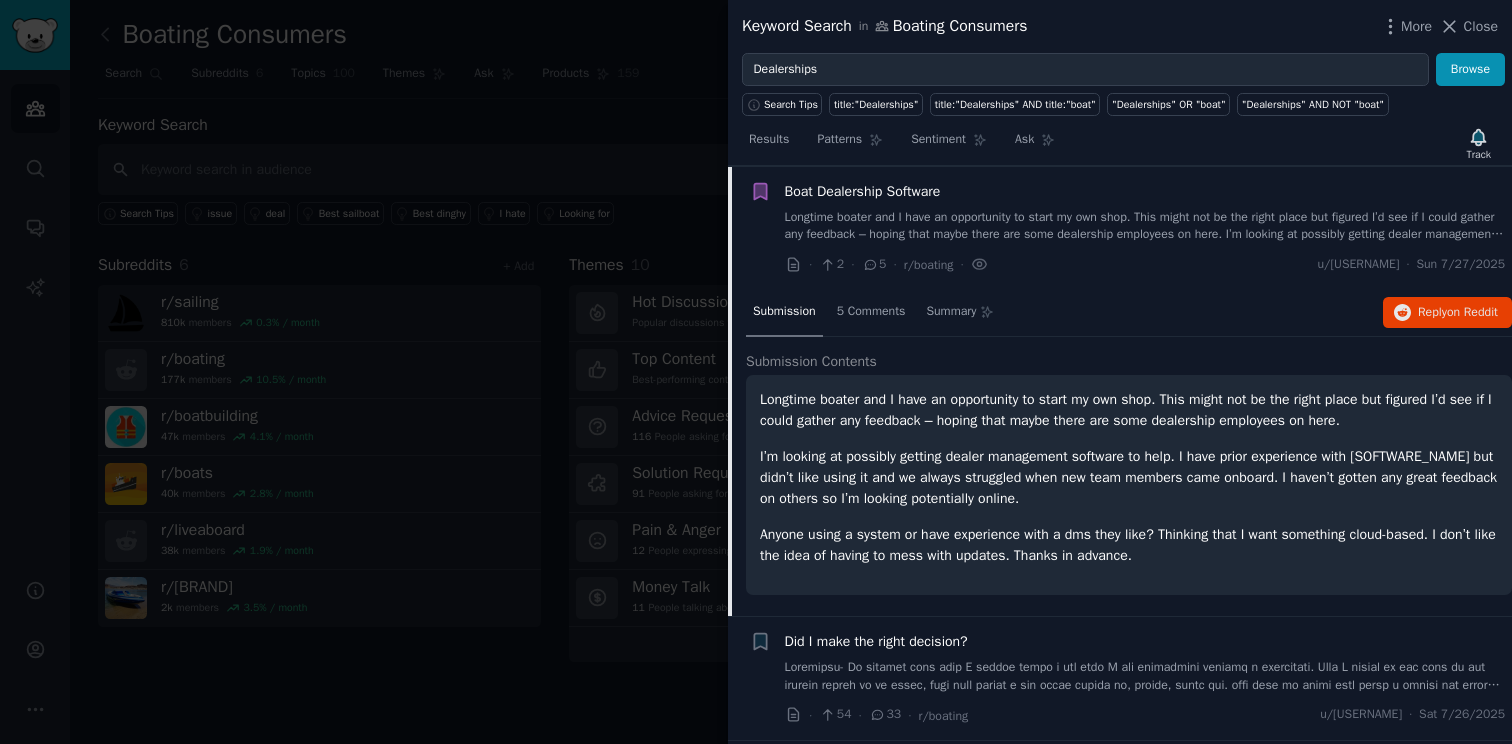 scroll, scrollTop: 303, scrollLeft: 0, axis: vertical 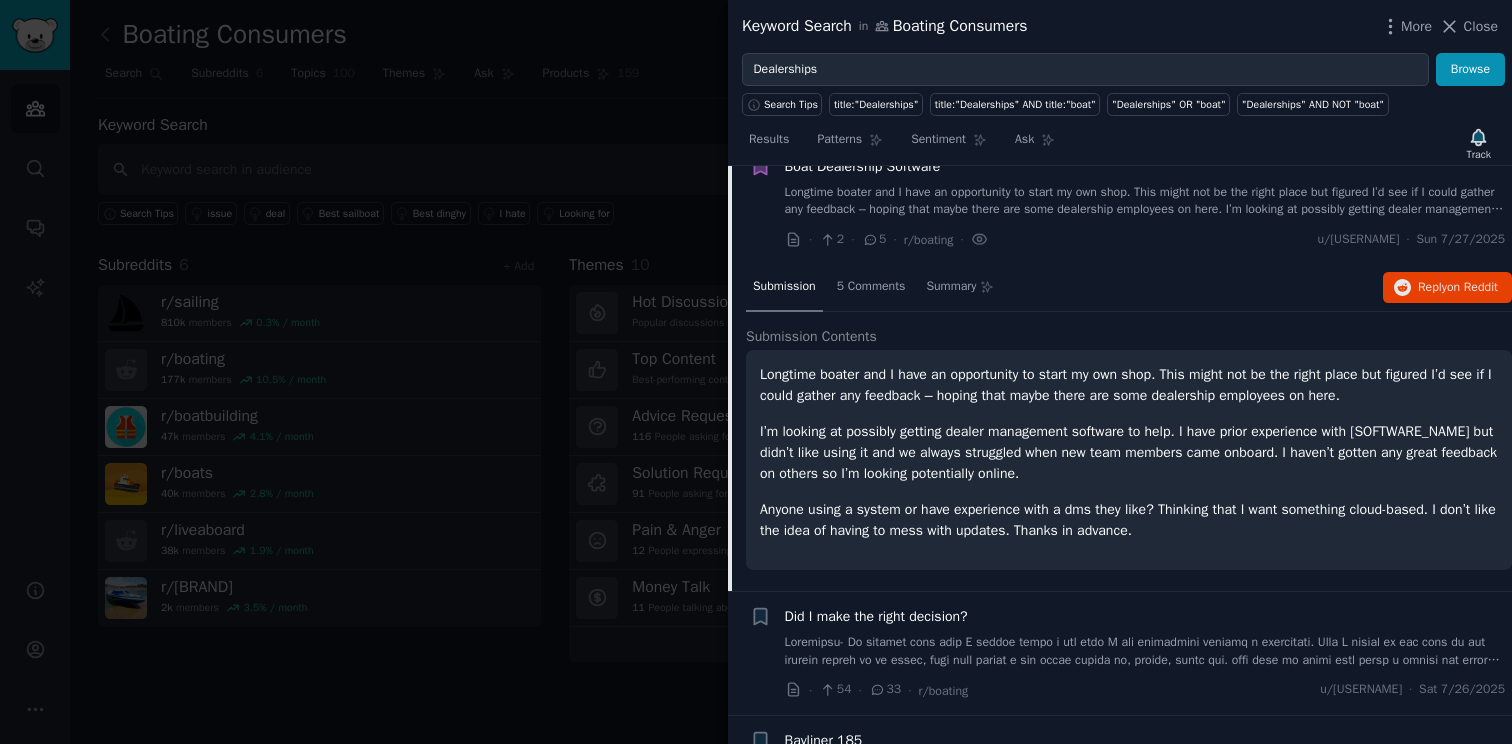 click on "Anyone using a system or have experience with a dms they like? Thinking that I want something cloud-based. I don’t like the idea of having to mess with updates. Thanks in advance." at bounding box center (1129, 520) 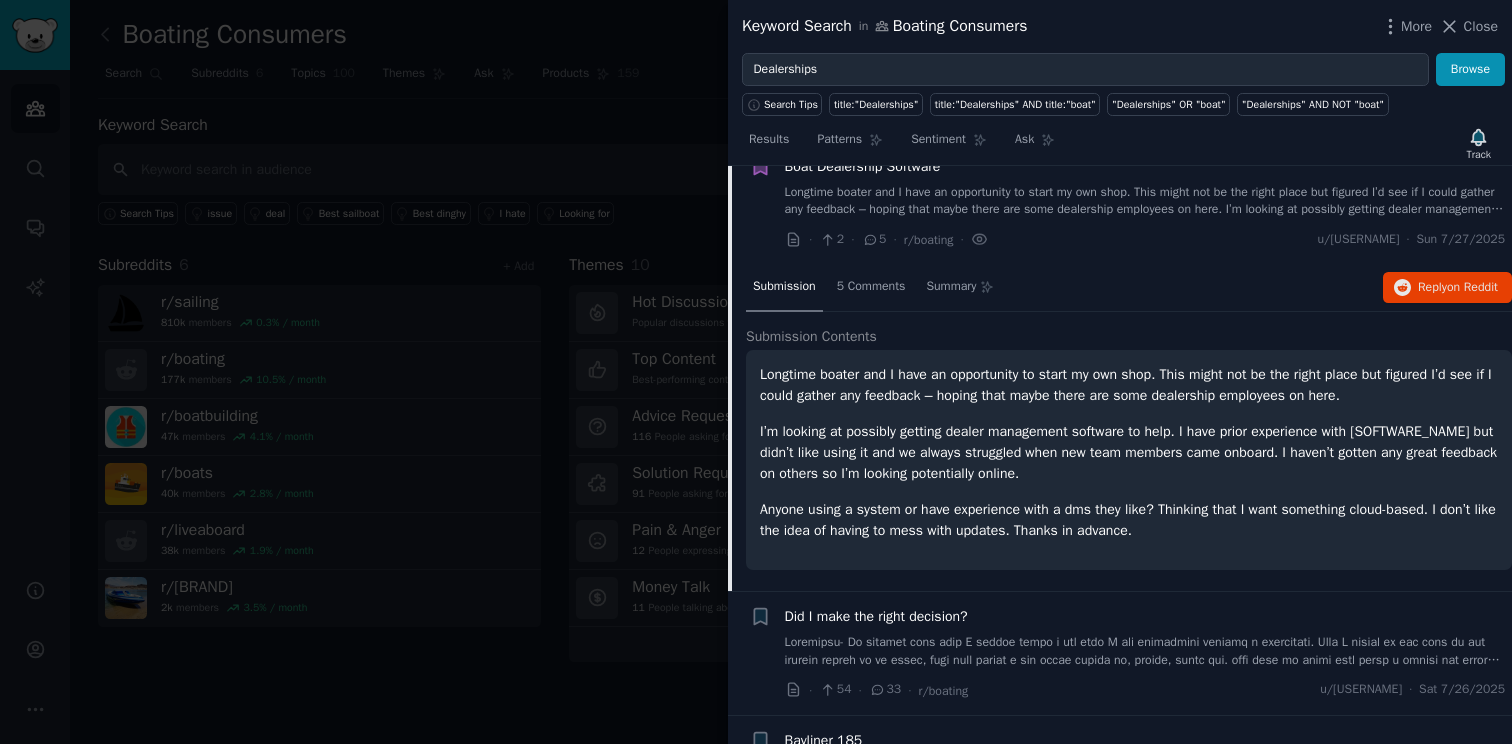 click on "Anyone using a system or have experience with a dms they like? Thinking that I want something cloud-based. I don’t like the idea of having to mess with updates. Thanks in advance." at bounding box center (1129, 520) 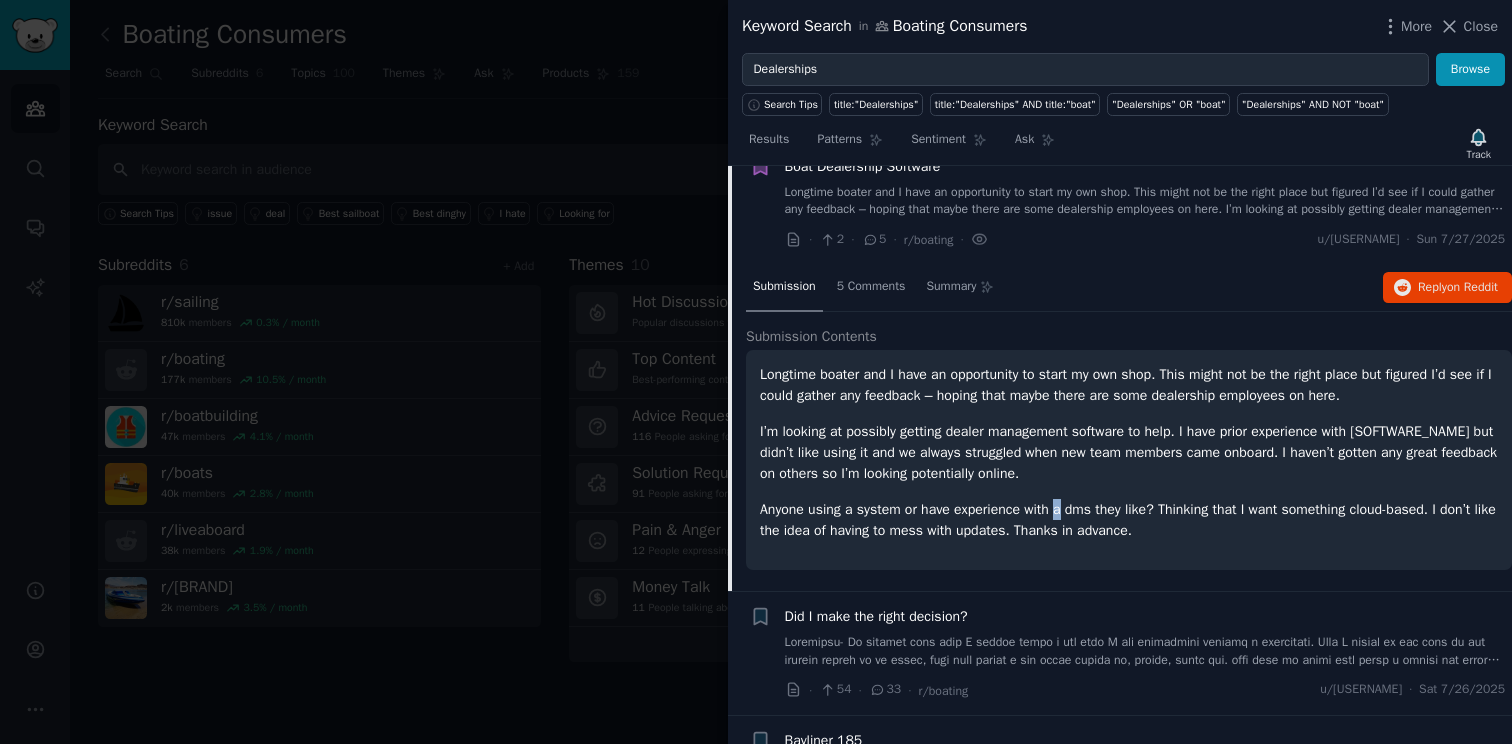 click on "Anyone using a system or have experience with a dms they like? Thinking that I want something cloud-based. I don’t like the idea of having to mess with updates. Thanks in advance." at bounding box center [1129, 520] 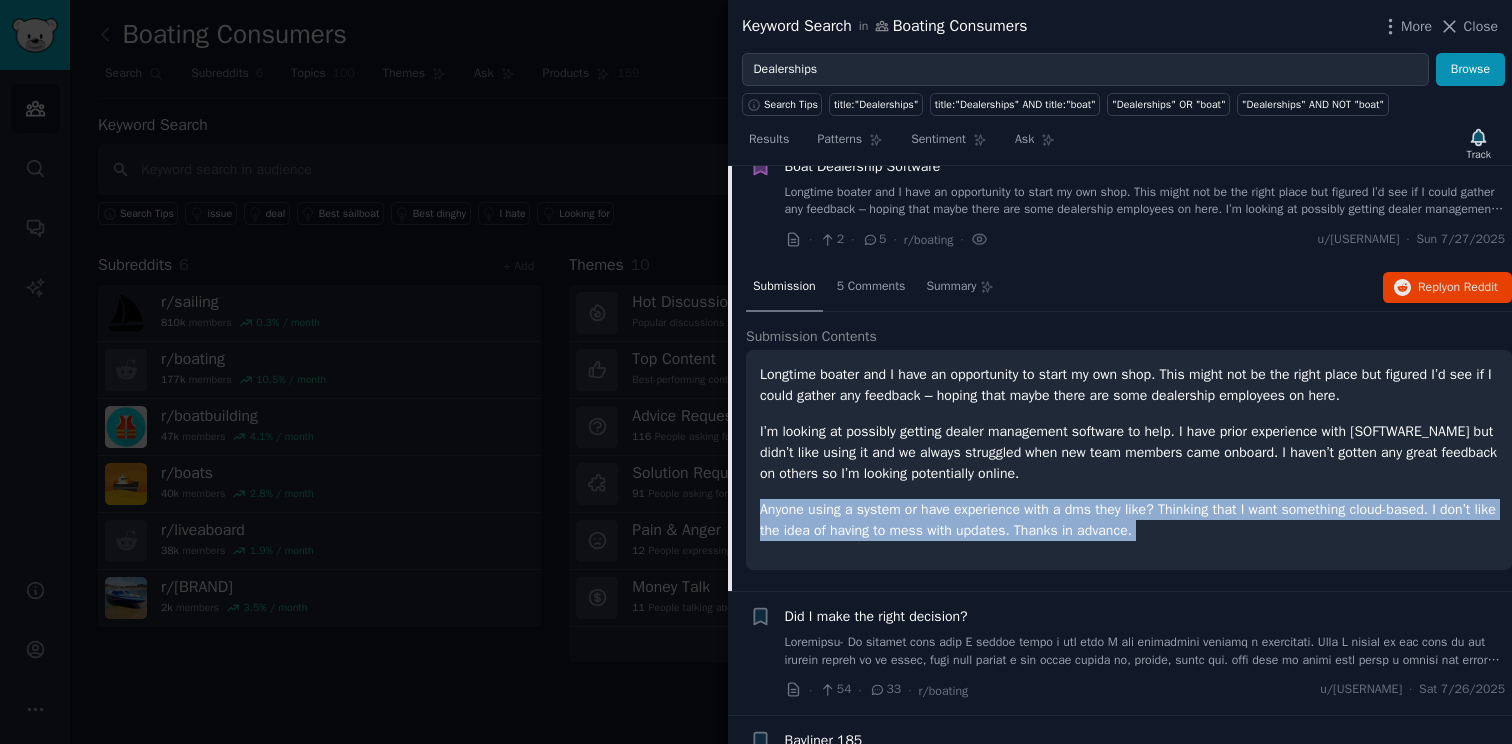 click on "Longtime boater and I have an opportunity to start my own shop. This might not be the right place but figured I’d see if I could gather any feedback – hoping that maybe there are some dealership employees on here.
I’m looking at possibly getting dealer management software to help. I have prior experience with Lightspeed but didn’t like using it and we always struggled when new team members came onboard. I haven’t gotten any great feedback on others so I’m looking potentially online.
Anyone using a system or have experience with a dms they like? Thinking that I want something cloud-based. I don’t like the idea of having to mess with updates. Thanks in advance." at bounding box center (1129, 460) 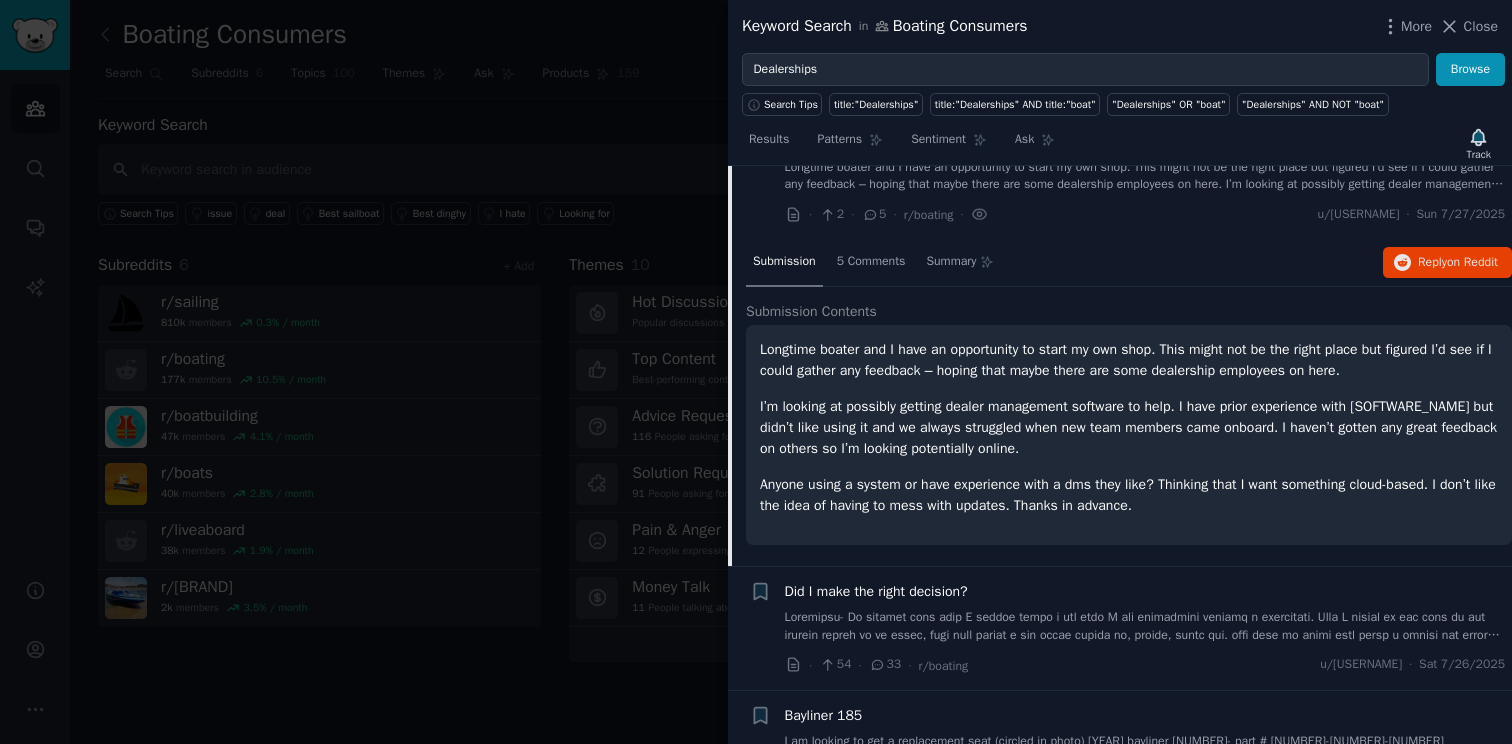 scroll, scrollTop: 306, scrollLeft: 0, axis: vertical 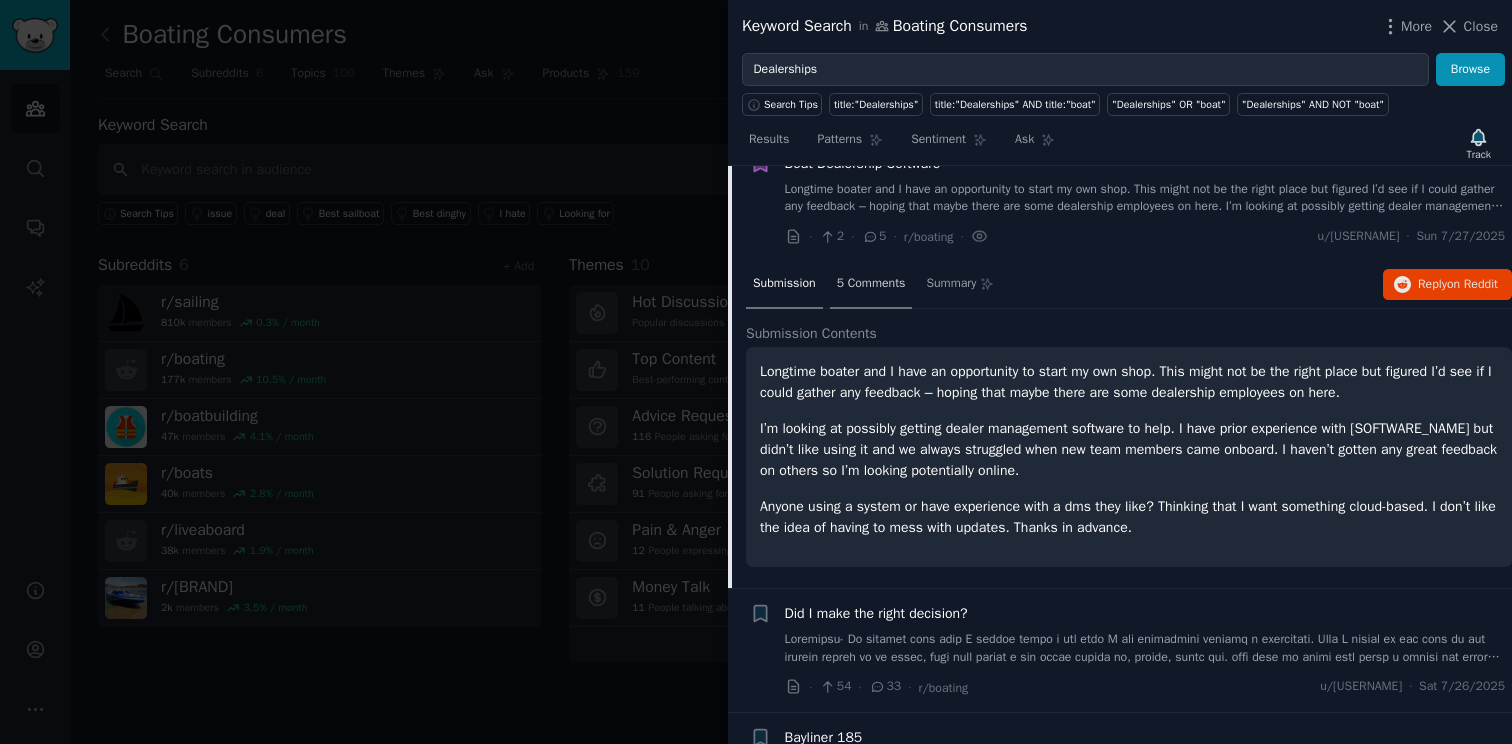 click on "5 Comments" at bounding box center (871, 284) 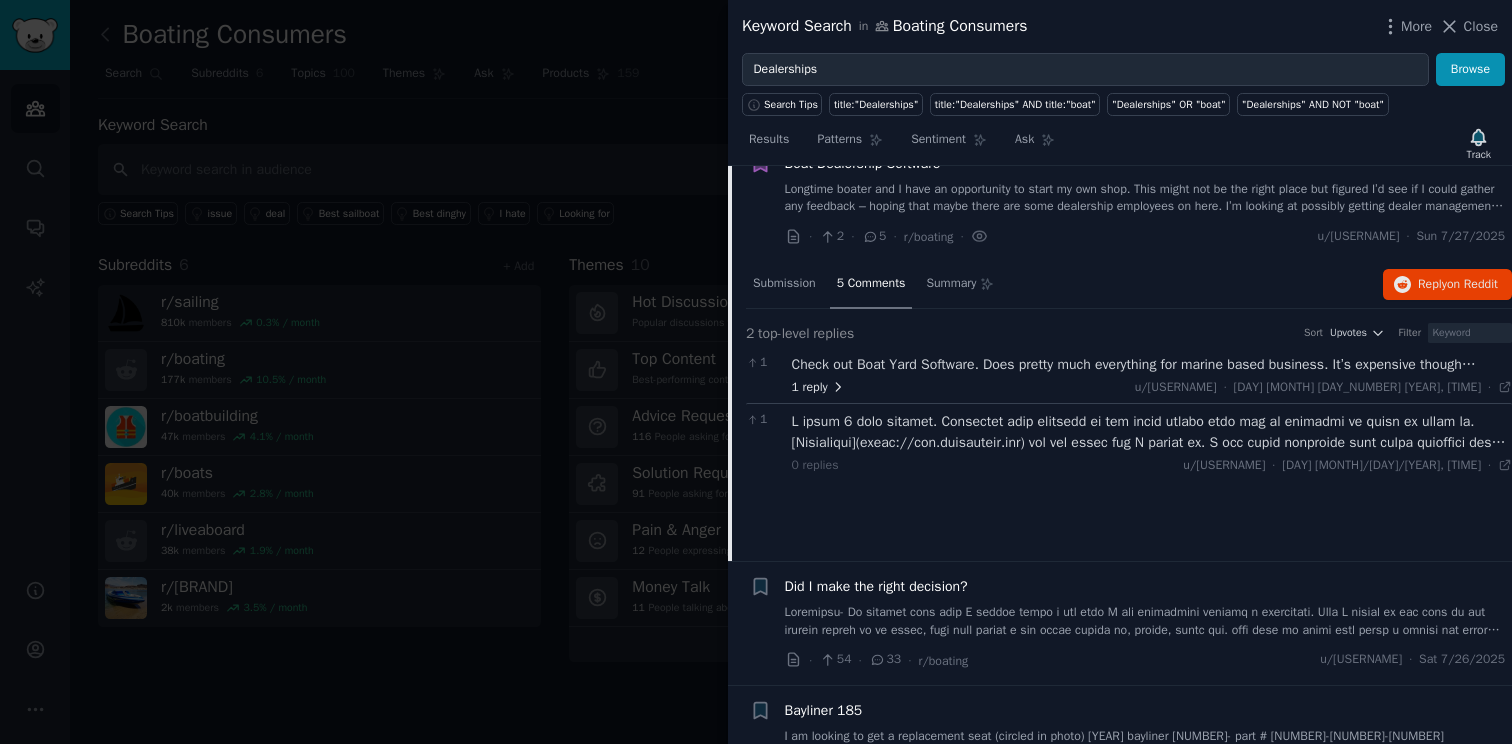 click on "1   reply" at bounding box center [819, 388] 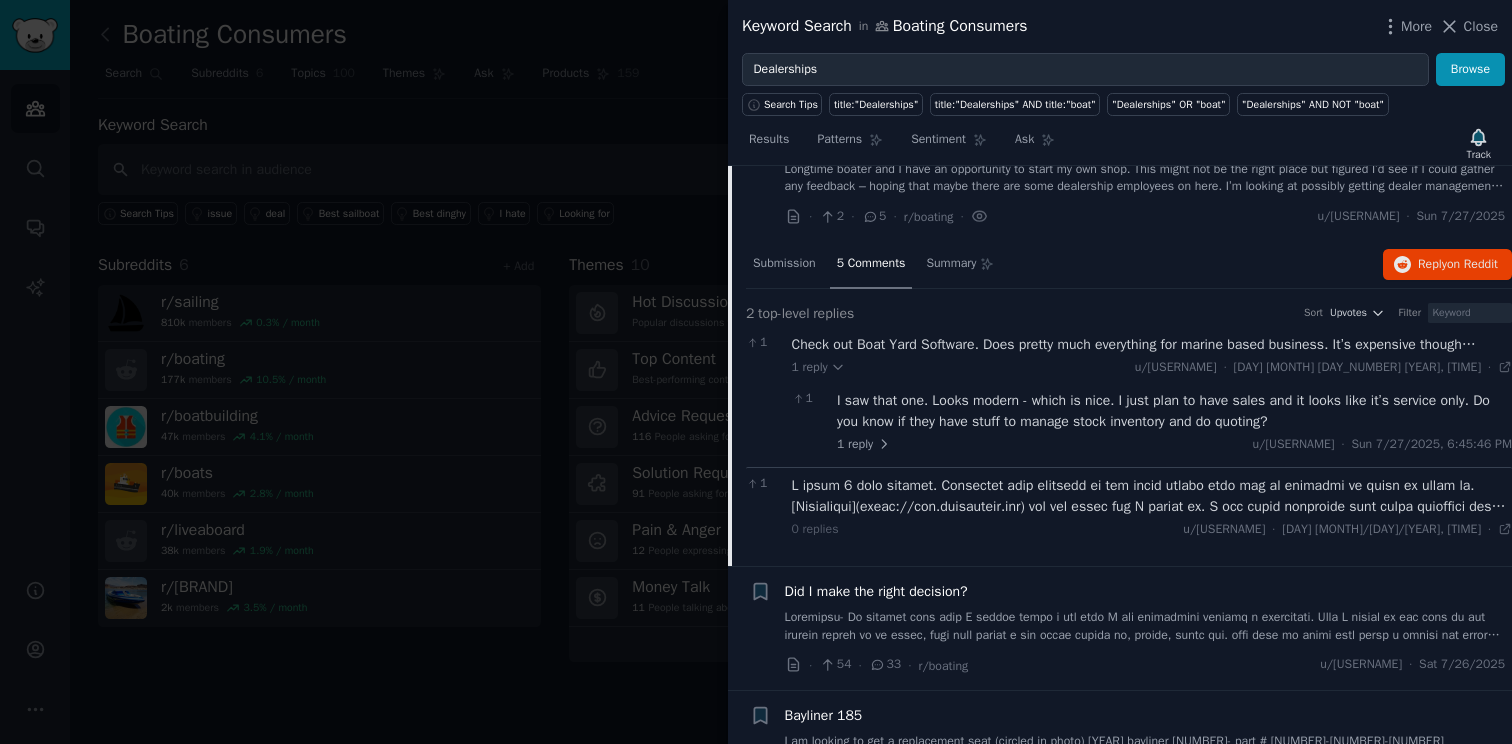 scroll, scrollTop: 318, scrollLeft: 0, axis: vertical 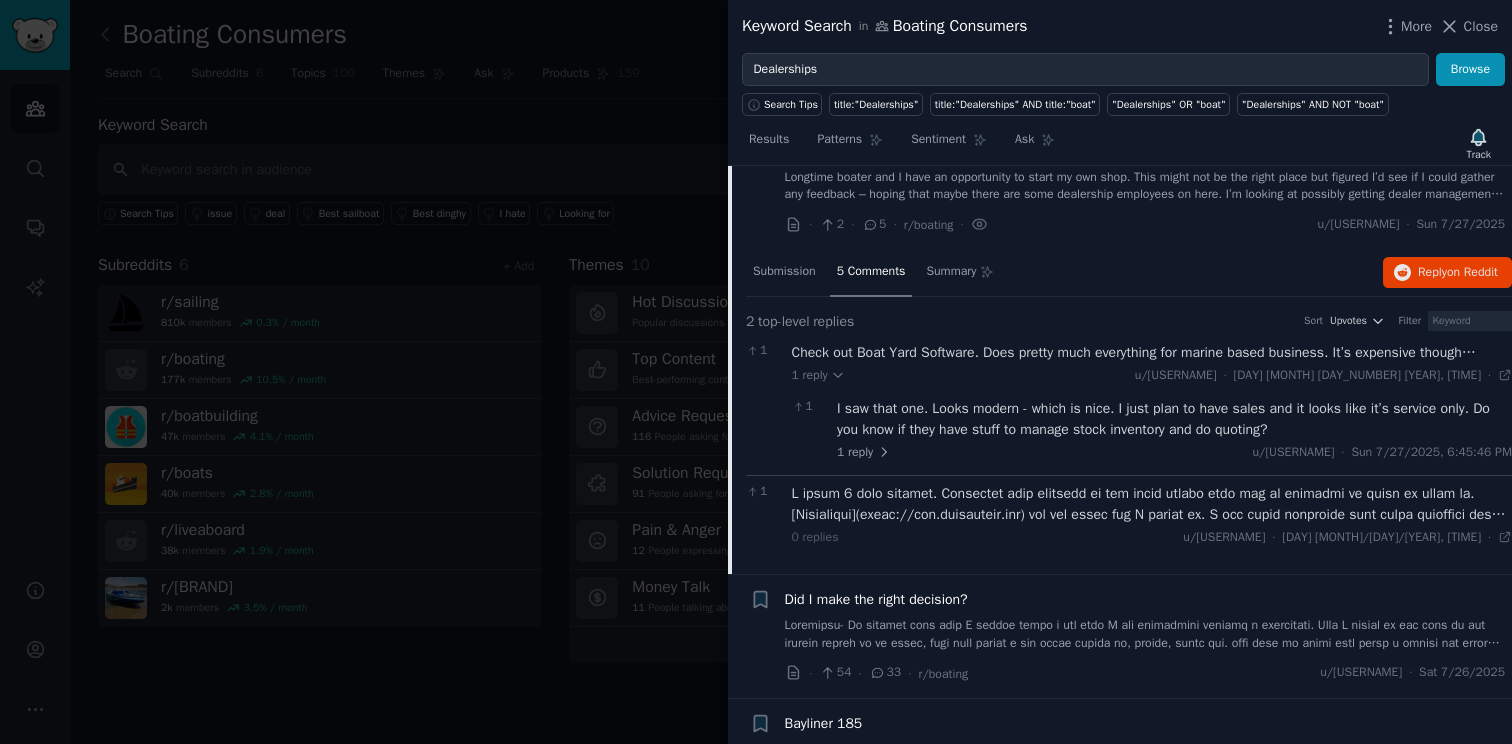 click at bounding box center (1152, 504) 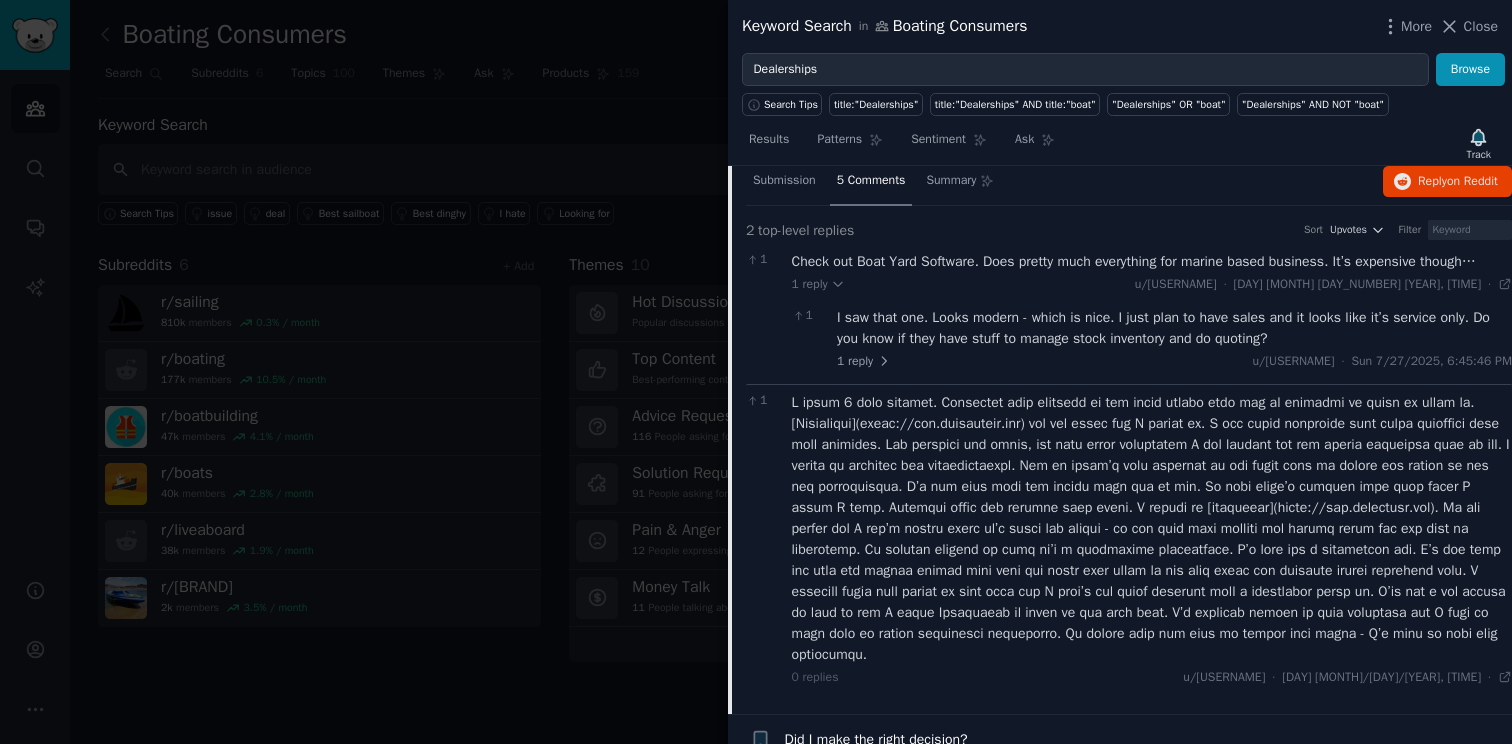 scroll, scrollTop: 433, scrollLeft: 0, axis: vertical 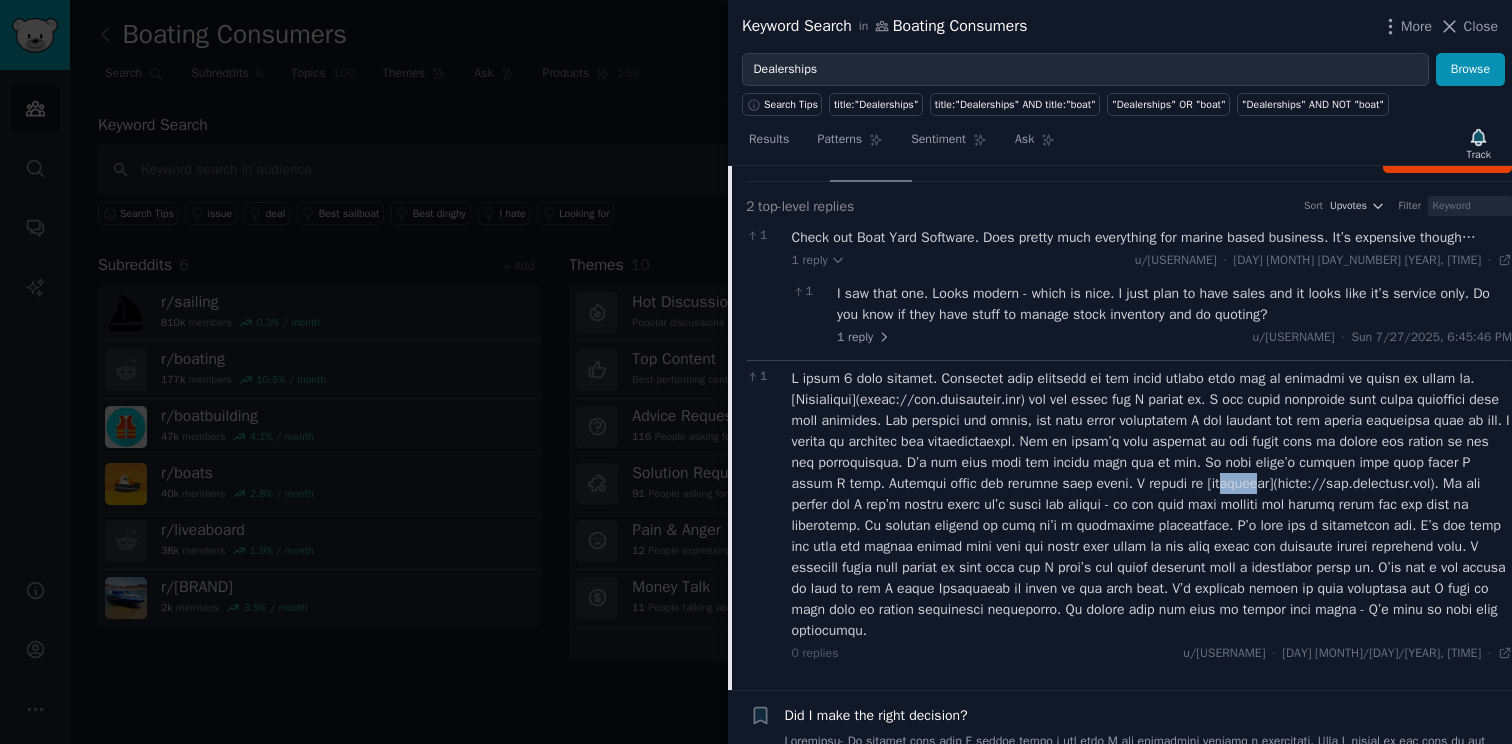 drag, startPoint x: 1379, startPoint y: 500, endPoint x: 1413, endPoint y: 502, distance: 34.058773 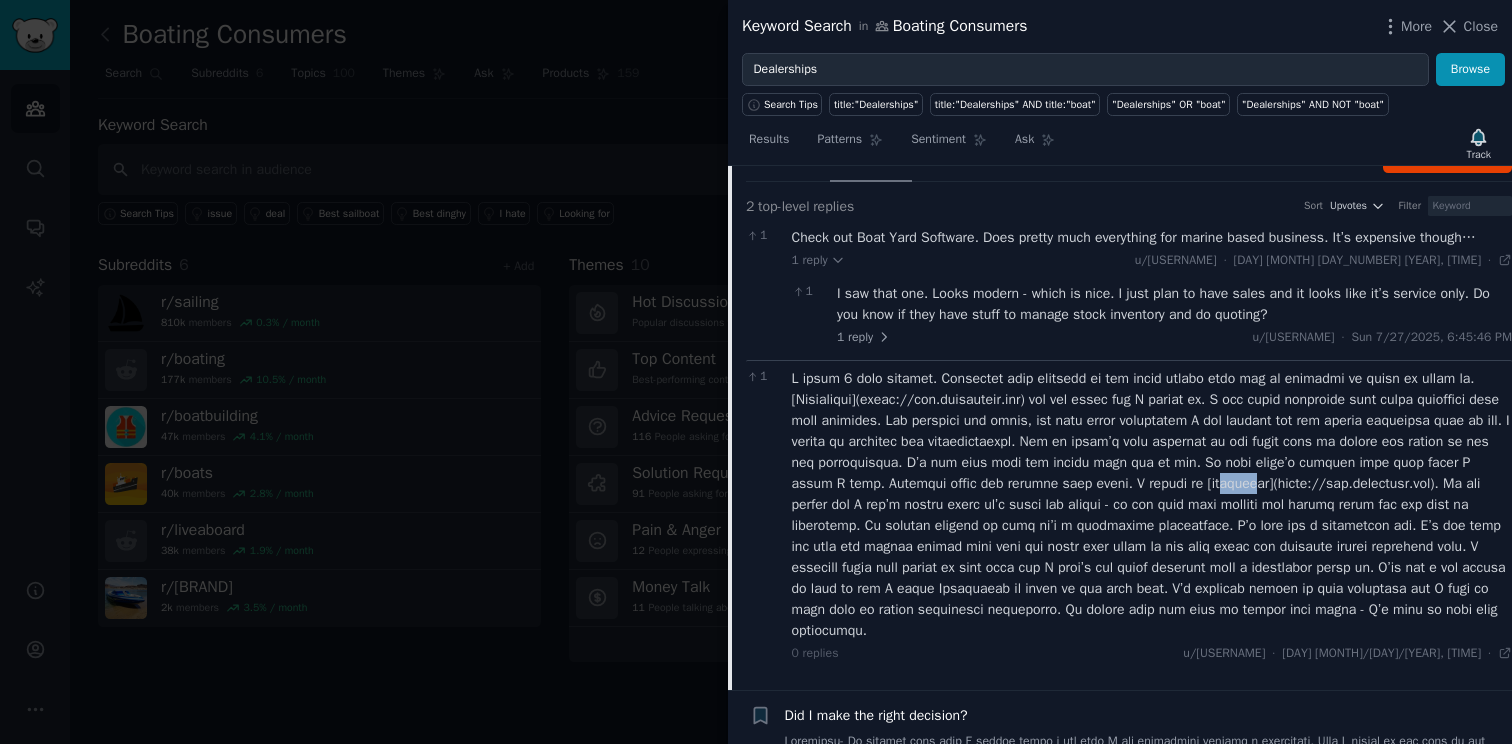 click at bounding box center (1152, 504) 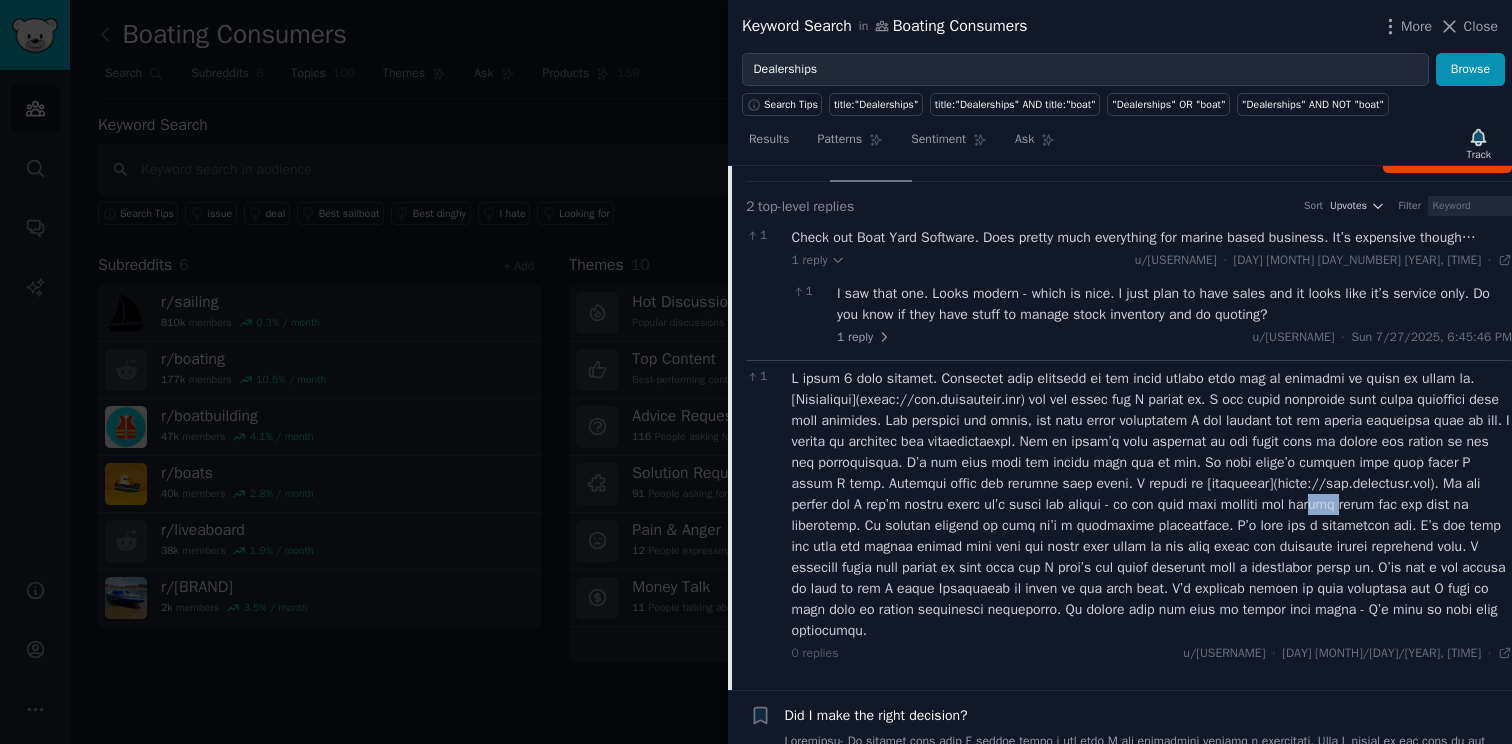 drag, startPoint x: 895, startPoint y: 552, endPoint x: 930, endPoint y: 551, distance: 35.014282 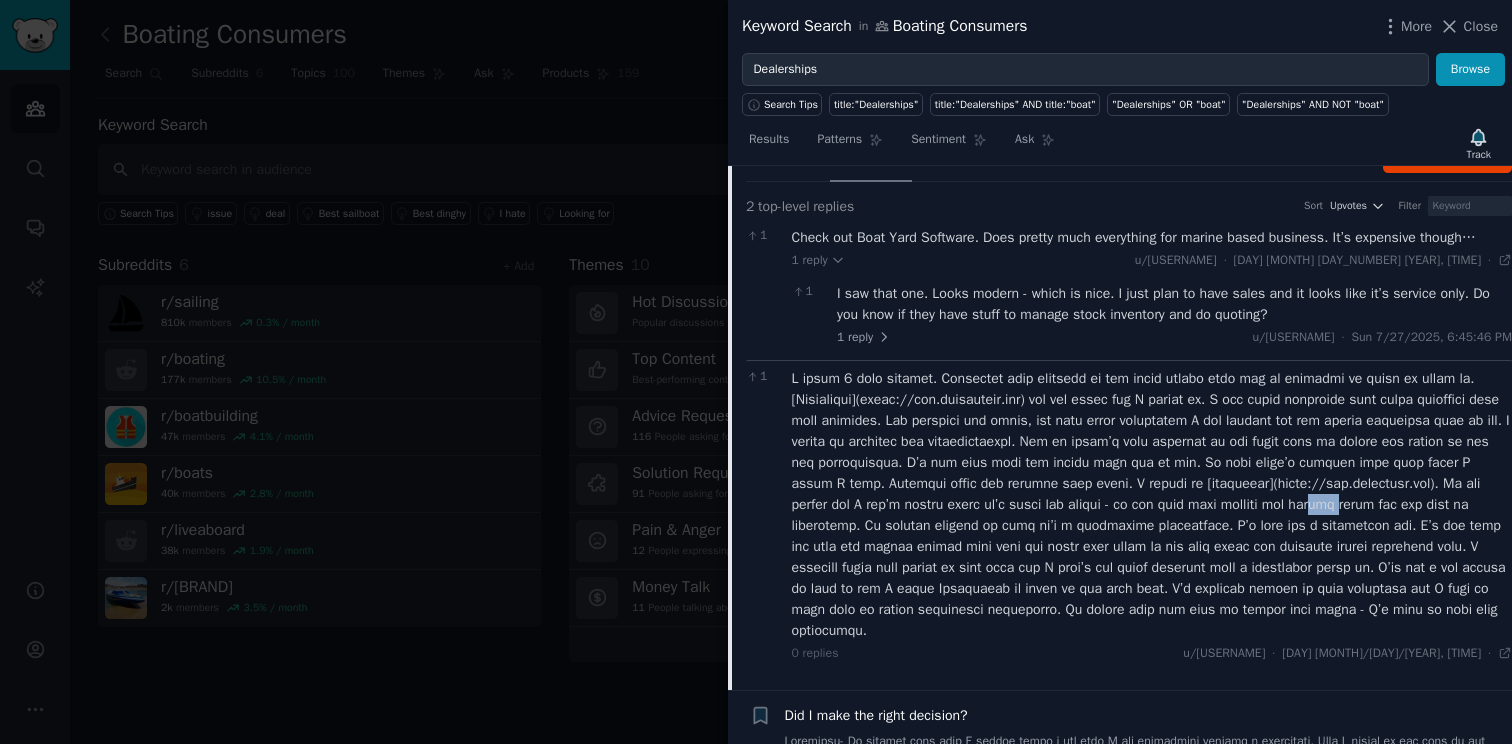 click at bounding box center [1152, 504] 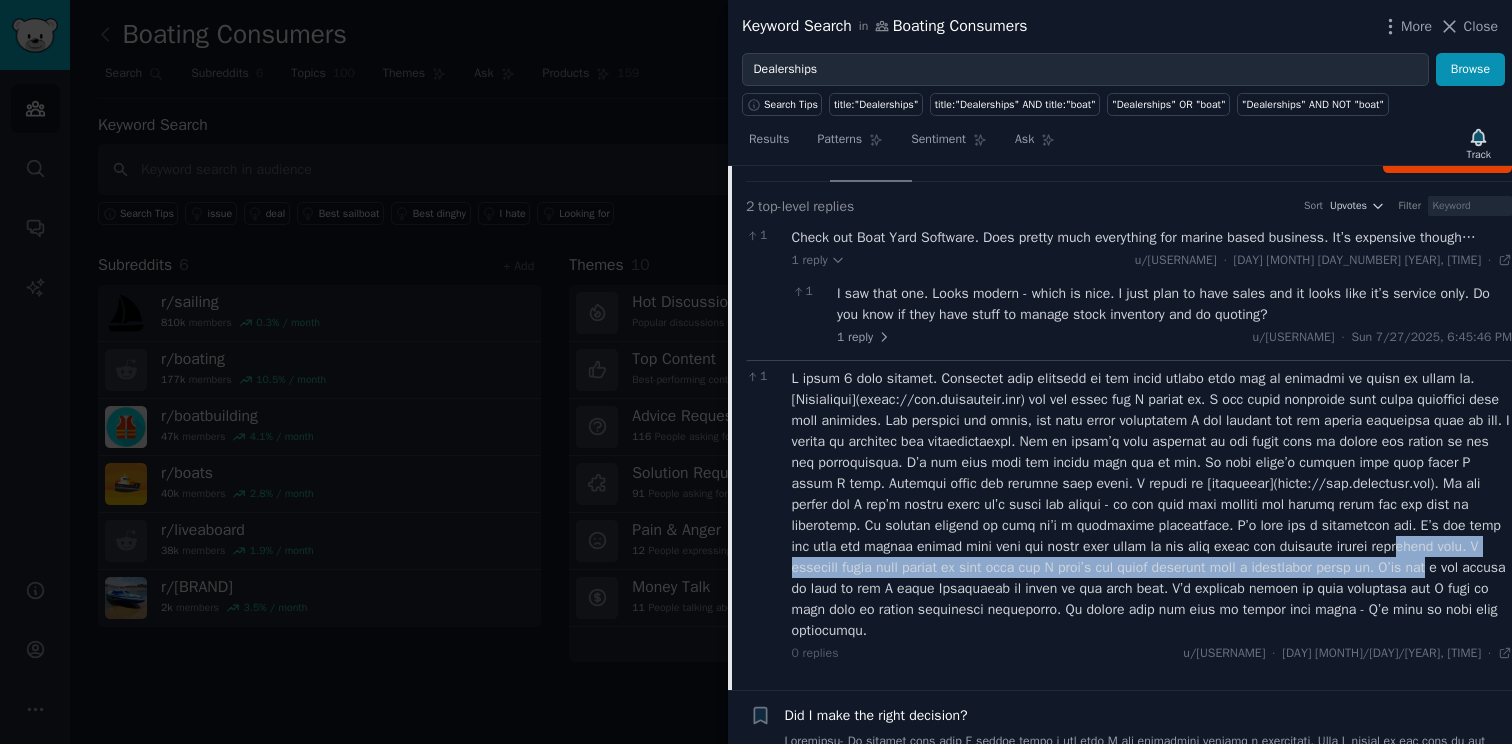 drag, startPoint x: 1109, startPoint y: 608, endPoint x: 1037, endPoint y: 593, distance: 73.545906 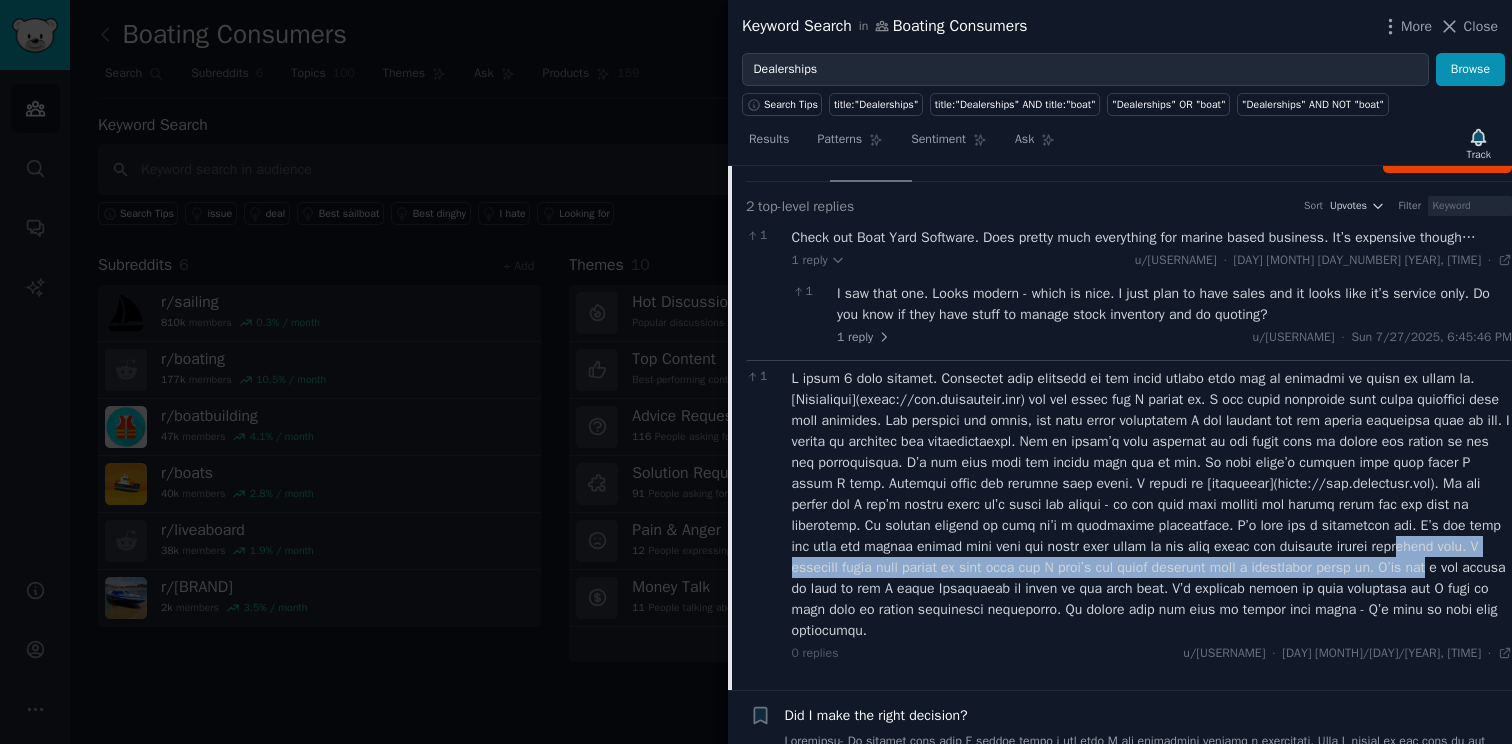 click at bounding box center [1152, 504] 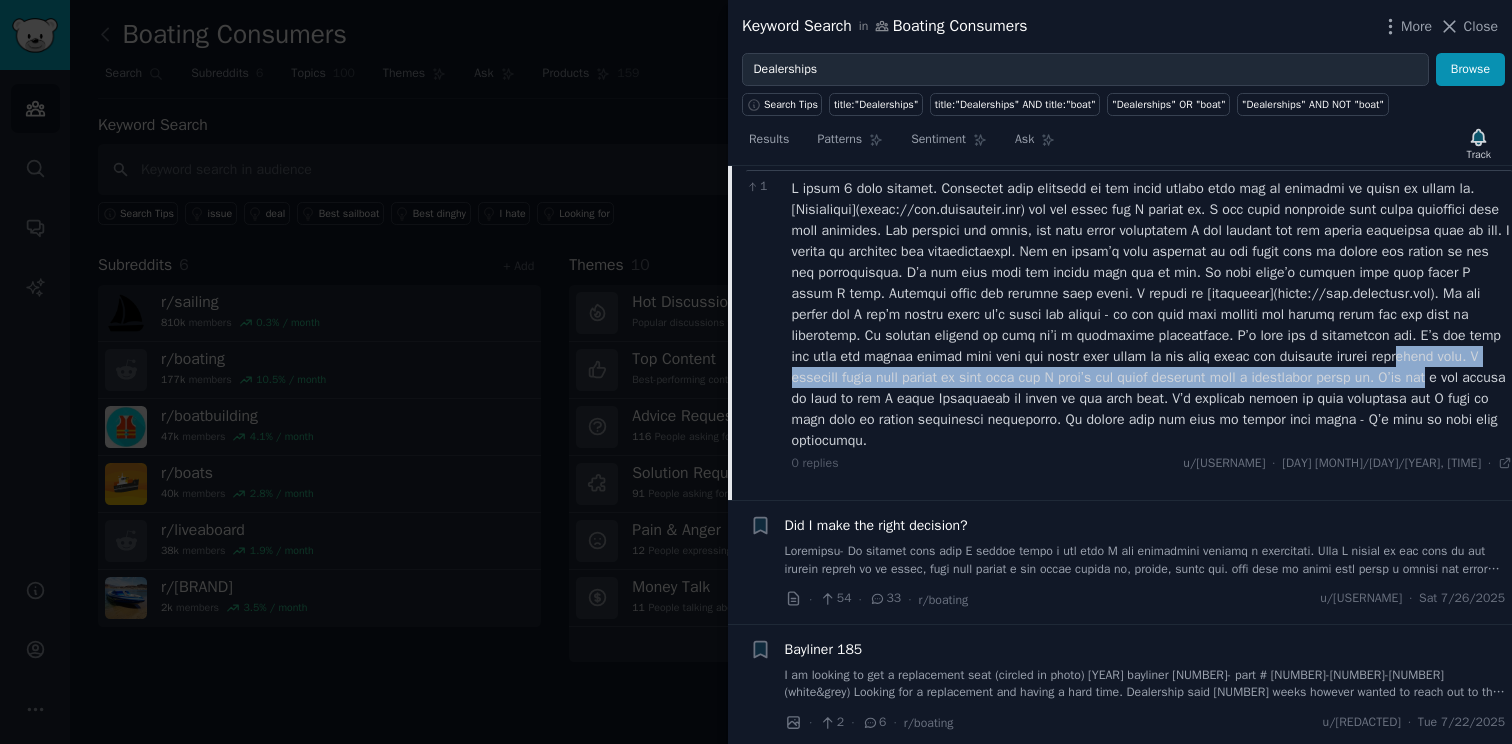 scroll, scrollTop: 634, scrollLeft: 0, axis: vertical 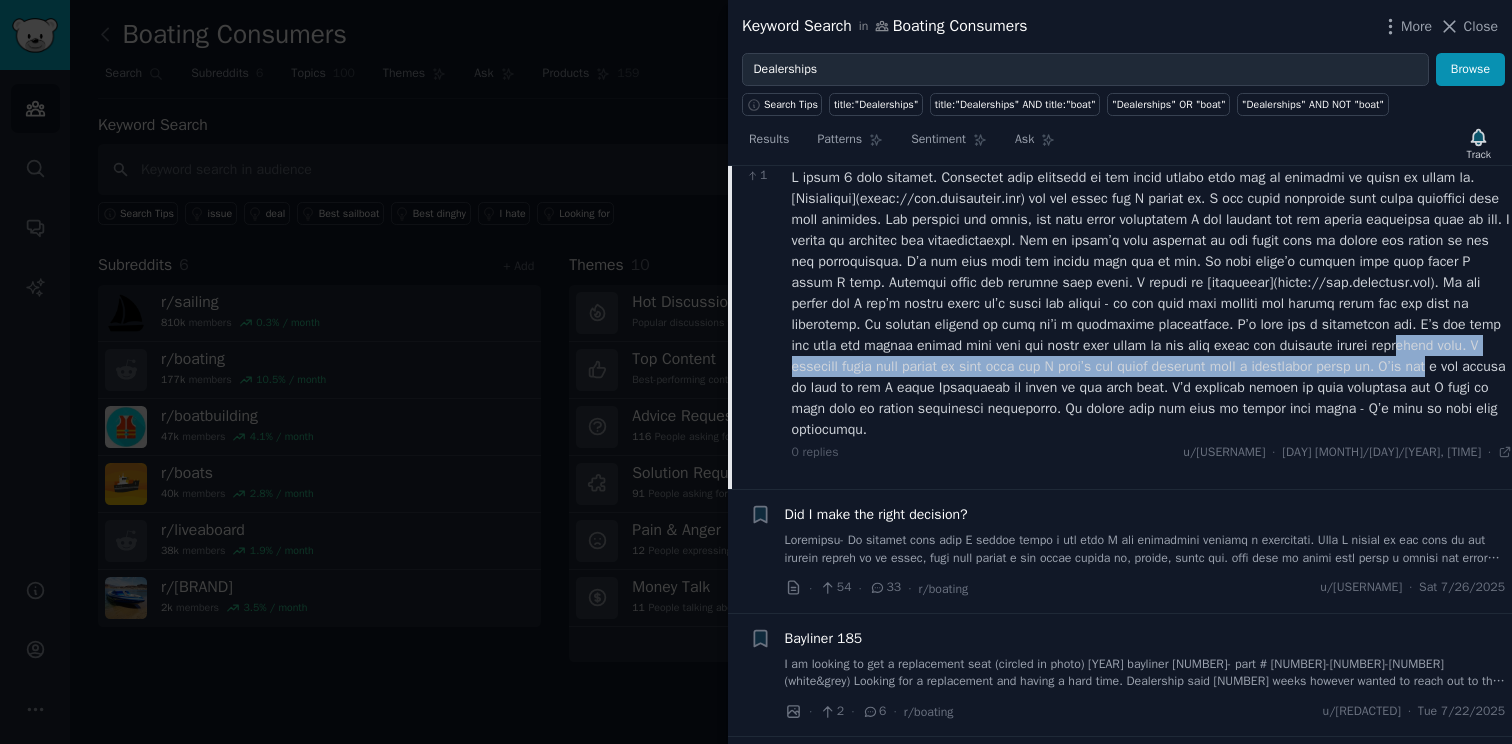 click at bounding box center (1145, 549) 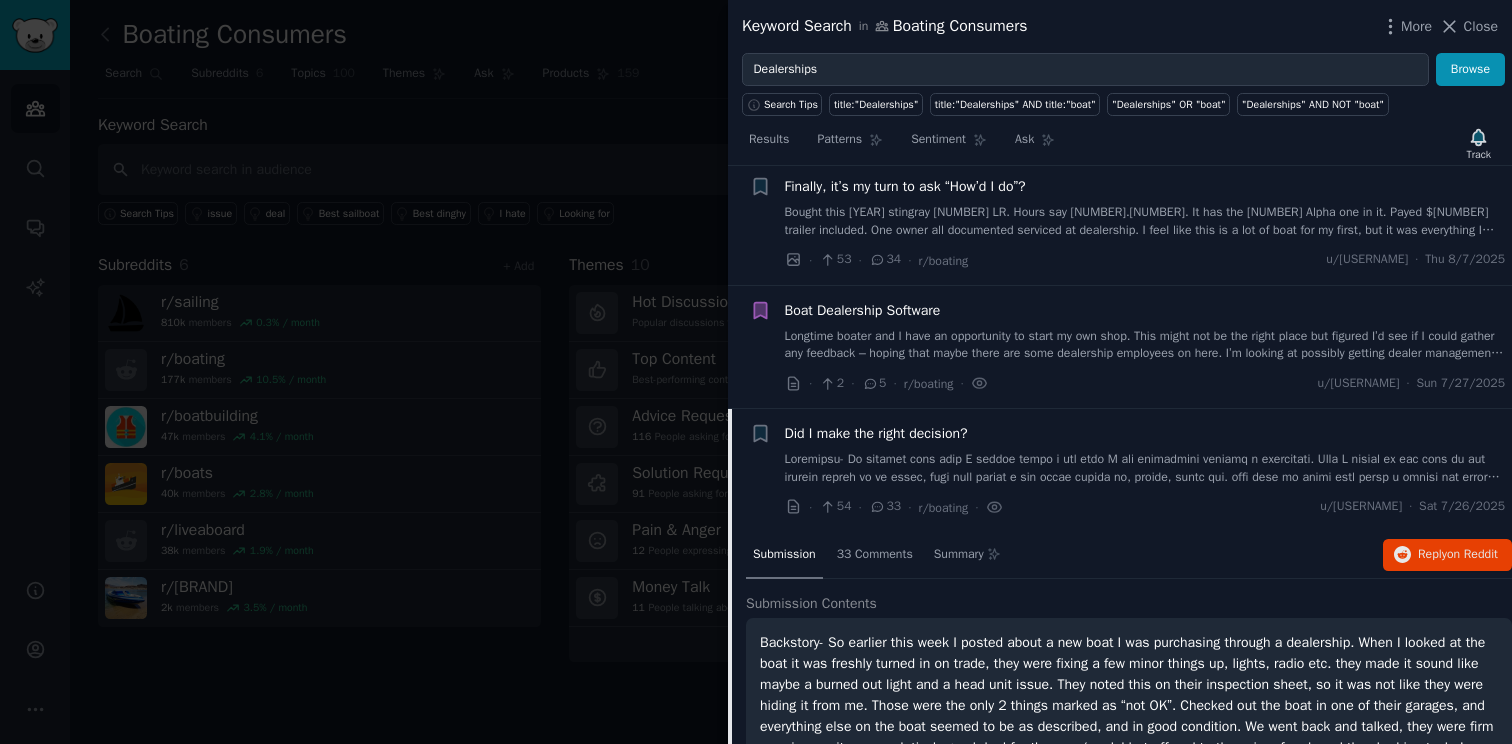 scroll, scrollTop: 157, scrollLeft: 0, axis: vertical 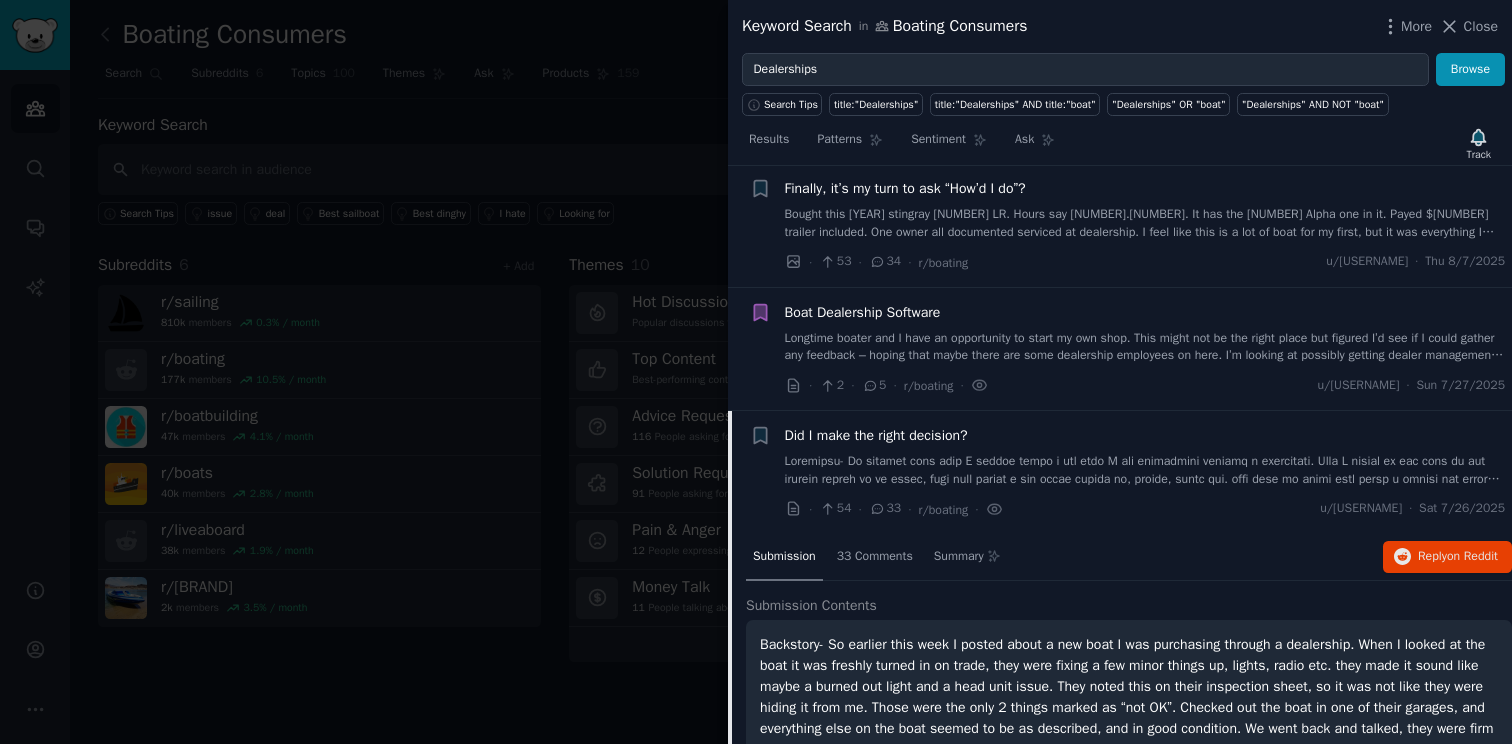 click on "Boat Dealership Software" at bounding box center (863, 312) 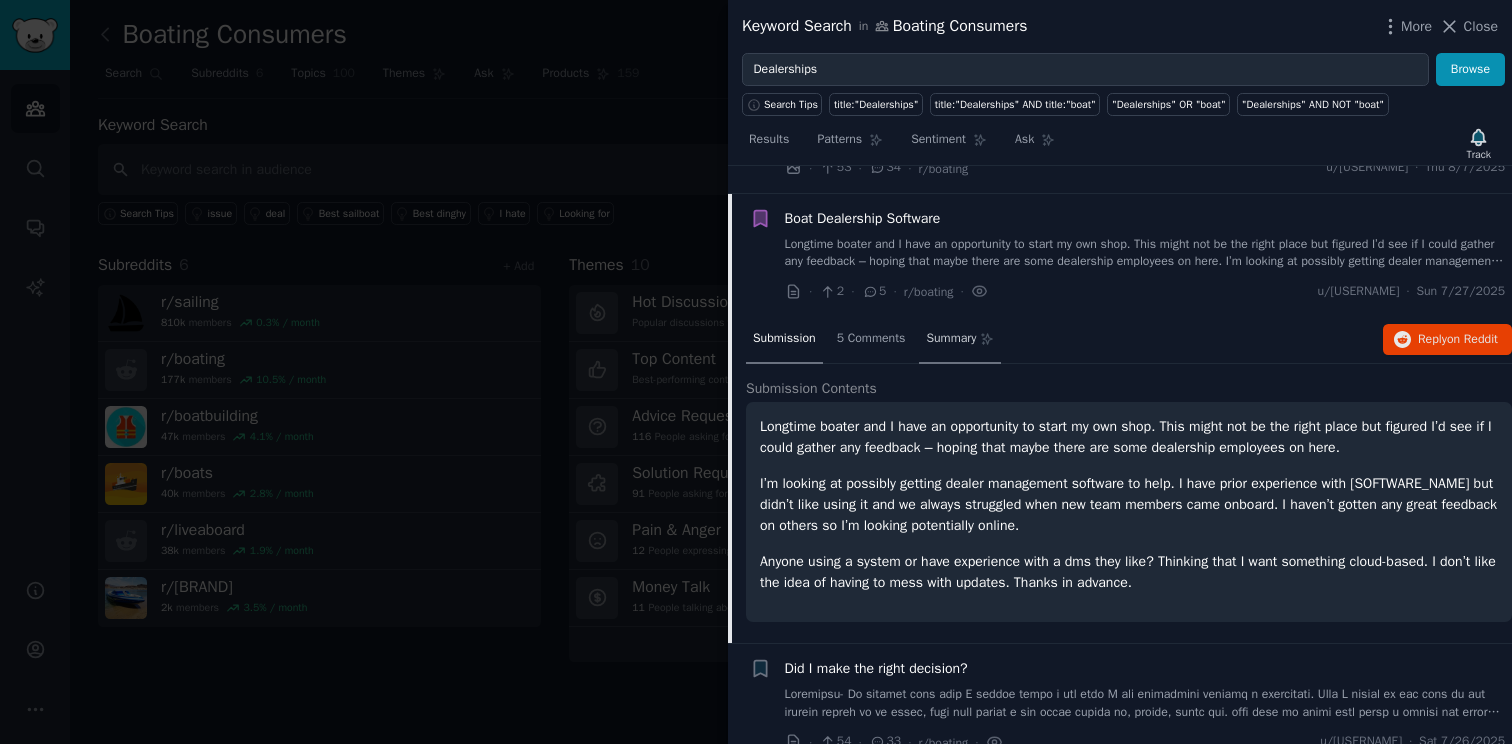scroll, scrollTop: 278, scrollLeft: 0, axis: vertical 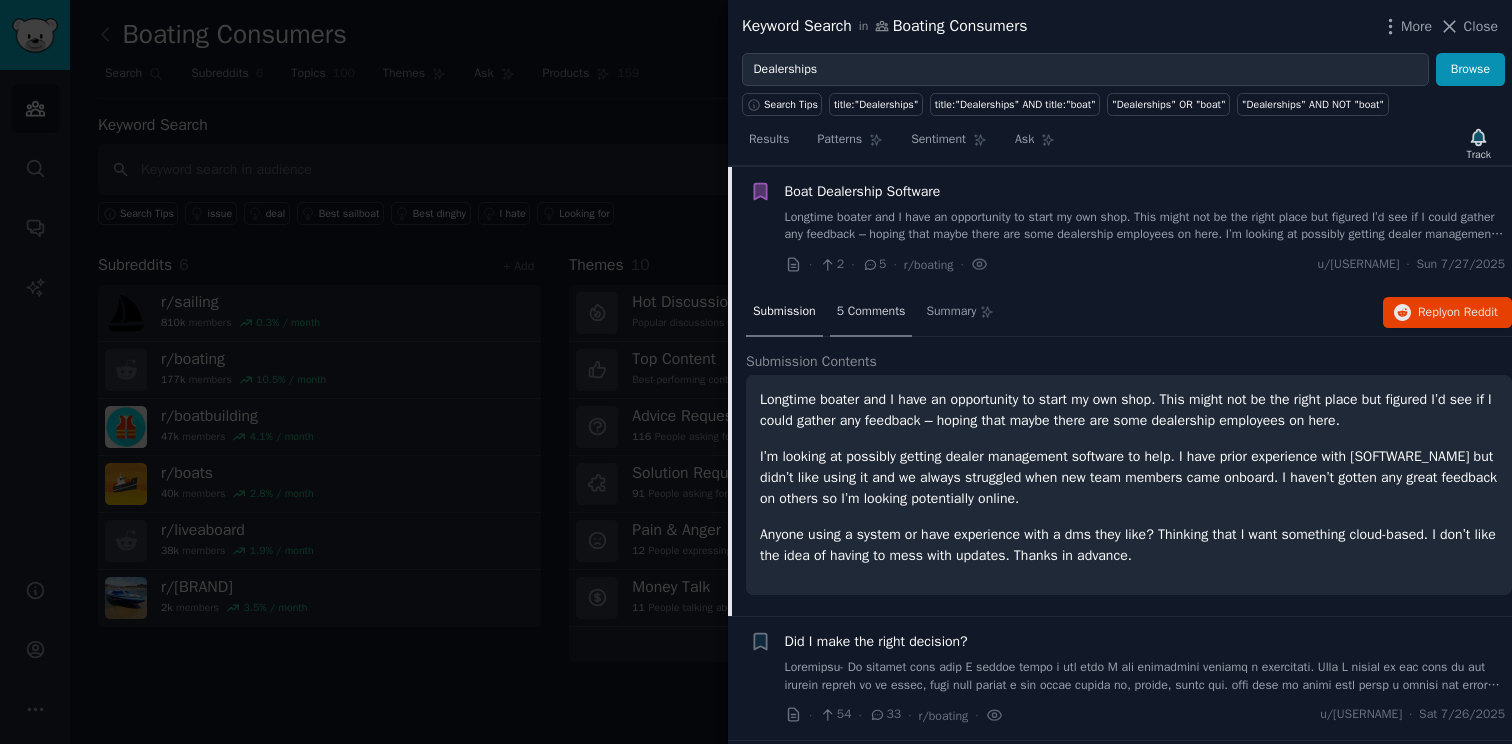 click on "5 Comments" at bounding box center [871, 312] 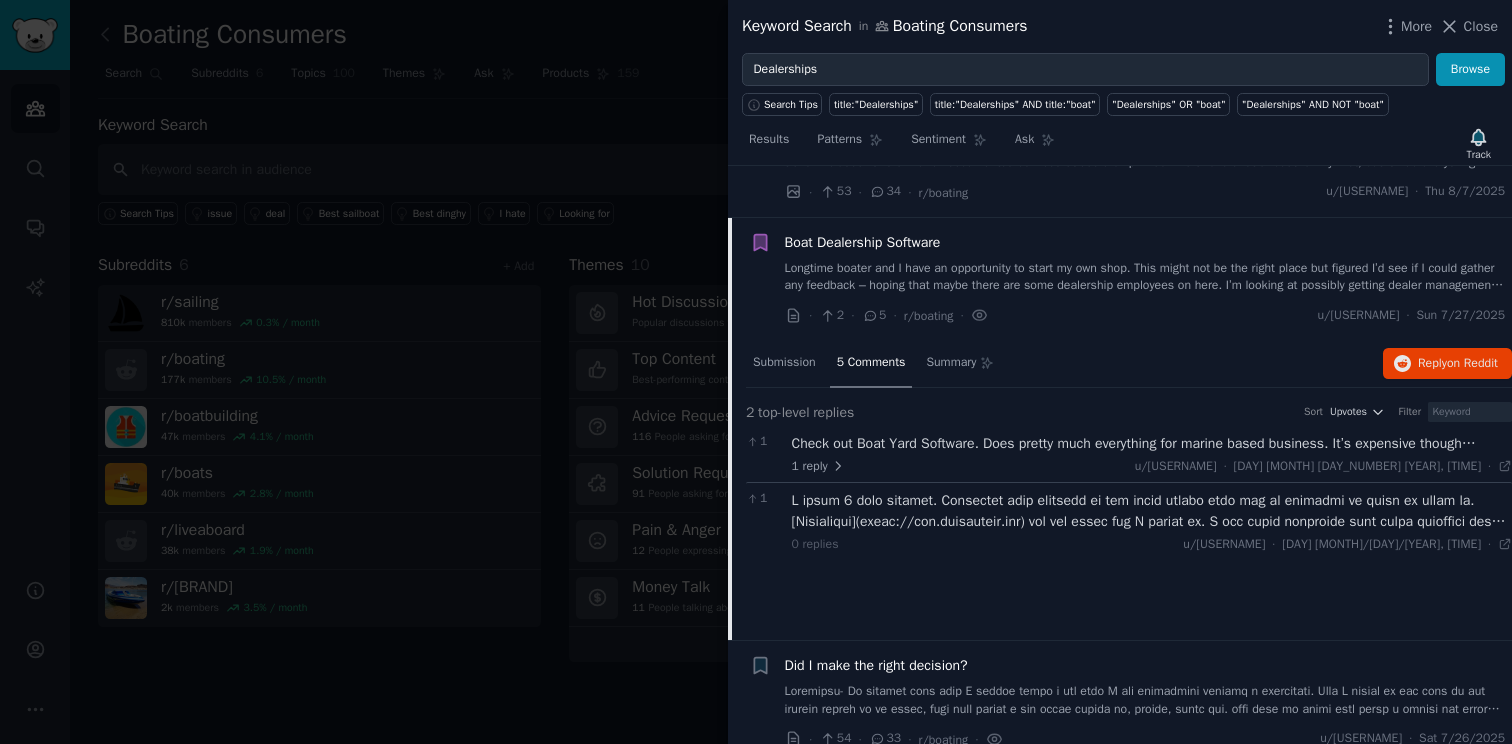 scroll, scrollTop: 232, scrollLeft: 0, axis: vertical 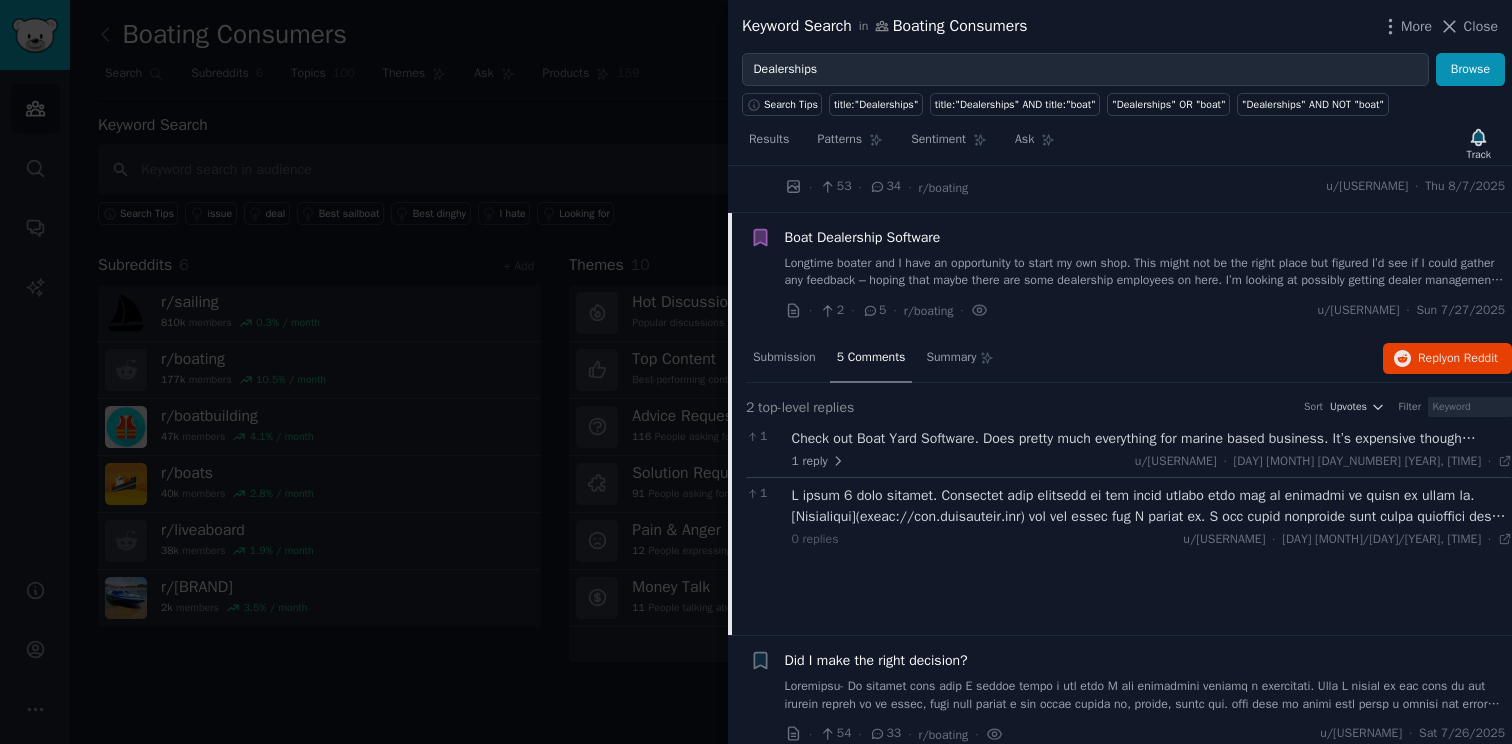 click 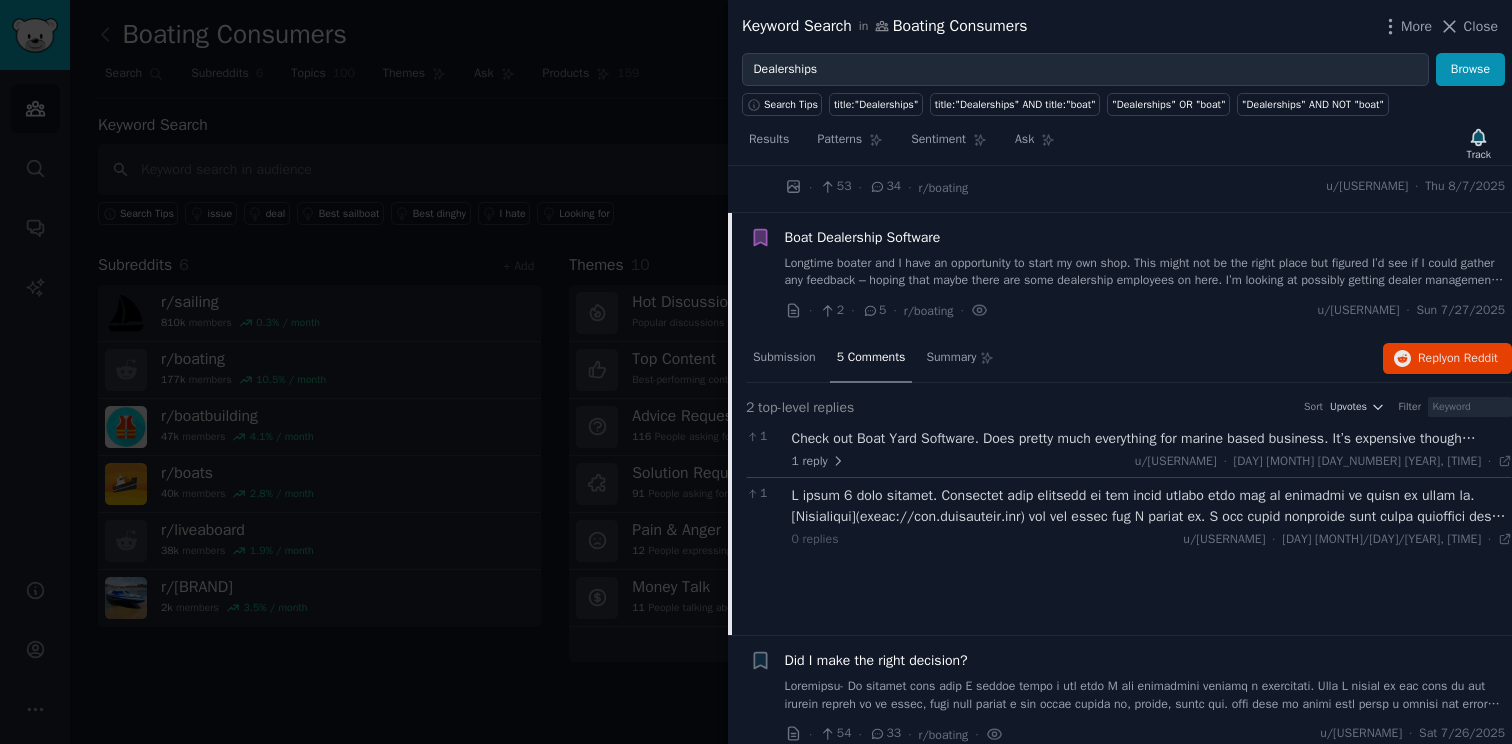 click 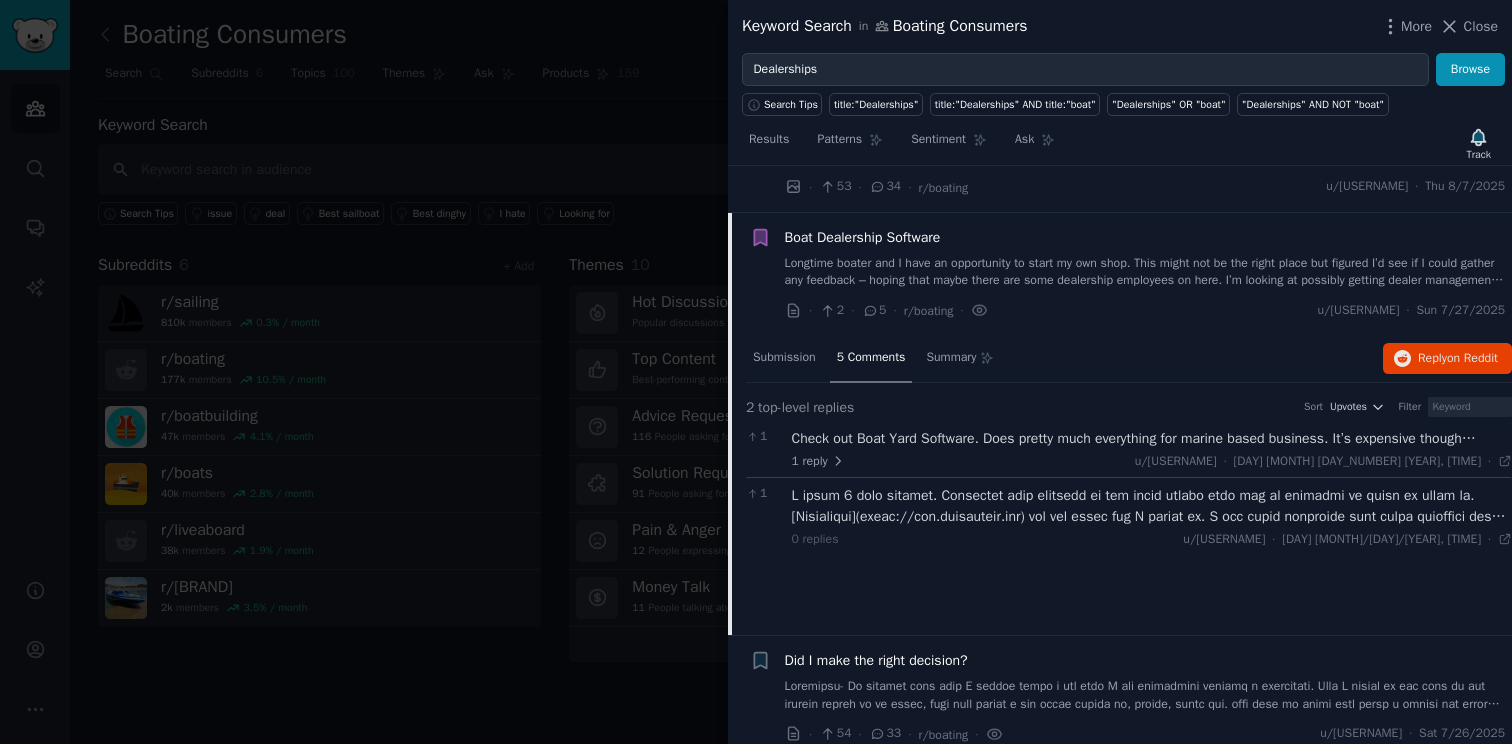 click at bounding box center [756, 372] 